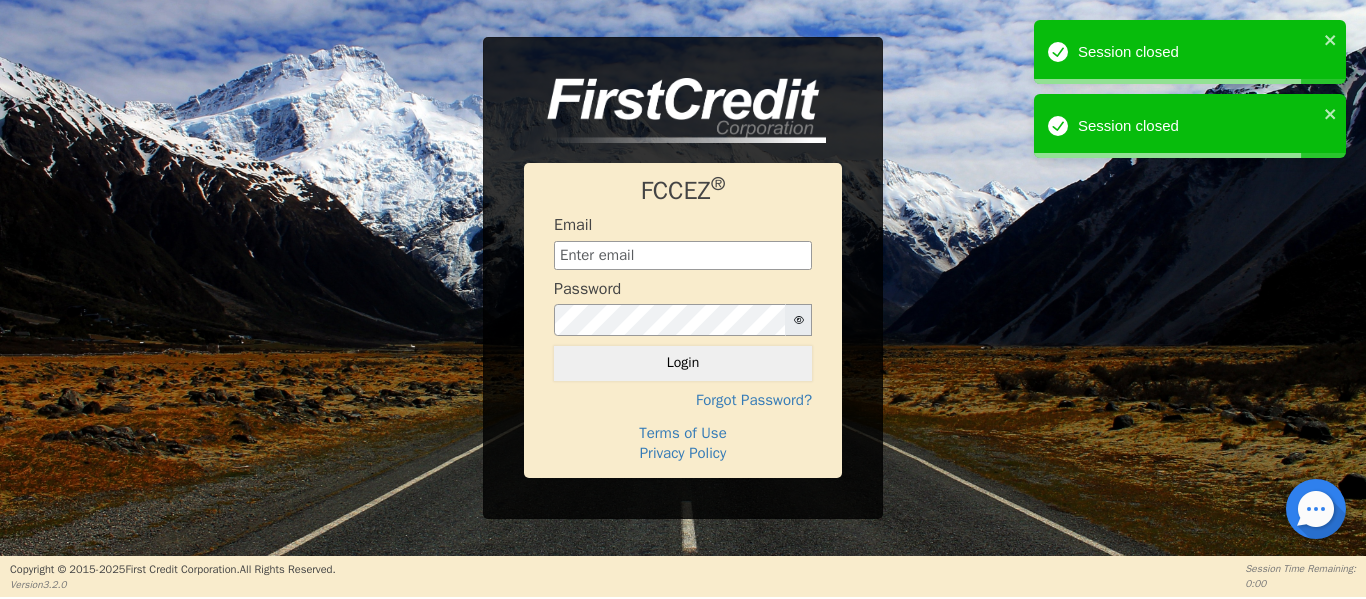 scroll, scrollTop: 0, scrollLeft: 0, axis: both 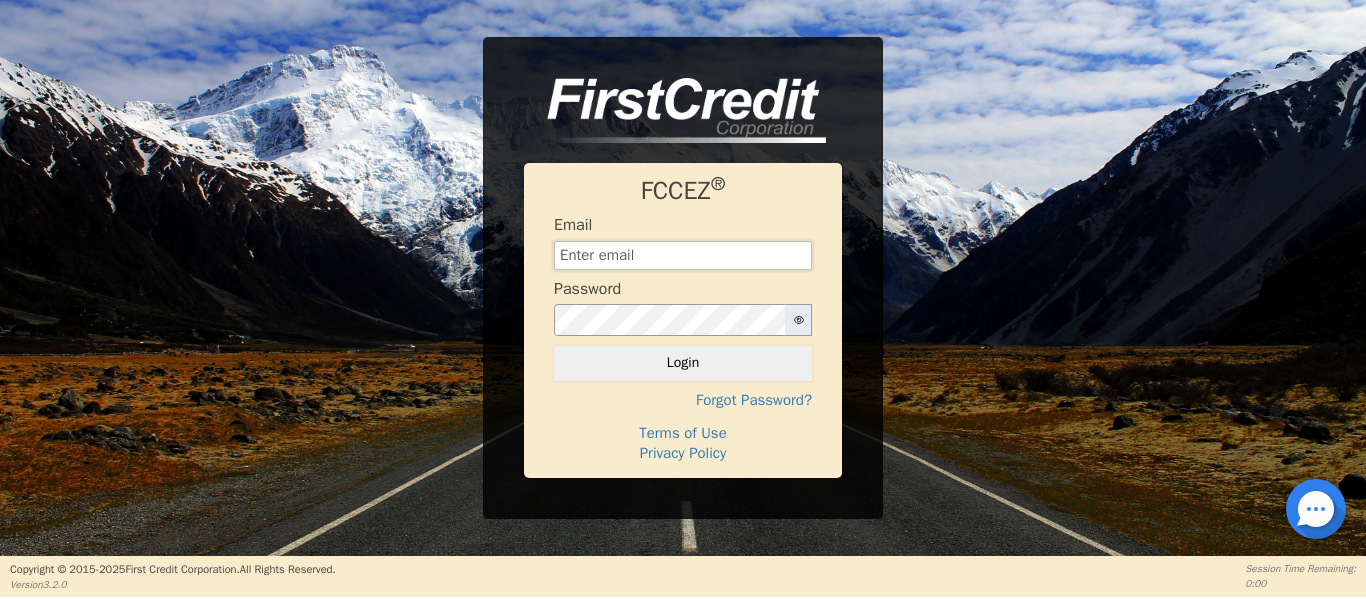type on "[EMAIL]" 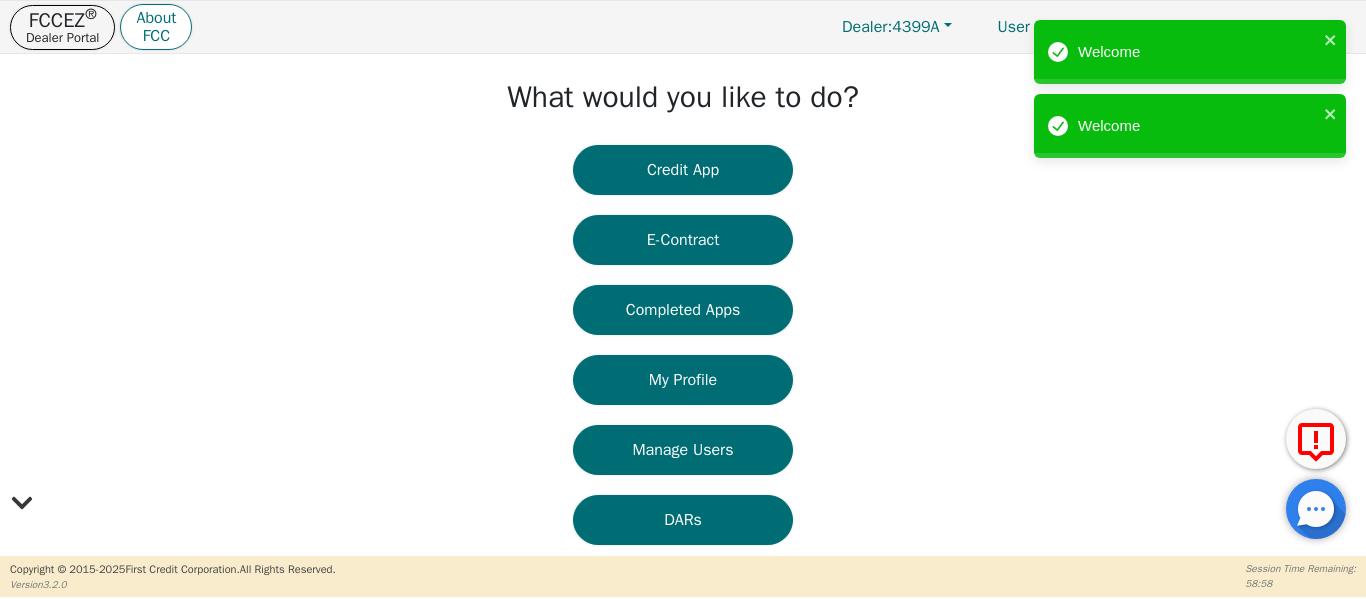 click on "Credit App" at bounding box center (683, 170) 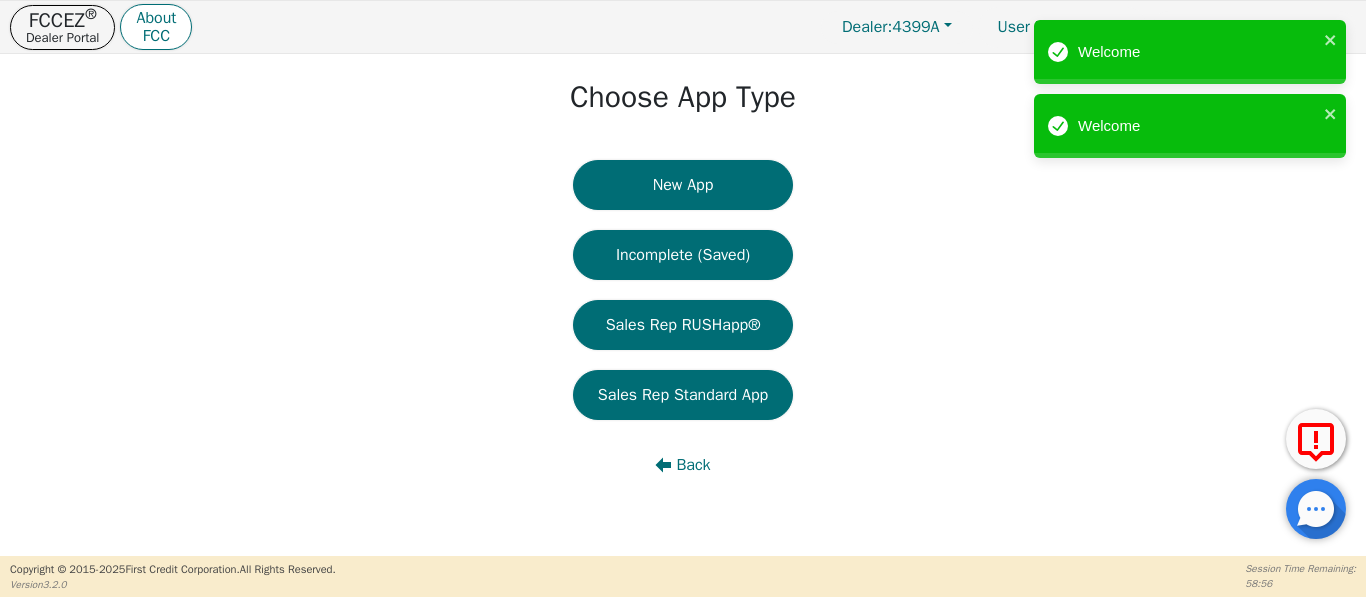 click on "New App" at bounding box center (683, 185) 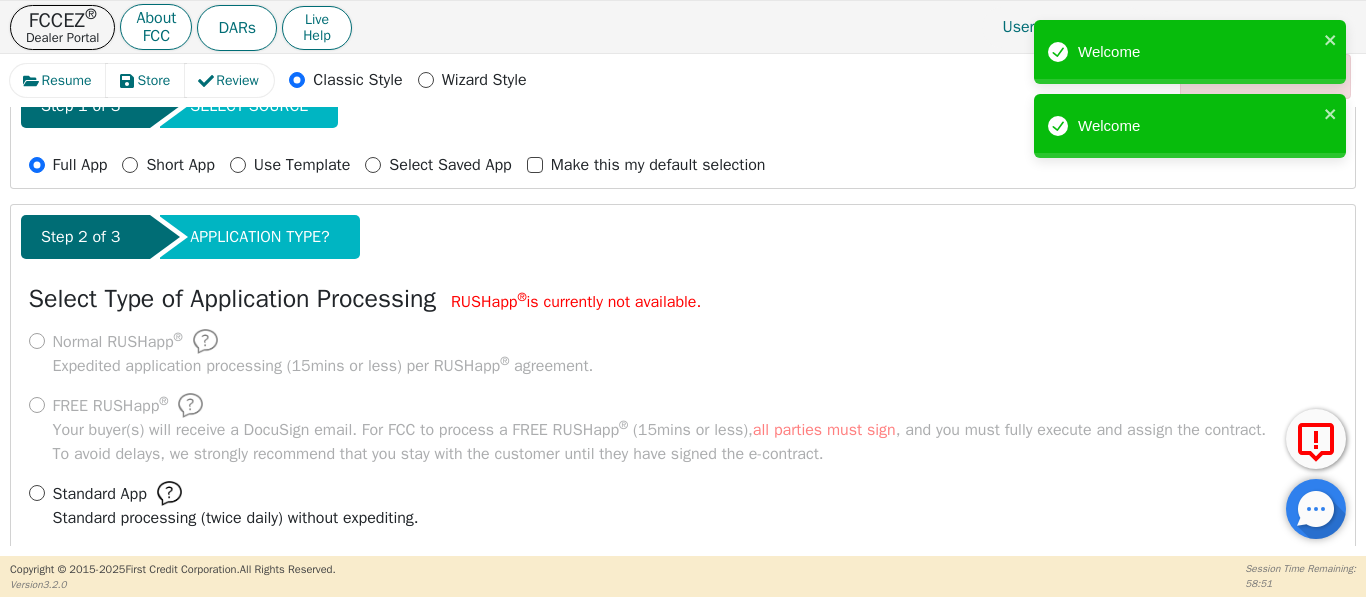 scroll, scrollTop: 221, scrollLeft: 0, axis: vertical 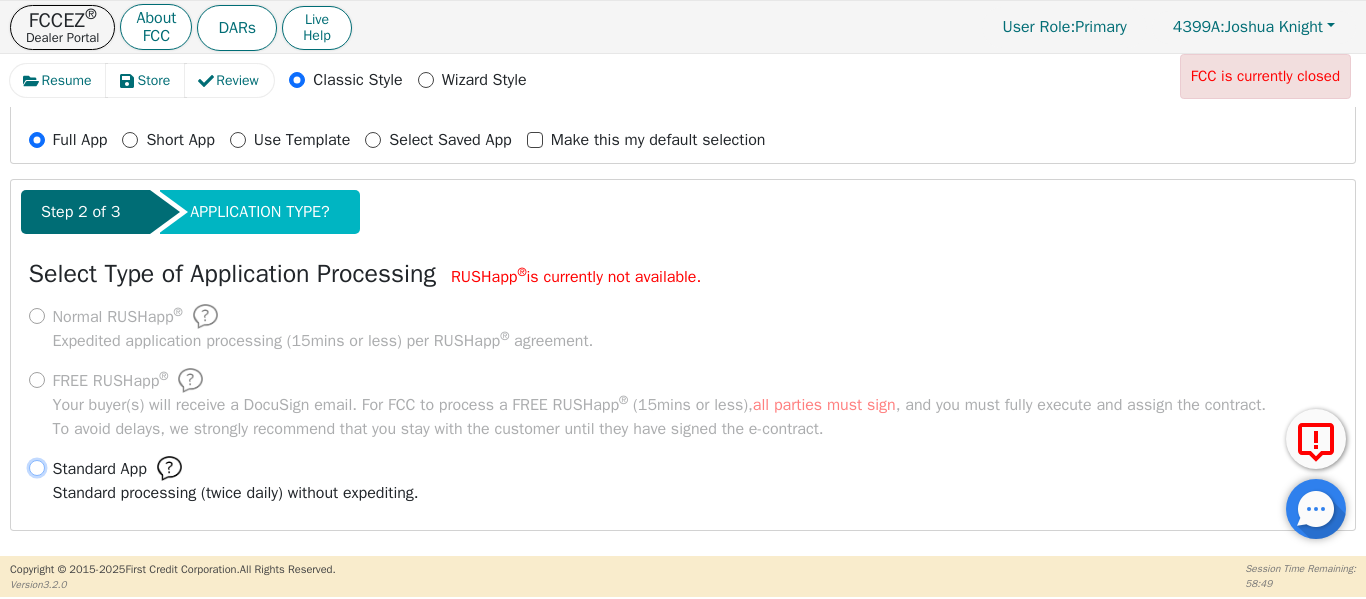 click on "Standard App Standard processing (twice daily) without expediting." at bounding box center (37, 468) 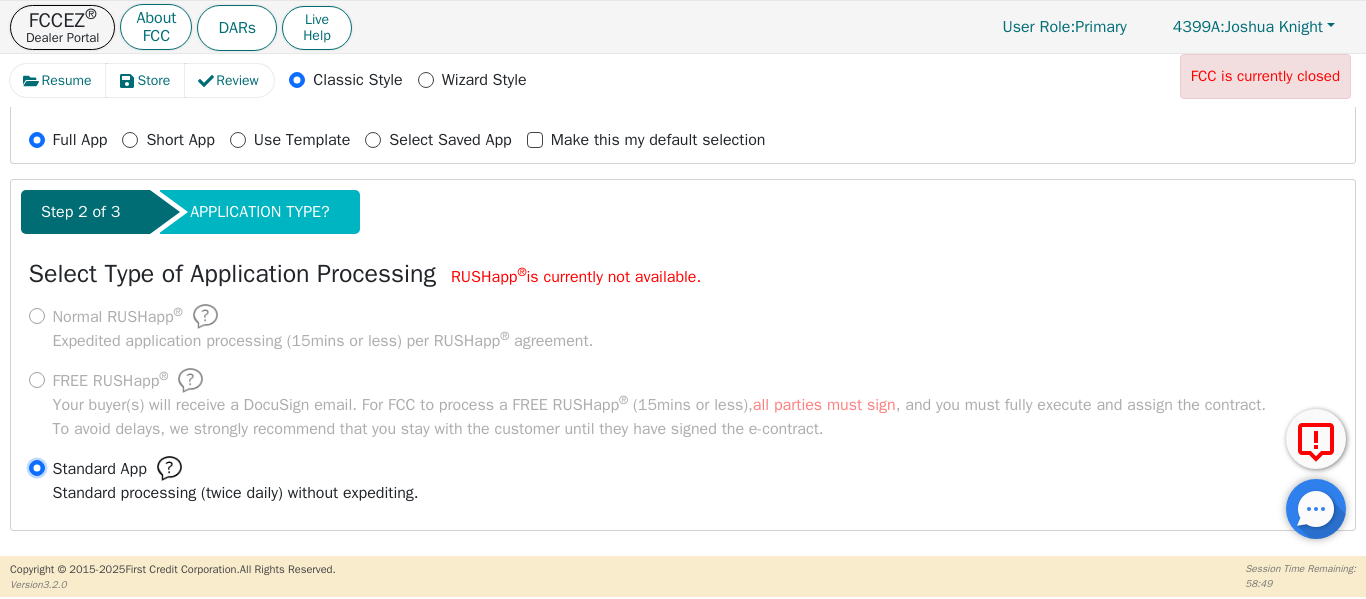 radio on "true" 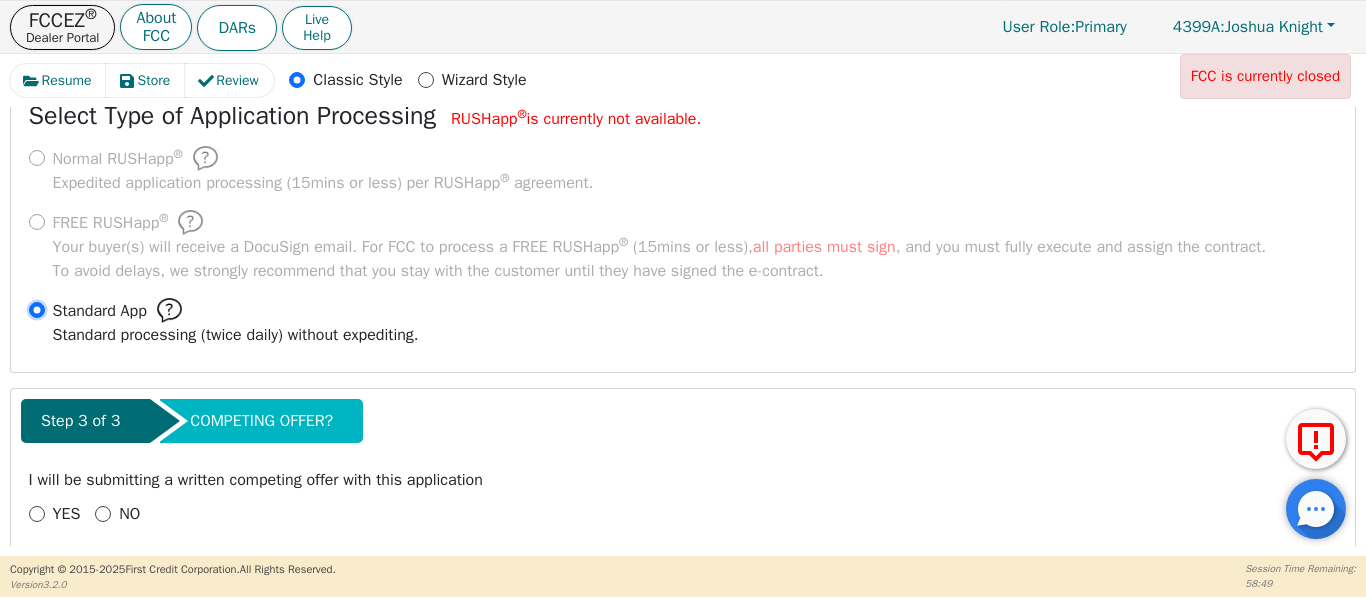 scroll, scrollTop: 402, scrollLeft: 0, axis: vertical 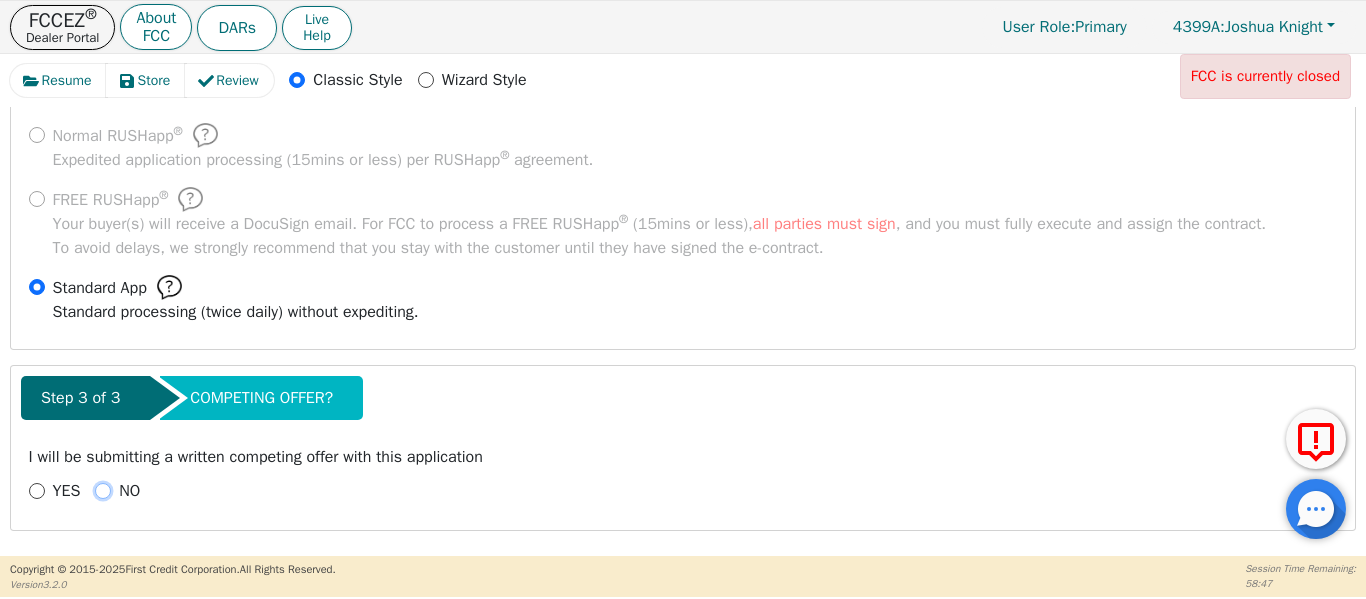 click on "NO" at bounding box center [103, 491] 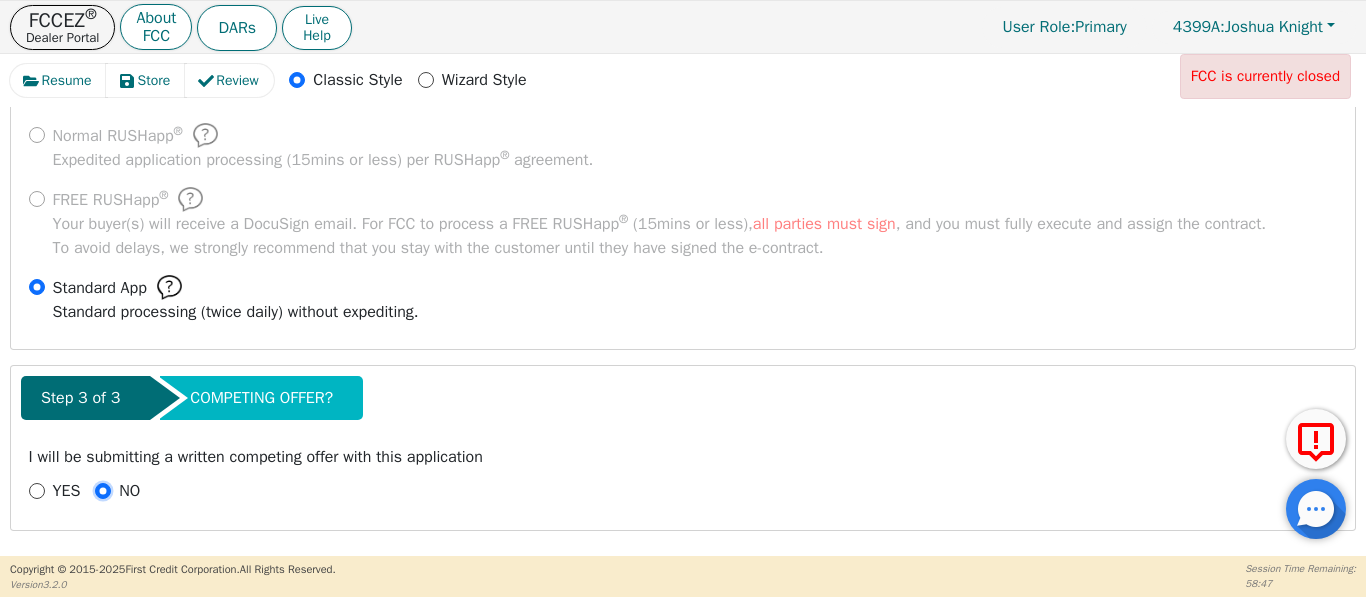 radio on "true" 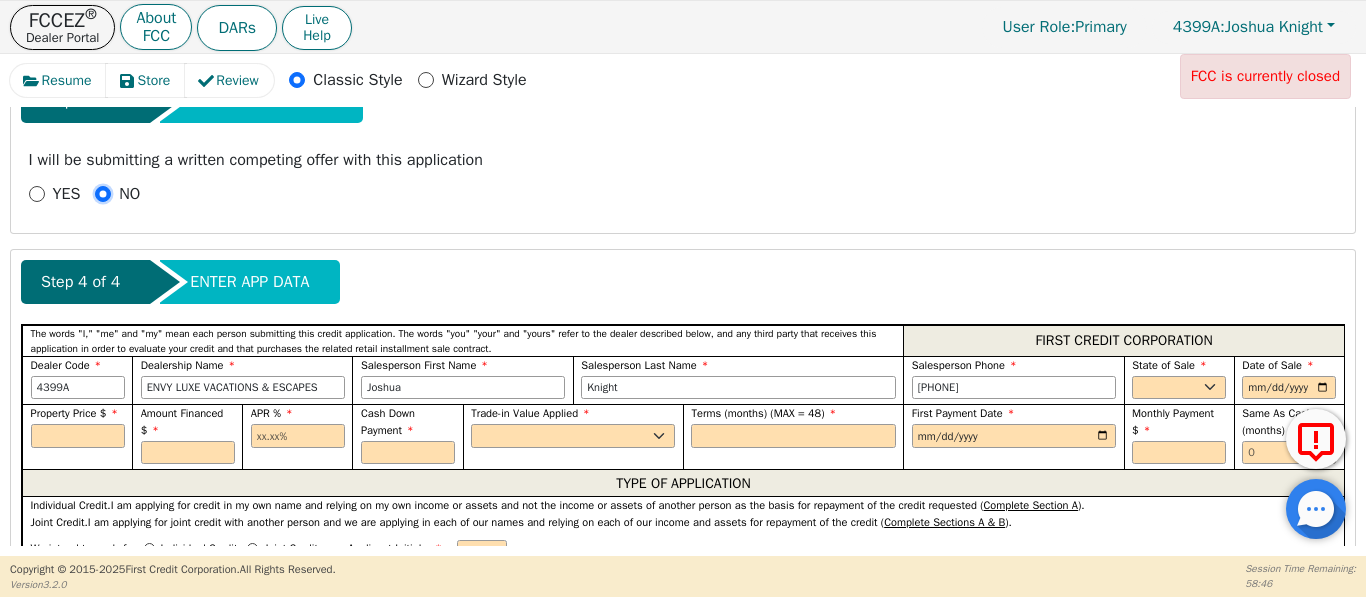 scroll, scrollTop: 702, scrollLeft: 0, axis: vertical 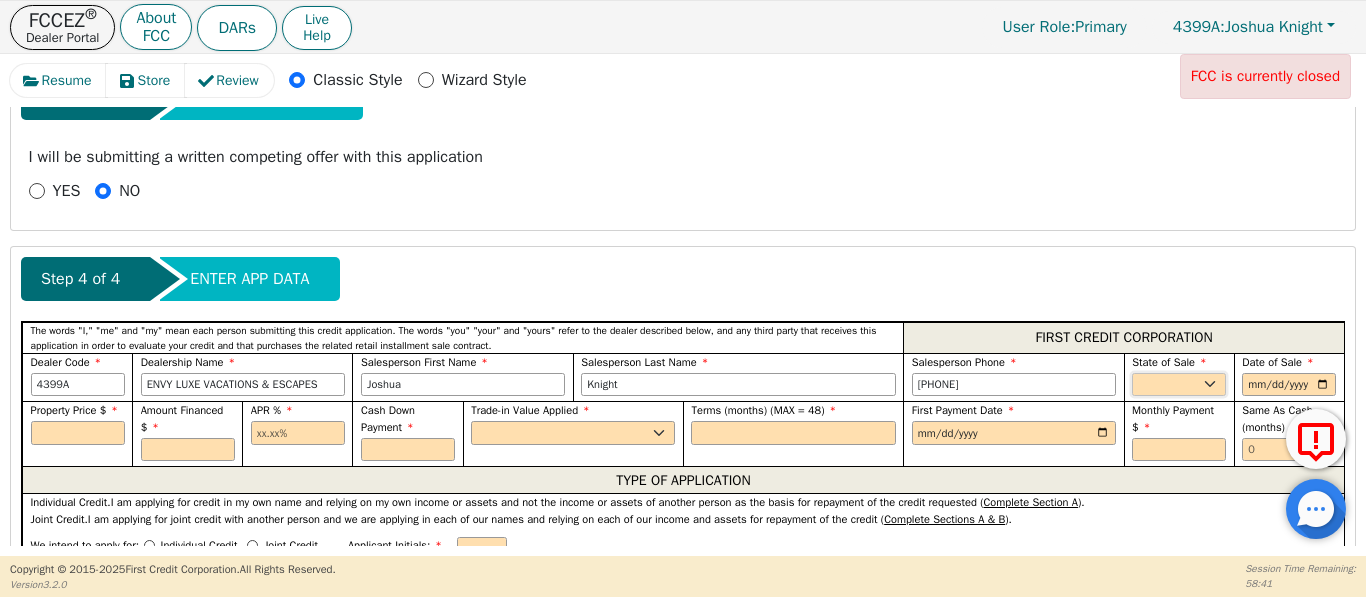 click on "AK AL AR AZ CA CO CT DC DE FL GA HI IA ID IL IN KS KY LA MA MD ME MI MN MO MS MT NC ND NE NH NJ NM NV NY OH OK OR PA SC SD TN TX UT VA VT WA WI WY" at bounding box center [1179, 385] 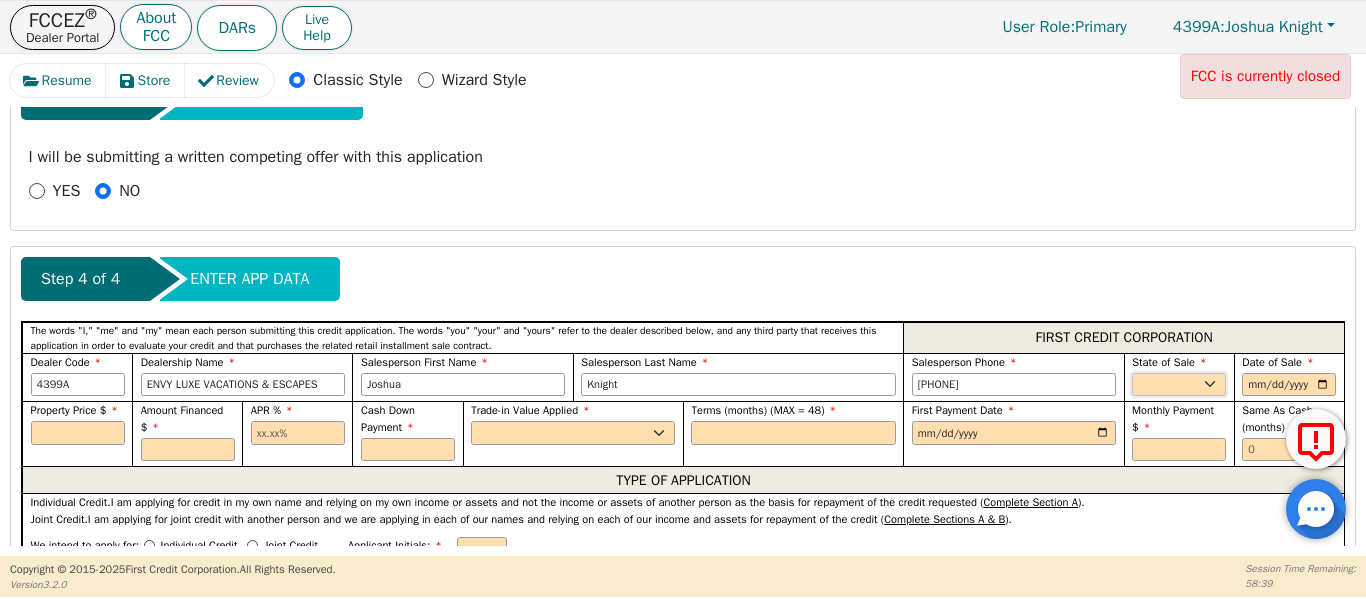 select on "TX" 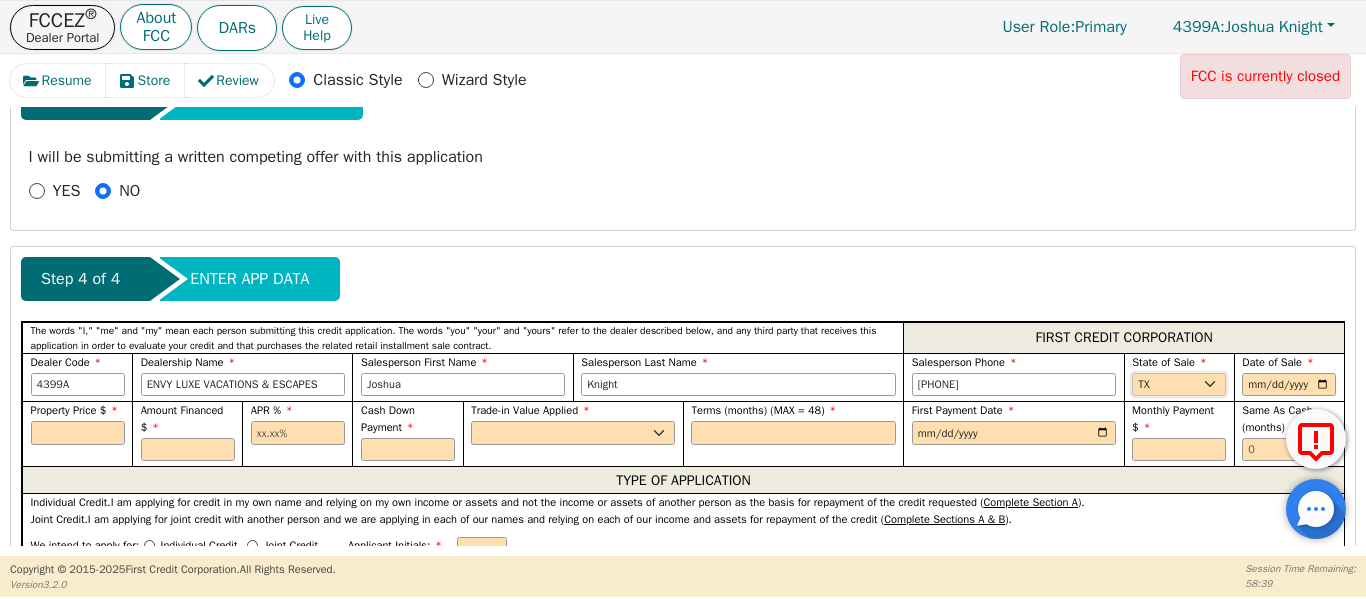 click on "AK AL AR AZ CA CO CT DC DE FL GA HI IA ID IL IN KS KY LA MA MD ME MI MN MO MS MT NC ND NE NH NJ NM NV NY OH OK OR PA SC SD TN TX UT VA VT WA WI WY" at bounding box center [1179, 385] 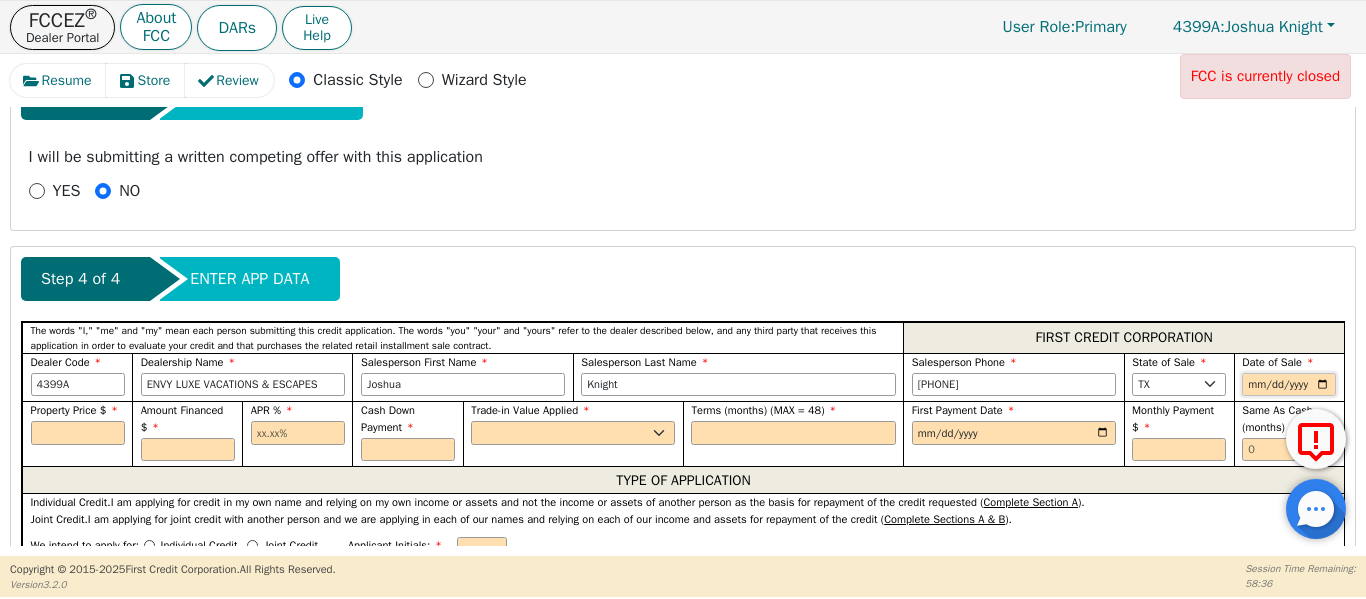 click at bounding box center [1289, 385] 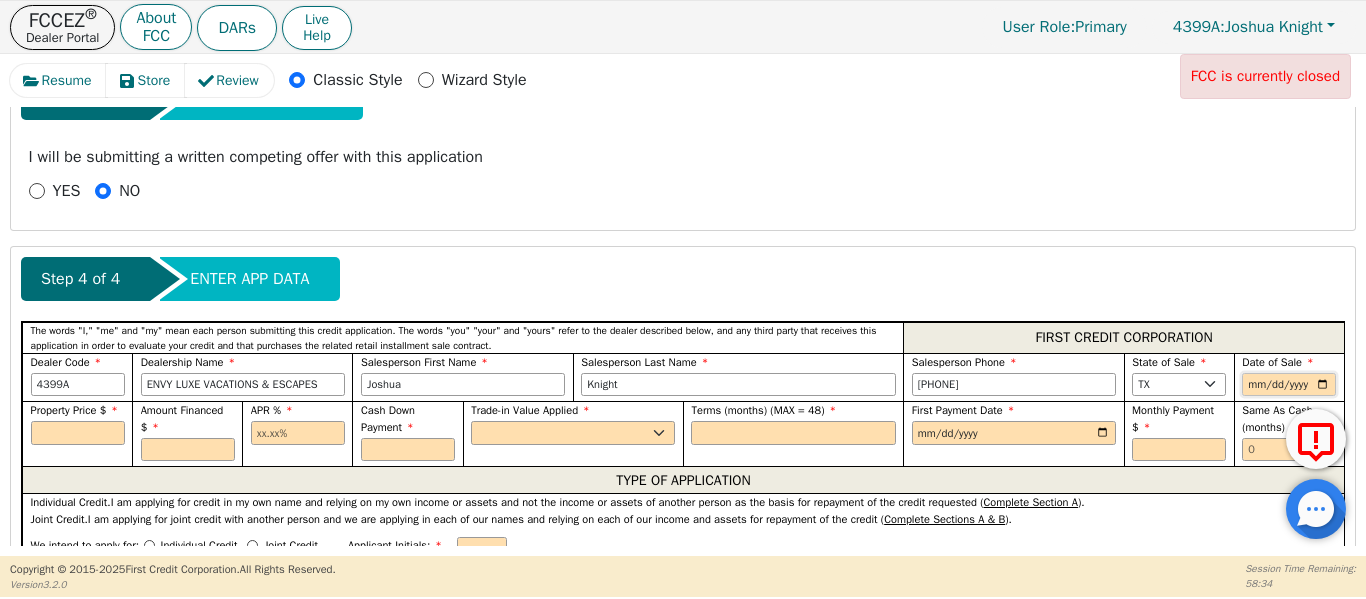 type on "2025-08-08" 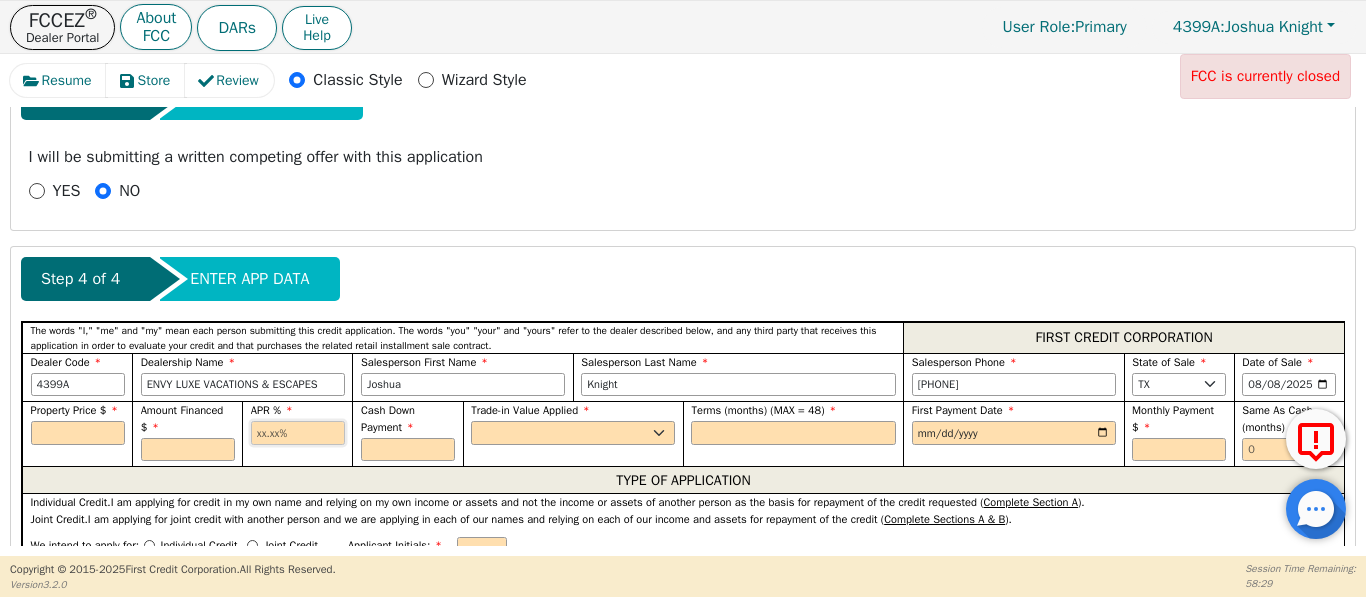 click at bounding box center (298, 433) 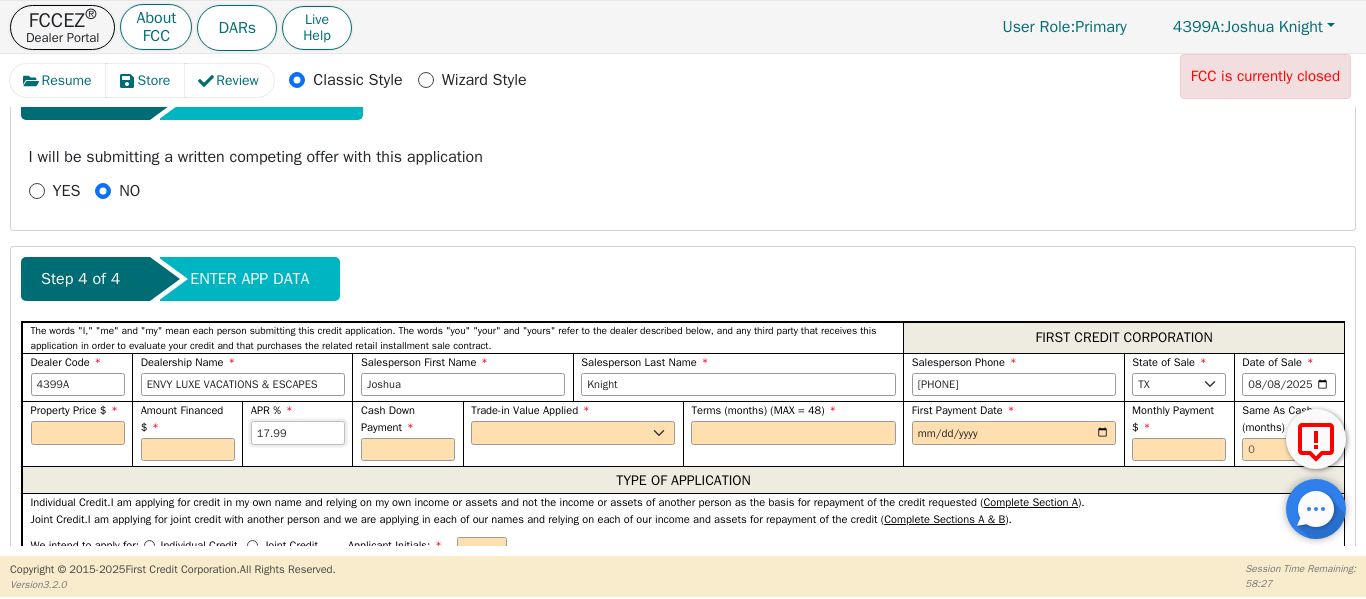 type on "17.99" 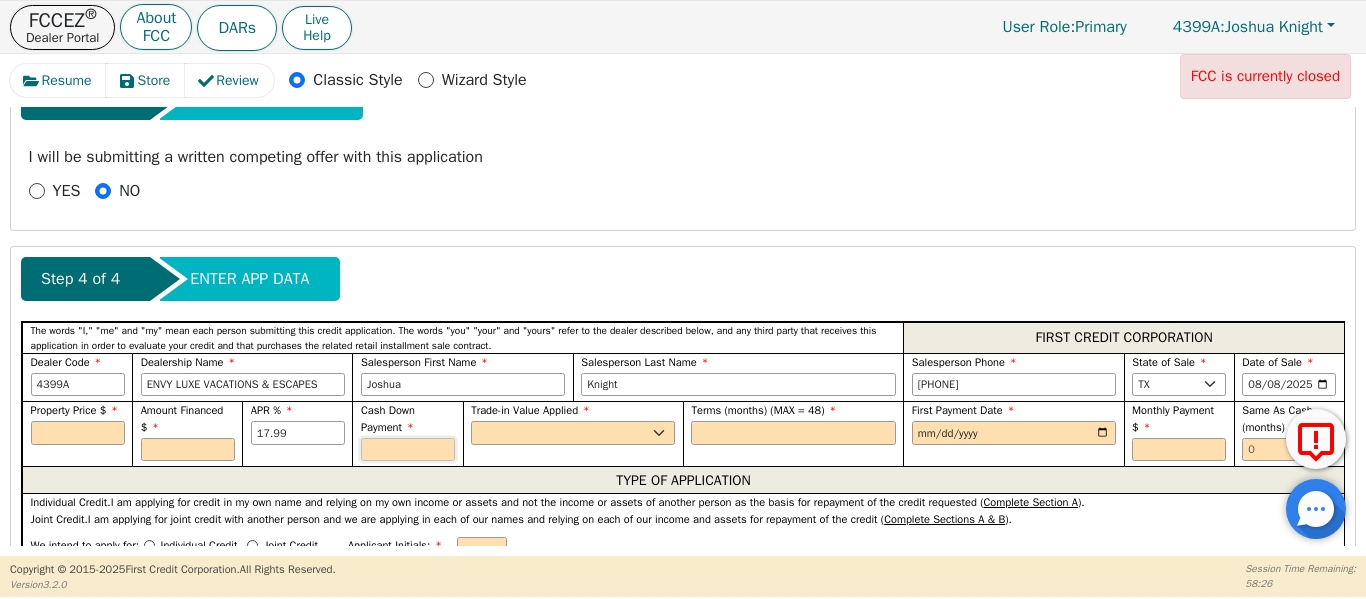 click at bounding box center (408, 450) 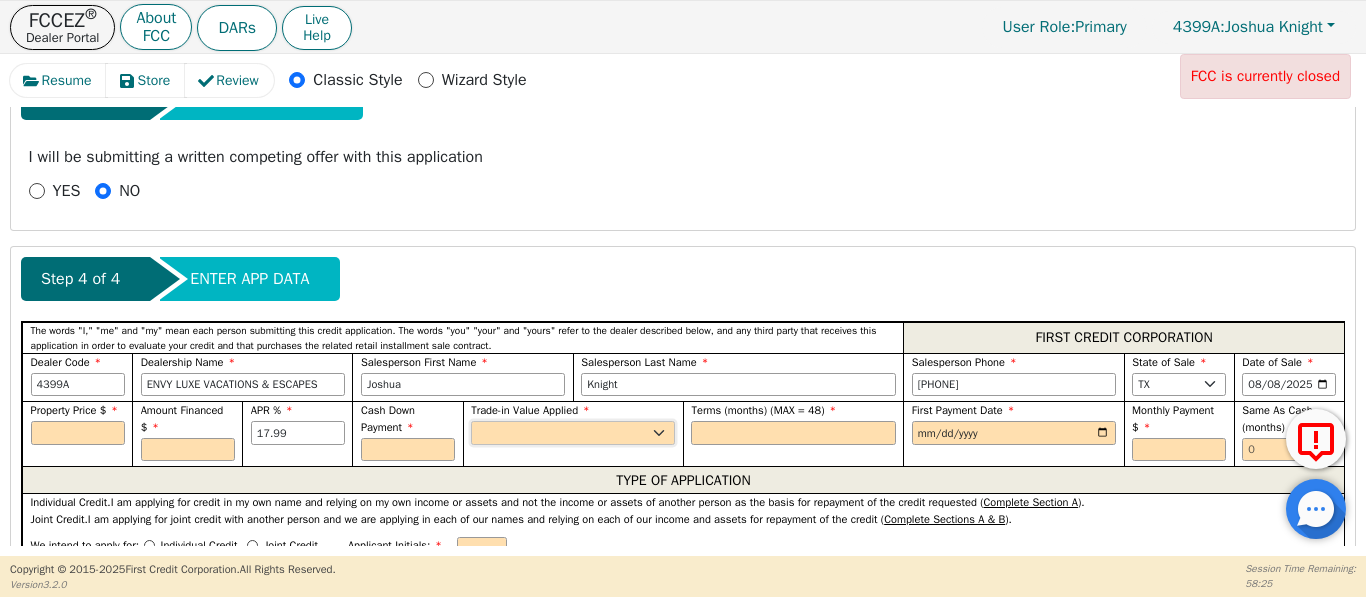 drag, startPoint x: 500, startPoint y: 425, endPoint x: 499, endPoint y: 436, distance: 11.045361 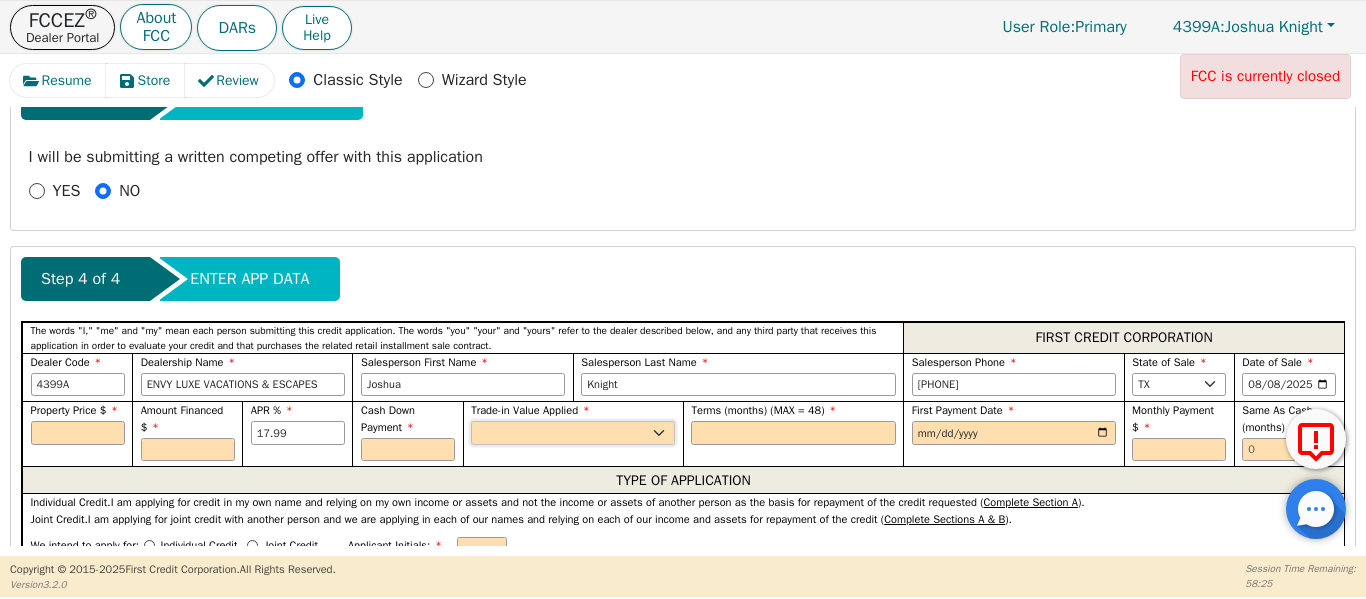 click on "Yes No" at bounding box center [573, 433] 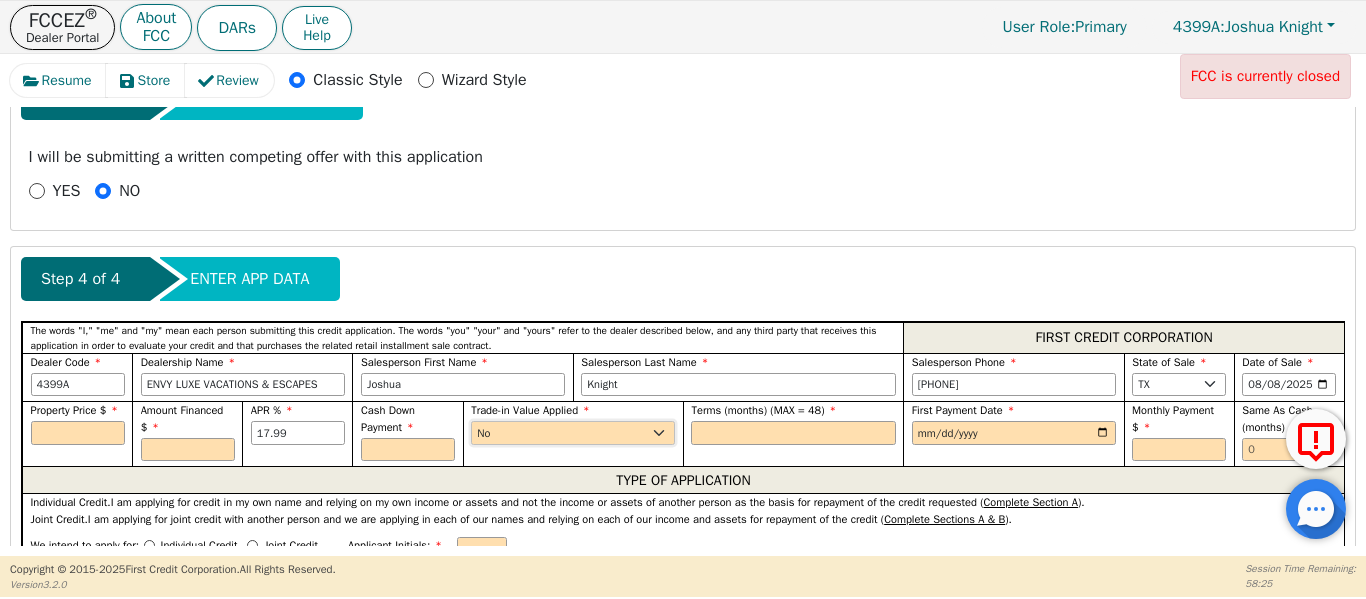 click on "Yes No" at bounding box center [573, 433] 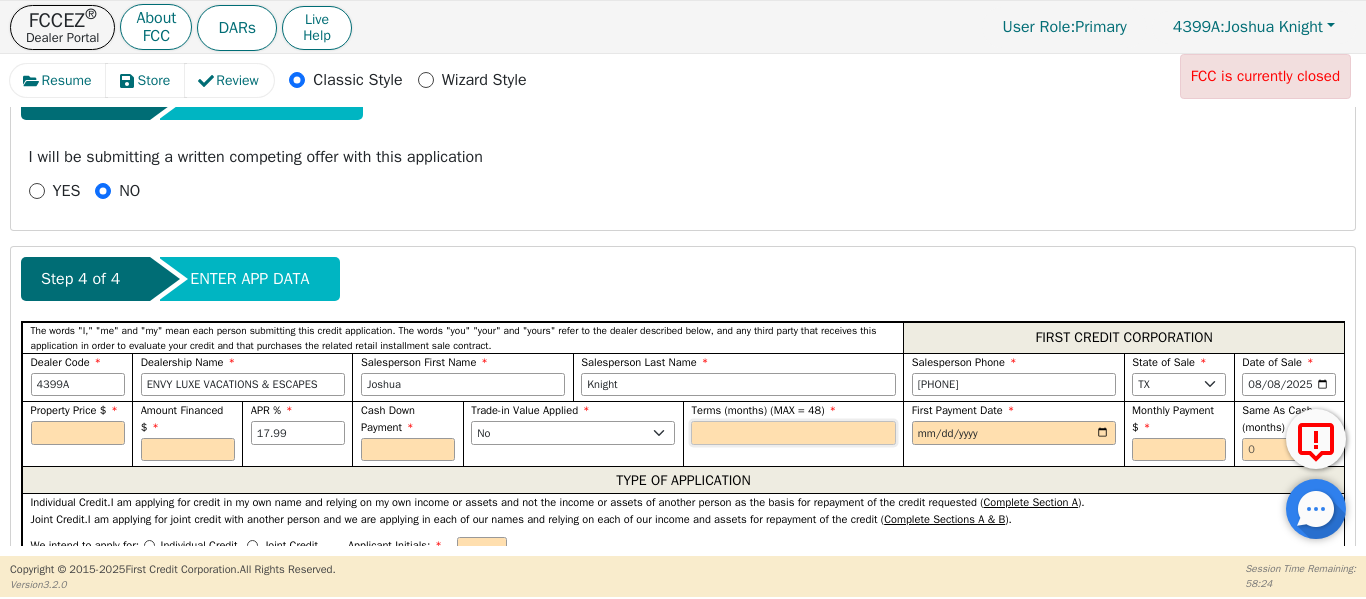 click at bounding box center [793, 433] 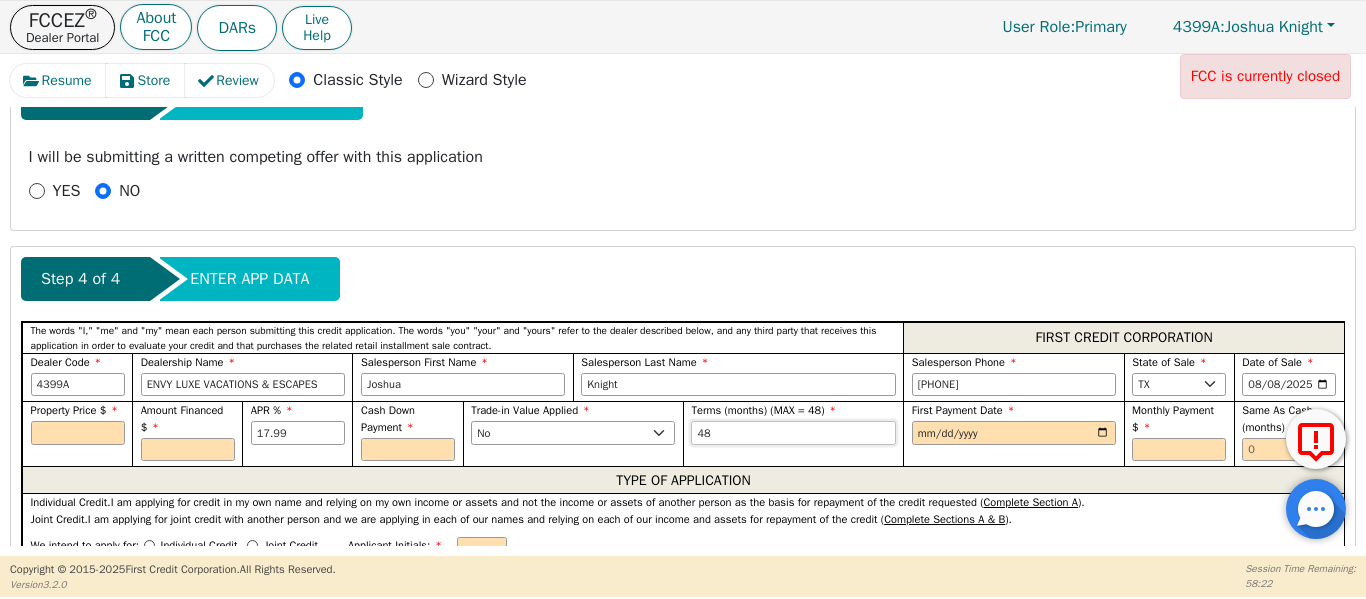 type on "48" 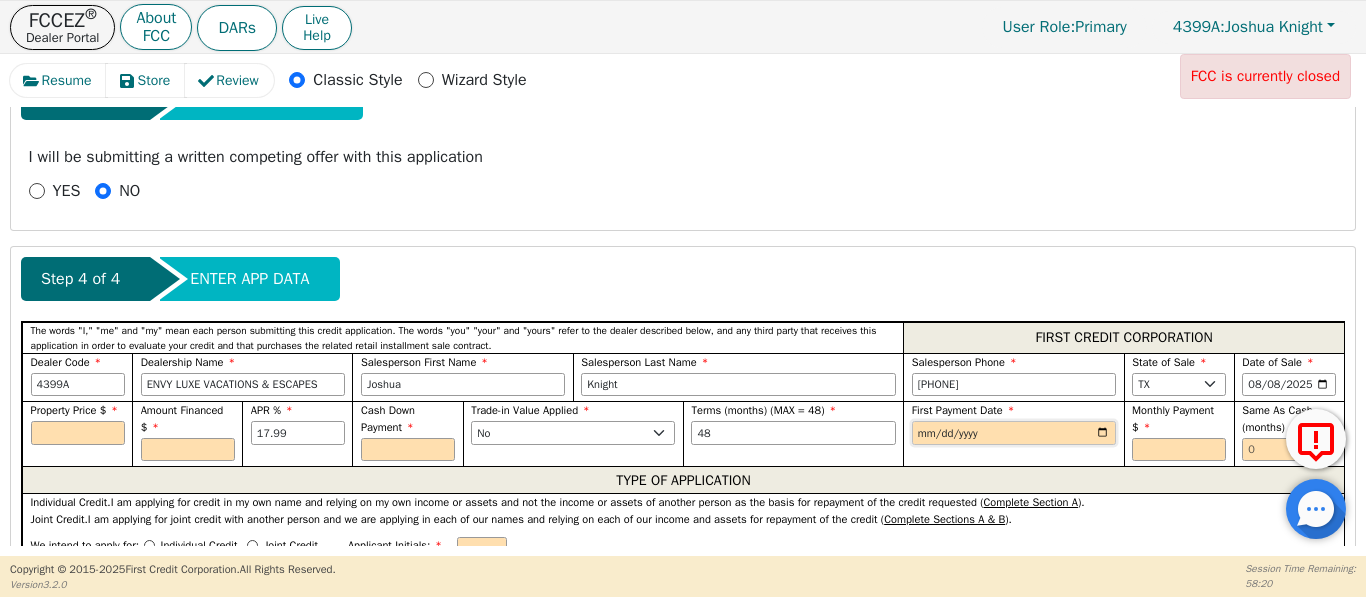 click at bounding box center (1014, 433) 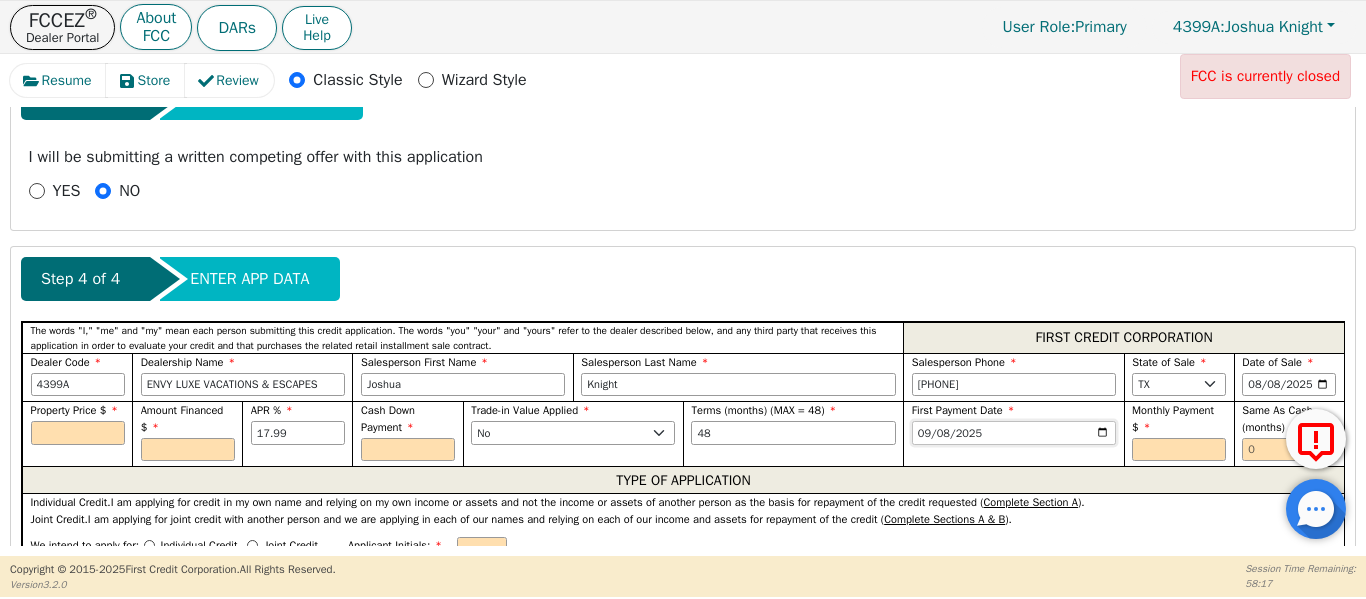 type on "2025-09-08" 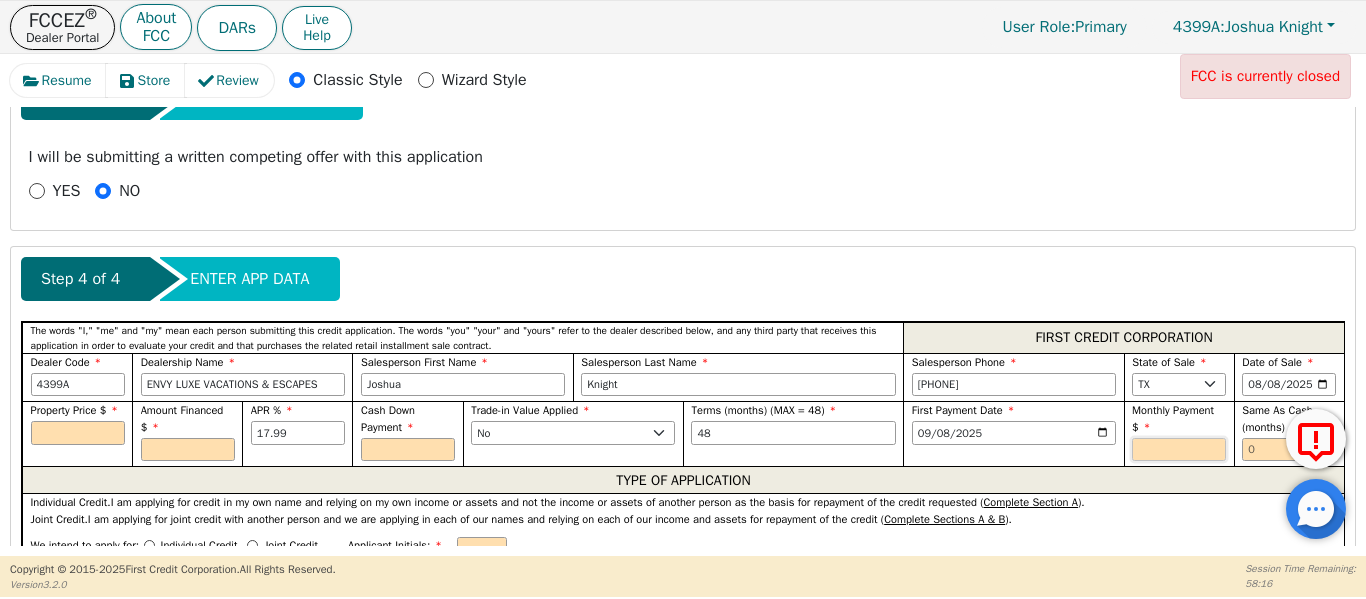 click at bounding box center [1179, 450] 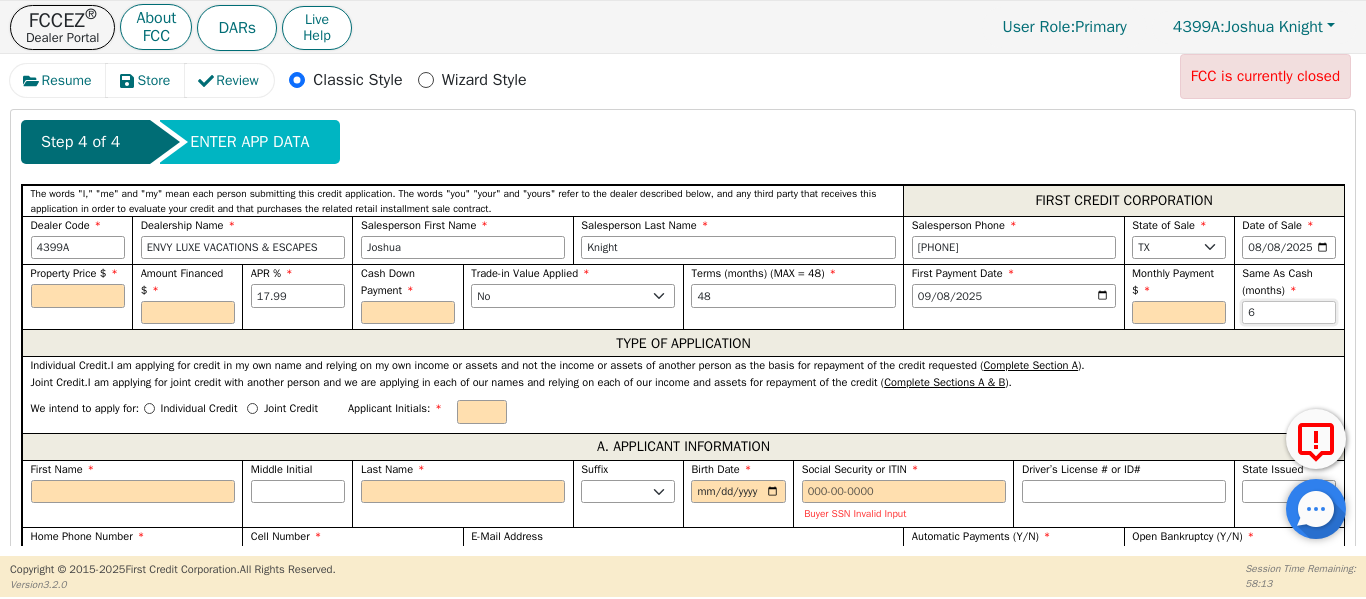 scroll, scrollTop: 869, scrollLeft: 0, axis: vertical 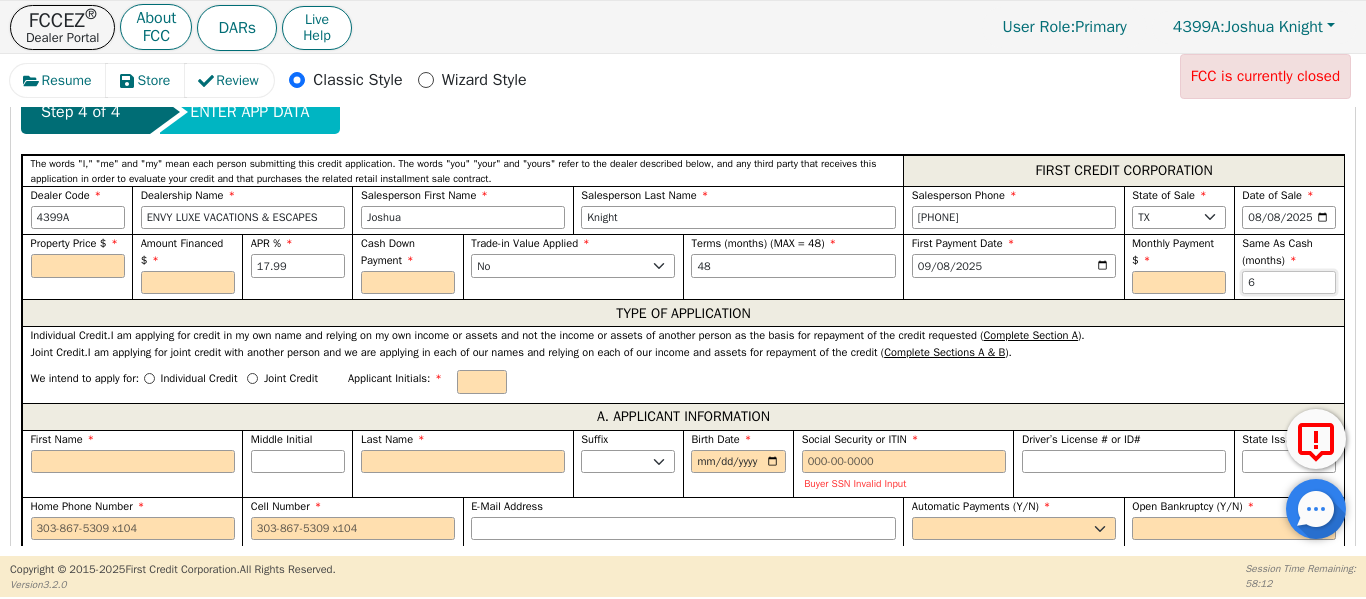 type on "6" 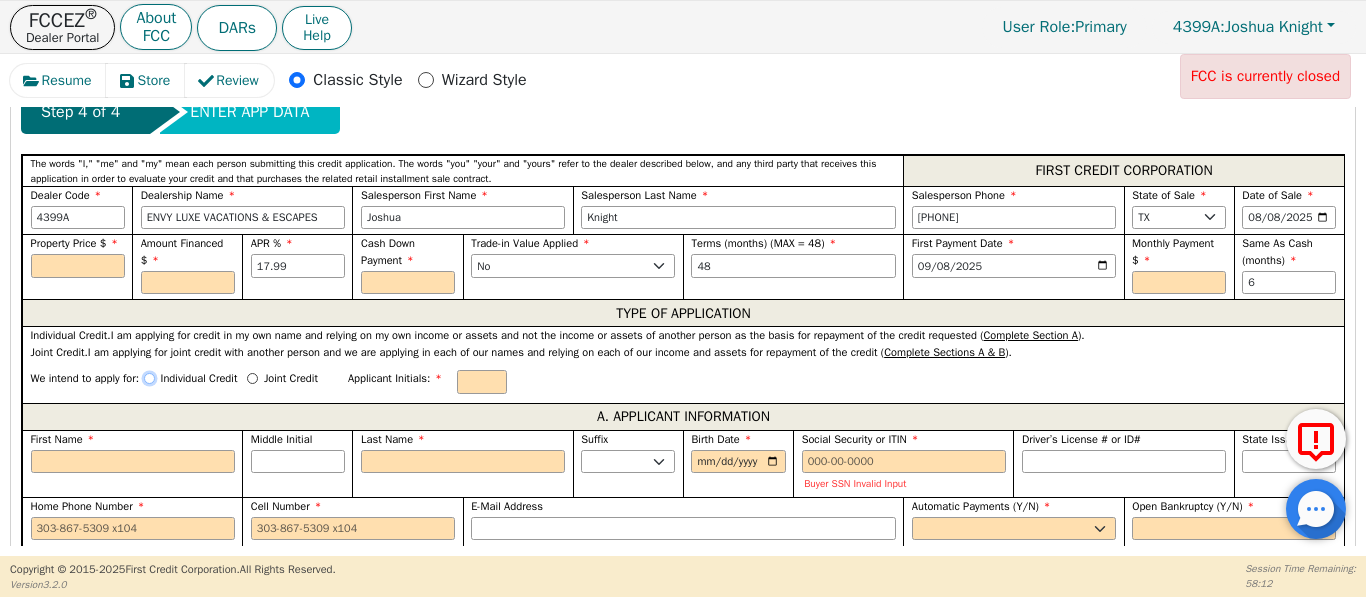 click on "Individual Credit" at bounding box center [149, 378] 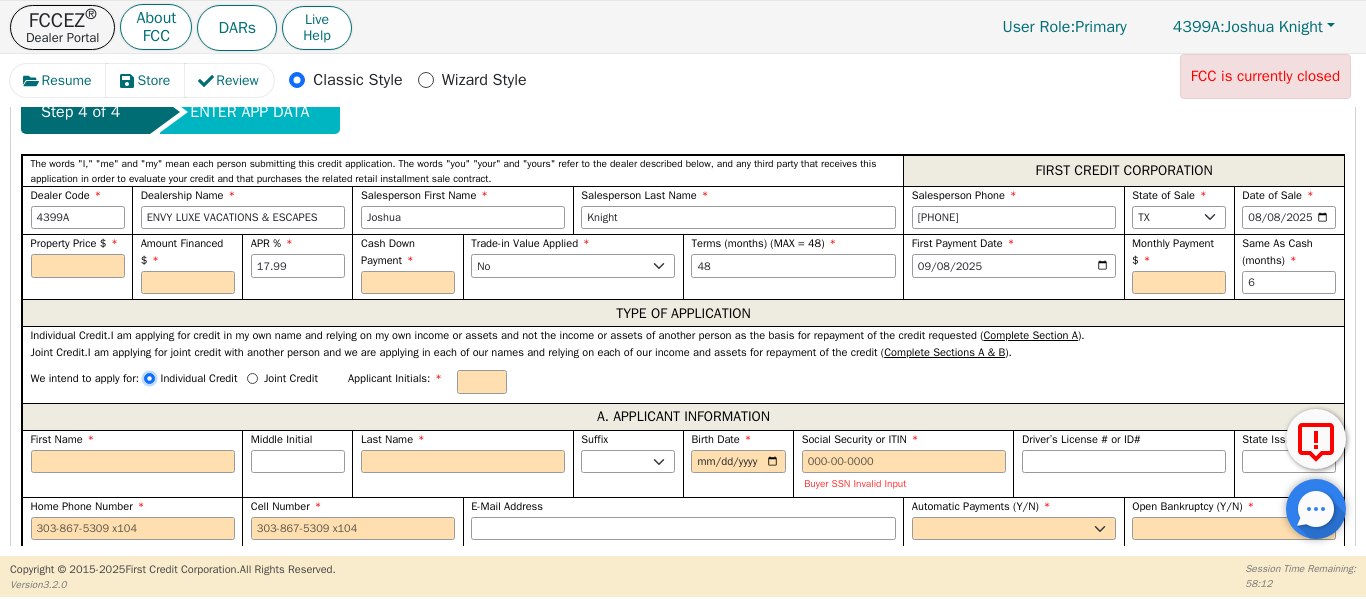radio on "true" 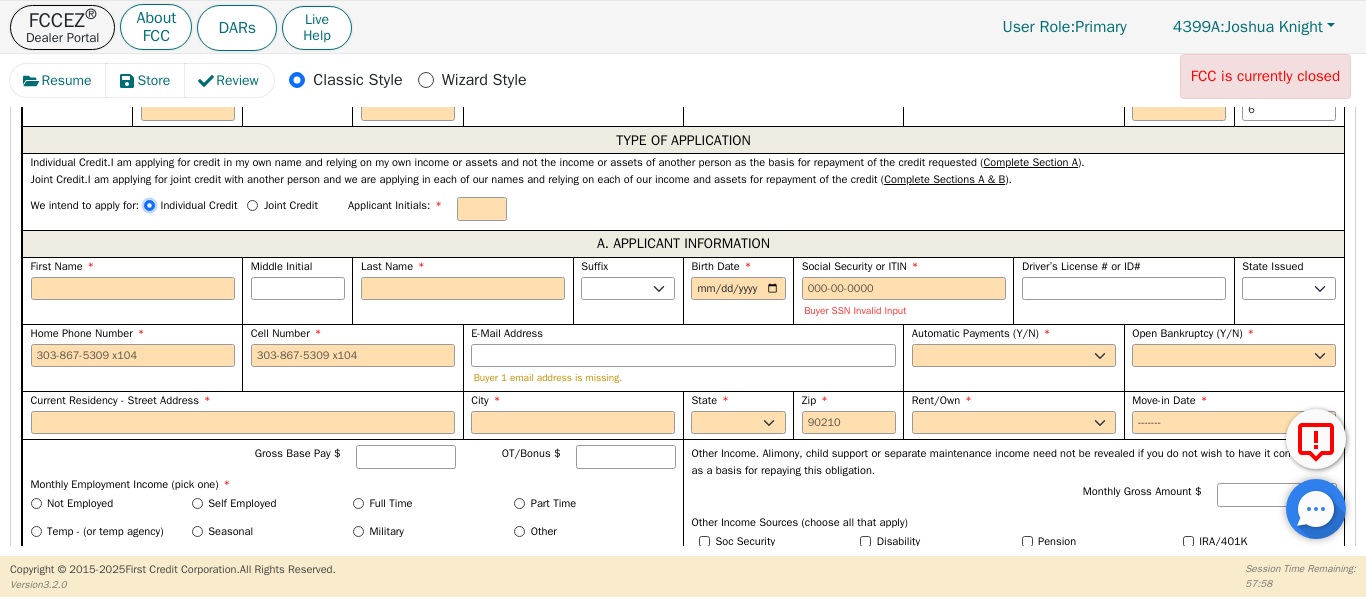 scroll, scrollTop: 1102, scrollLeft: 0, axis: vertical 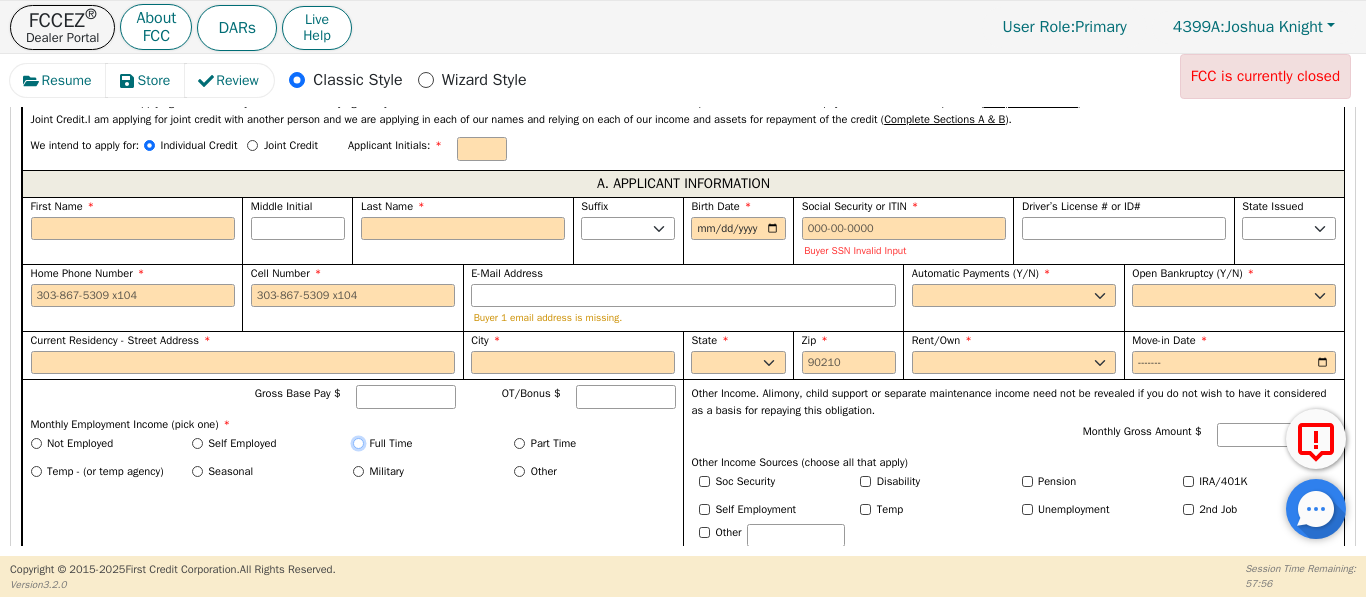 click on "Full Time" at bounding box center [358, 443] 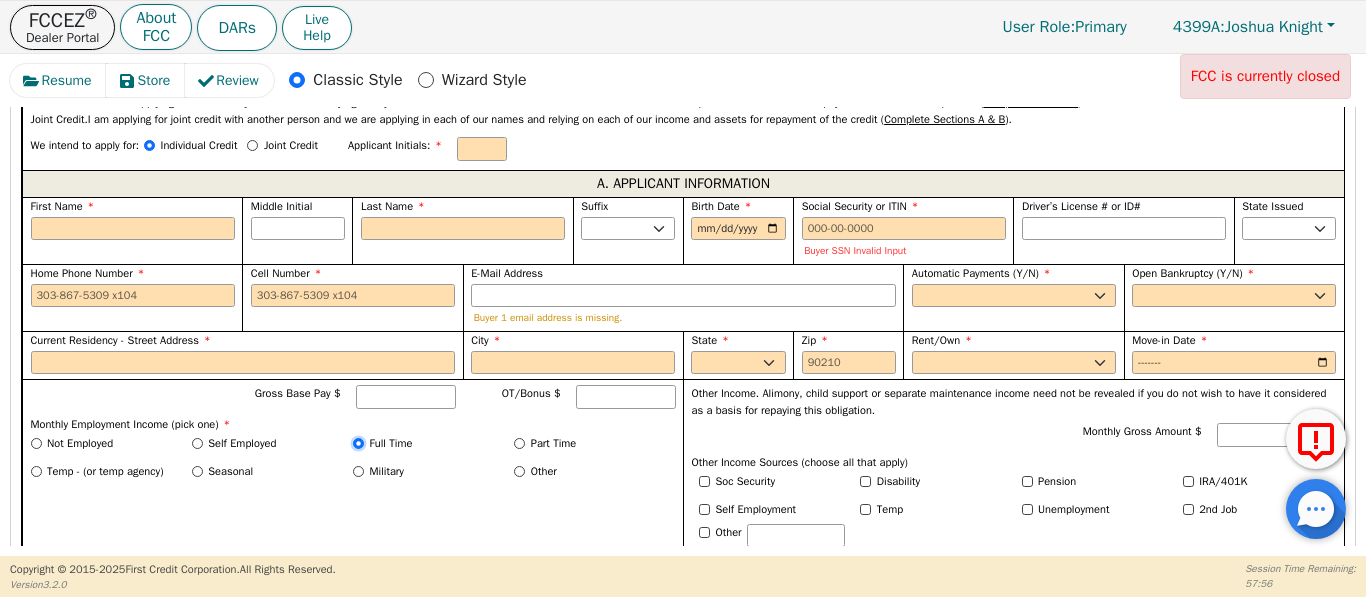 radio on "true" 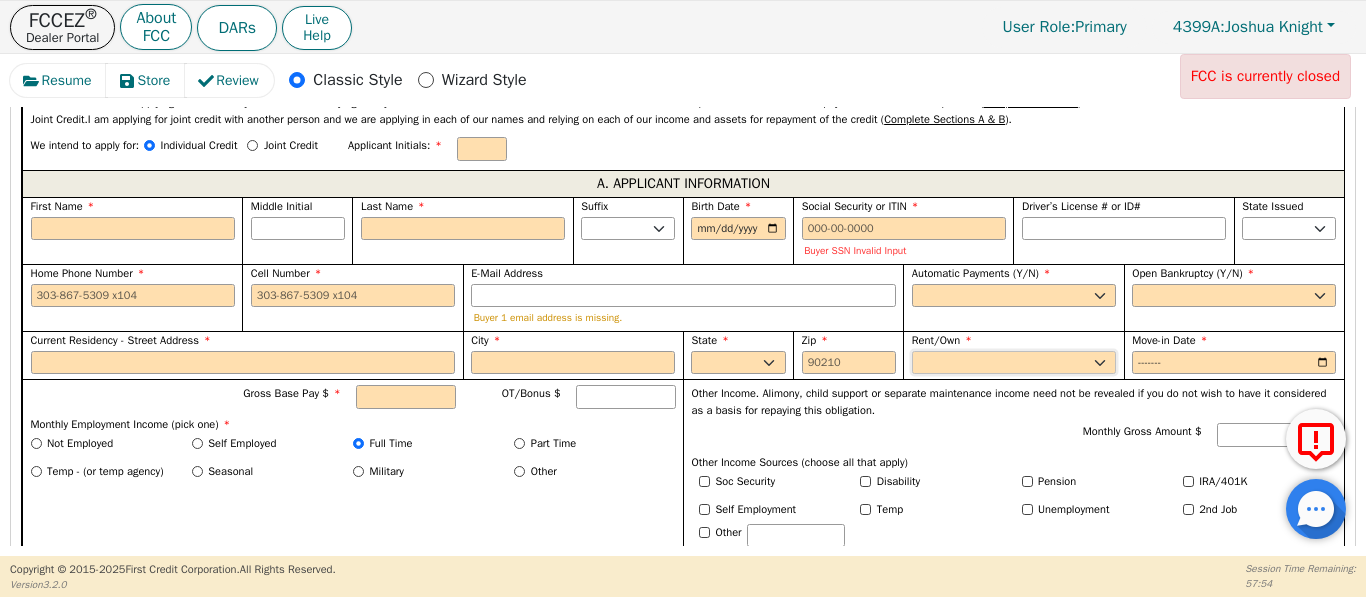 click on "Rent Own" at bounding box center (1014, 363) 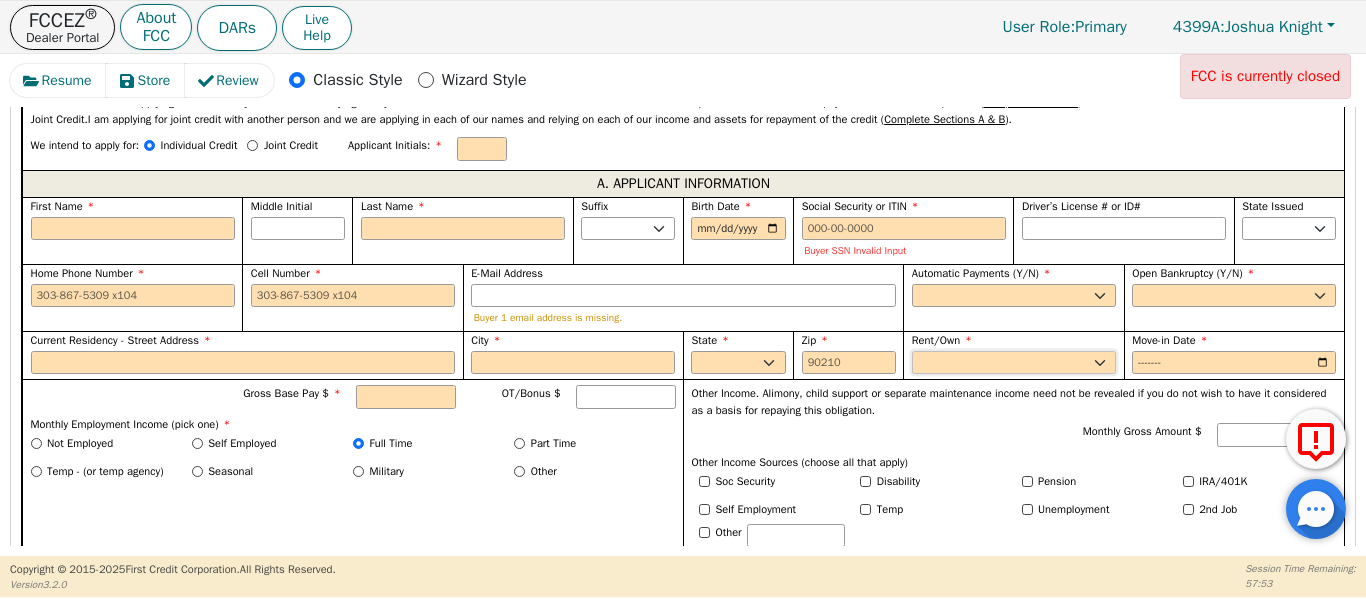 select on "Rent" 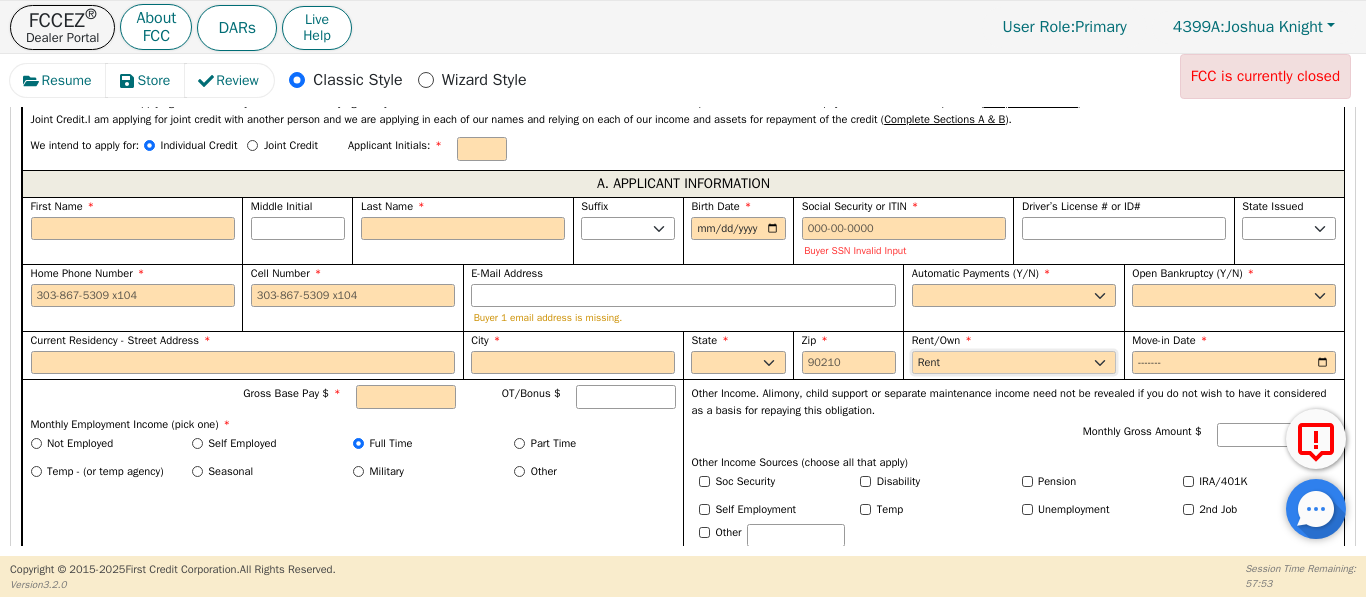 click on "Rent Own" at bounding box center (1014, 363) 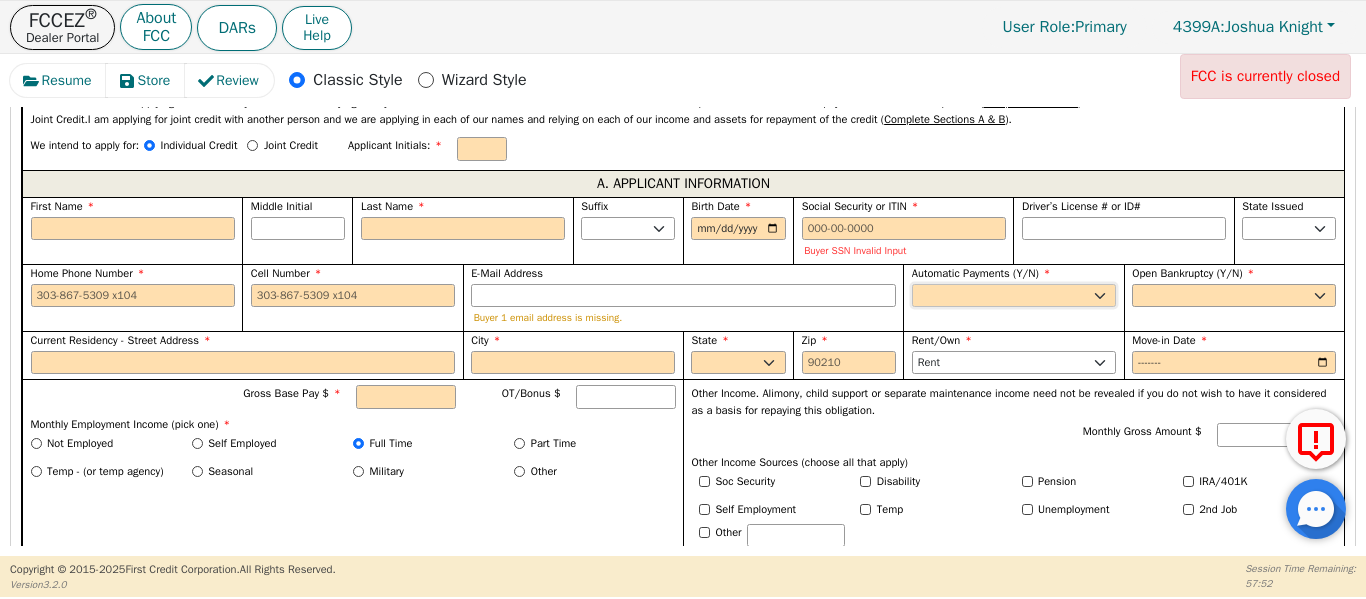 click on "Yes No" at bounding box center [1014, 296] 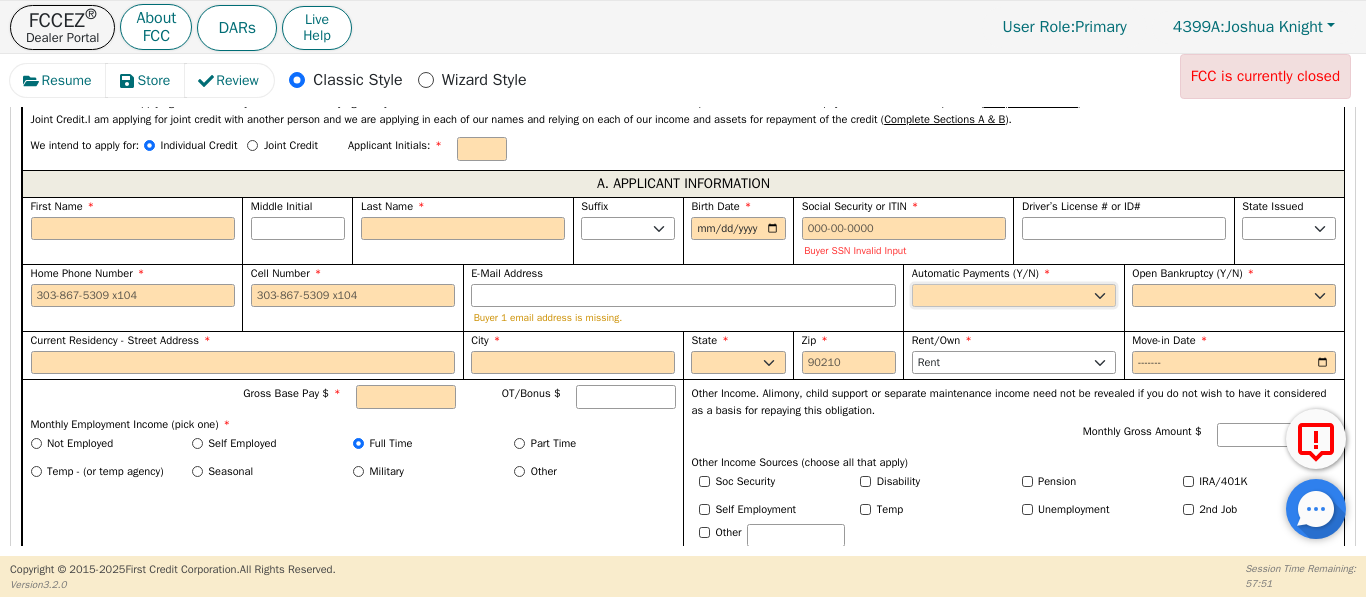 select on "y" 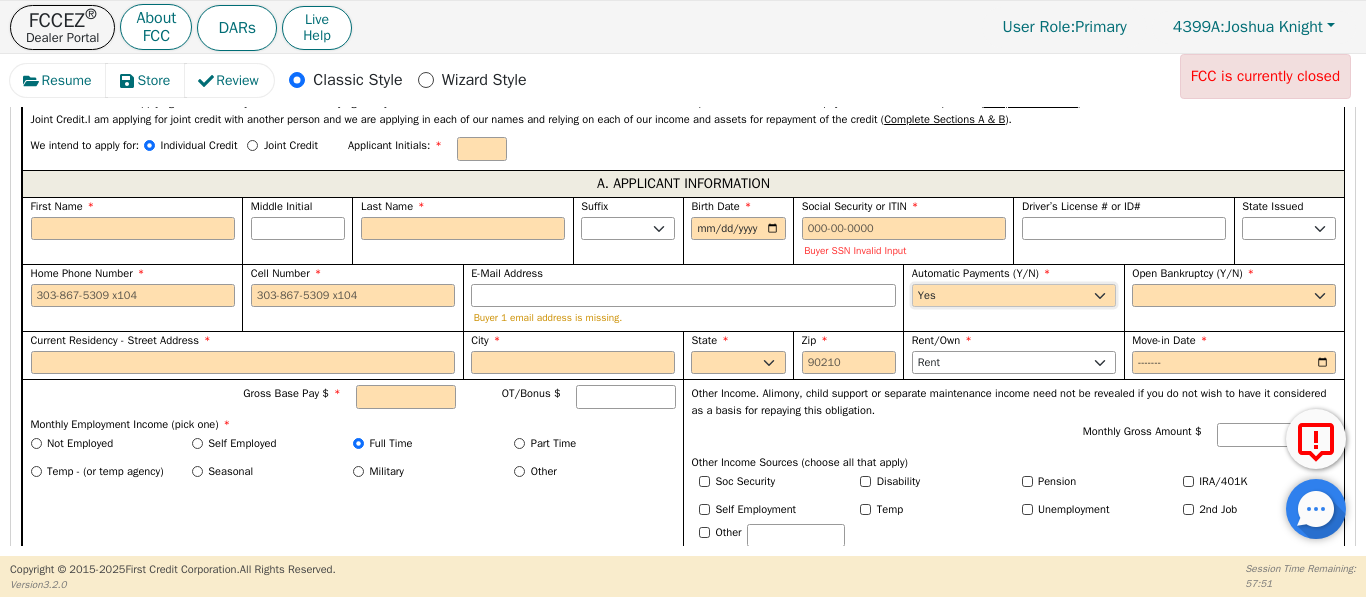 click on "Yes No" at bounding box center (1014, 296) 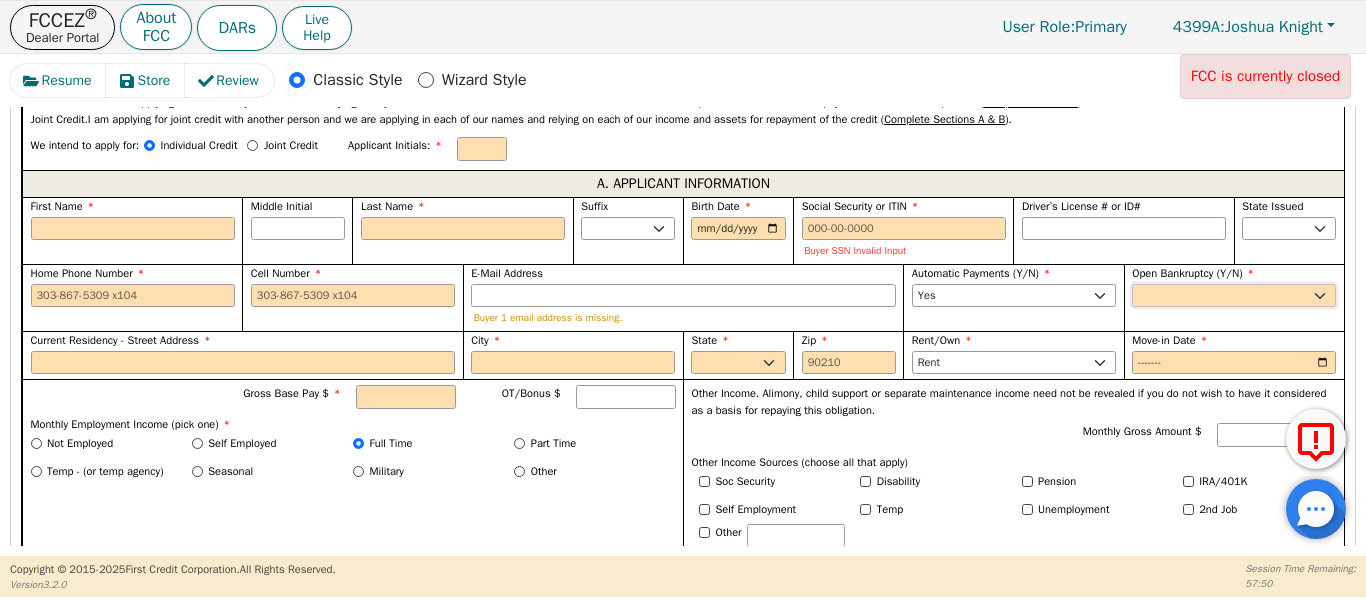 click on "Yes No" at bounding box center (1234, 296) 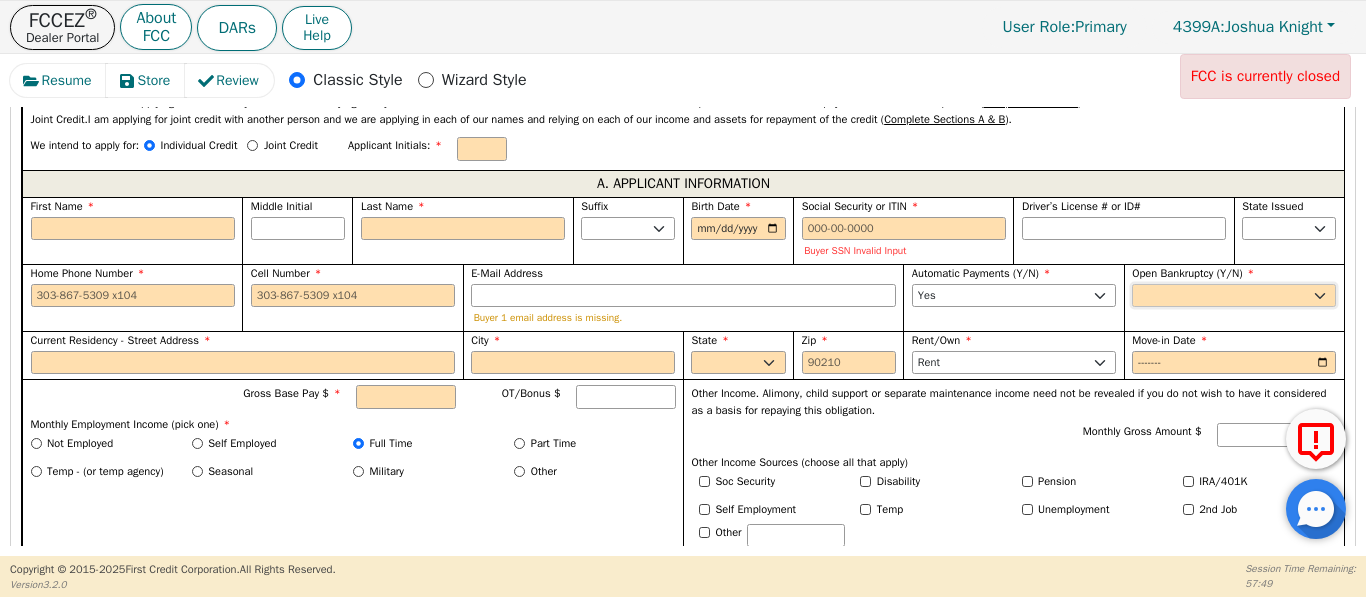select on "n" 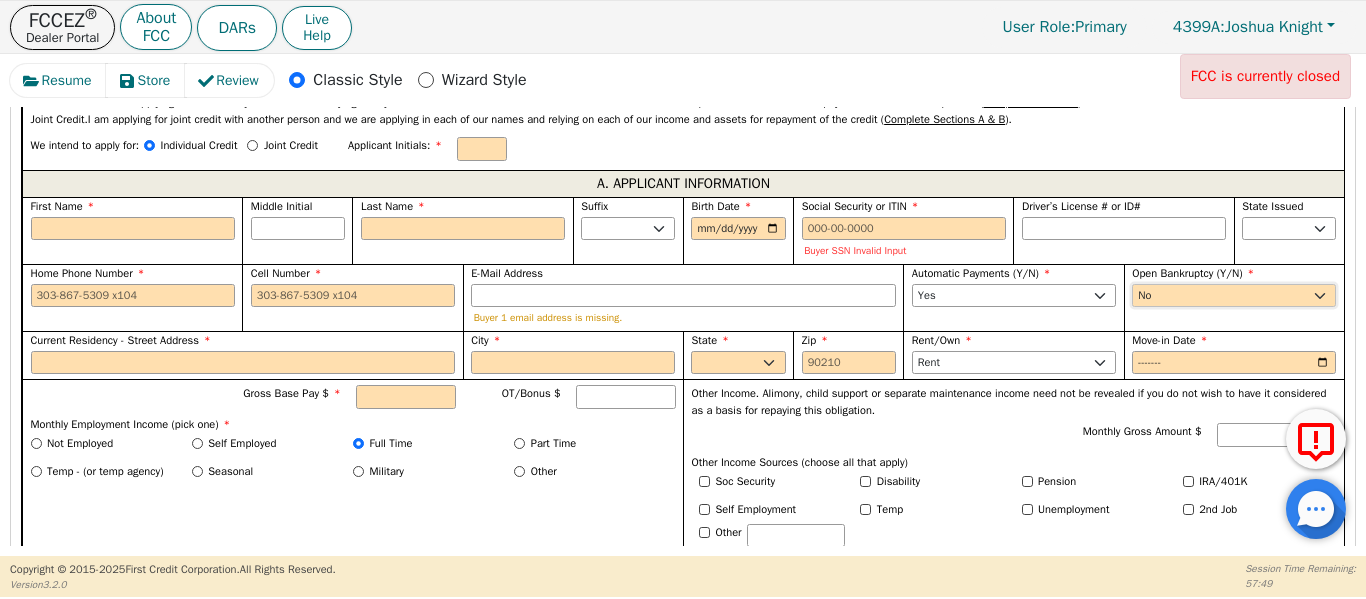 click on "Yes No" at bounding box center (1234, 296) 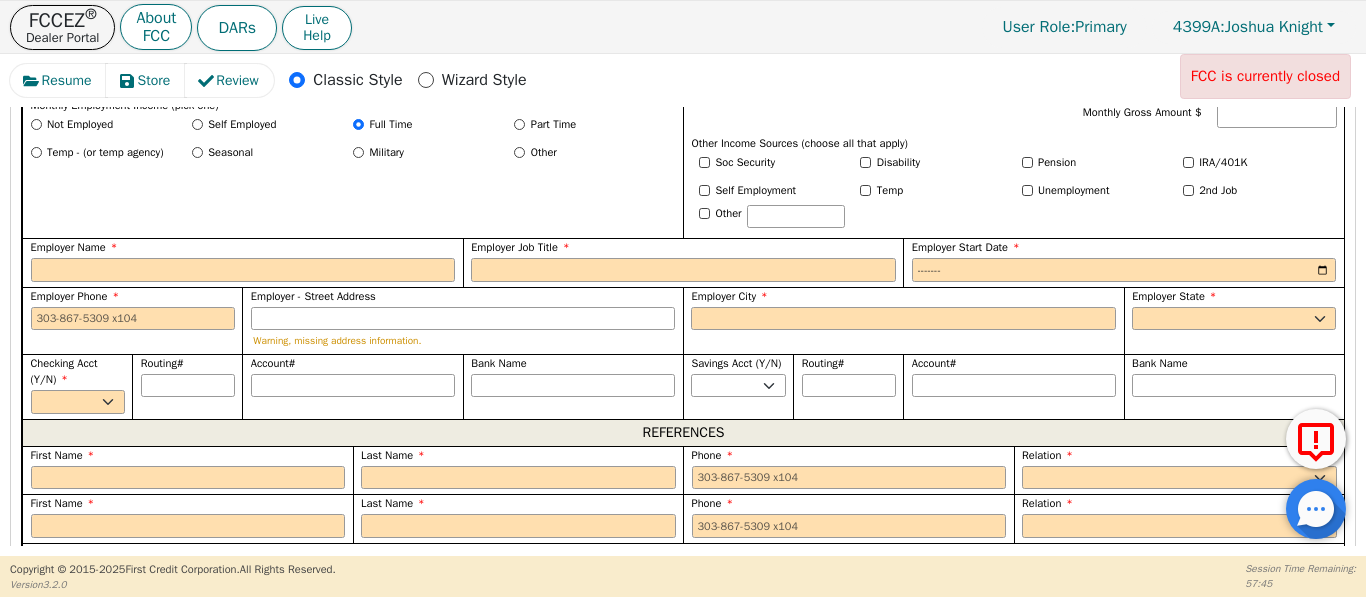 scroll, scrollTop: 1435, scrollLeft: 0, axis: vertical 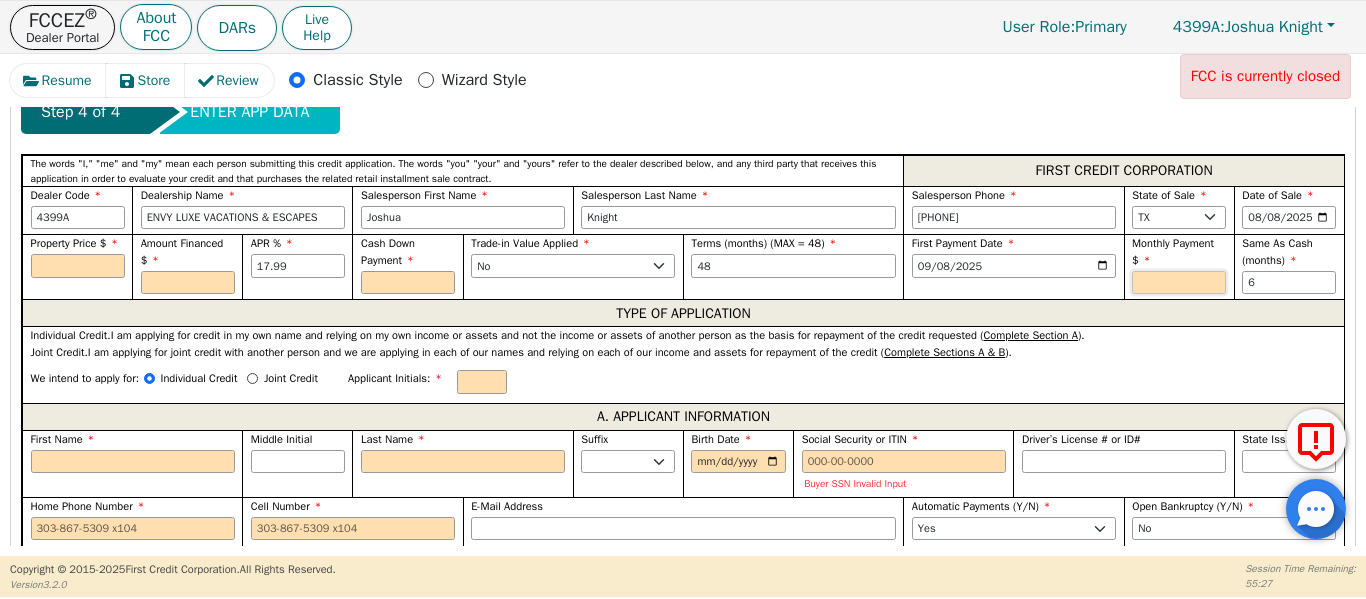 click at bounding box center [1179, 283] 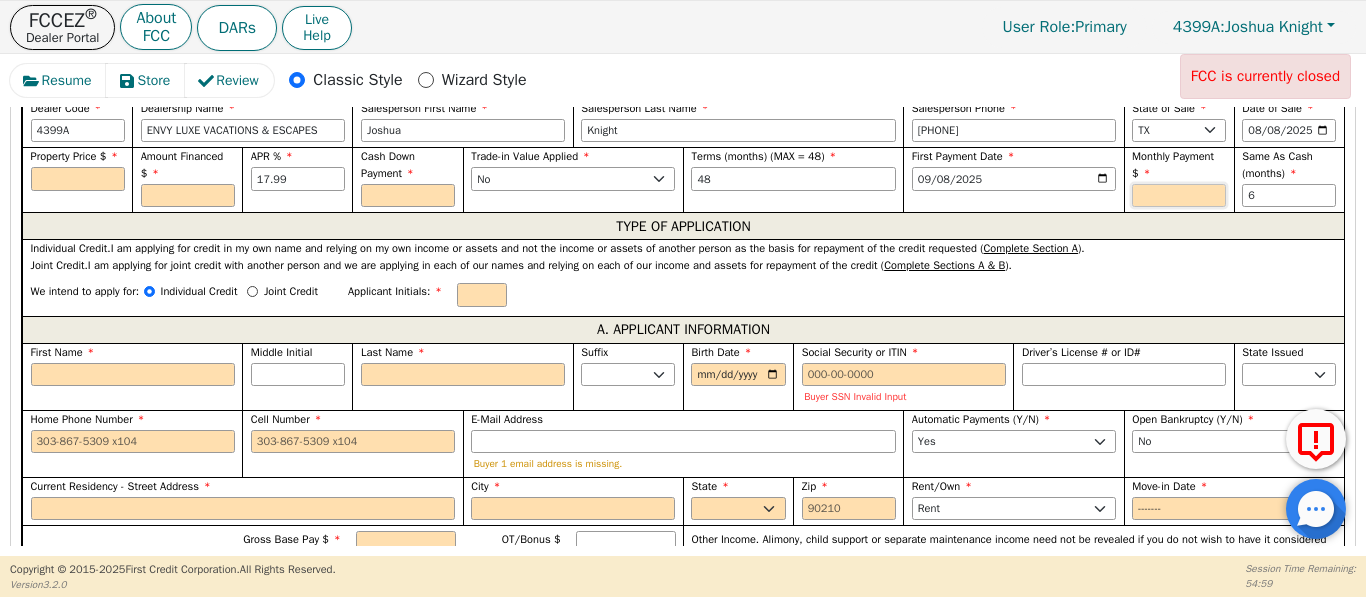 scroll, scrollTop: 1002, scrollLeft: 0, axis: vertical 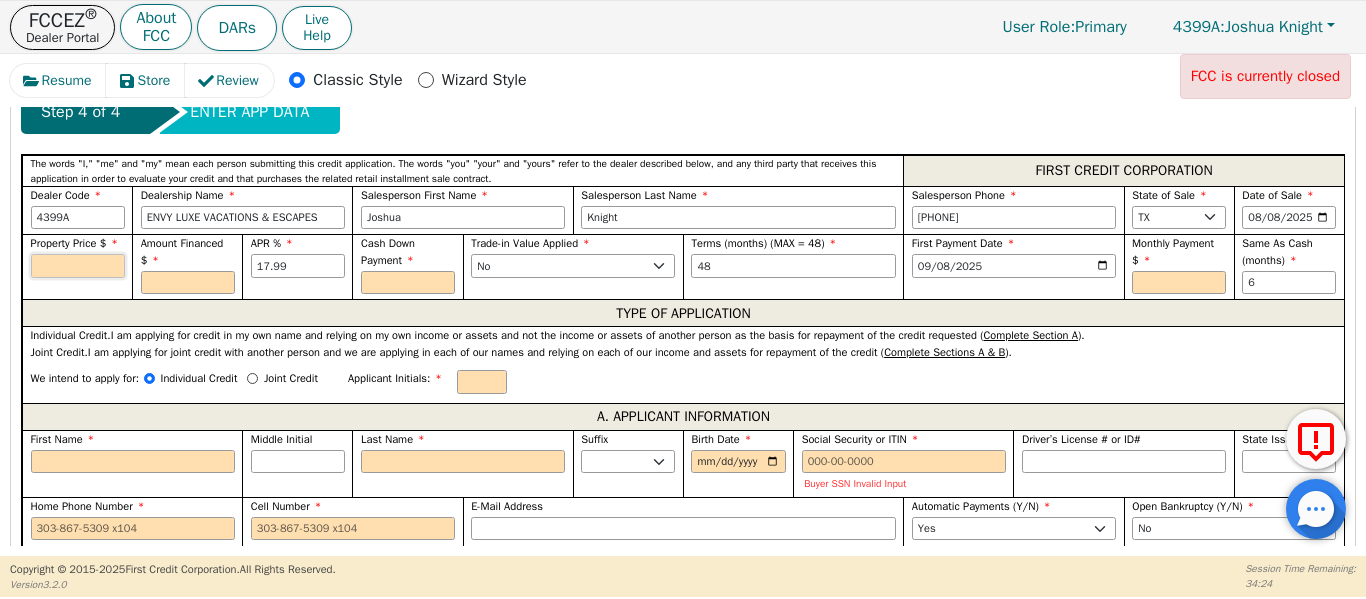 drag, startPoint x: 117, startPoint y: 261, endPoint x: 106, endPoint y: 263, distance: 11.18034 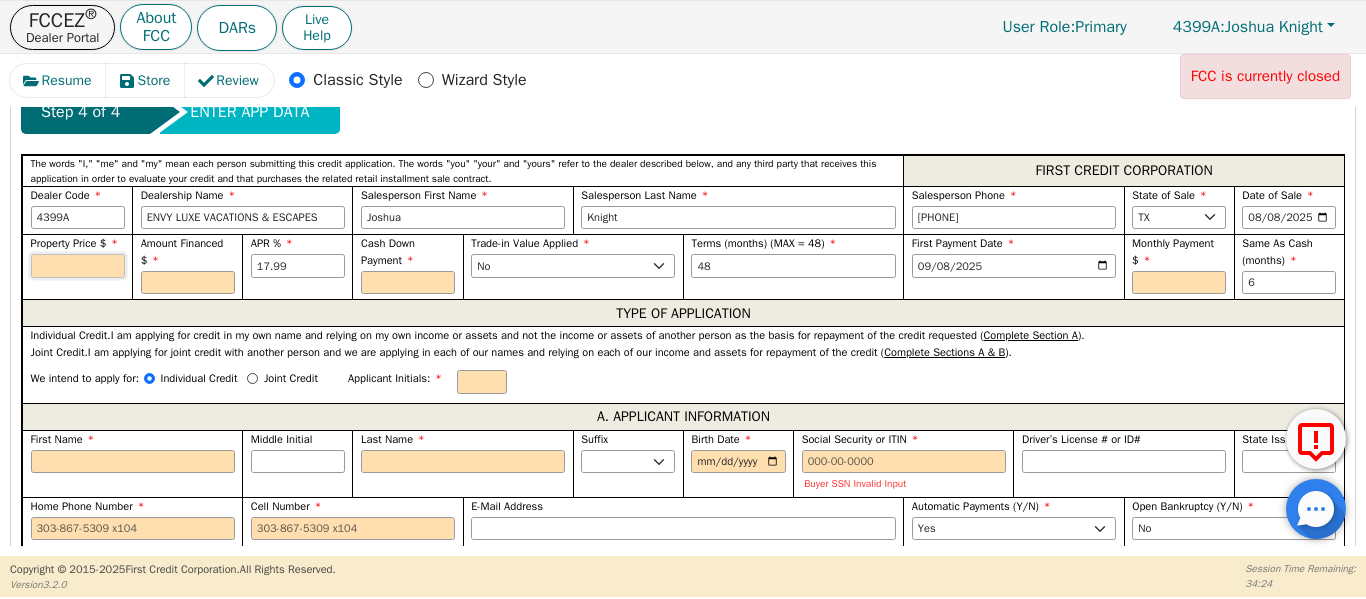 click at bounding box center (78, 266) 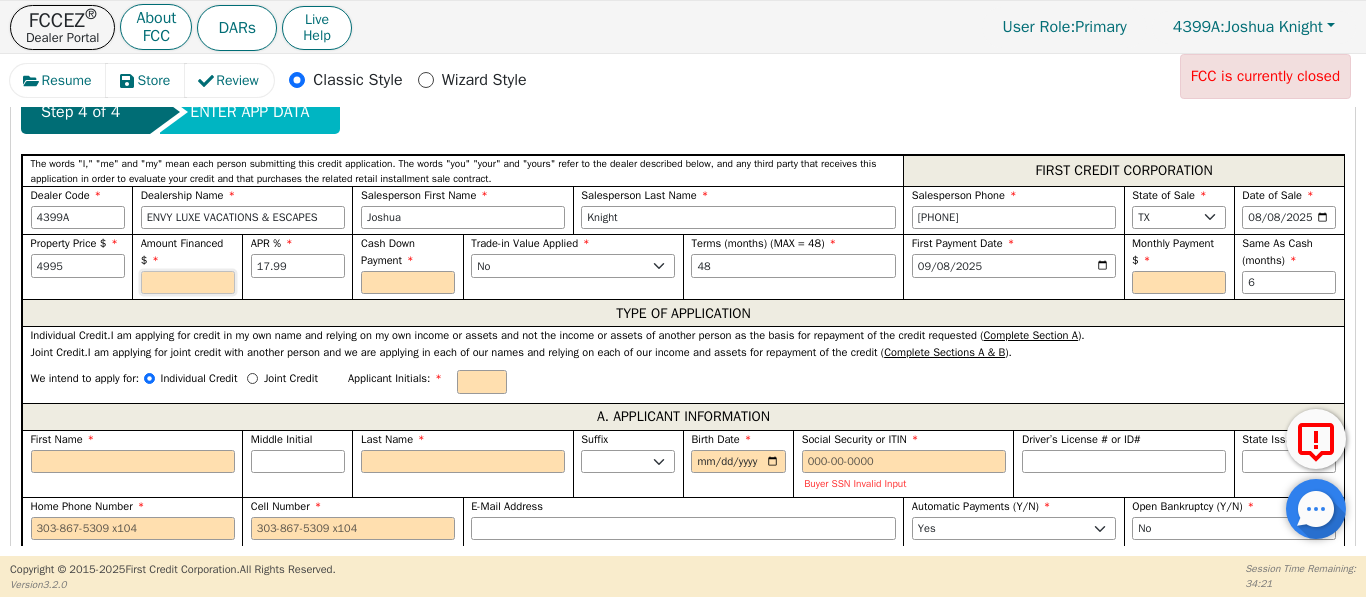 type on "4995.00" 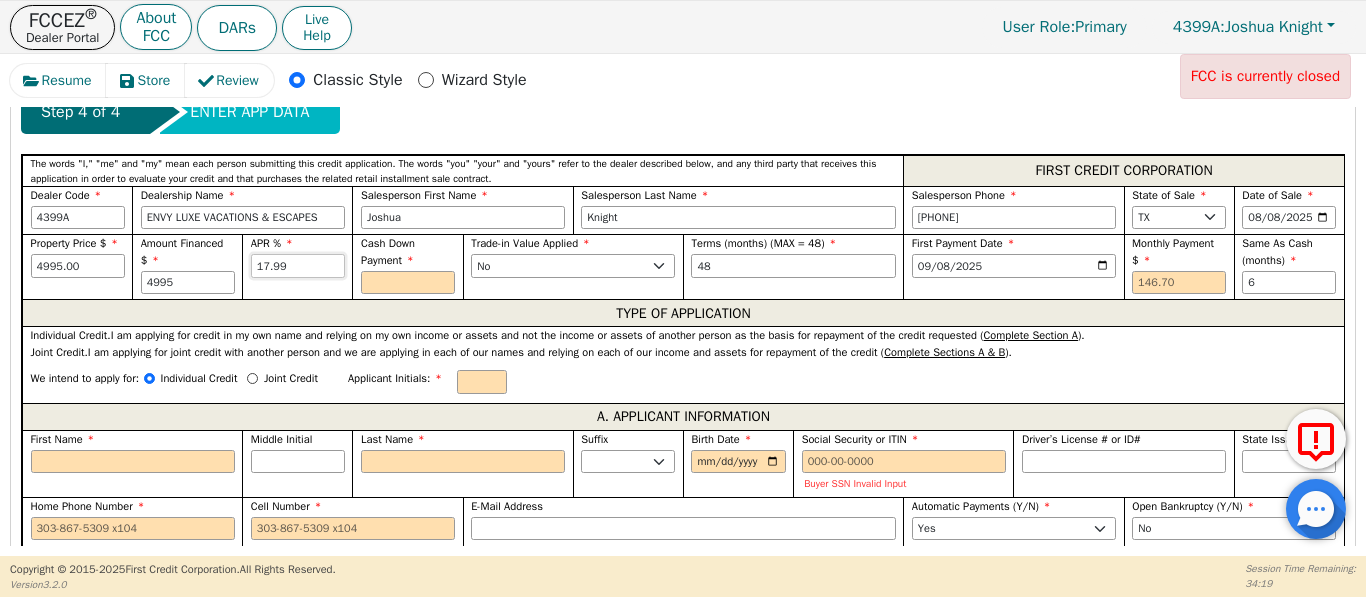 type on "4995.00" 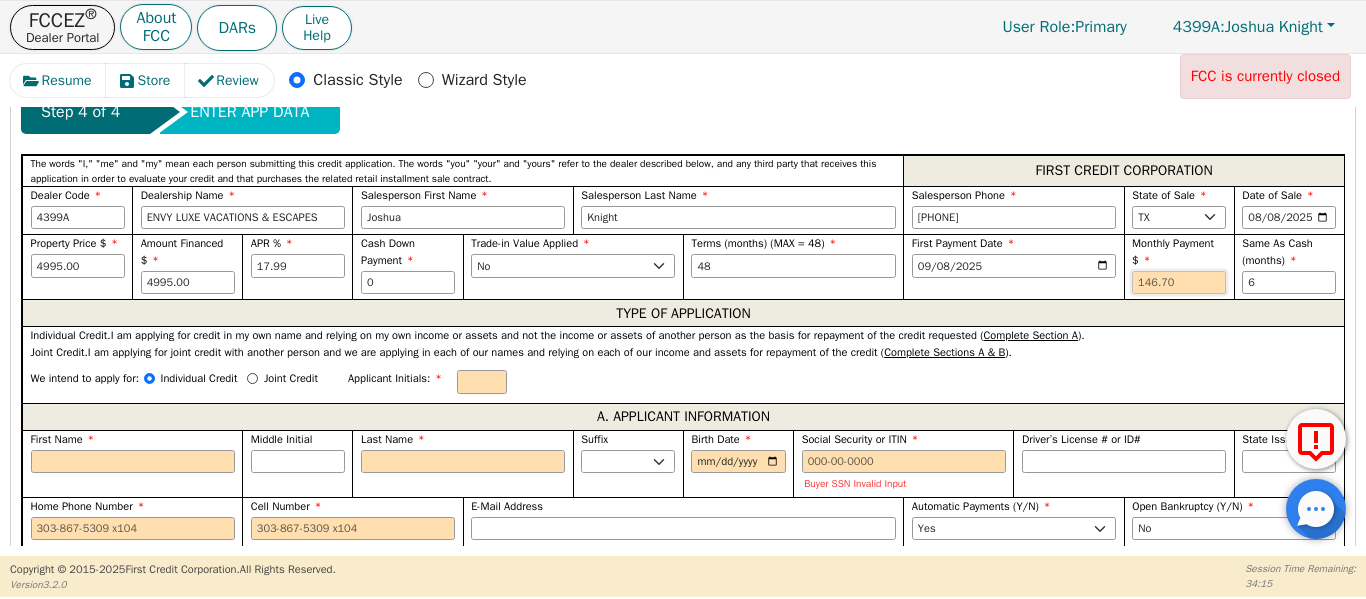 type on "0.00" 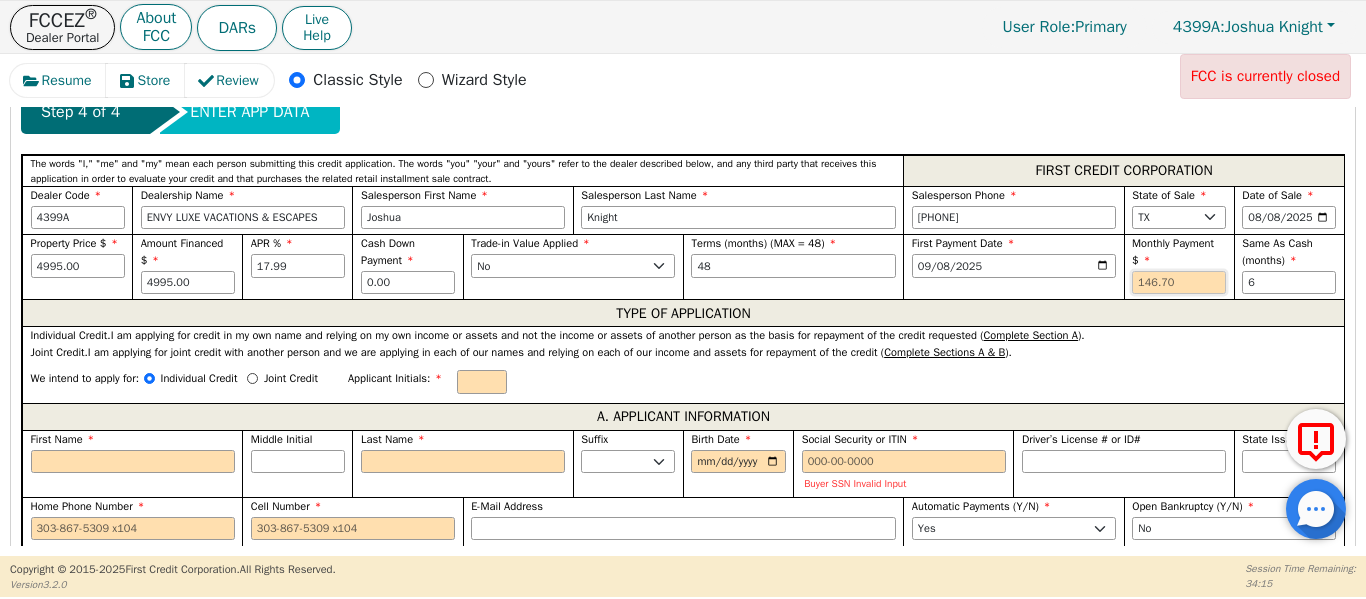 click at bounding box center (1179, 283) 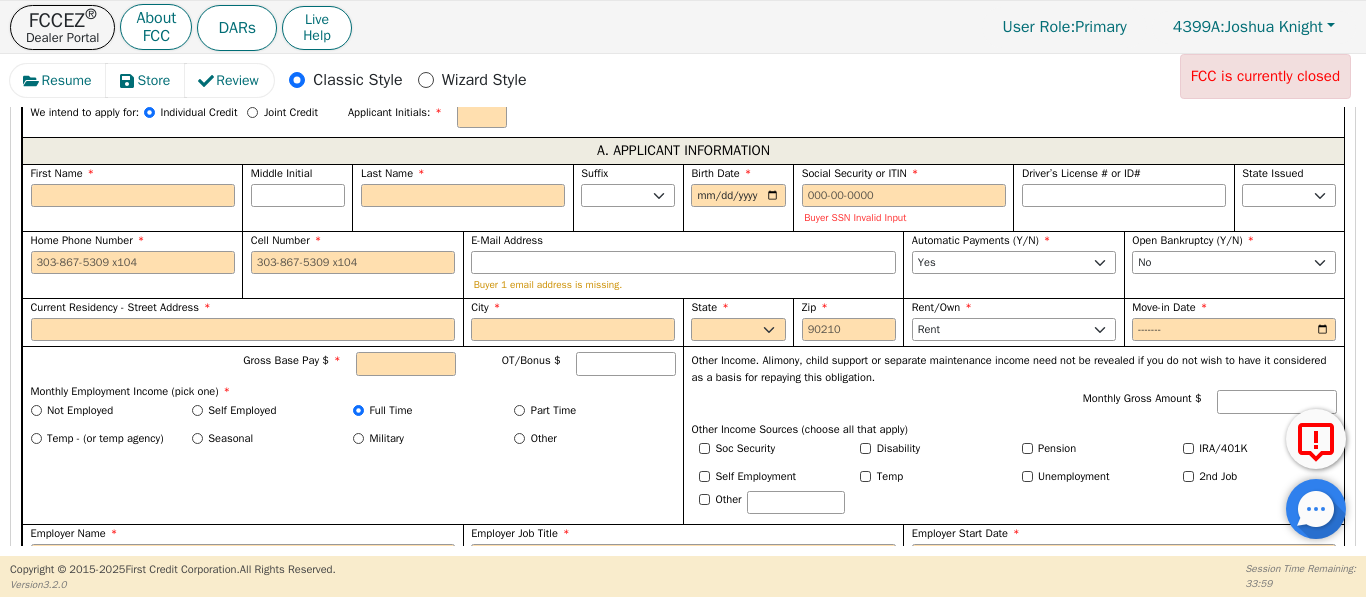 scroll, scrollTop: 1102, scrollLeft: 0, axis: vertical 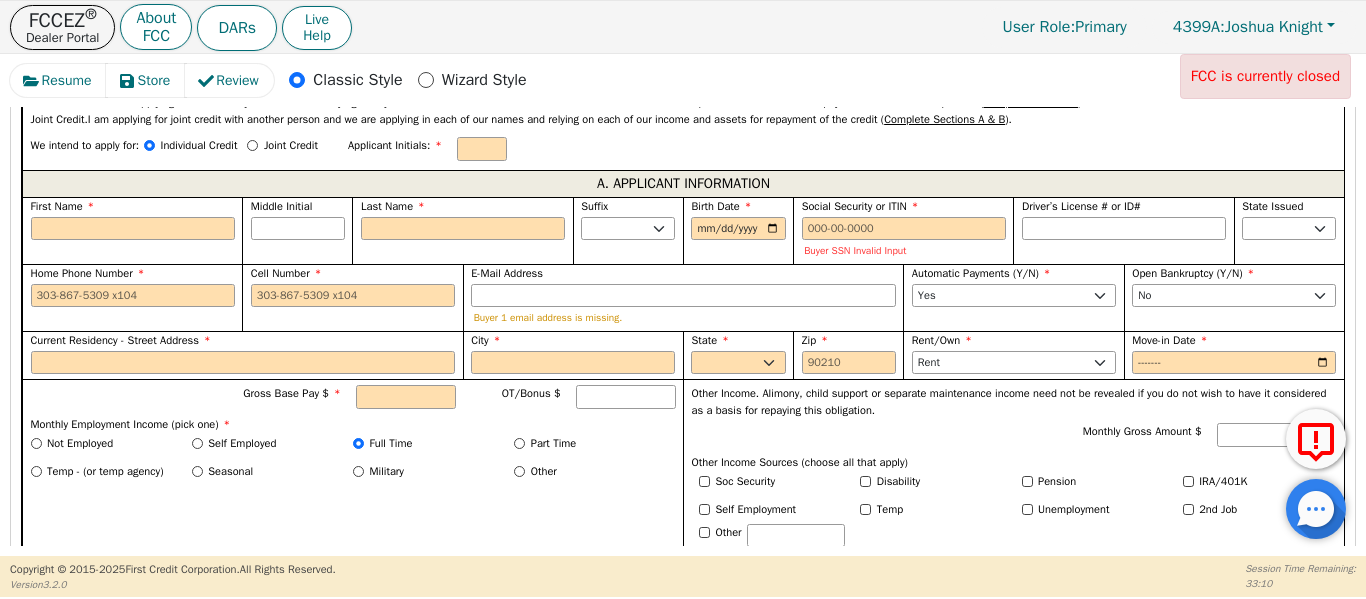 type on "146.70" 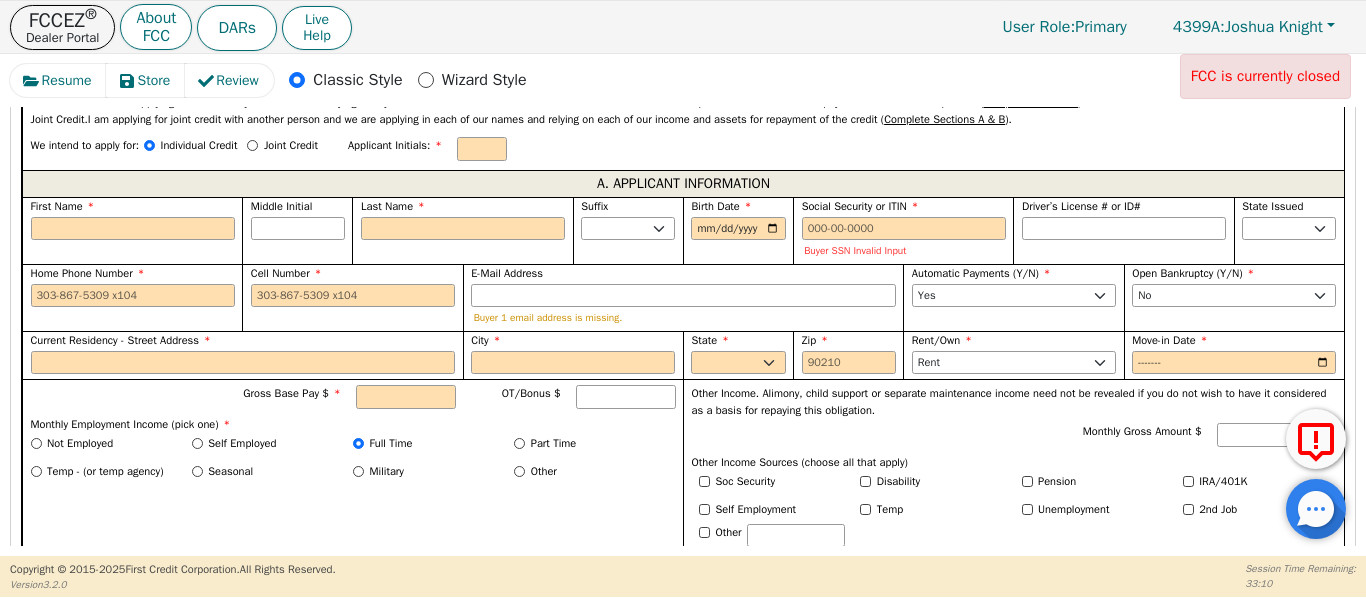 click on "FIRST CREDIT CORPORATION Dealer Code 4399A Dealership Name Joshua [LAST]" at bounding box center (683, 305) 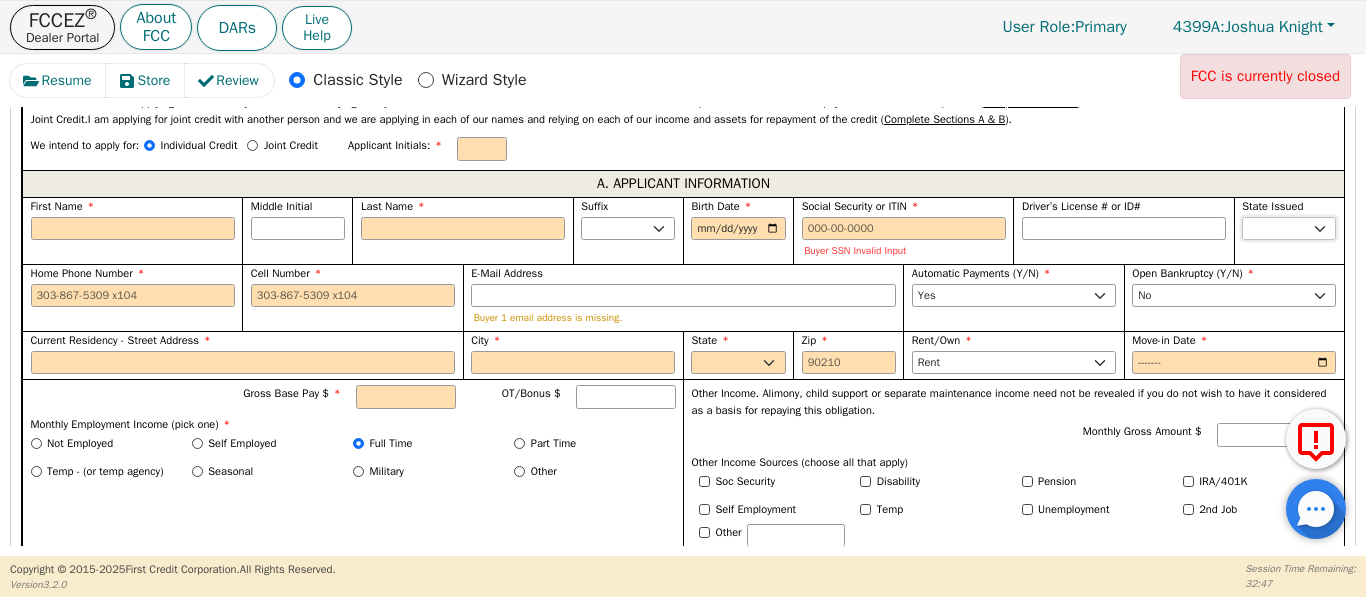 click on "AK AL AR AZ CA CO CT DC DE FL GA HI IA ID IL IN KS KY LA MA MD ME MI MN MO MS MT NC ND NE NH NJ NM NV NY OH OK OR PA SC SD TN TX UT VA VT WA WI WY" at bounding box center (1289, 229) 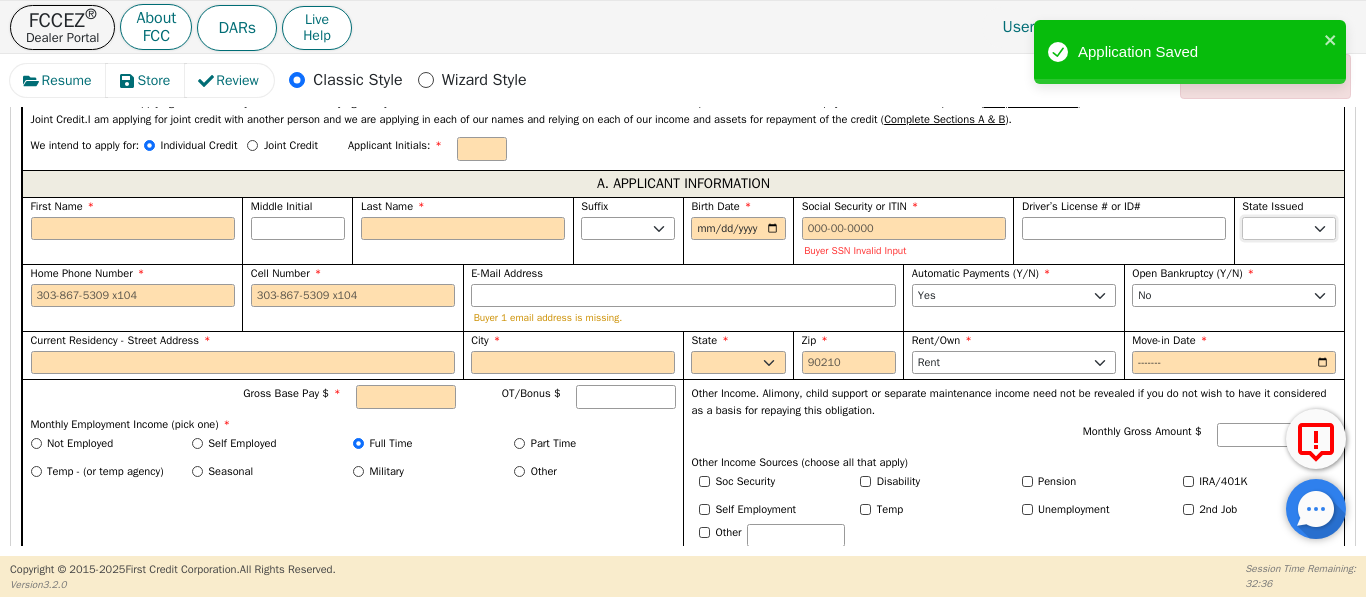 select on "TX" 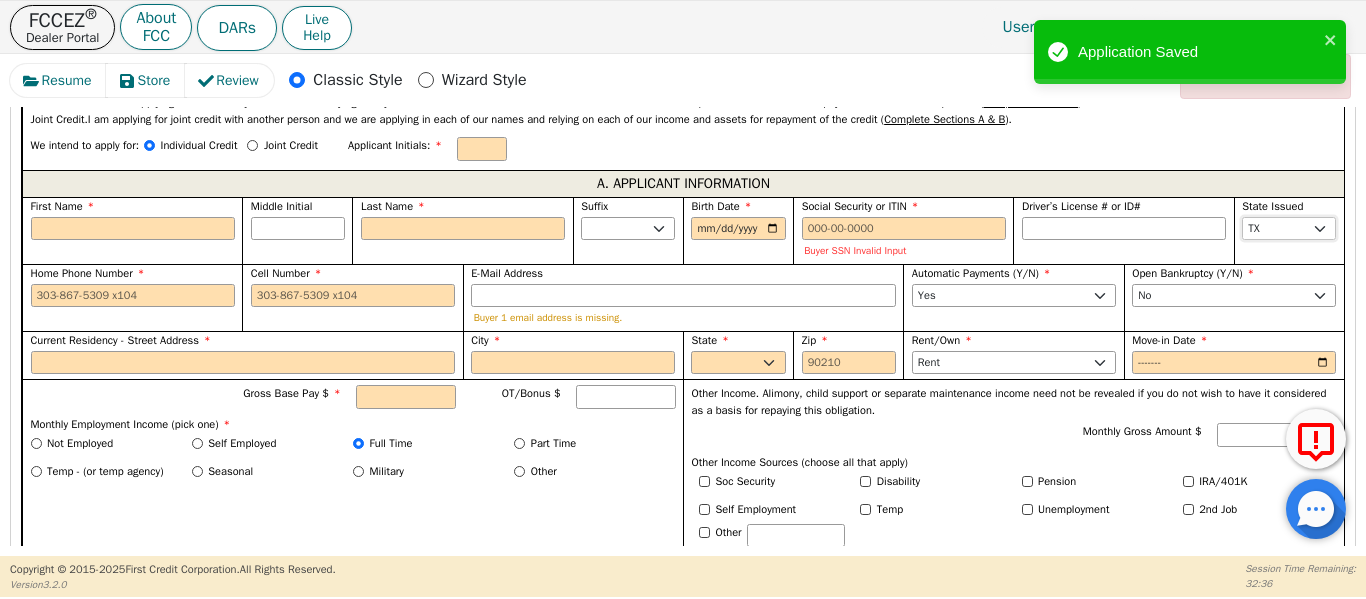 click on "AK AL AR AZ CA CO CT DC DE FL GA HI IA ID IL IN KS KY LA MA MD ME MI MN MO MS MT NC ND NE NH NJ NM NV NY OH OK OR PA SC SD TN TX UT VA VT WA WI WY" at bounding box center (1289, 229) 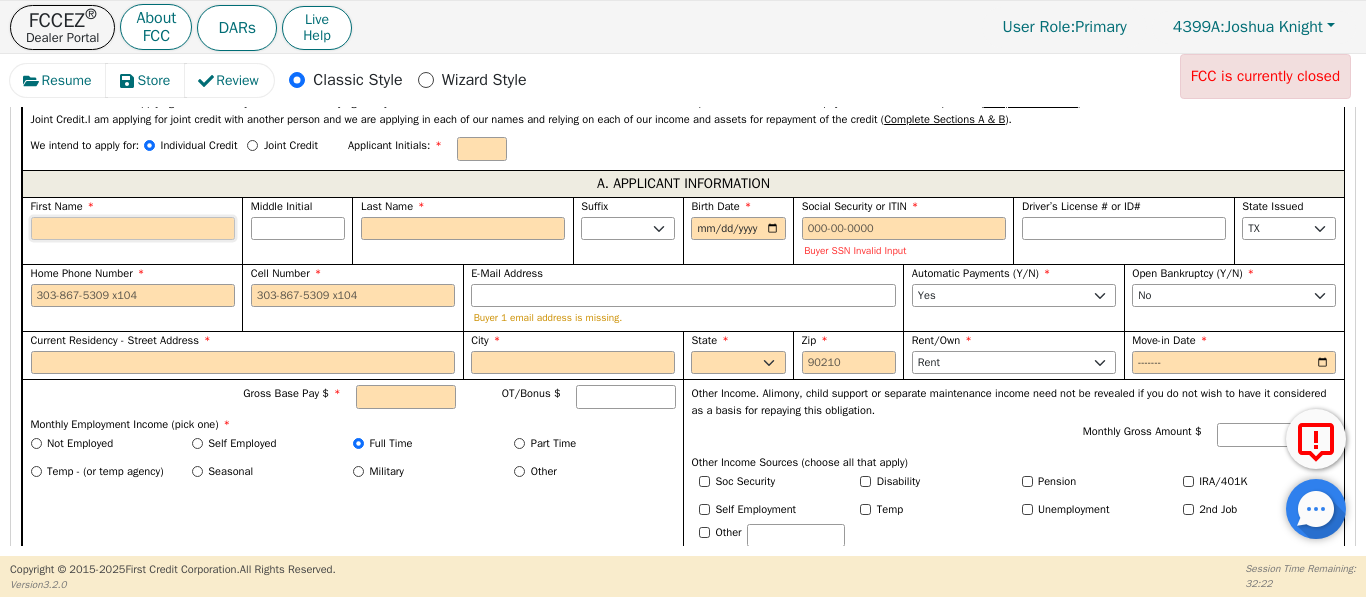 click on "First Name" at bounding box center (133, 229) 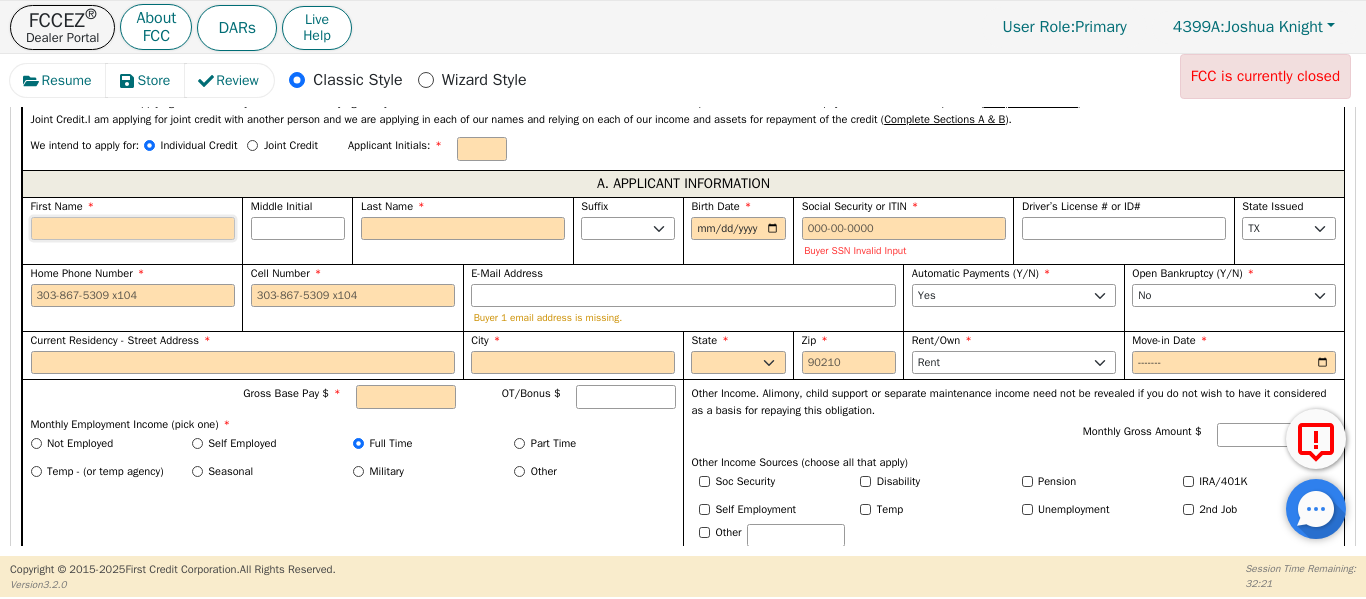 type on "B" 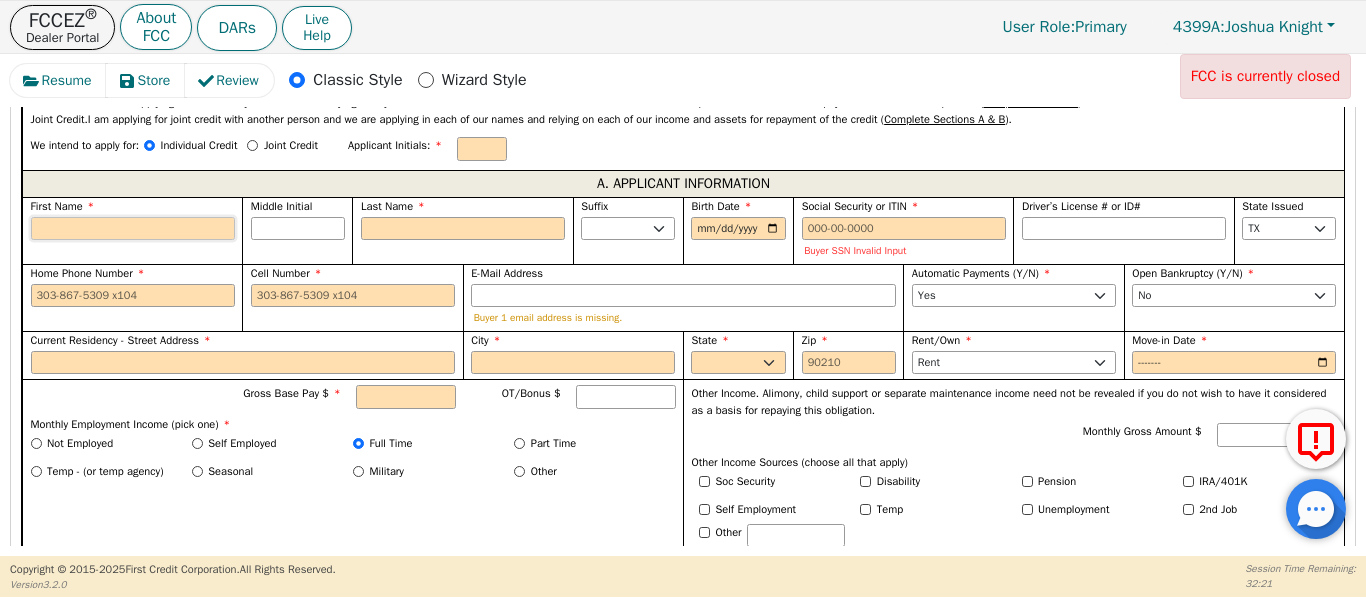 type on "B" 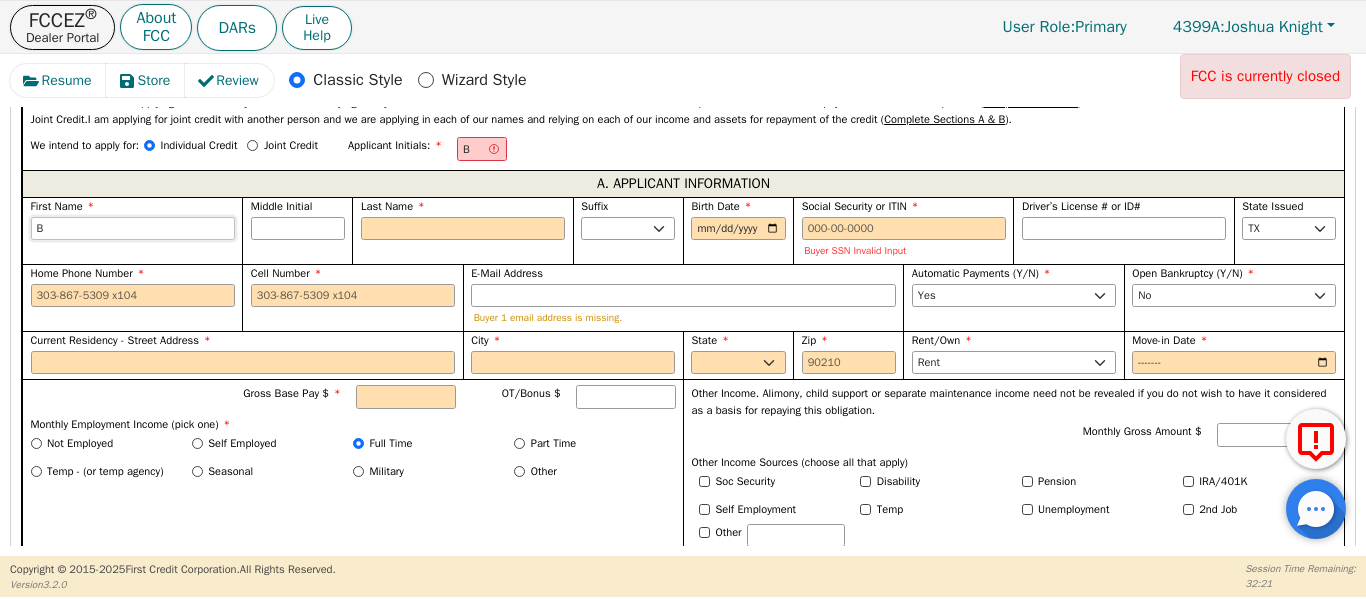 type on "Br" 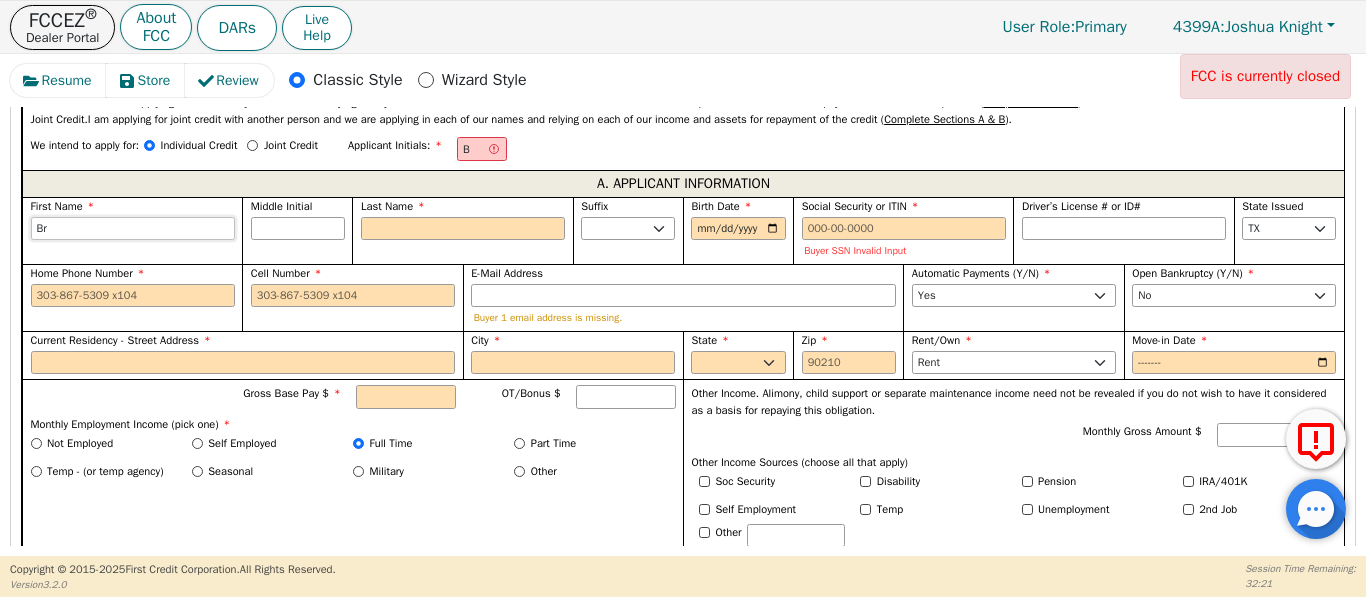 type on "[FIRST]" 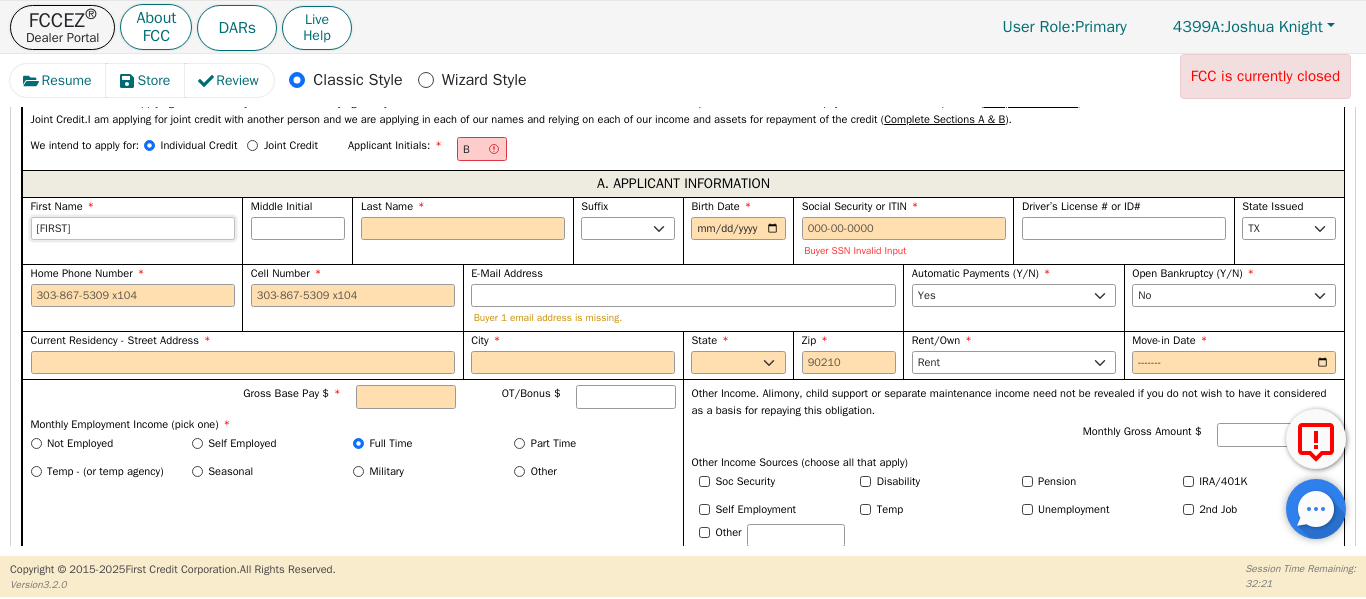 type on "[FIRST]" 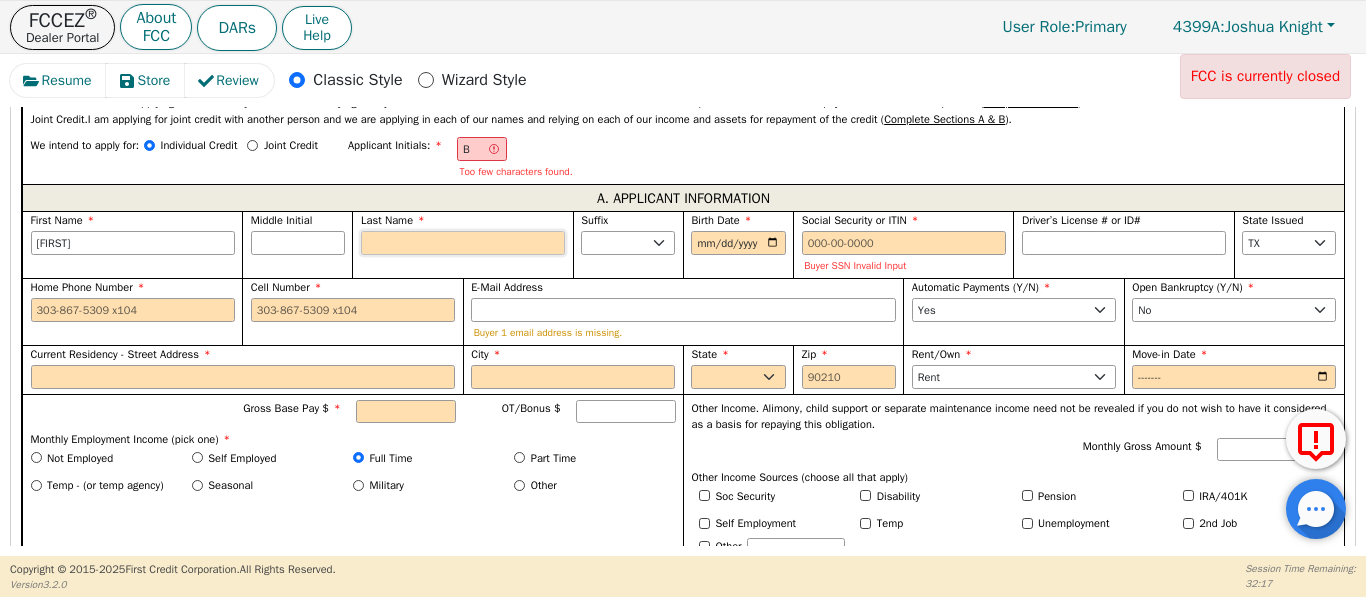 type on "[FIRST]" 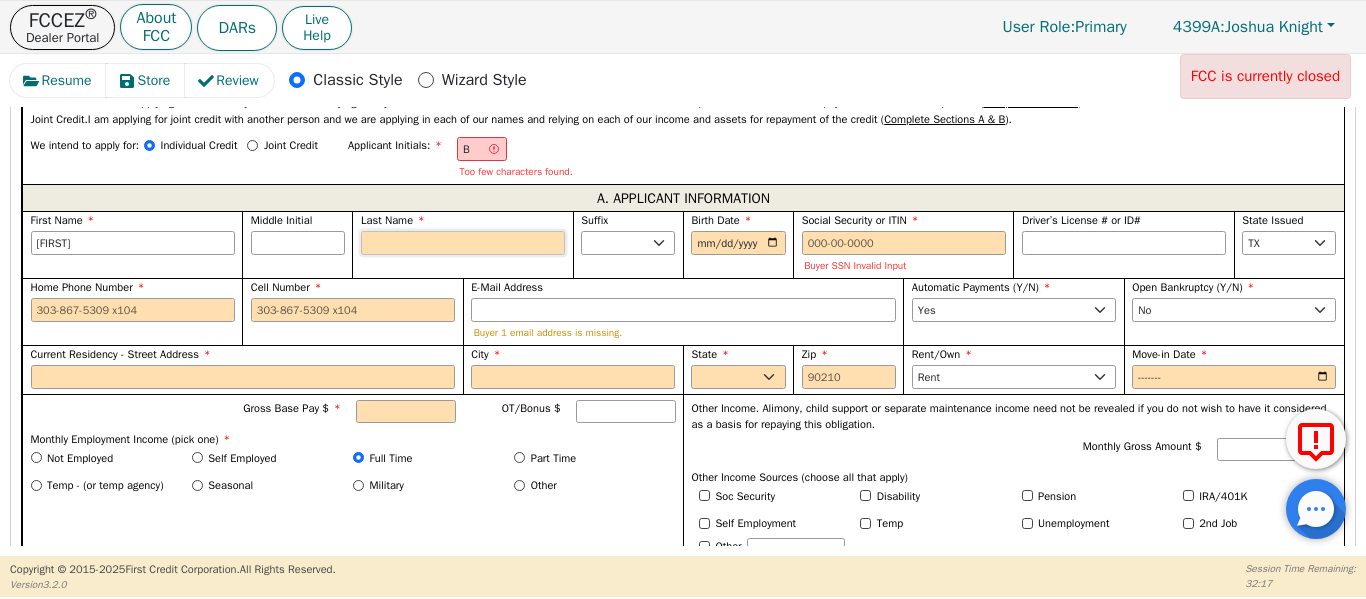 click on "Last Name" at bounding box center [463, 243] 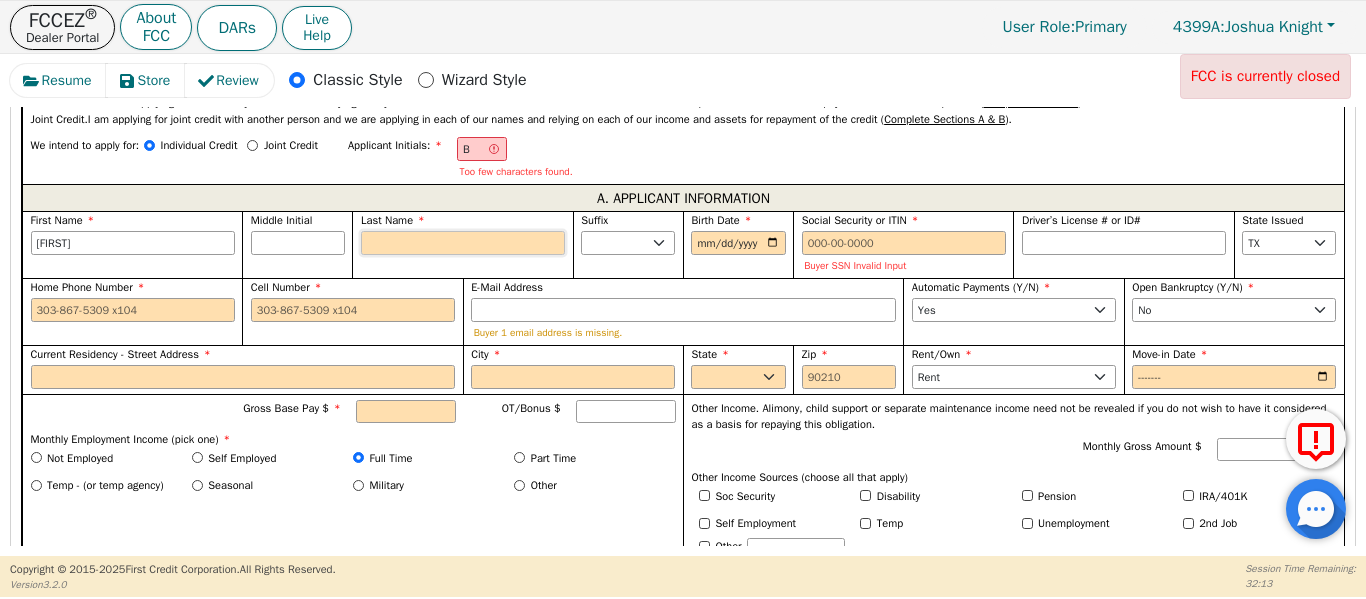 type on "BC" 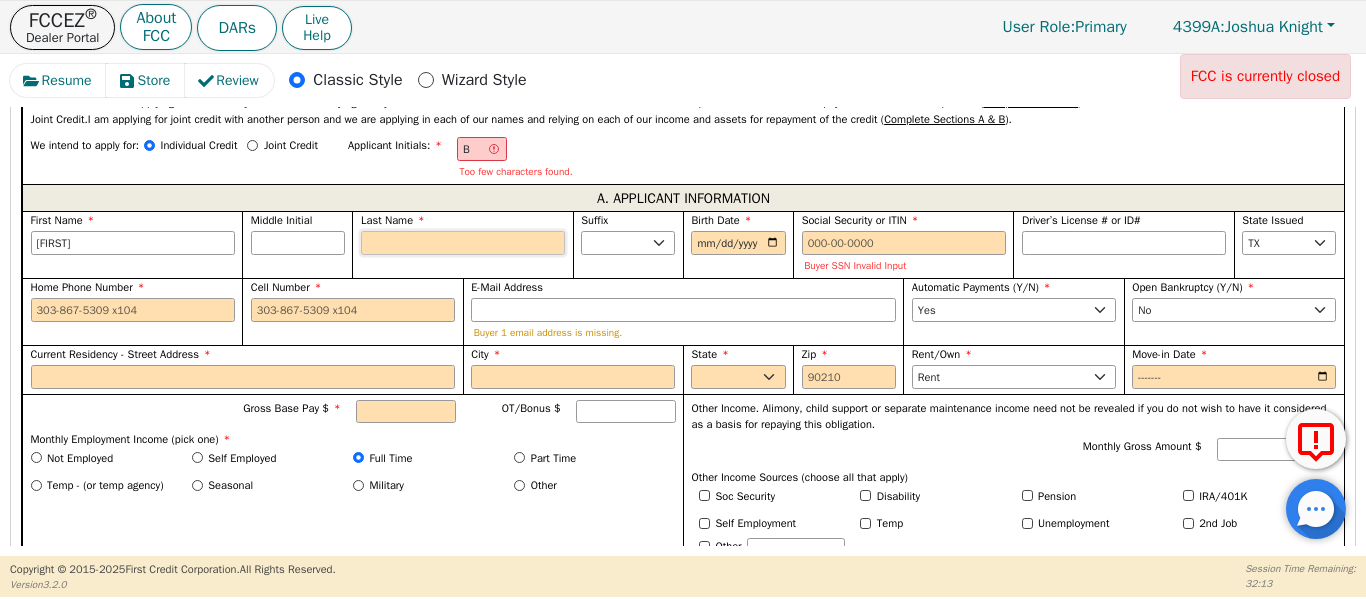 type on "C" 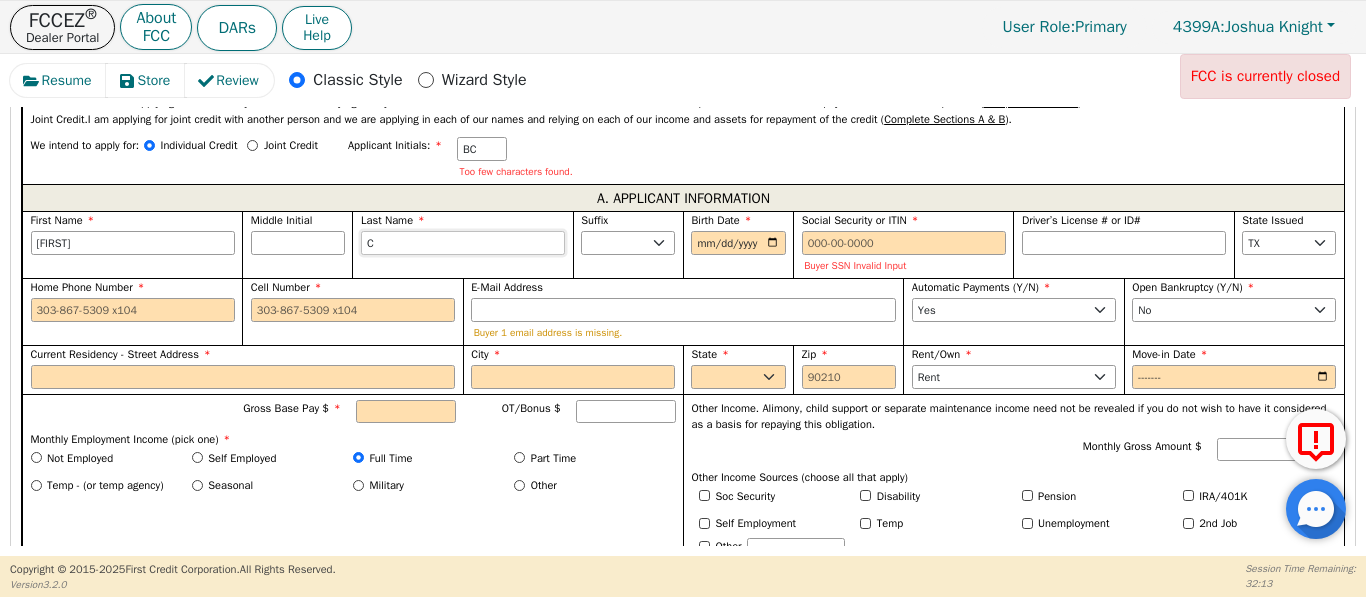 type on "[LAST]" 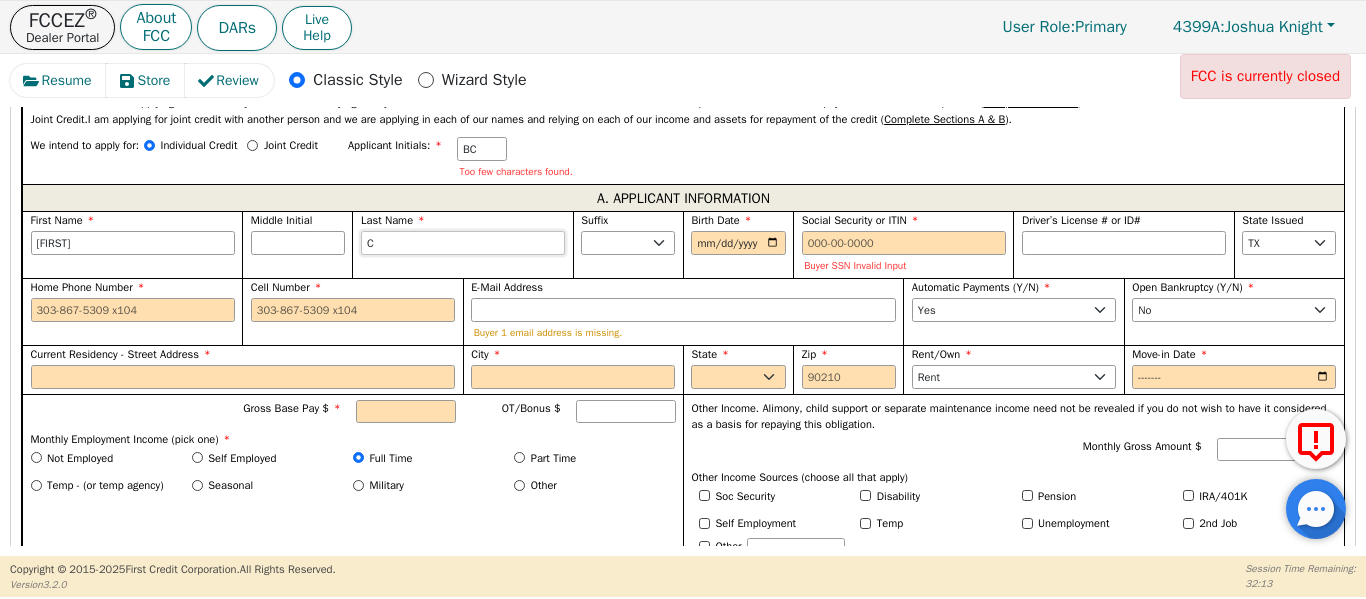 type on "[FIRST] [LAST]" 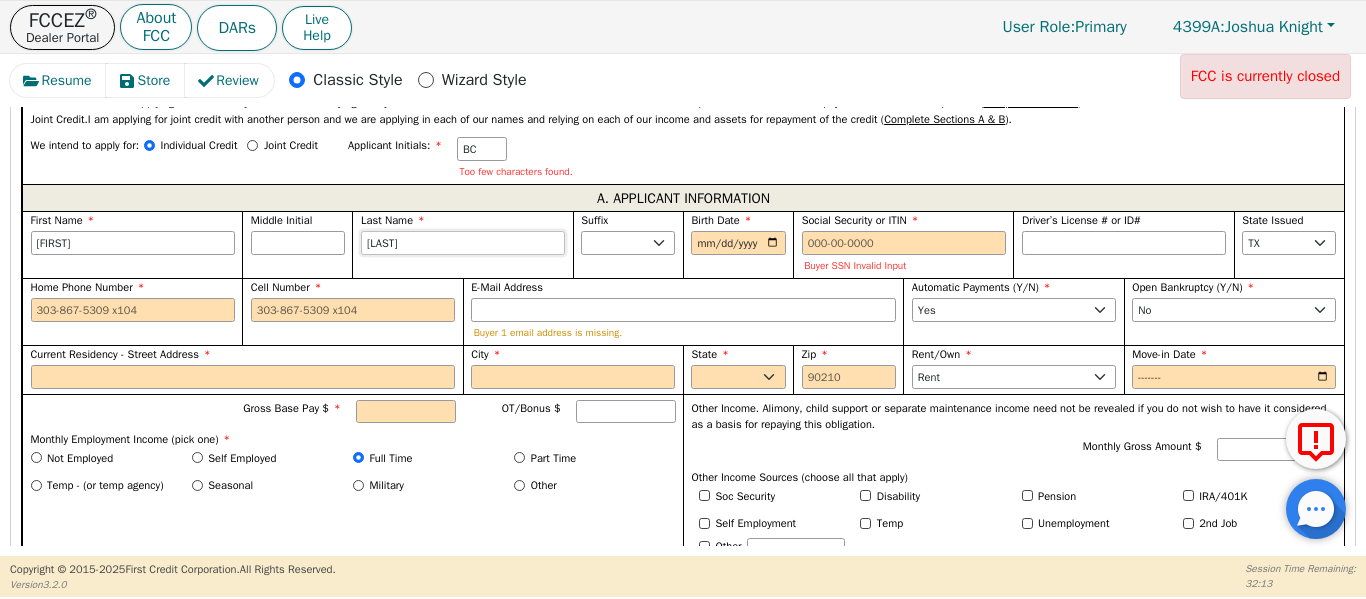 type on "[LAST]" 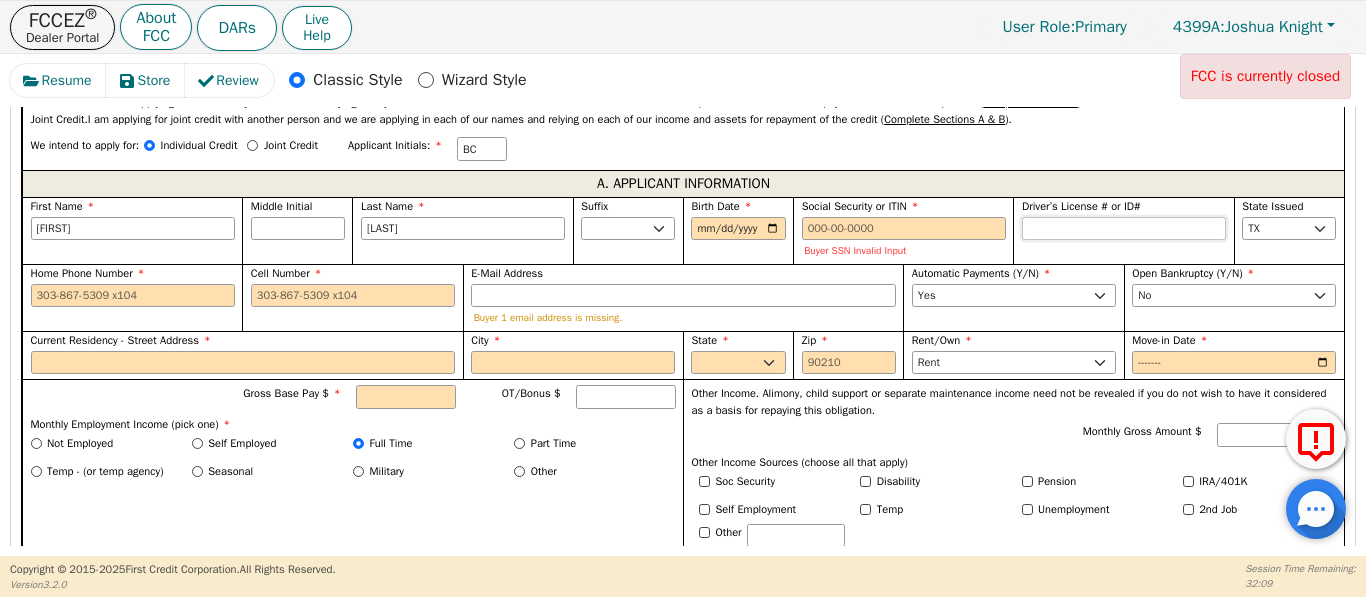 type on "[LAST]" 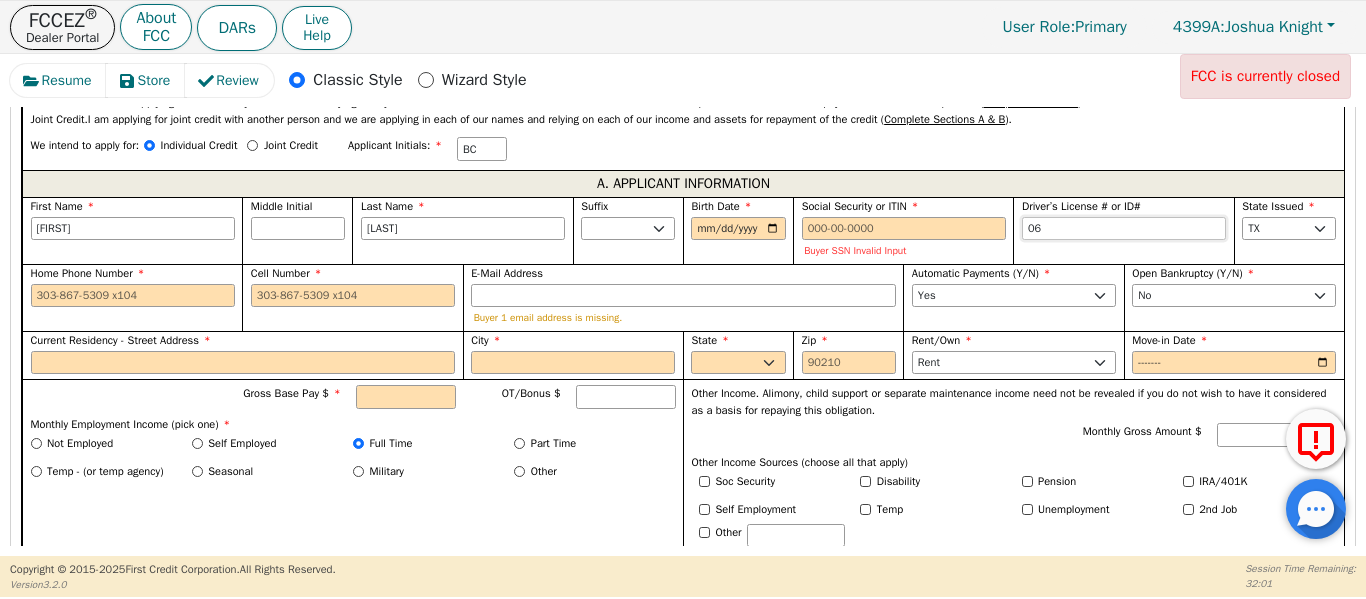 type on "0" 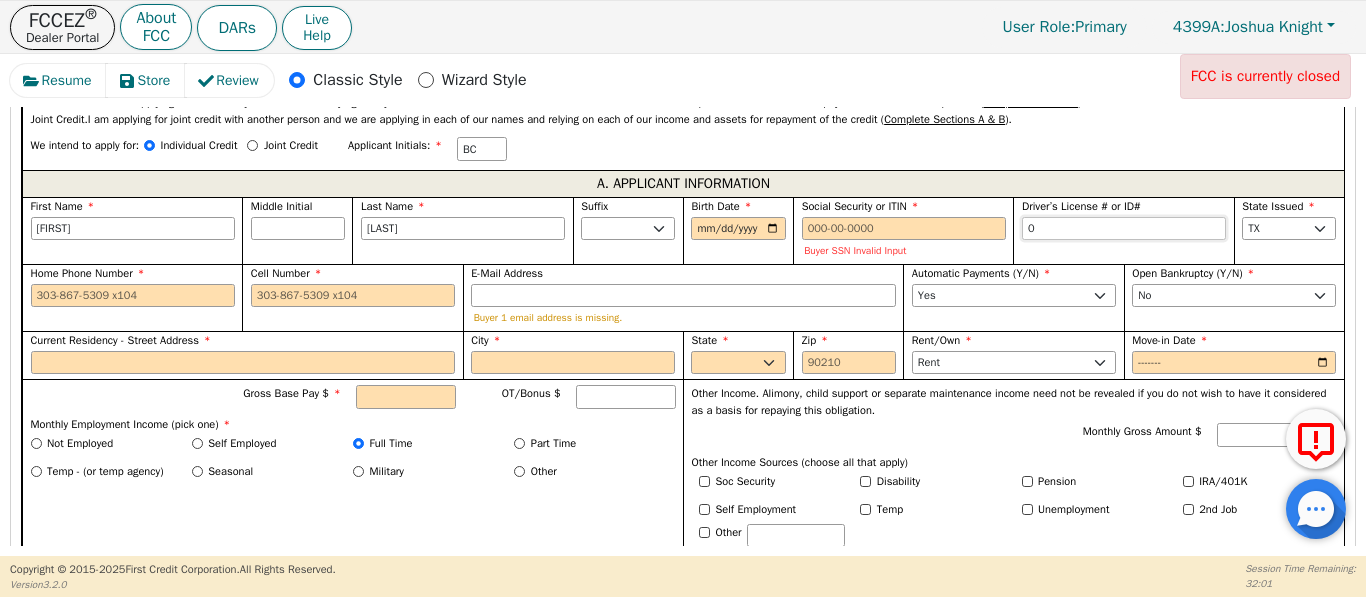 type 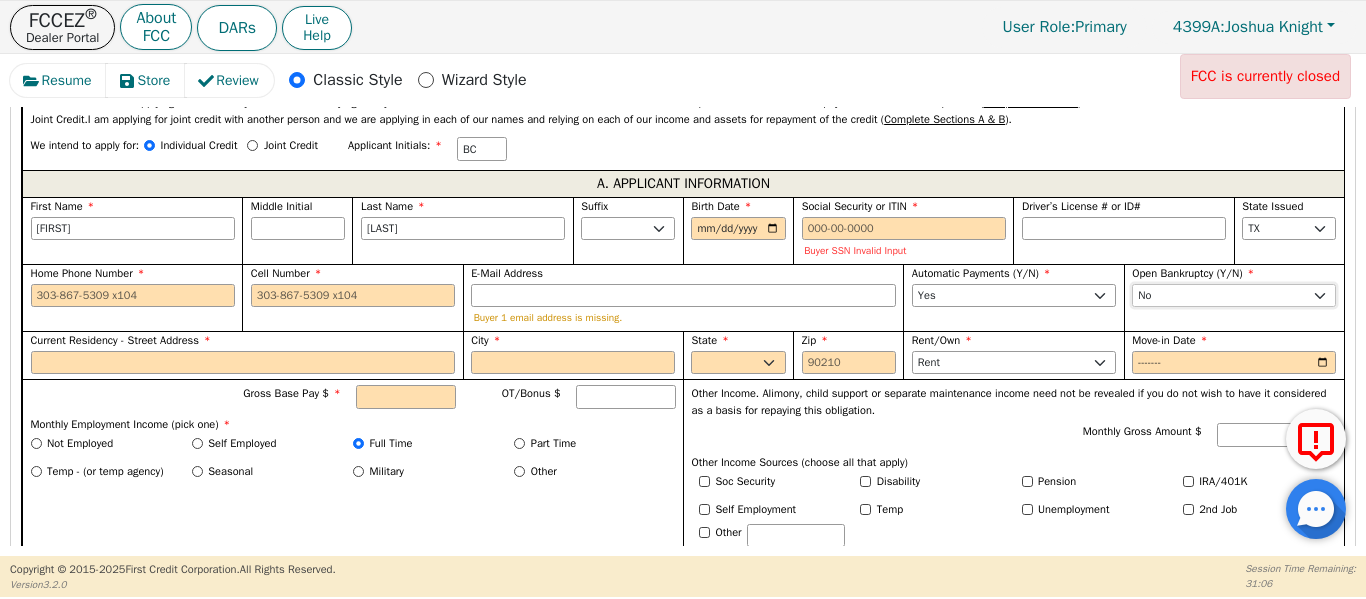 click on "Yes No" at bounding box center [1234, 296] 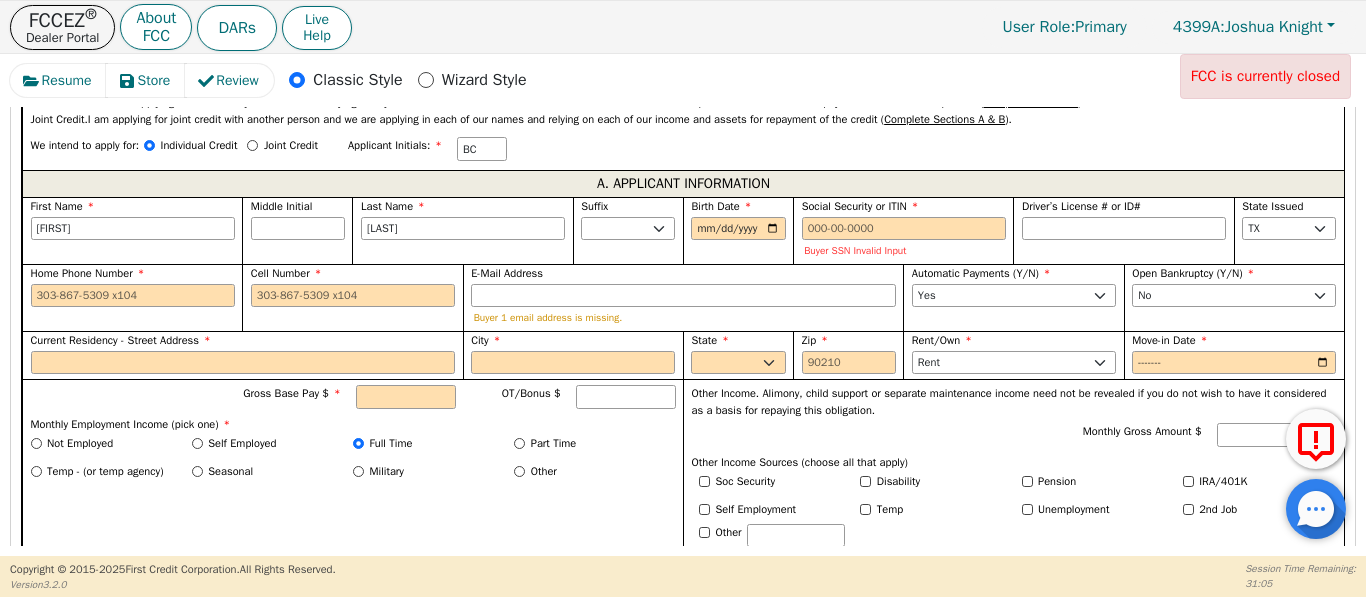 click on "Other Income. Alimony, child support or separate maintenance income
need not be revealed if you do not wish to have it considered as a
basis for repaying this obligation.
Monthly Gross Amount $ Other Income Sources (choose all that apply) Soc Security Disability Pension IRA/401K Self Employment Temp Unemployment 2nd Job Other" at bounding box center [1013, 468] 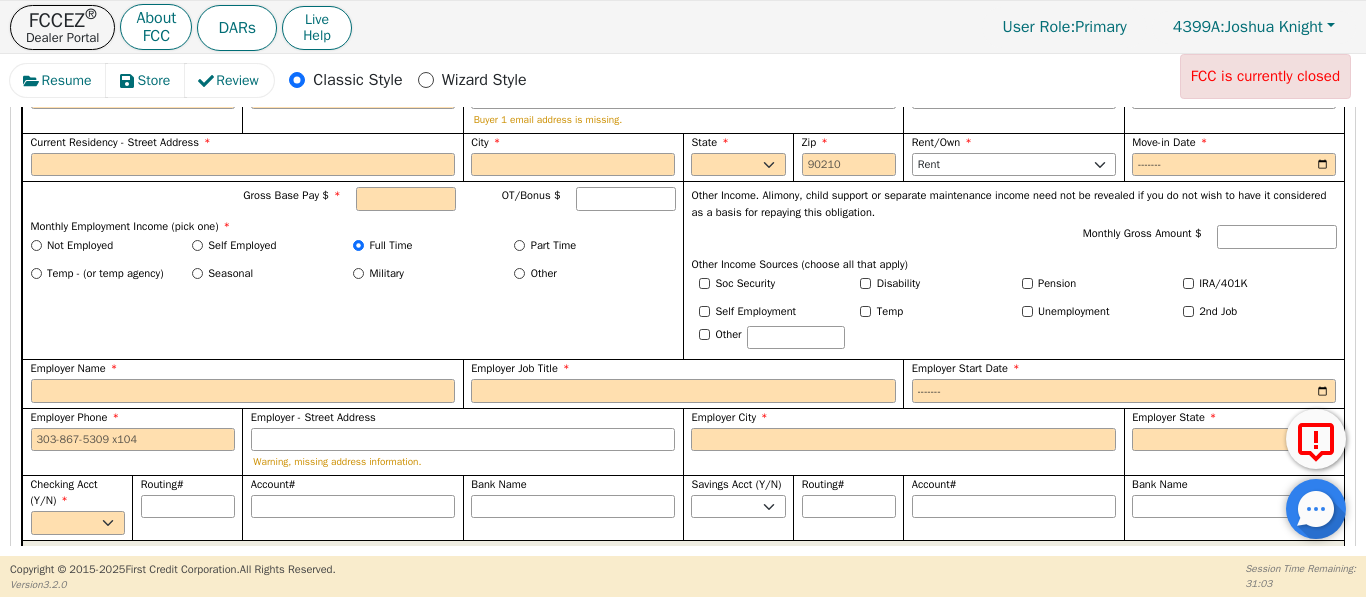 scroll, scrollTop: 1302, scrollLeft: 0, axis: vertical 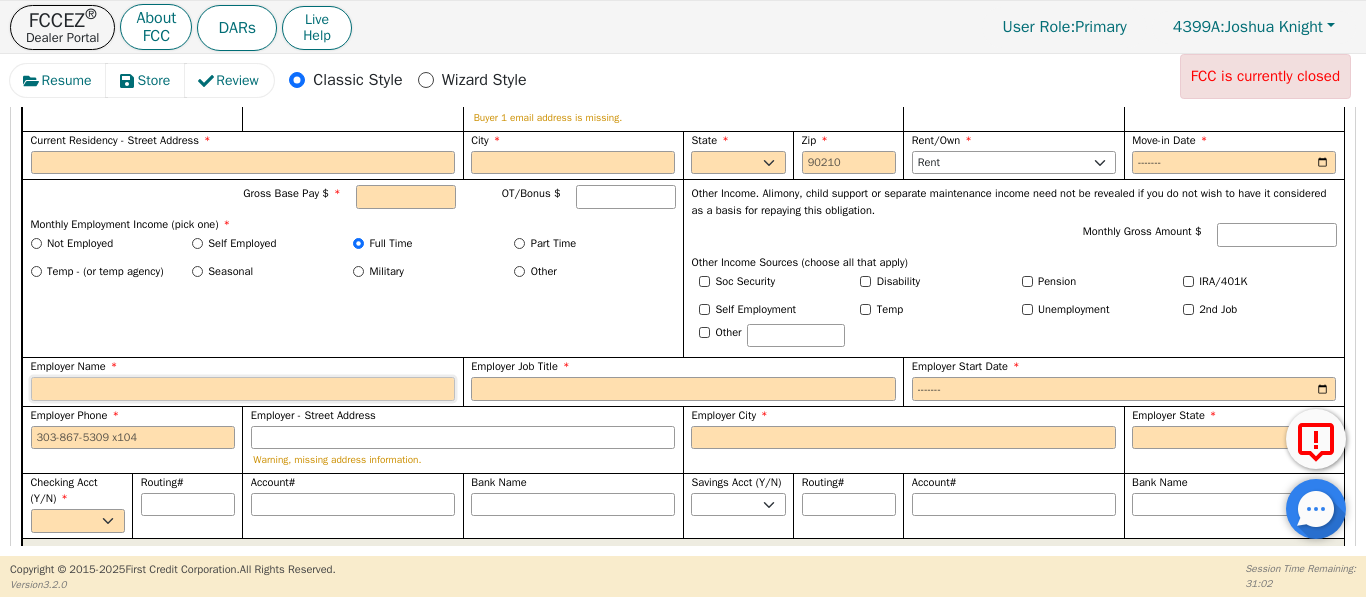 click on "Employer Name" at bounding box center (243, 389) 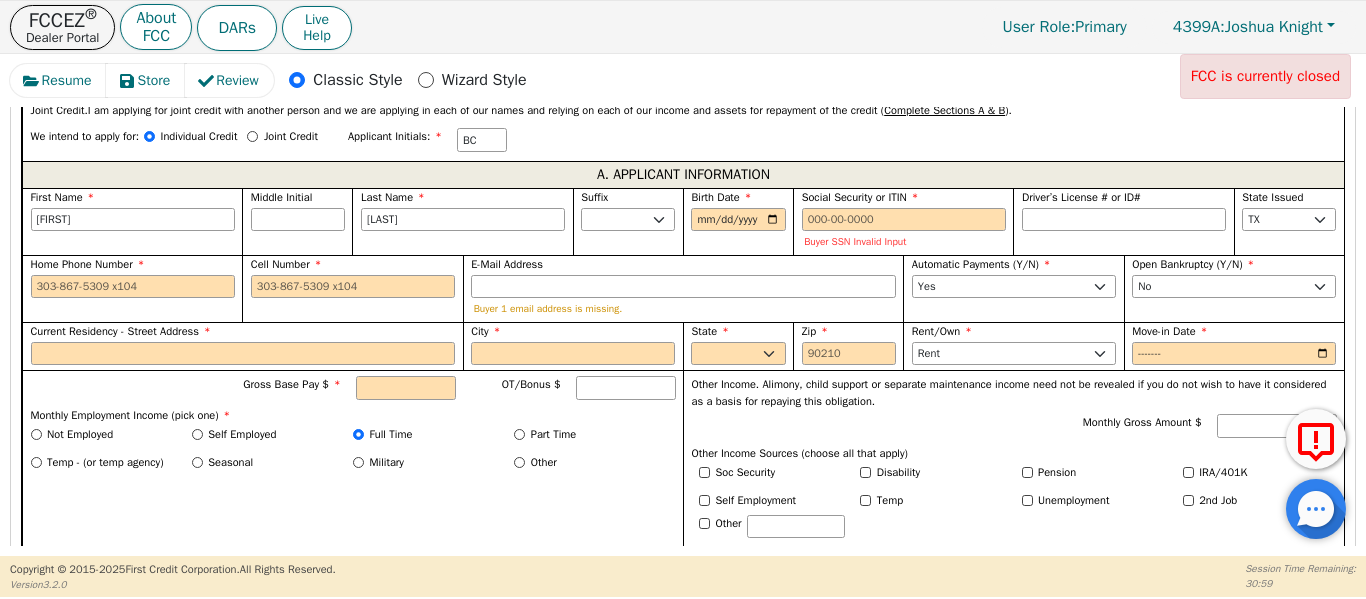 scroll, scrollTop: 1102, scrollLeft: 0, axis: vertical 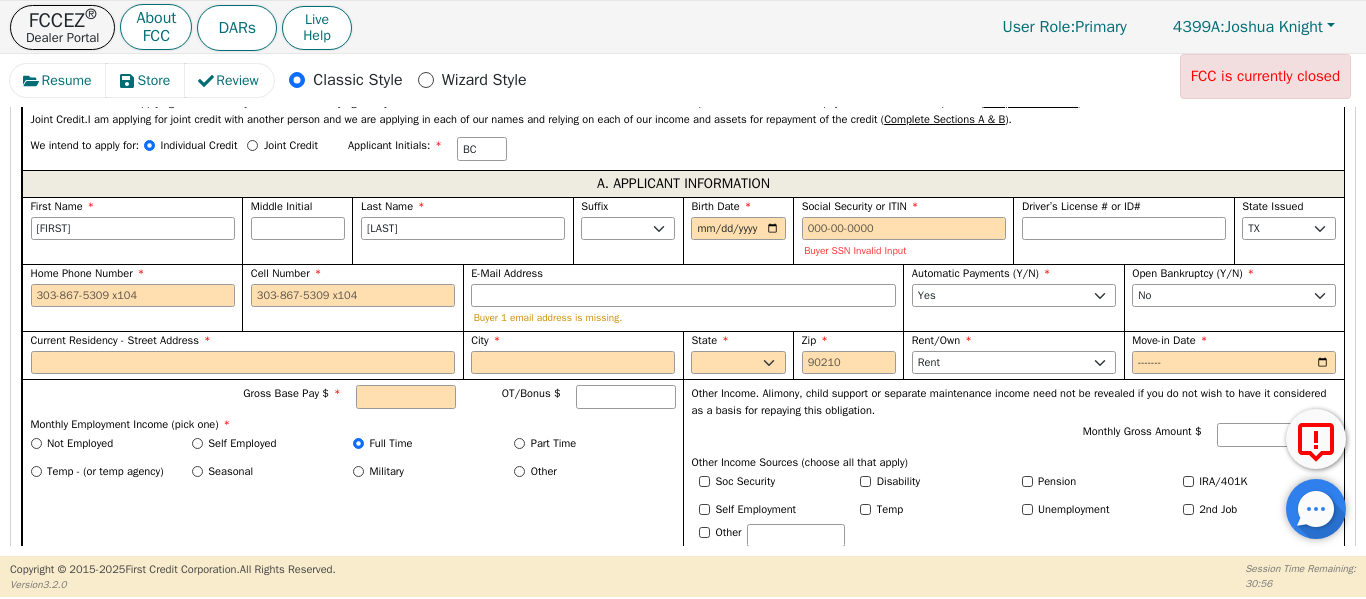 click at bounding box center [771, 229] 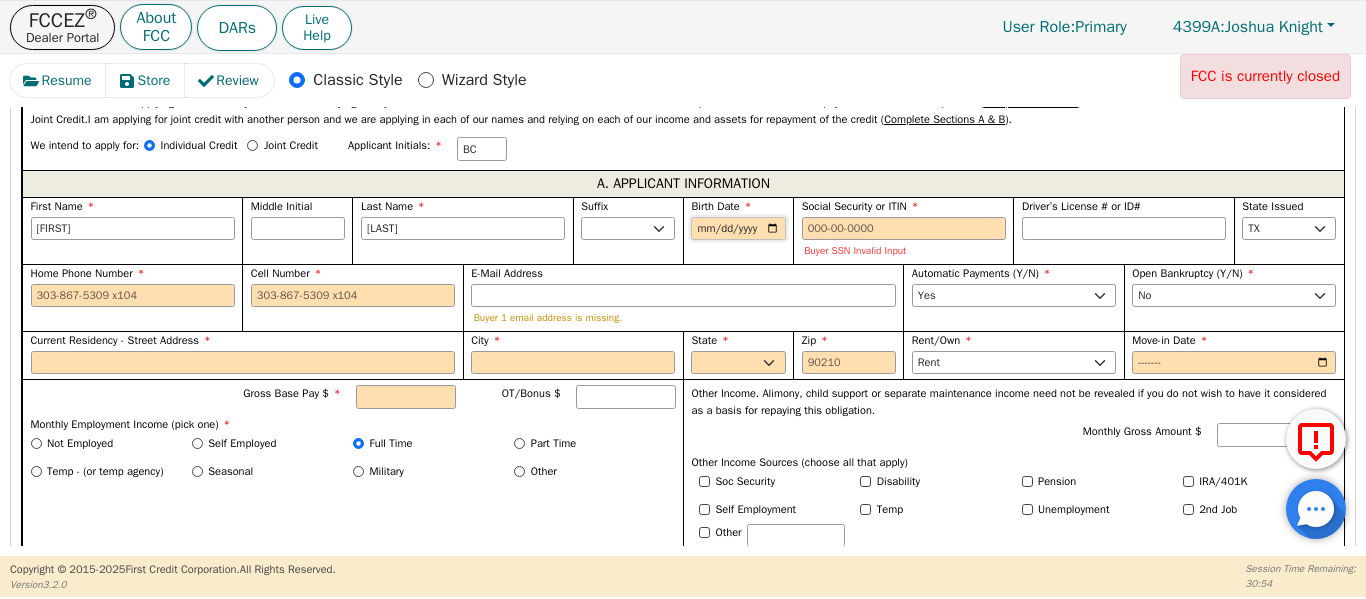 click on "Birth Date" at bounding box center [738, 229] 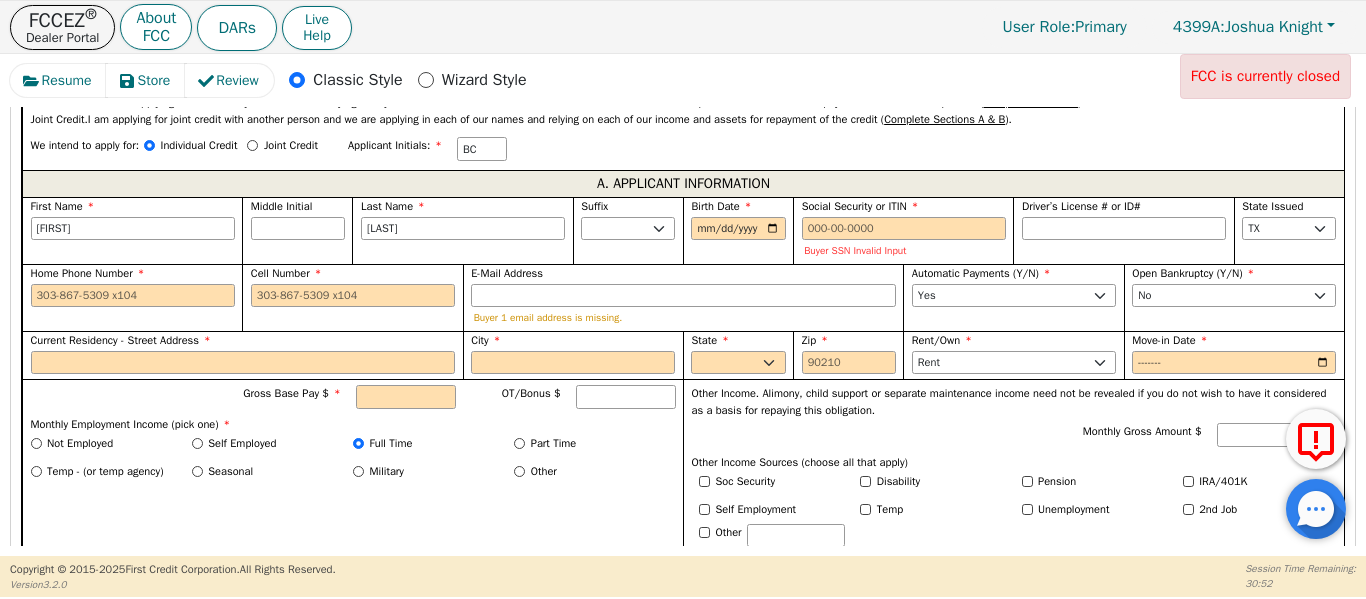 click at bounding box center (771, 229) 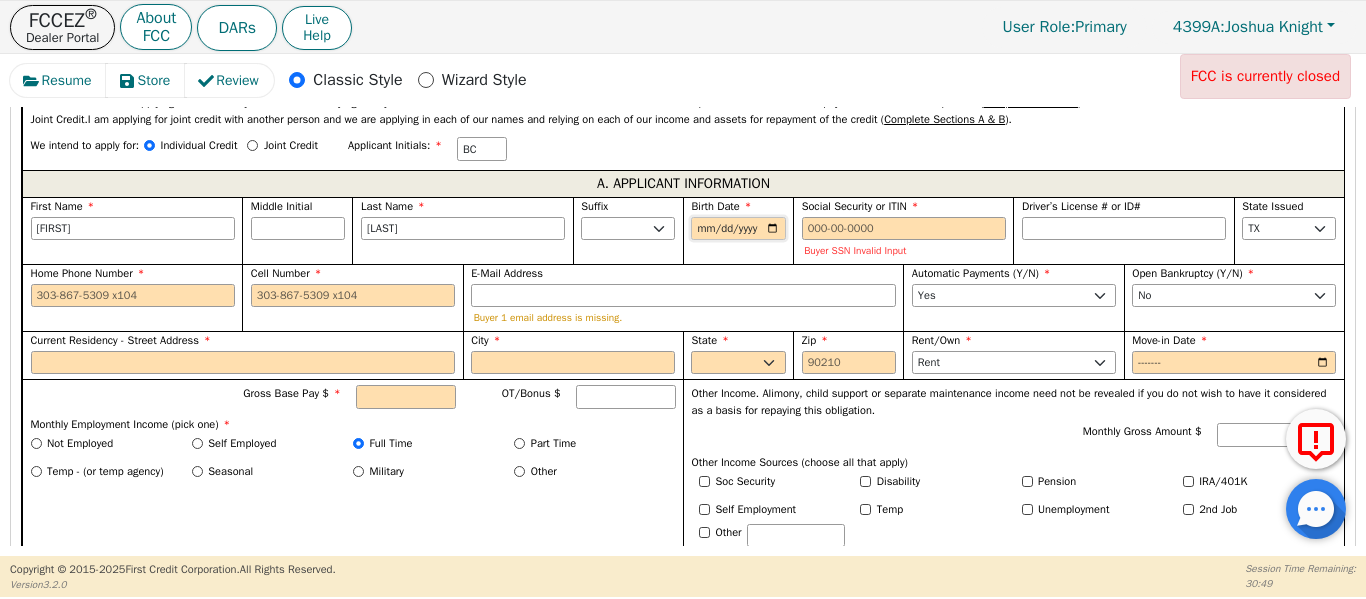click on "Birth Date" at bounding box center (738, 229) 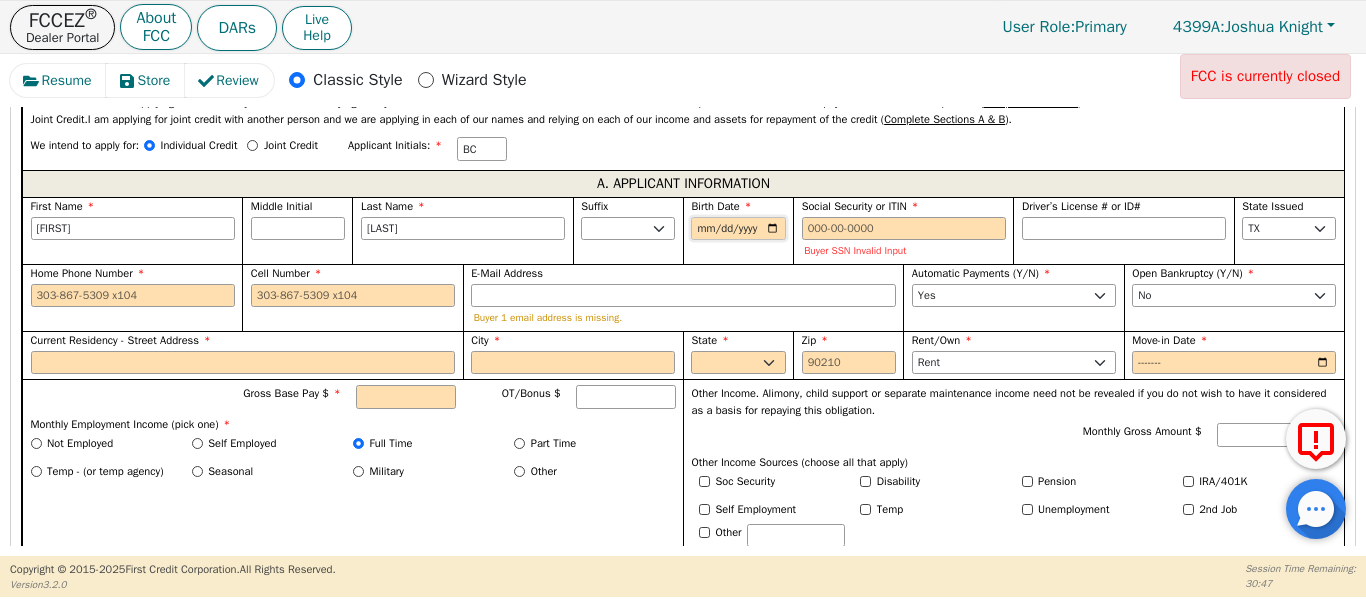 click on "Birth Date" at bounding box center [738, 229] 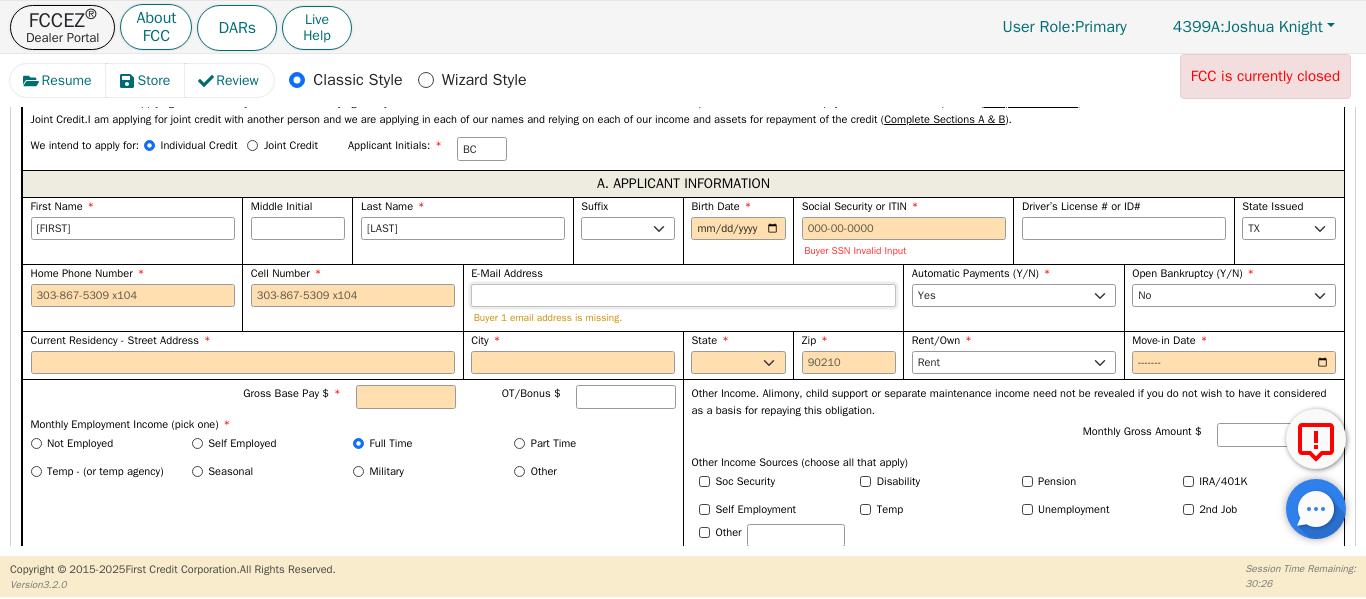 click on "E-Mail Address" at bounding box center [683, 296] 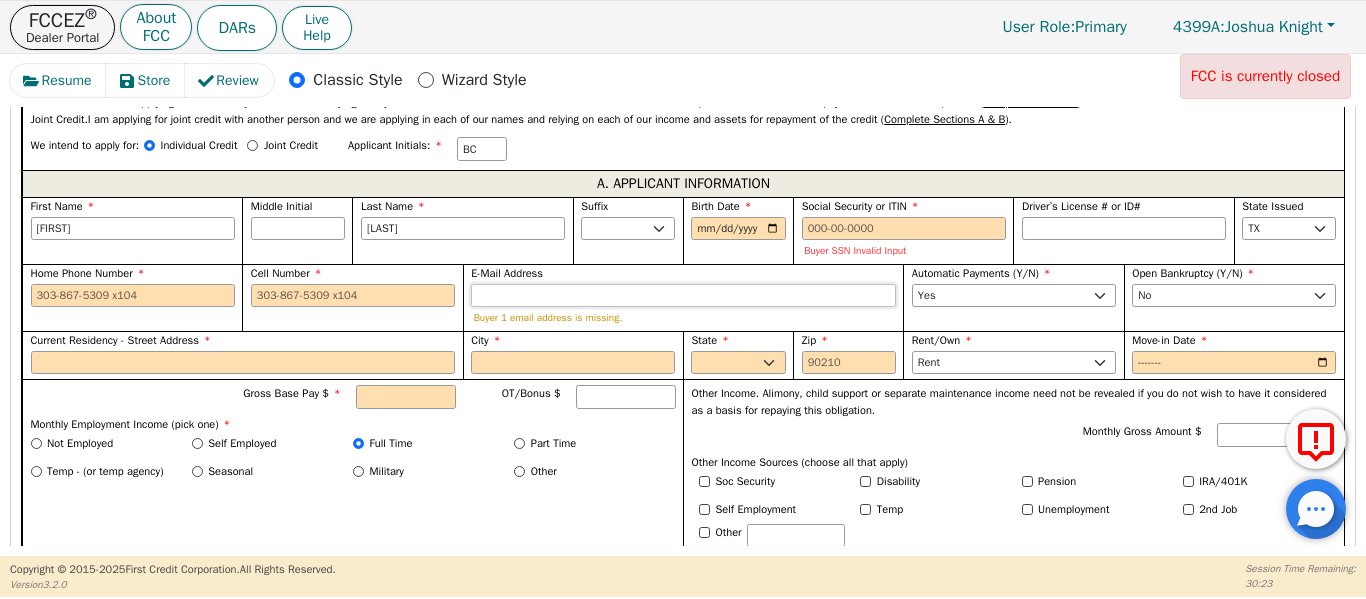 click on "E-Mail Address" at bounding box center [683, 296] 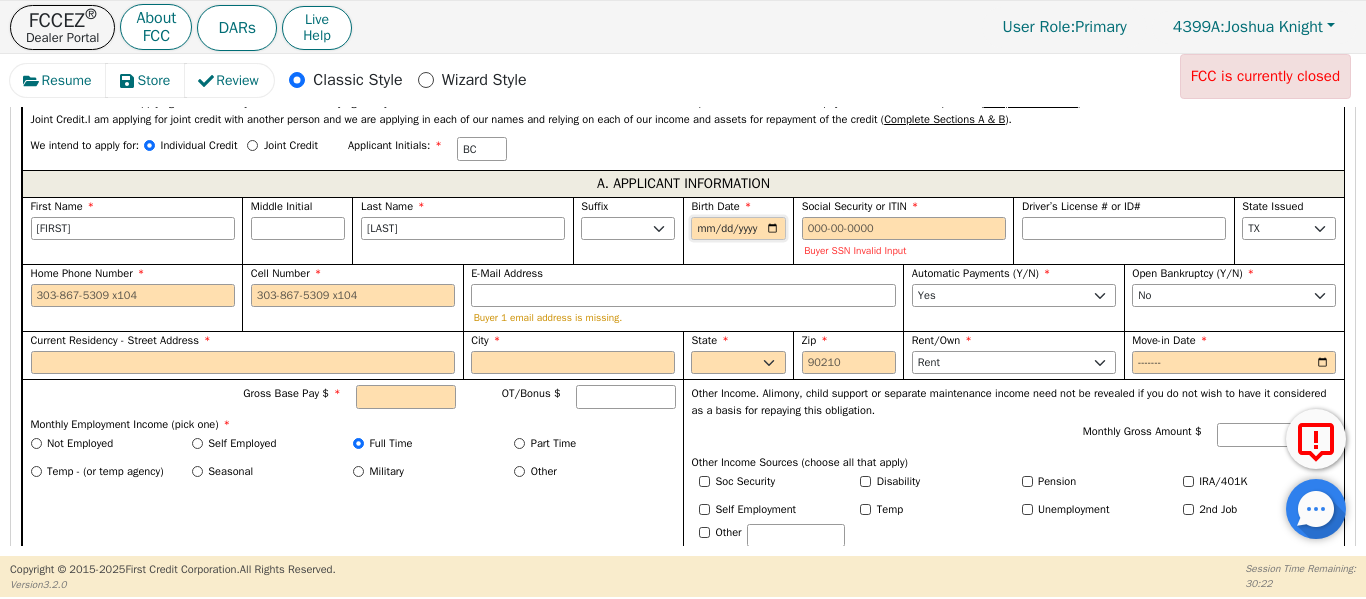 click on "Birth Date" at bounding box center [738, 229] 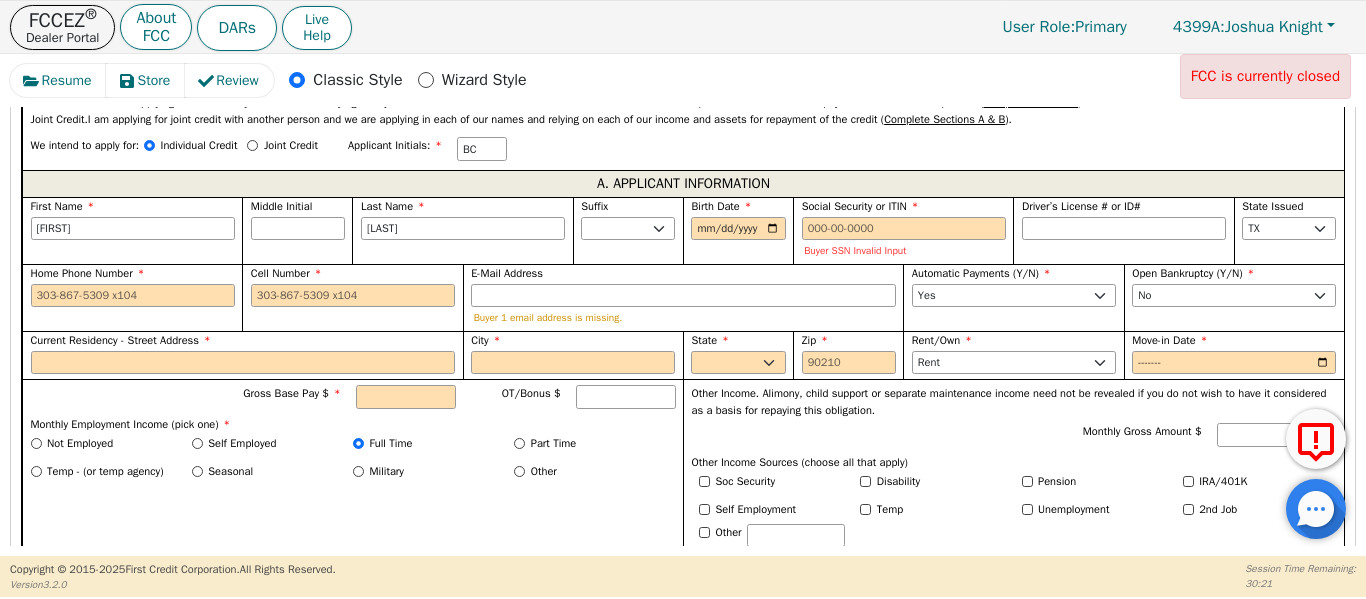 click at bounding box center (771, 229) 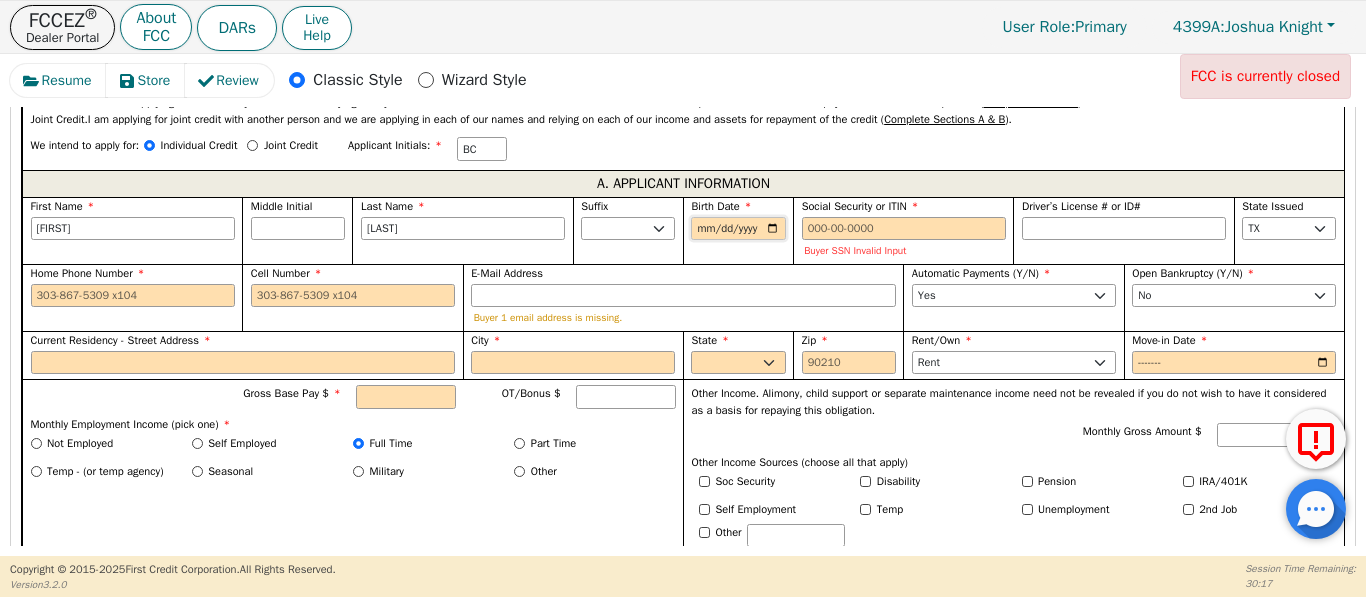 drag, startPoint x: 709, startPoint y: 226, endPoint x: 696, endPoint y: 239, distance: 18.384777 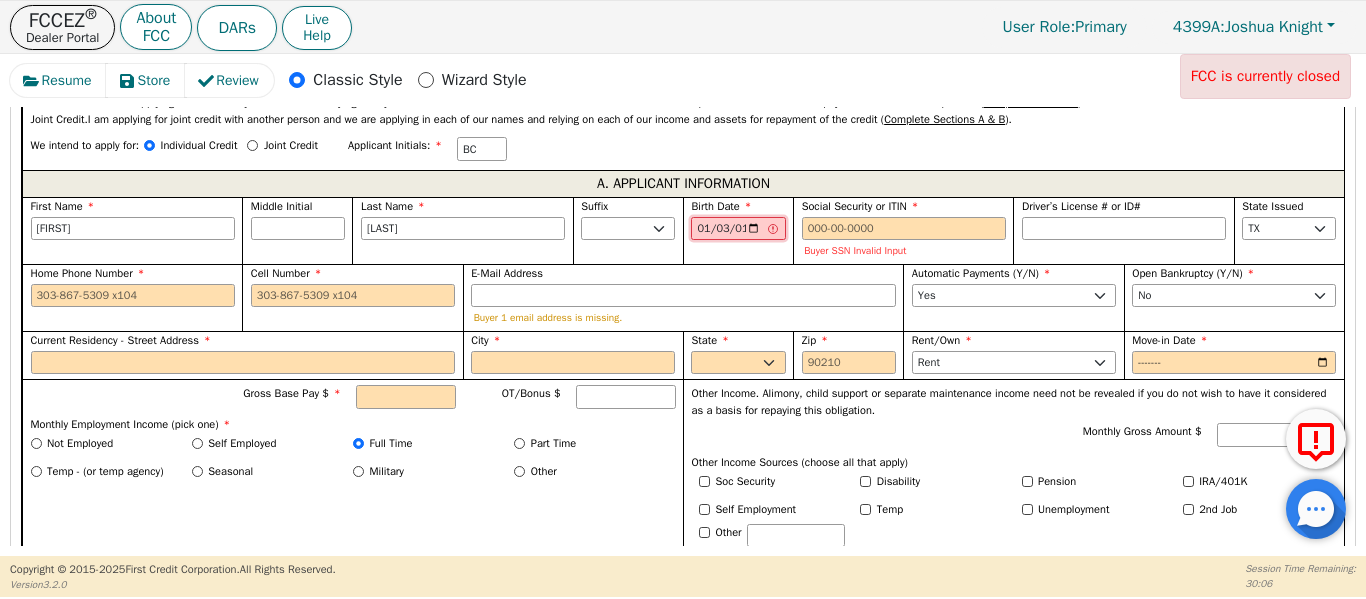 type on "[DATE]" 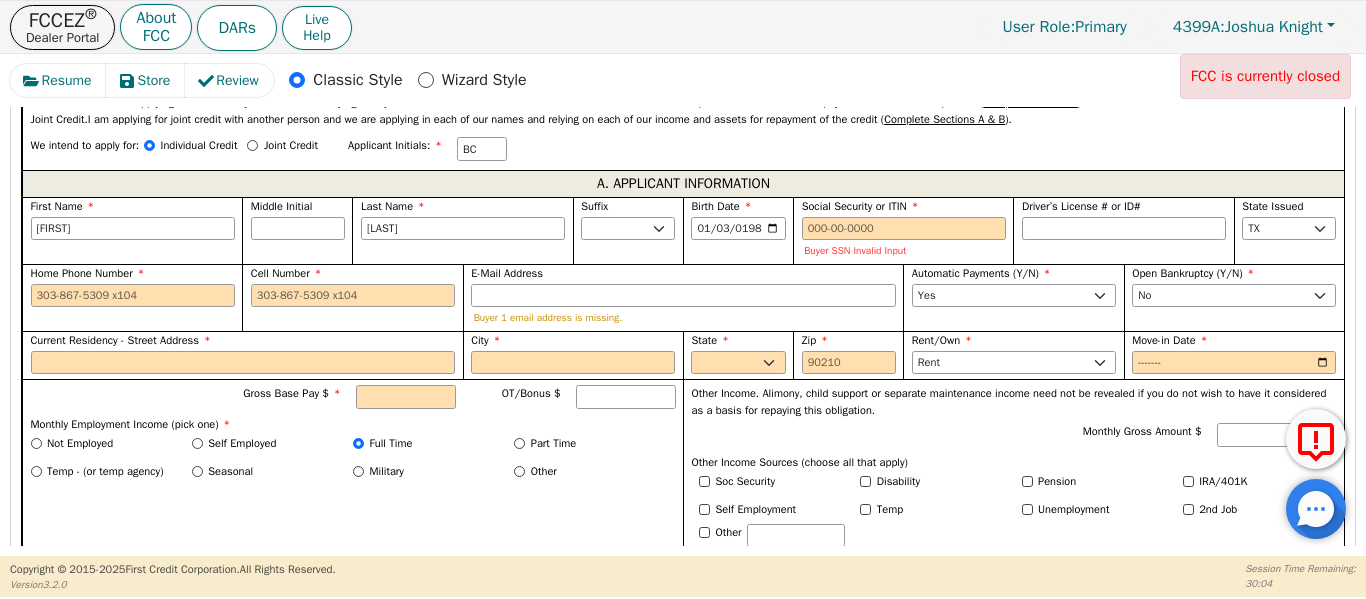 click on "Driver’s License # or ID#" at bounding box center [1123, 230] 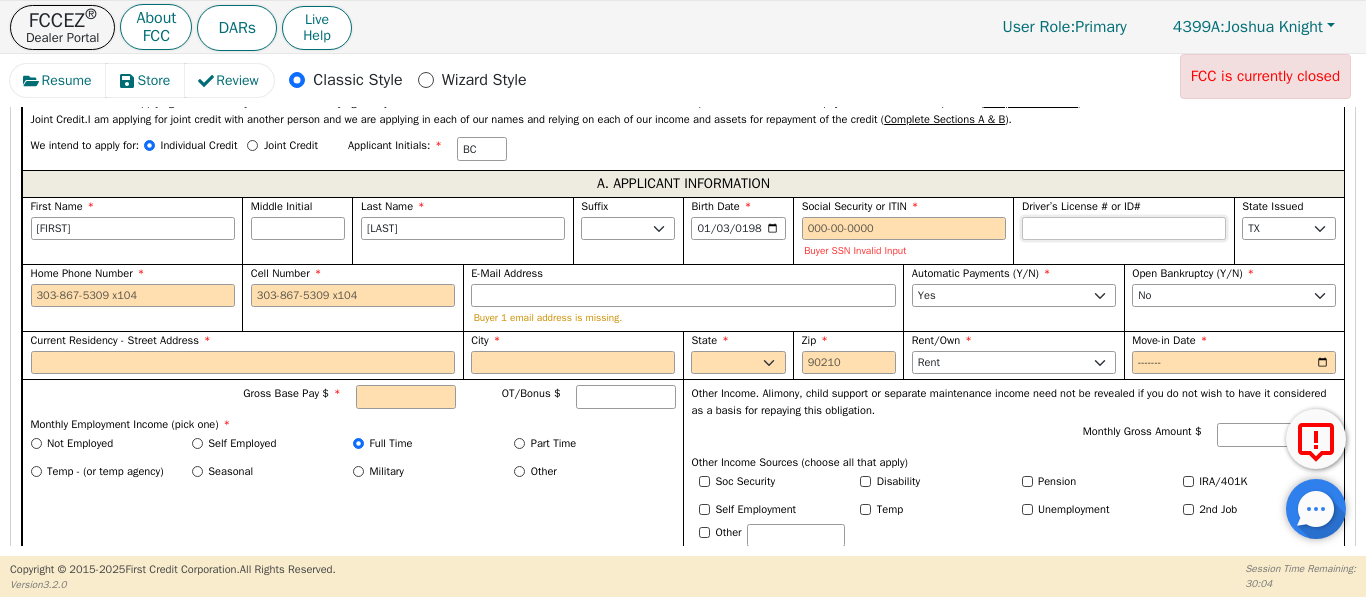 click on "Driver’s License # or ID#" at bounding box center (1124, 229) 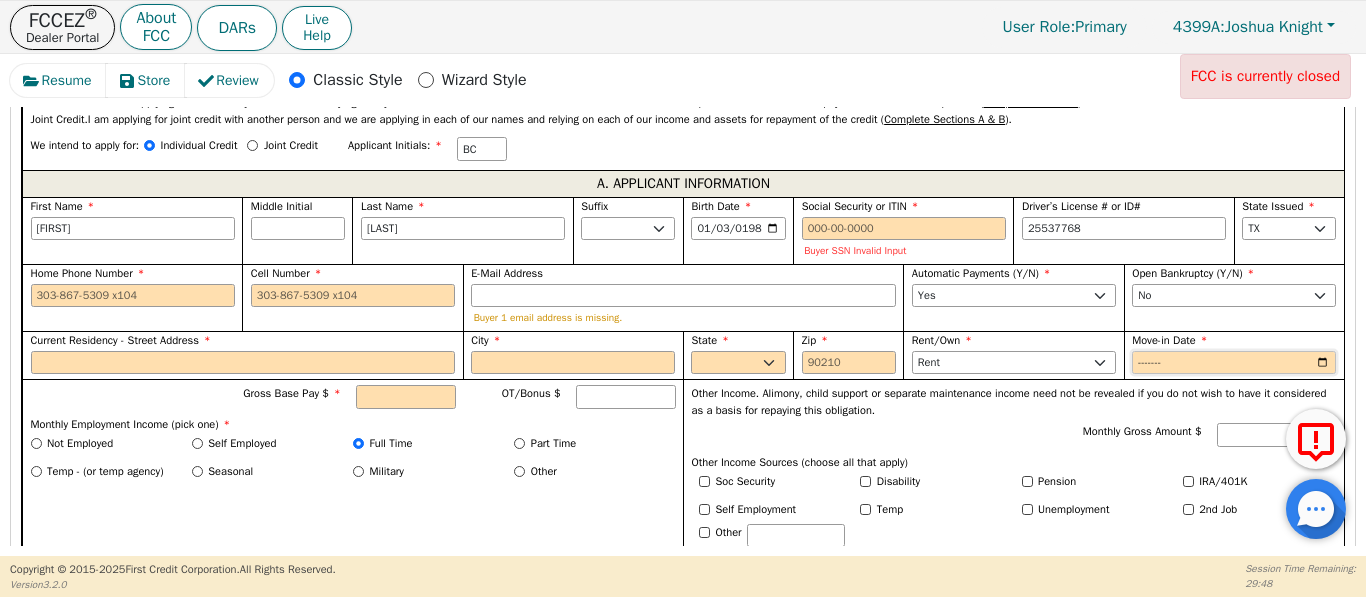 type on "********" 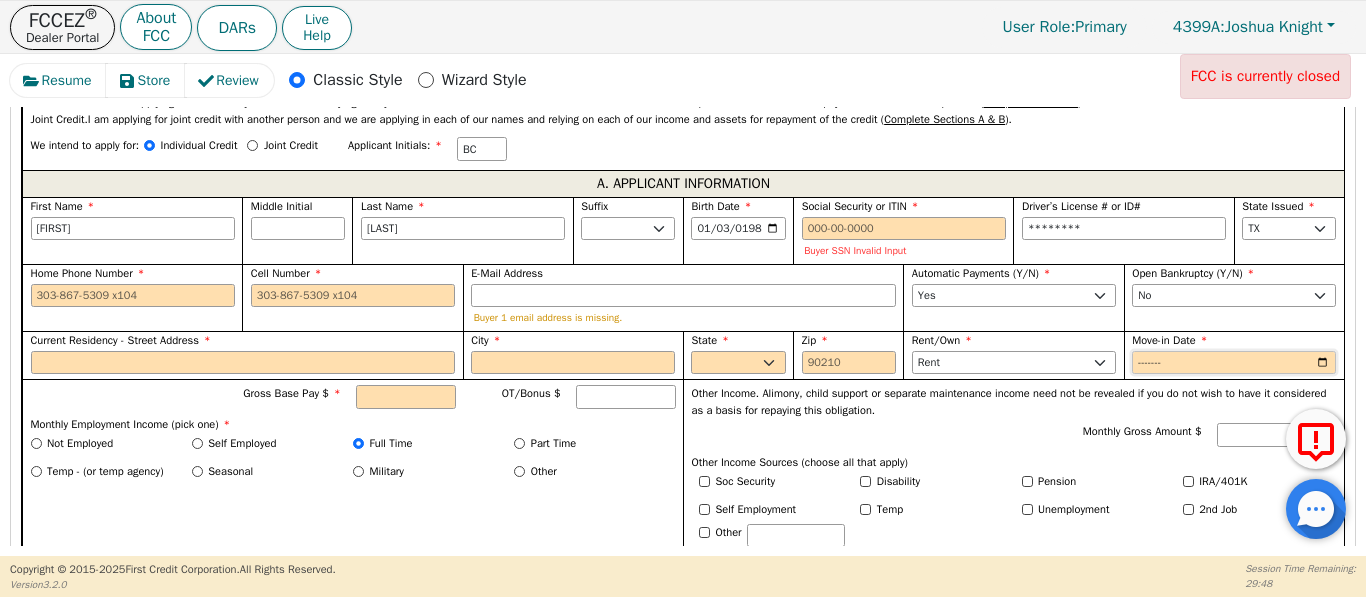 click on "Move-in Date" at bounding box center [1234, 363] 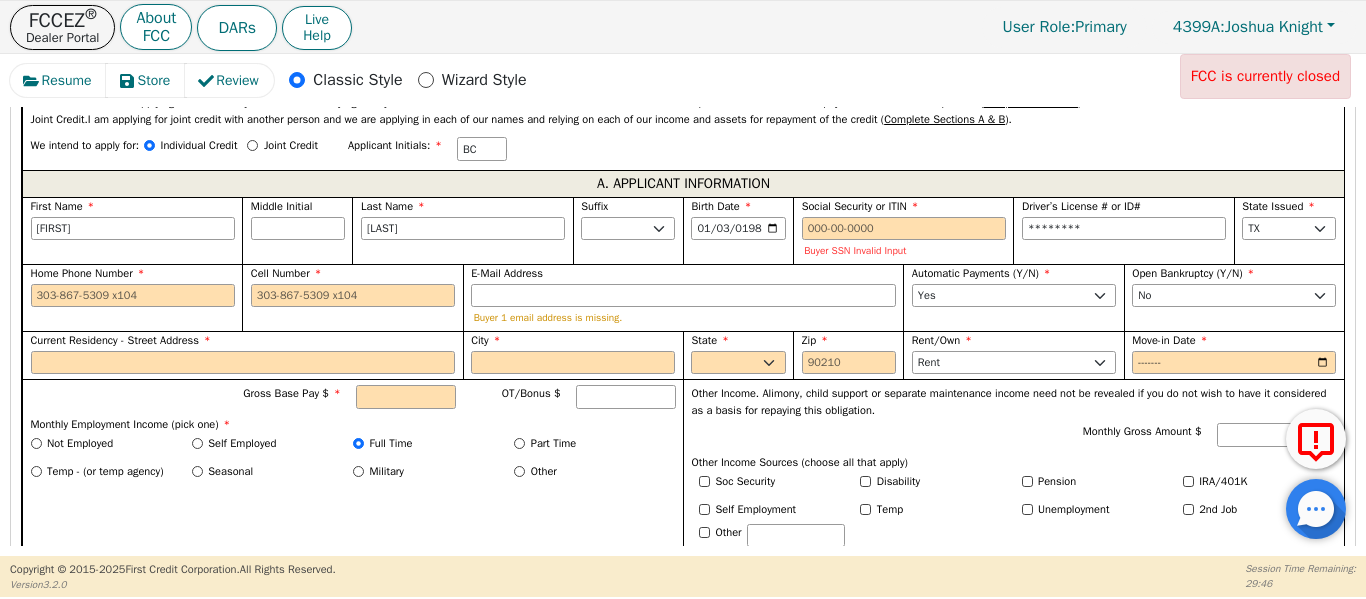 click on "Monthly Gross Amount $" at bounding box center [1014, 437] 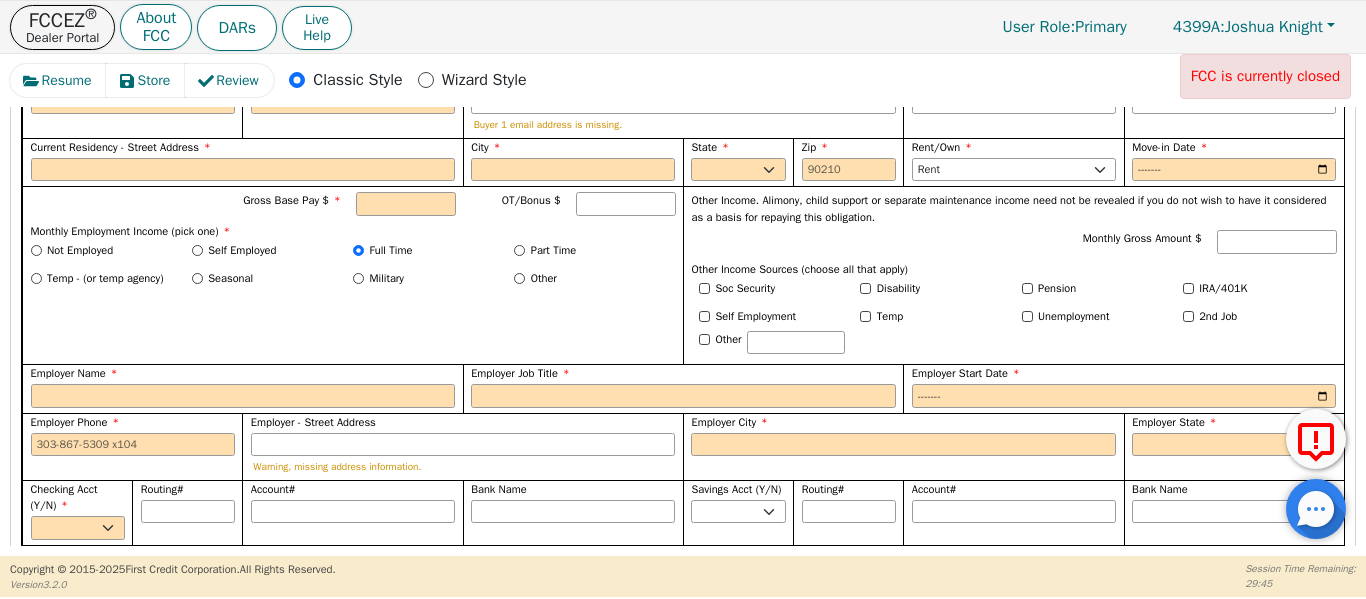 scroll, scrollTop: 1302, scrollLeft: 0, axis: vertical 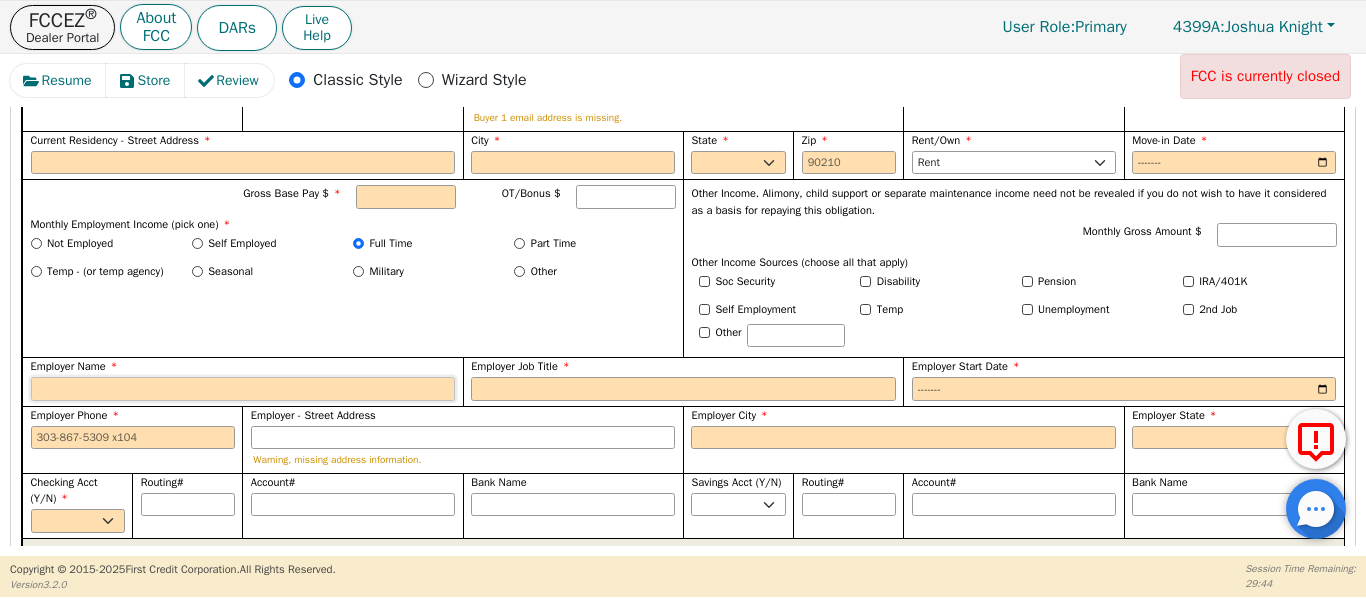 click on "Employer Name" at bounding box center [243, 389] 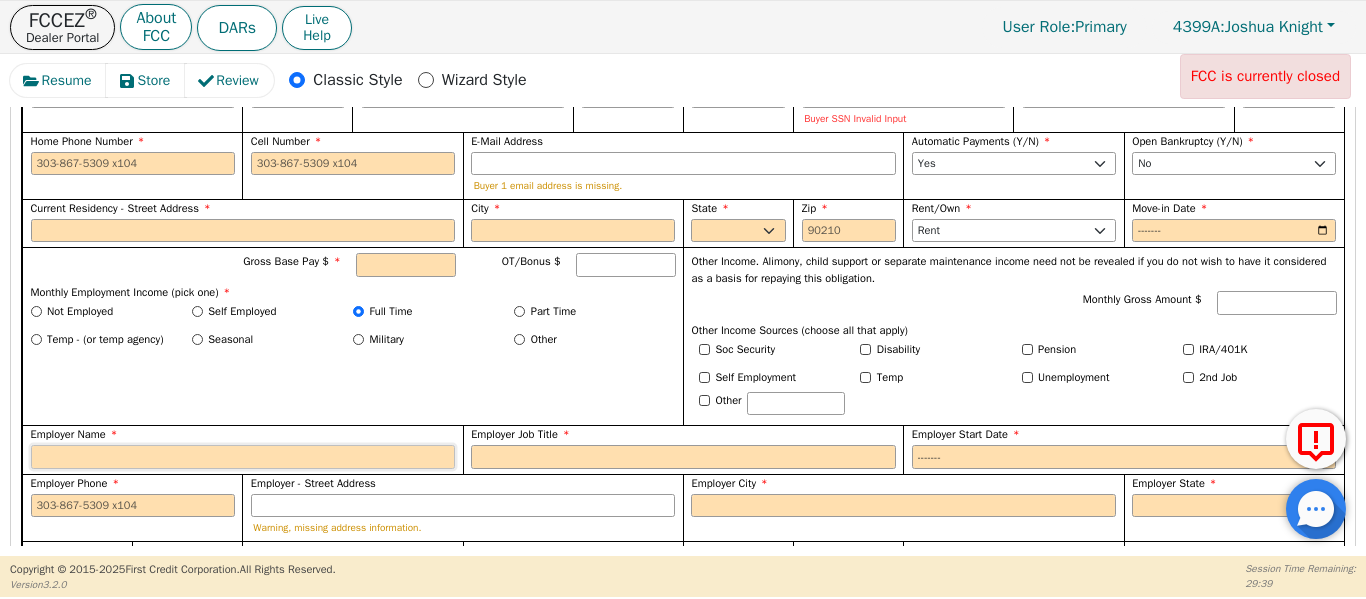 scroll, scrollTop: 1169, scrollLeft: 0, axis: vertical 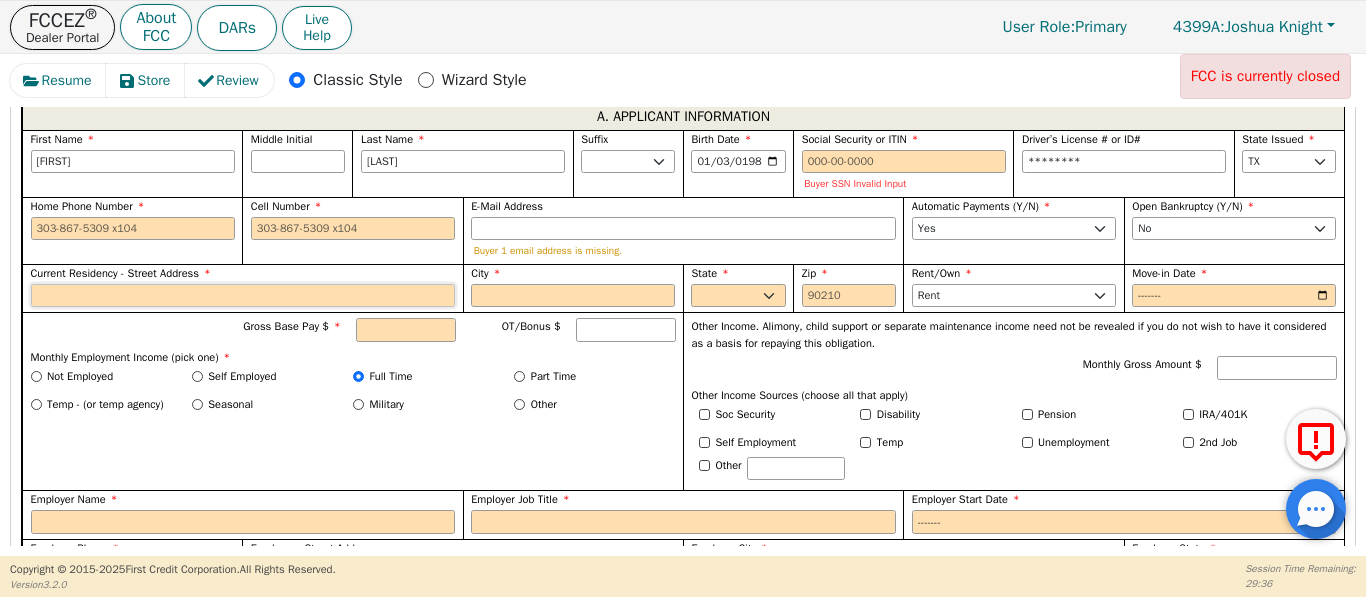 click on "Current Residency - Street Address" at bounding box center (243, 296) 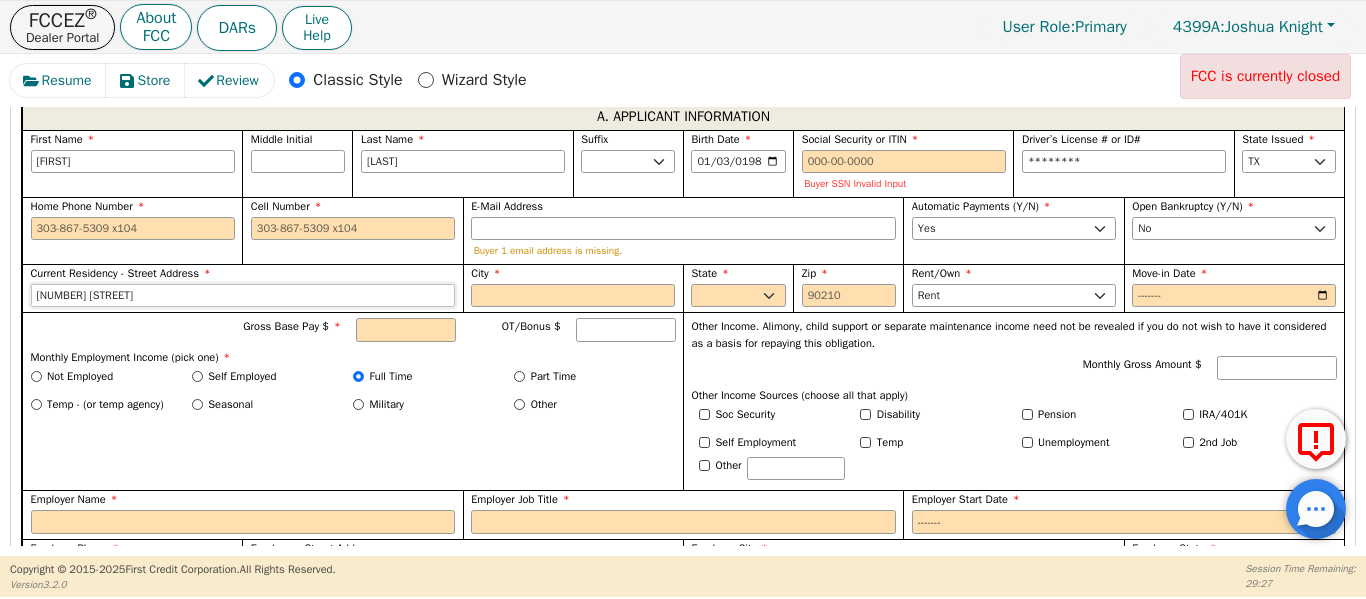 type on "[NUMBER] [STREET]" 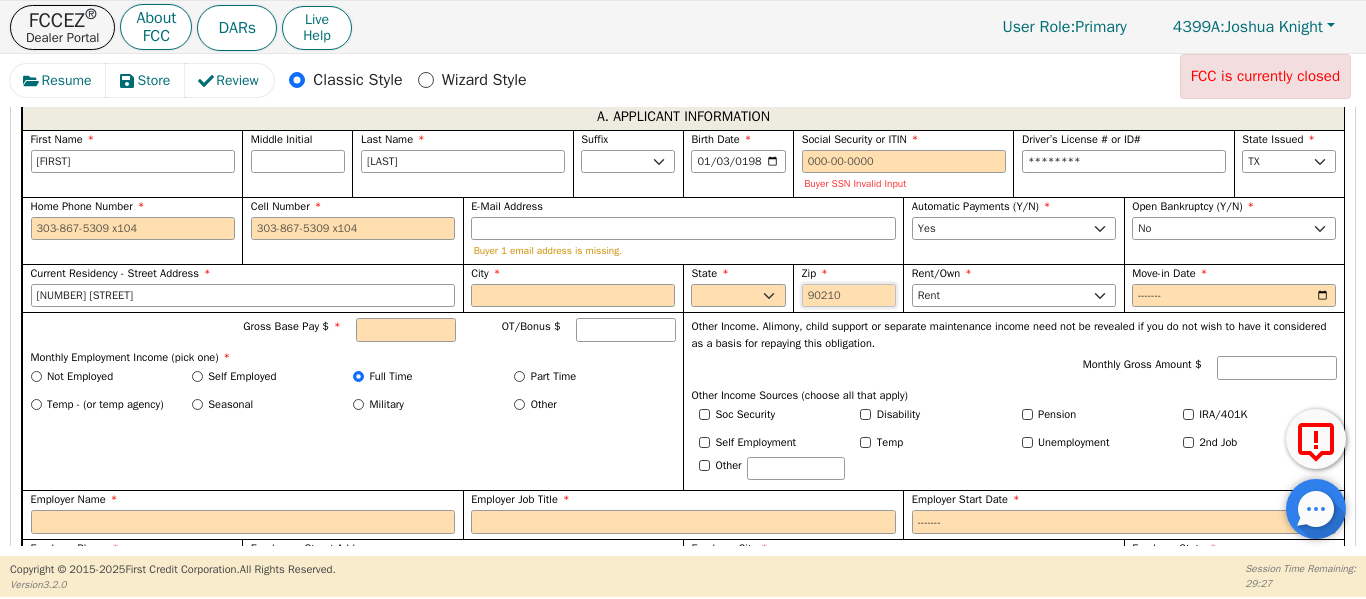 click on "Zip" at bounding box center (849, 296) 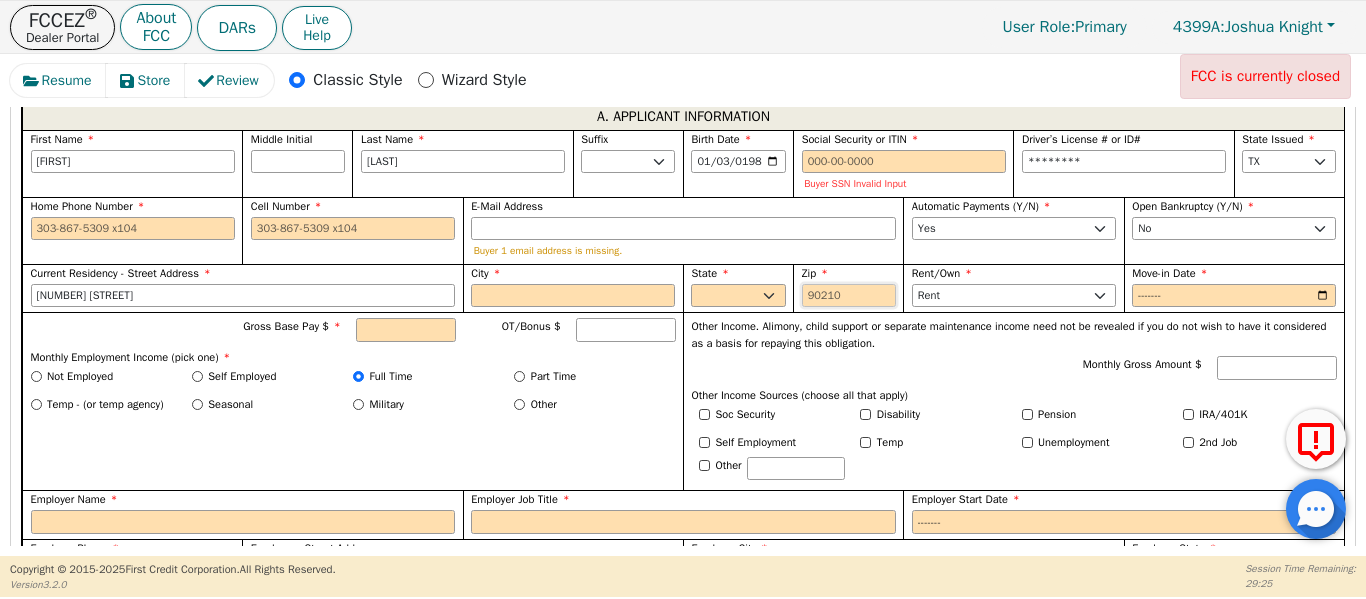 type 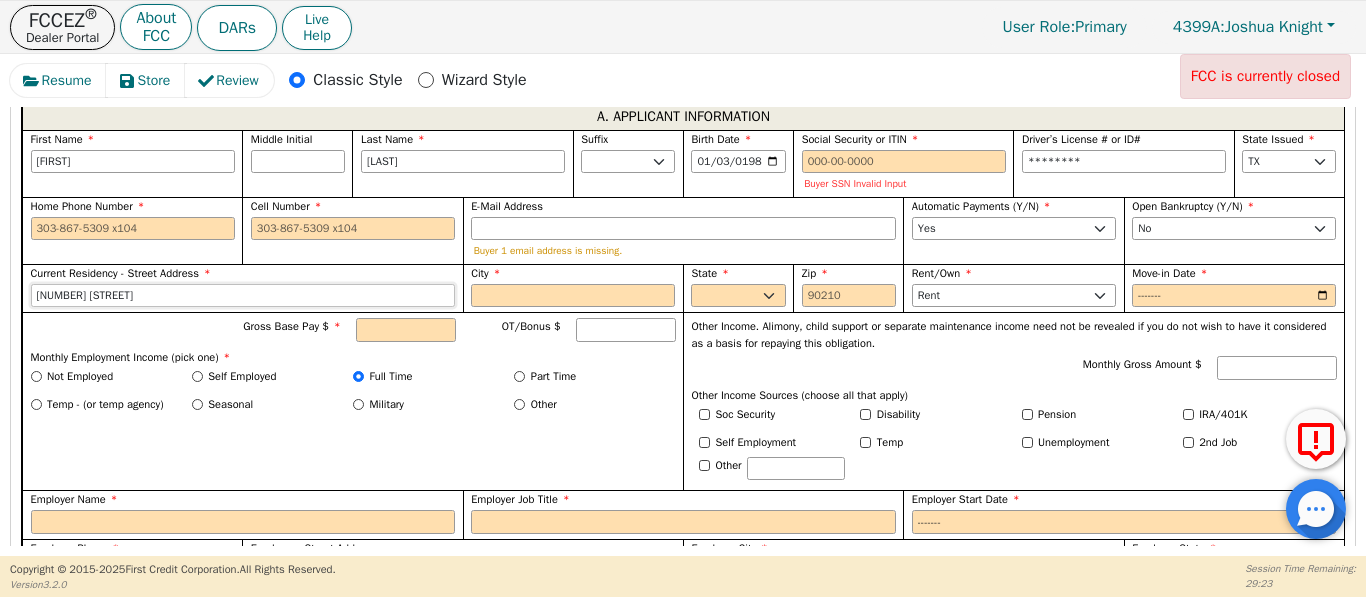 click on "[NUMBER] [STREET]" at bounding box center [243, 296] 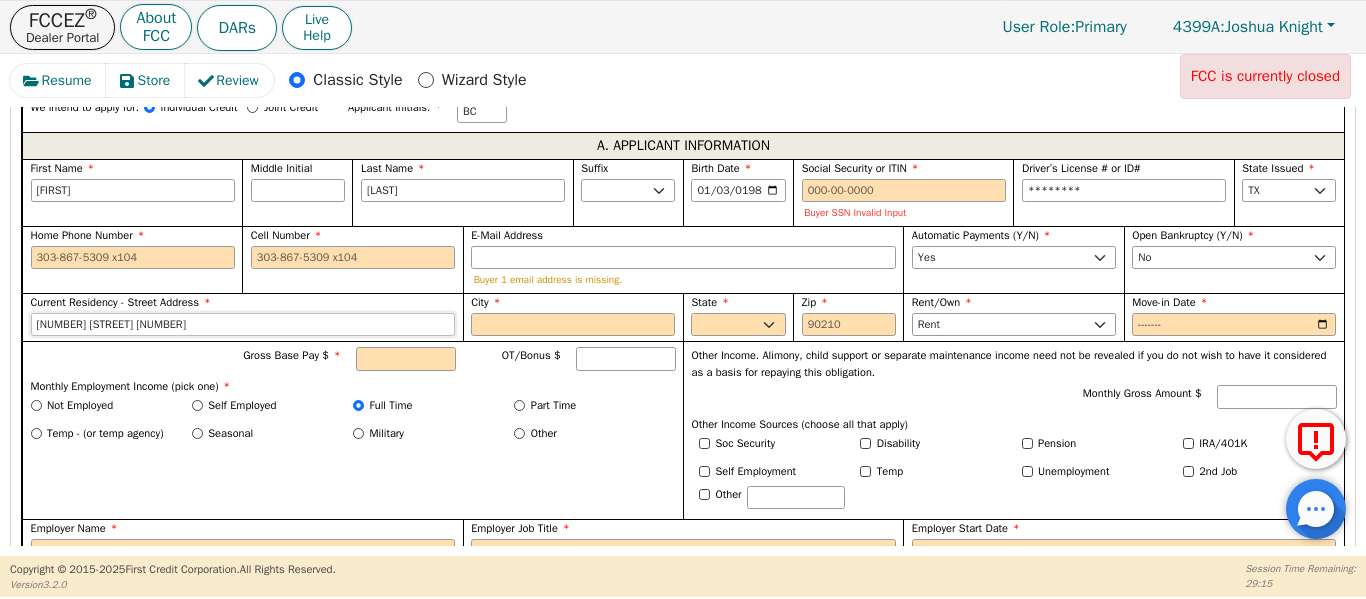 scroll, scrollTop: 1135, scrollLeft: 0, axis: vertical 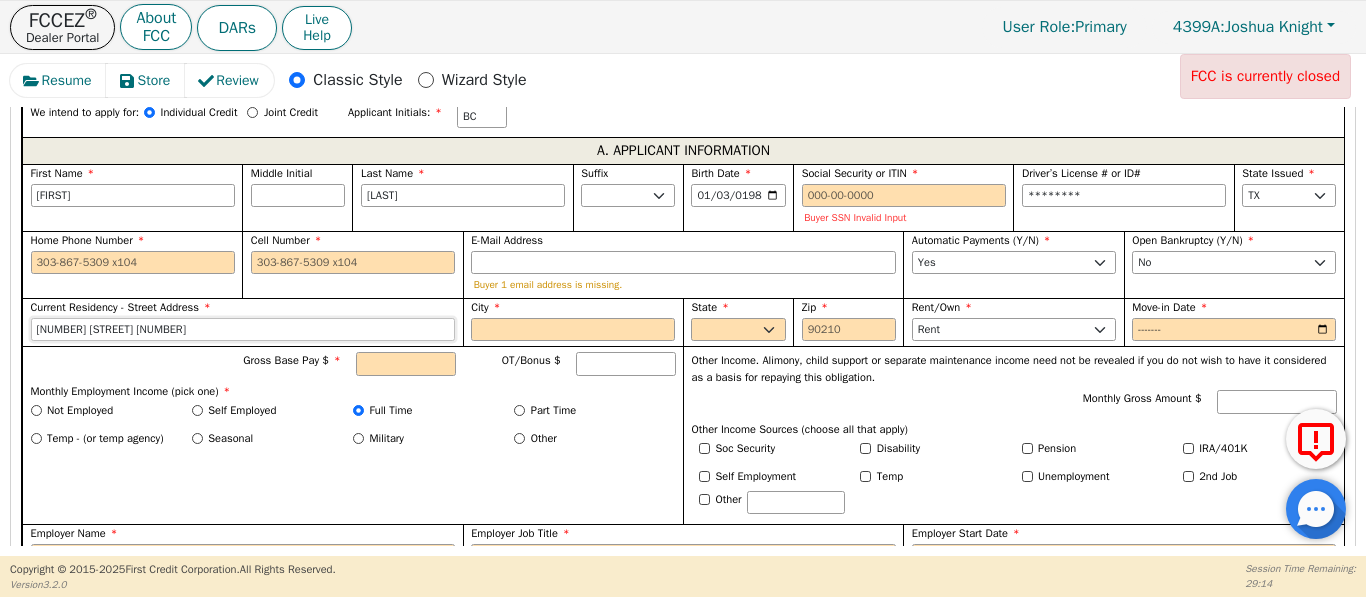type on "[NUMBER] [STREET] [NUMBER]" 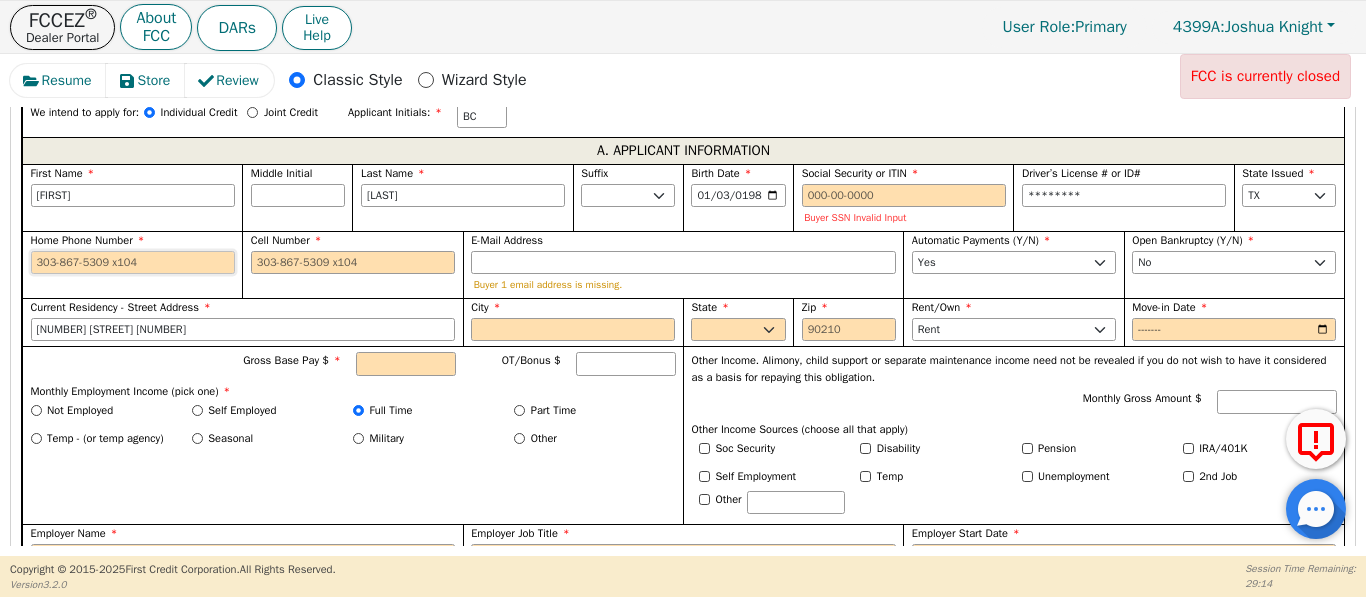 click on "Home Phone Number" at bounding box center (133, 263) 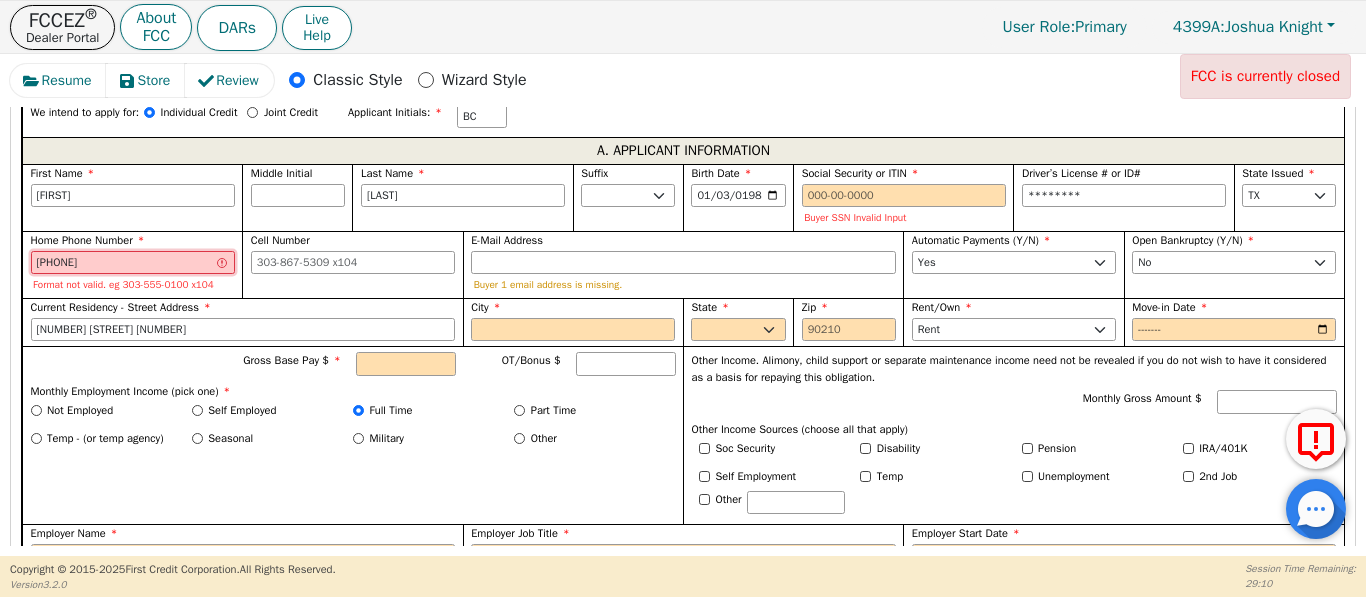 type on "[PHONE]" 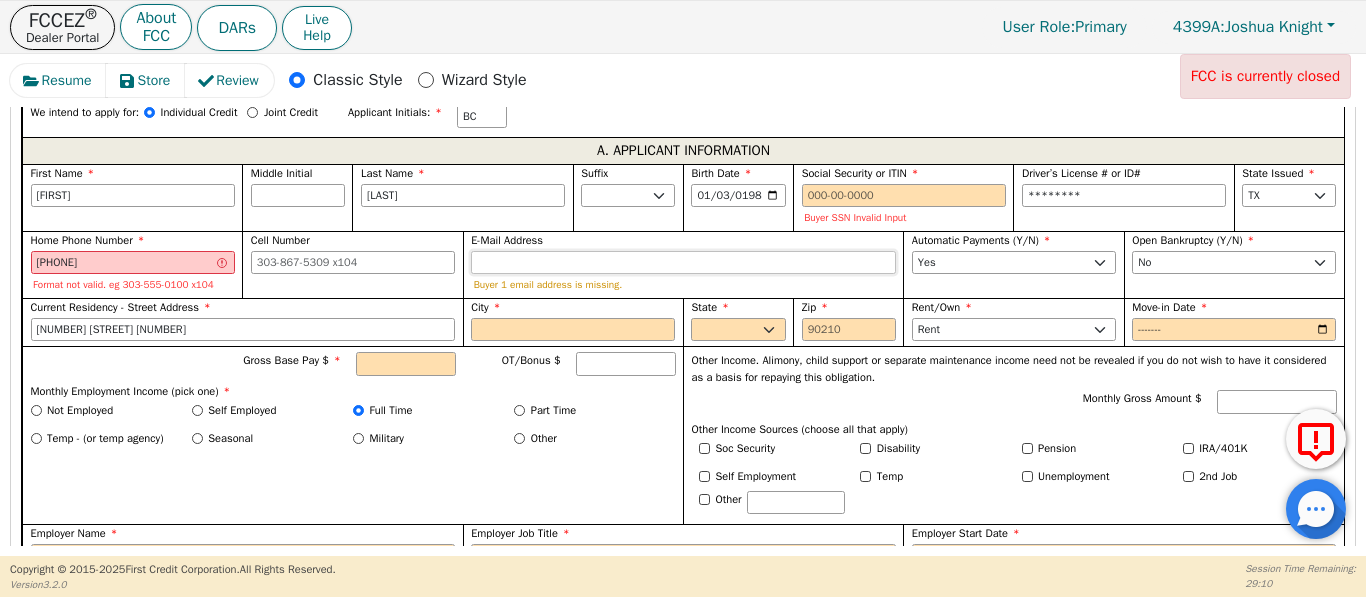 click on "E-Mail Address" at bounding box center [683, 263] 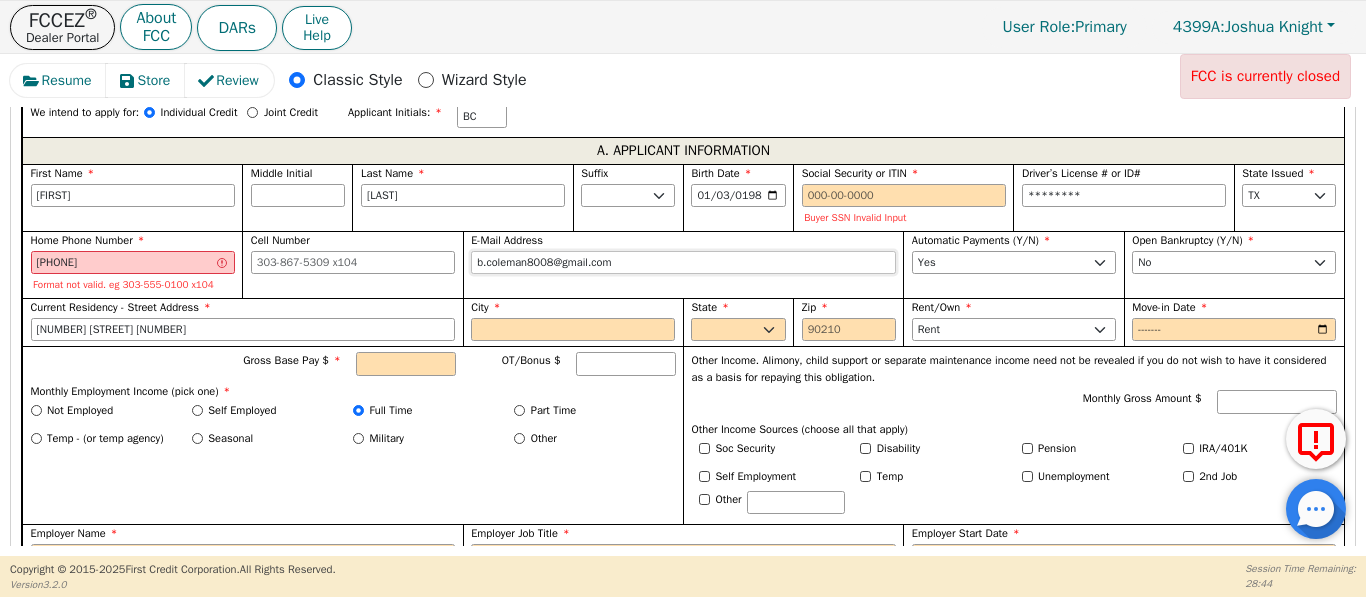 type on "b.coleman8008@gmail.com" 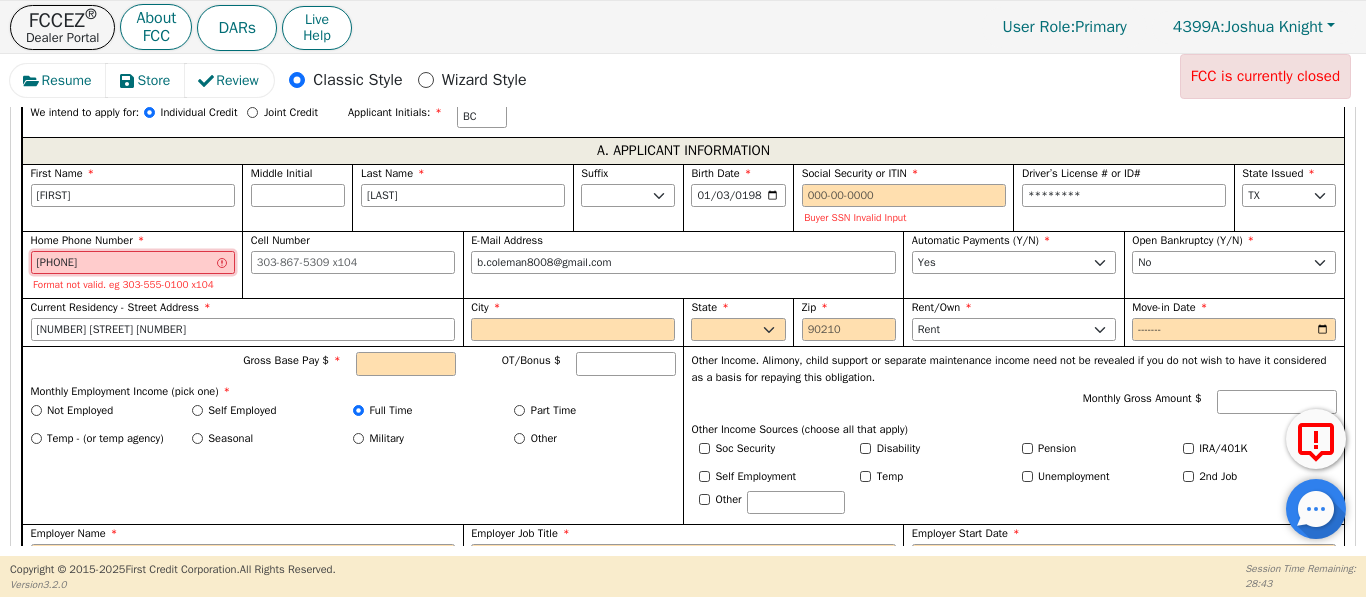 drag, startPoint x: 67, startPoint y: 263, endPoint x: 0, endPoint y: 270, distance: 67.36468 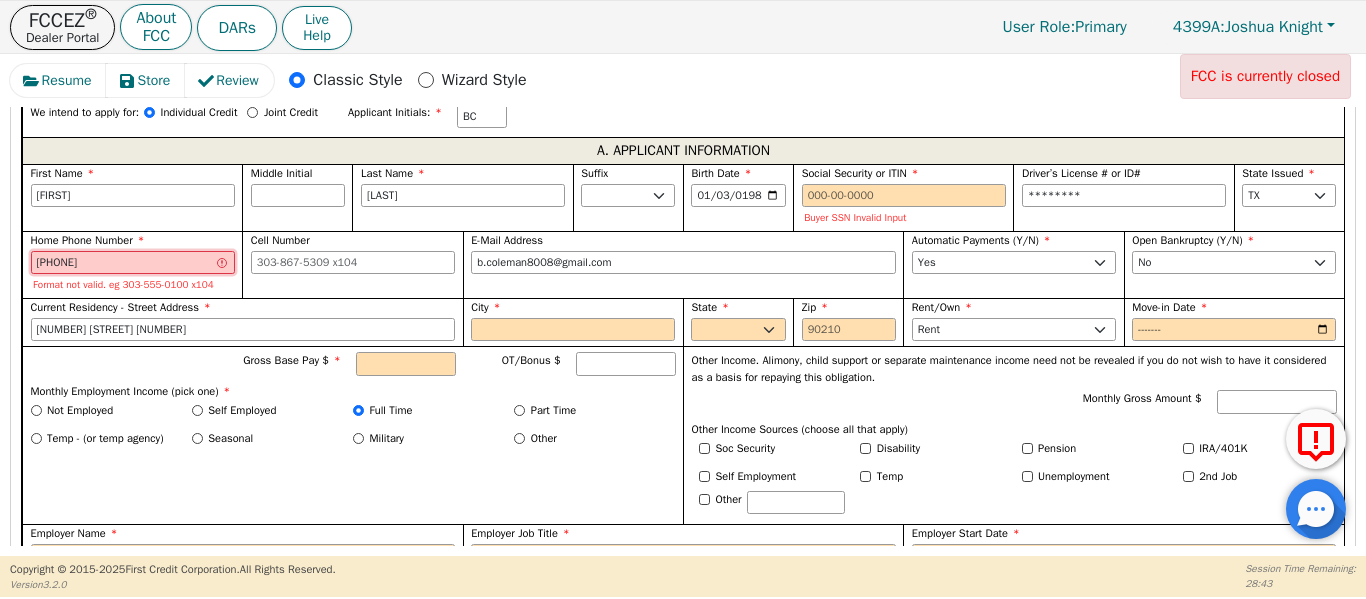 click on "FIRST CREDIT CORPORATION Dealer Code 4399A Dealership Name Joshua [LAST]" at bounding box center (683, 305) 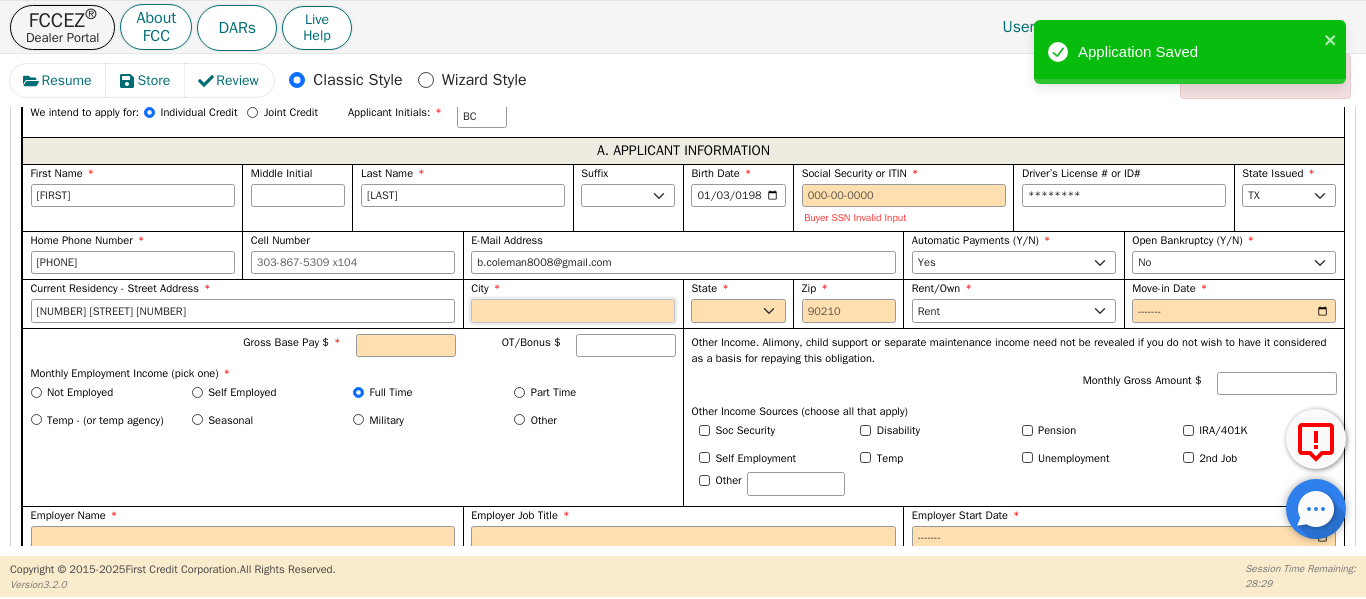 type on "[PHONE]" 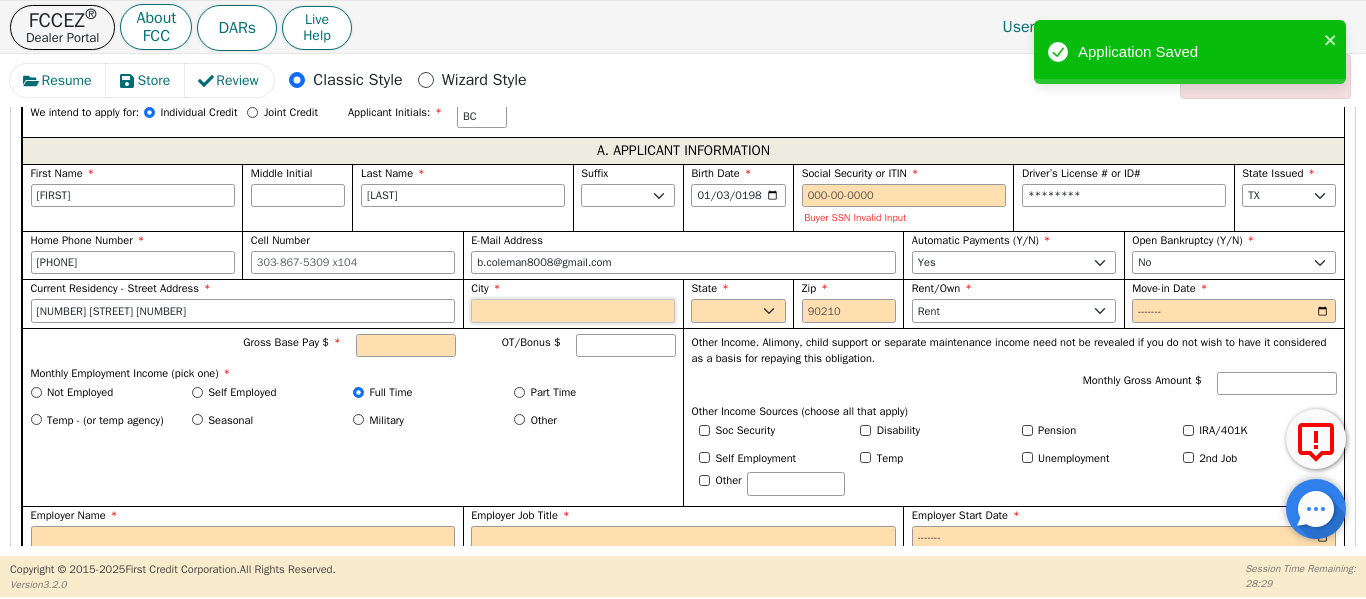 click on "City" at bounding box center (573, 311) 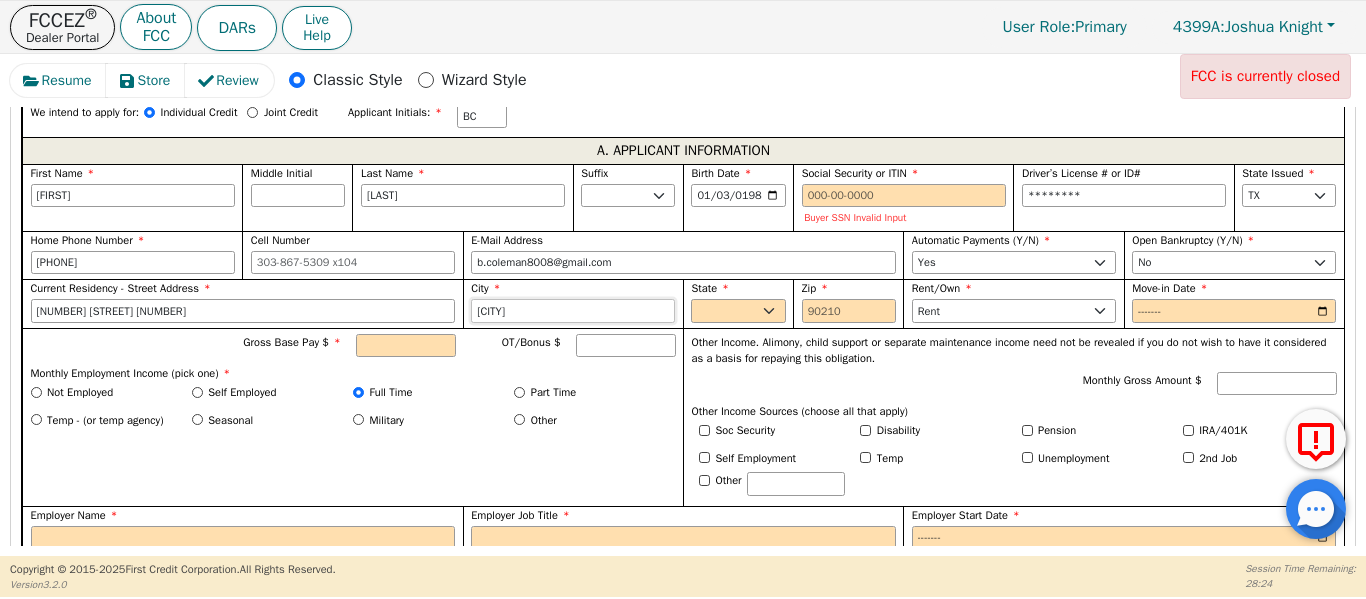 type on "[CITY]" 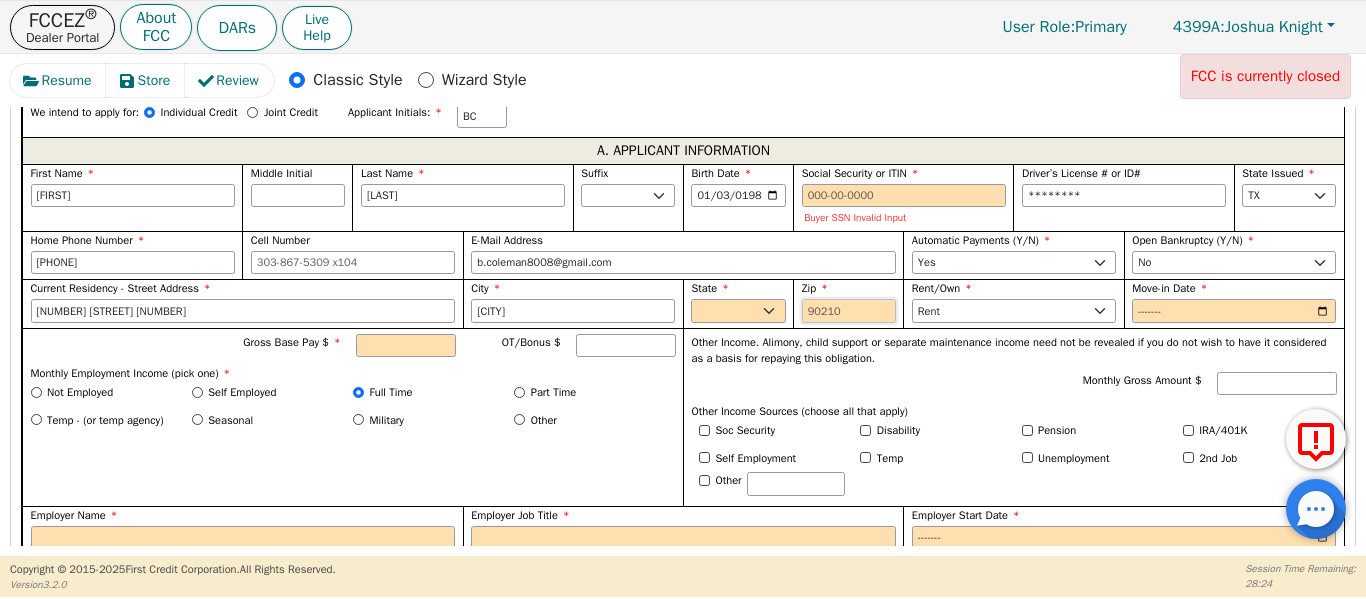 click on "Zip" at bounding box center [849, 311] 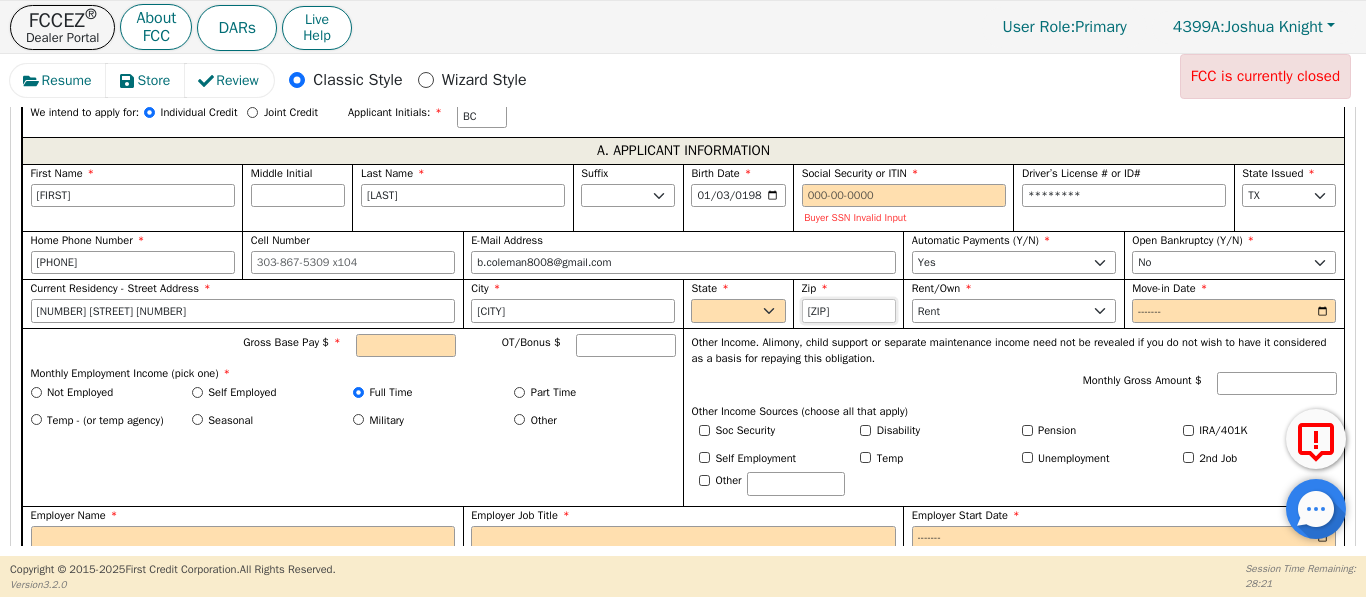 type on "[ZIP]" 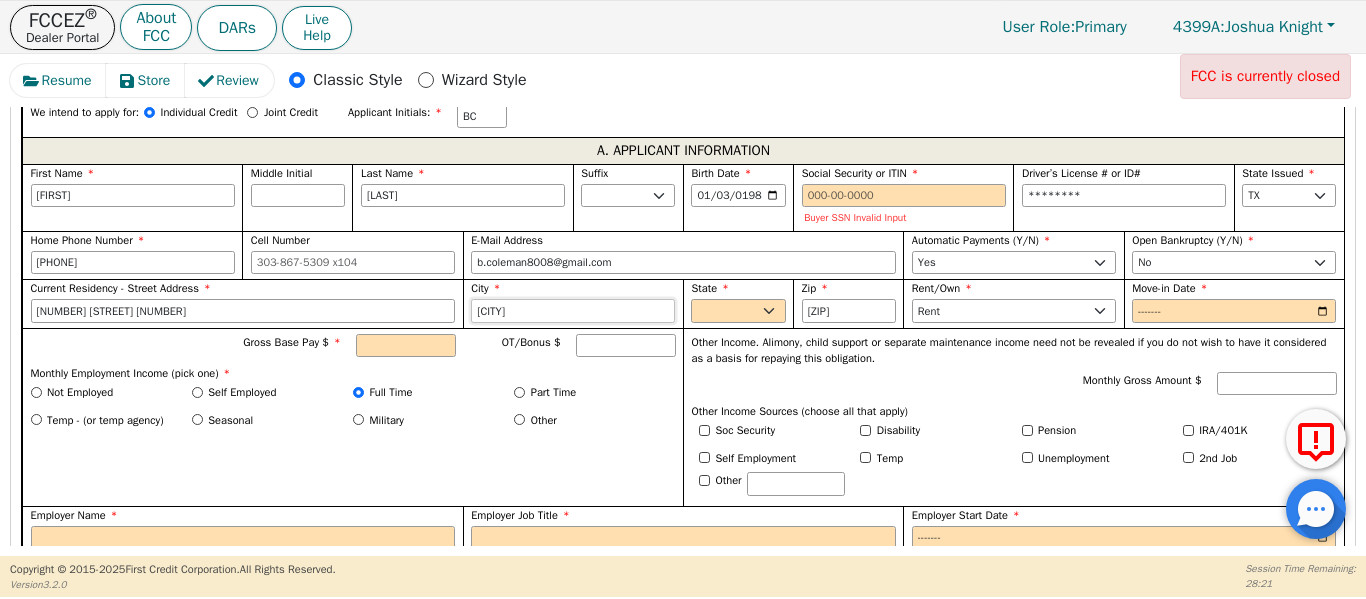 drag, startPoint x: 542, startPoint y: 306, endPoint x: 555, endPoint y: 303, distance: 13.341664 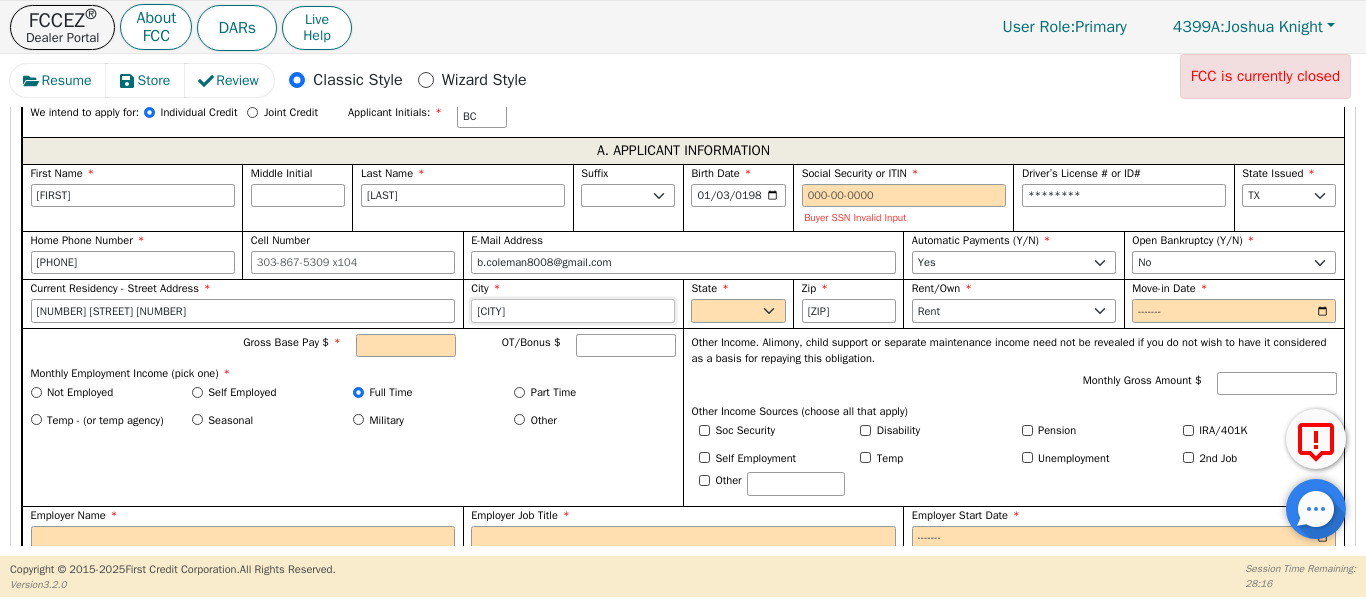 type on "[CITY]" 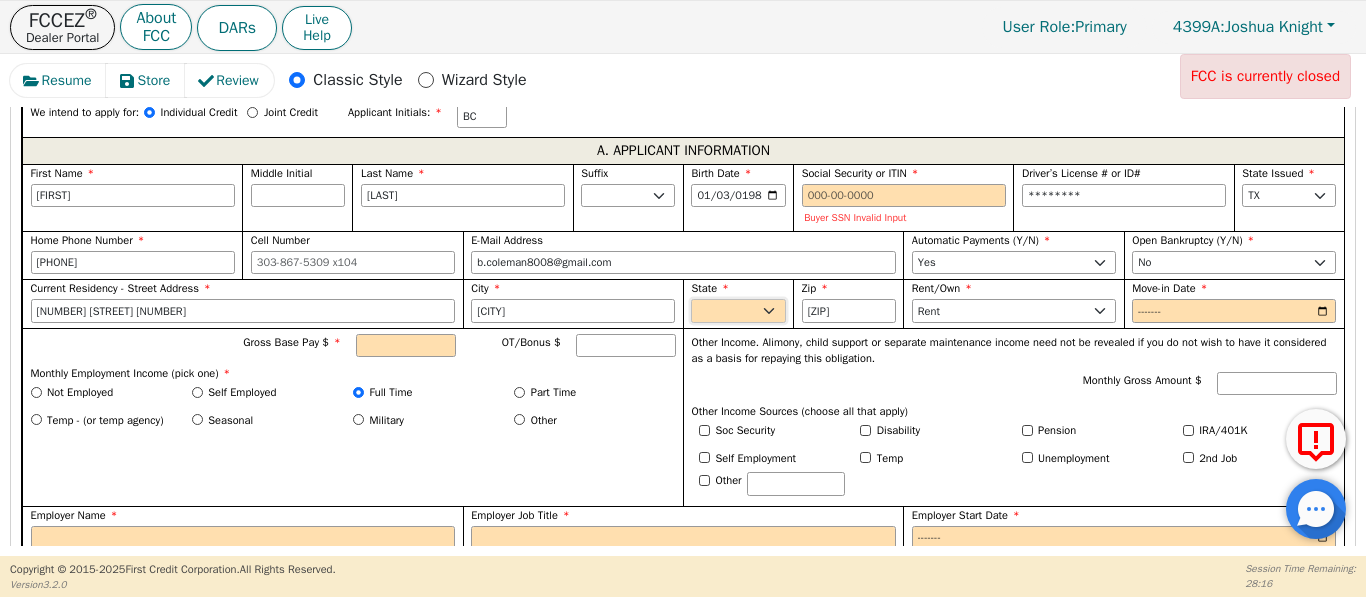 click on "AK AL AR AZ CA CO CT DC DE FL GA HI IA ID IL IN KS KY LA MA MD ME MI MN MO MS MT NC ND NE NH NJ NM NV NY OH OK OR PA SC SD TN TX UT VA VT WA WI WY" at bounding box center (738, 311) 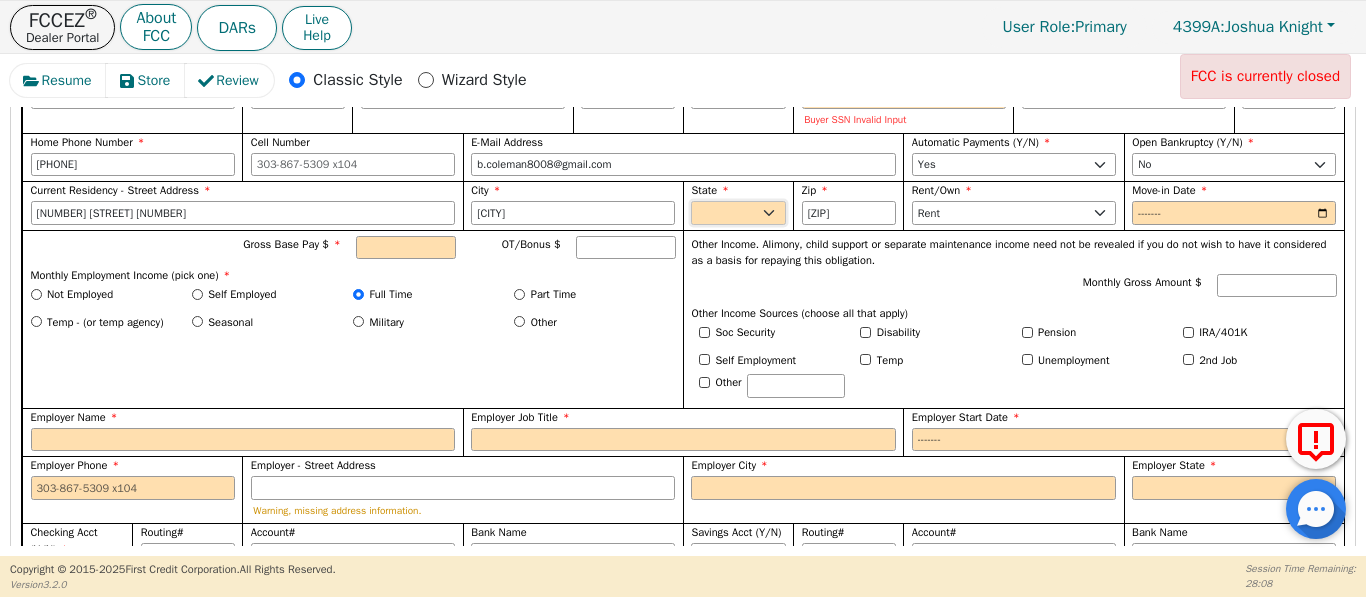 scroll, scrollTop: 1235, scrollLeft: 0, axis: vertical 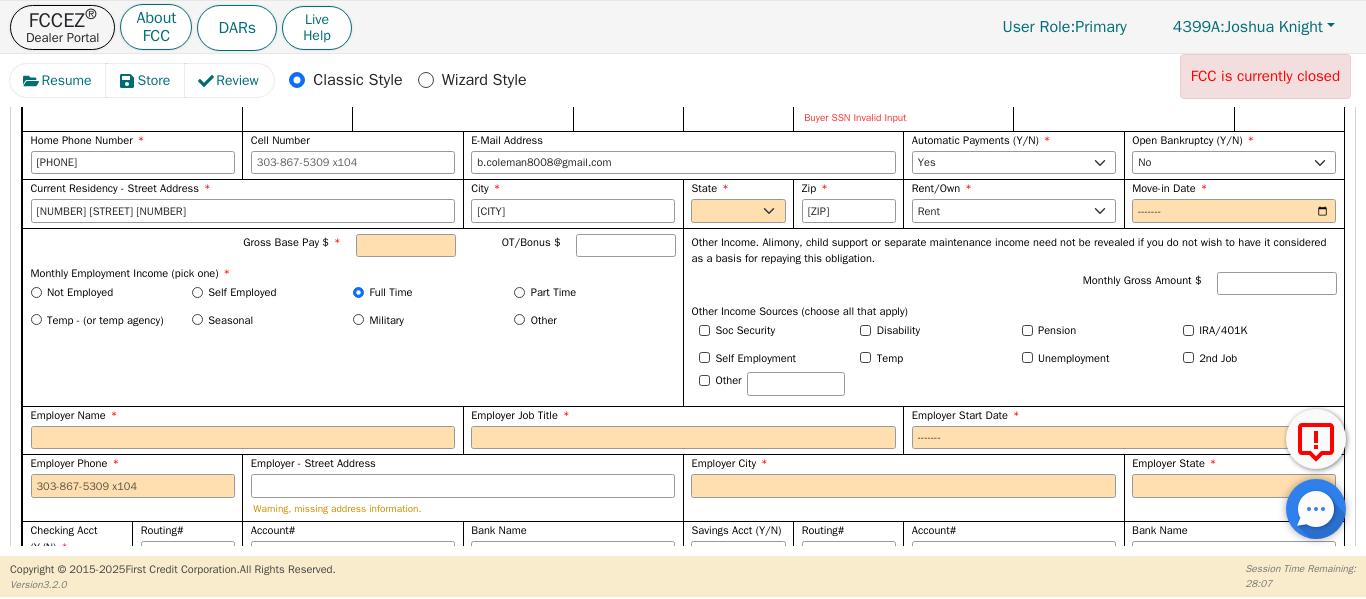 click on "State AK AL AR AZ CA CO CT DC DE FL GA HI IA ID IL IN KS KY LA MA MD ME MI MN MO MS MT NC ND NE NH NJ NM NV NY OH OK OR PA SC SD TN TX UT VA VT WA WI WY" at bounding box center [738, 203] 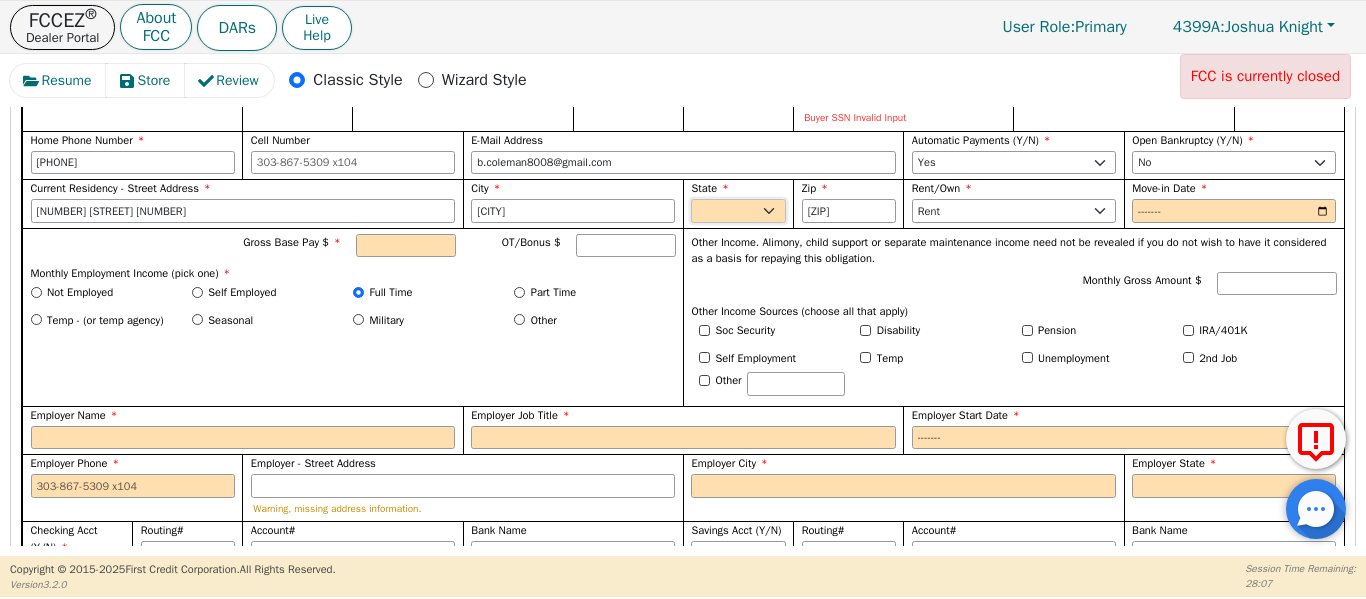 click on "AK AL AR AZ CA CO CT DC DE FL GA HI IA ID IL IN KS KY LA MA MD ME MI MN MO MS MT NC ND NE NH NJ NM NV NY OH OK OR PA SC SD TN TX UT VA VT WA WI WY" at bounding box center [738, 211] 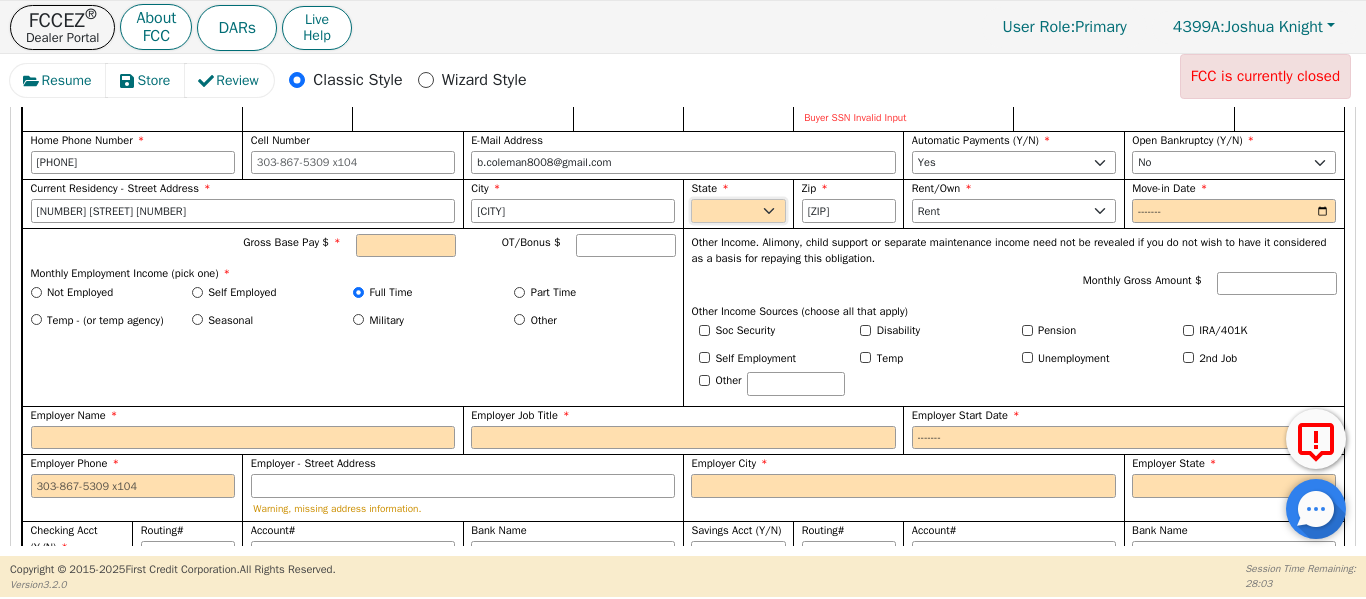 select on "TX" 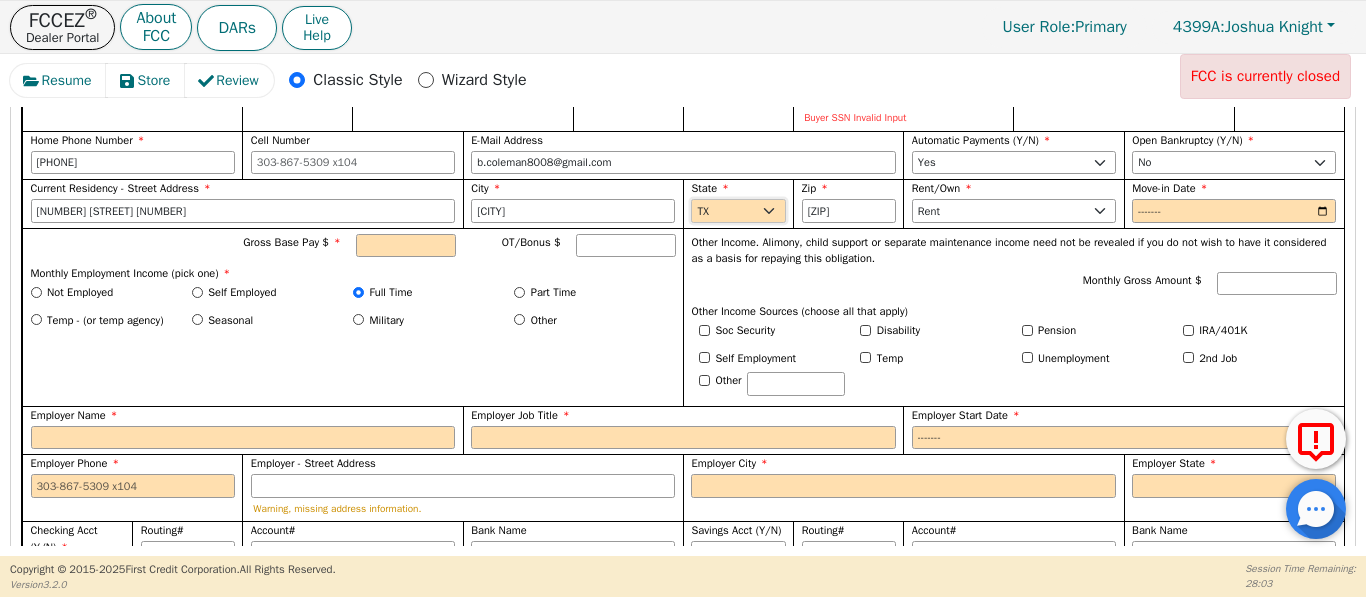 click on "AK AL AR AZ CA CO CT DC DE FL GA HI IA ID IL IN KS KY LA MA MD ME MI MN MO MS MT NC ND NE NH NJ NM NV NY OH OK OR PA SC SD TN TX UT VA VT WA WI WY" at bounding box center (738, 211) 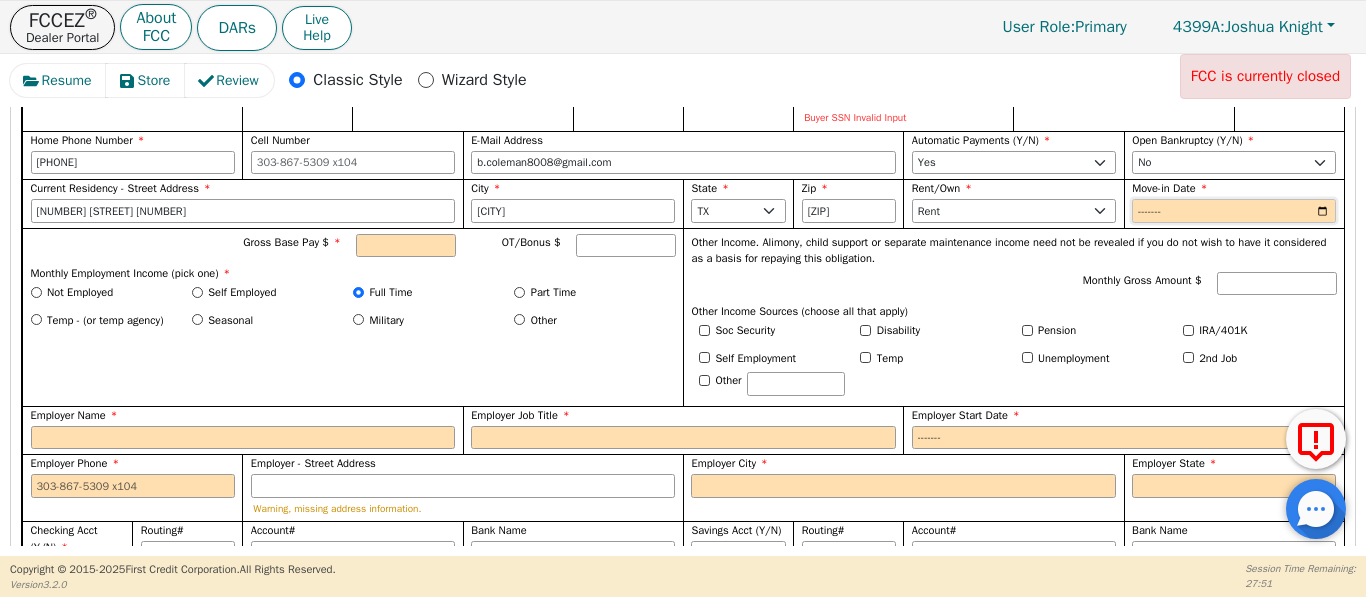 drag, startPoint x: 1321, startPoint y: 205, endPoint x: 1304, endPoint y: 208, distance: 17.262676 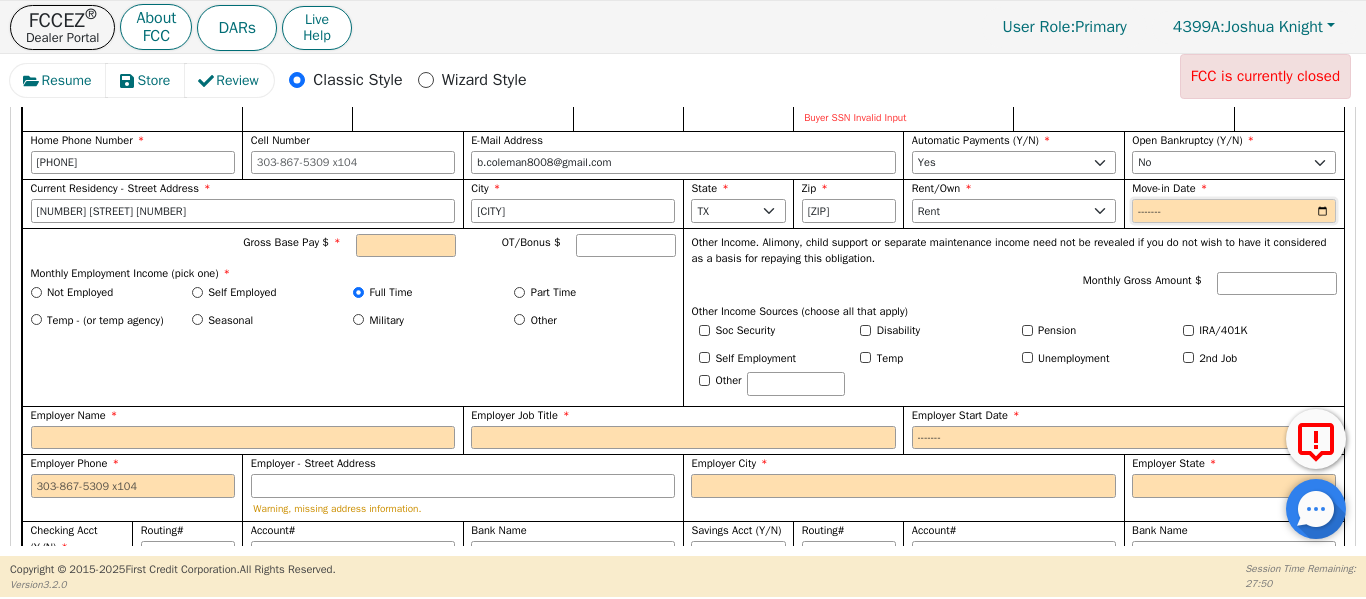 click on "Move-in Date" at bounding box center [1234, 211] 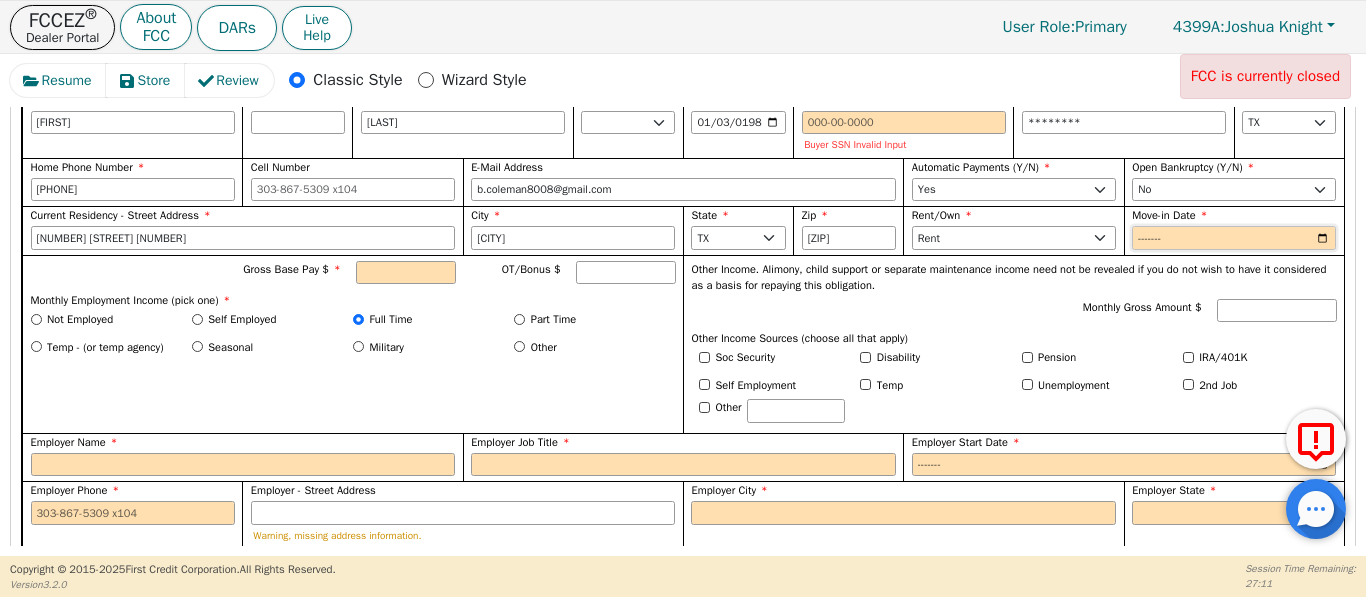 scroll, scrollTop: 1169, scrollLeft: 0, axis: vertical 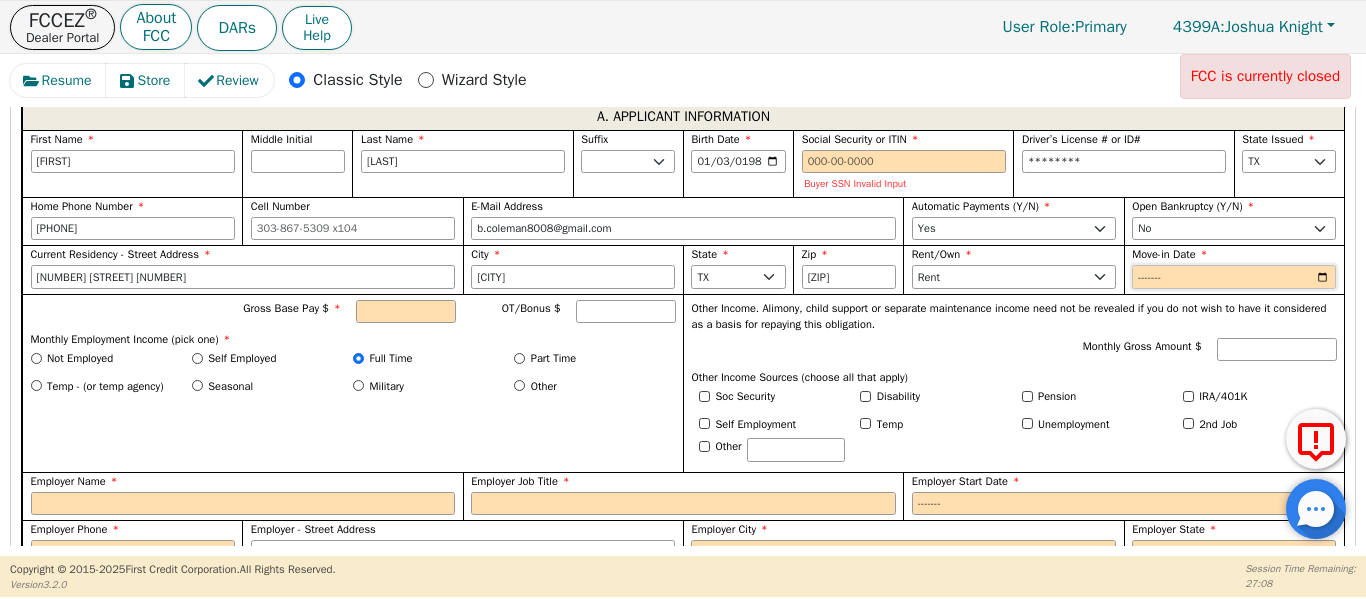 click on "Move-in Date" at bounding box center [1234, 277] 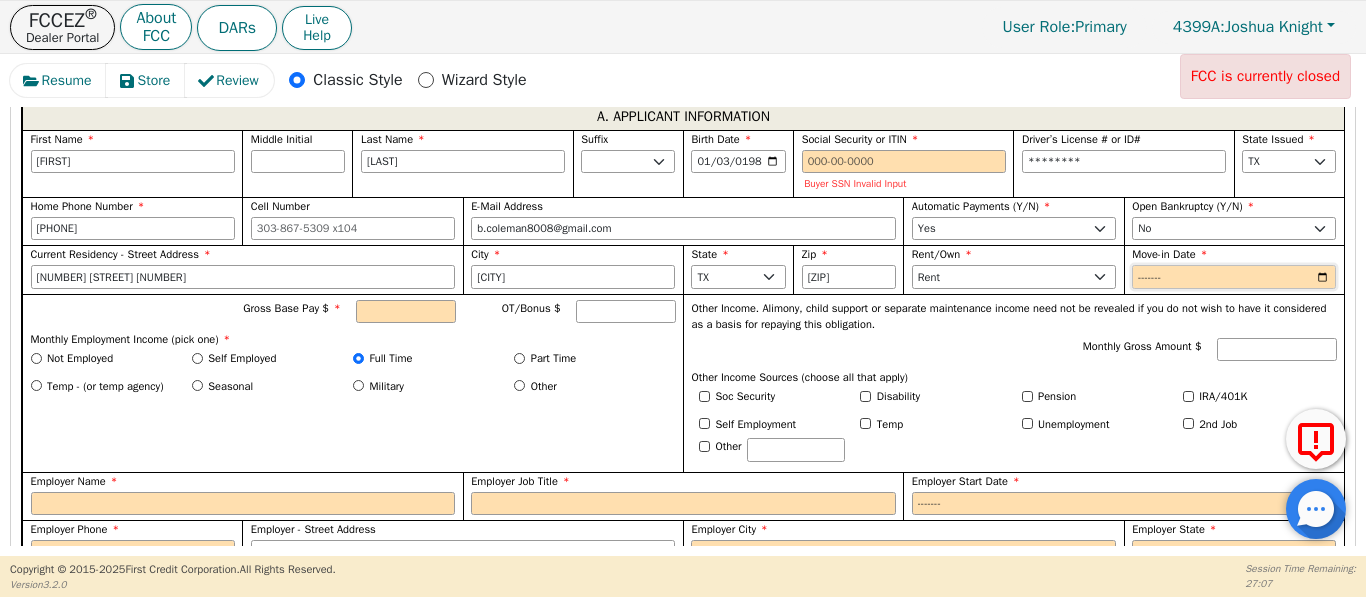 click on "Move-in Date" at bounding box center (1234, 277) 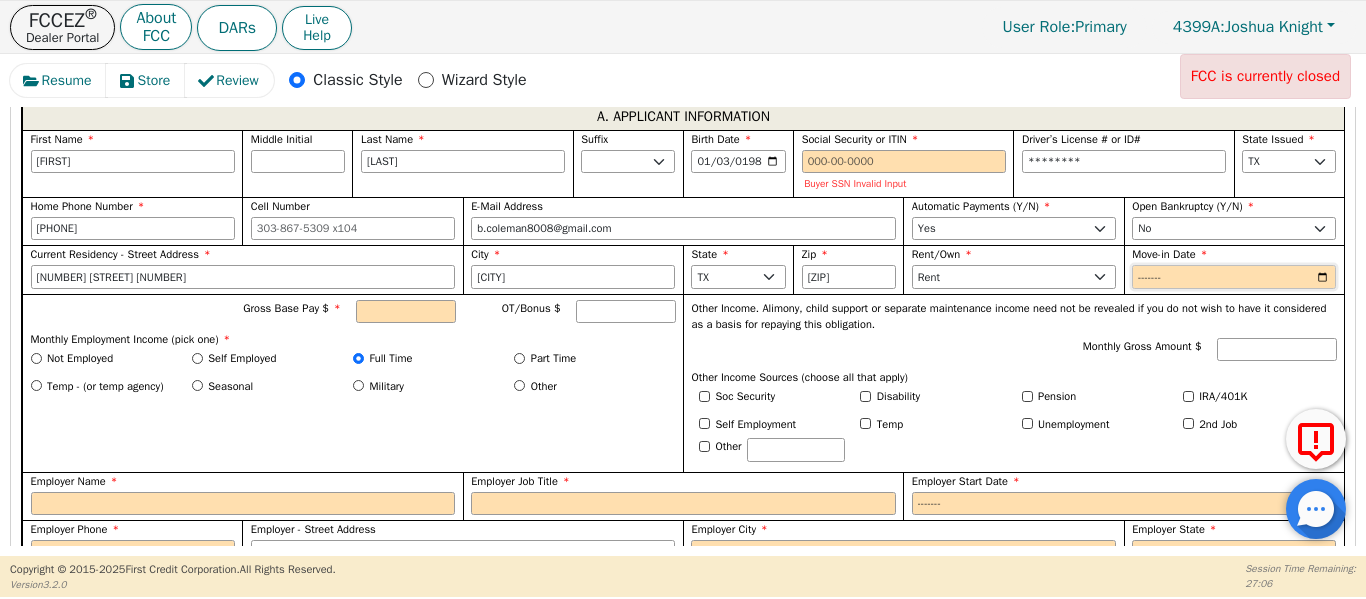 click on "Move-in Date" at bounding box center [1234, 277] 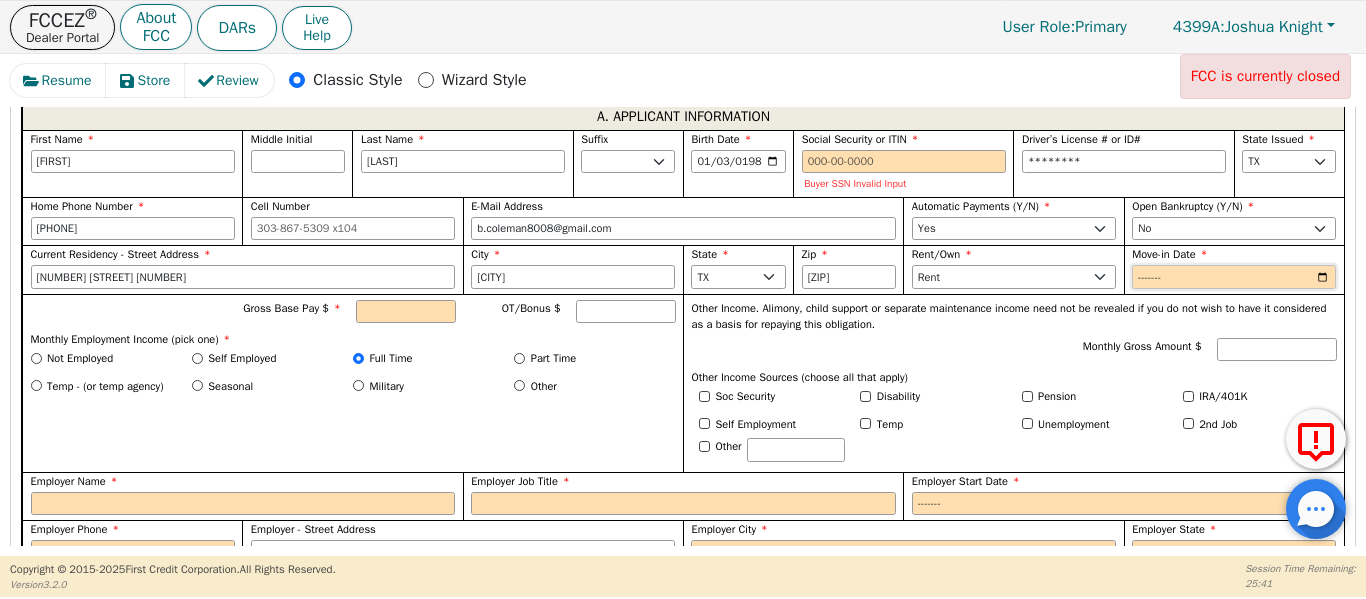 type on "2025-05" 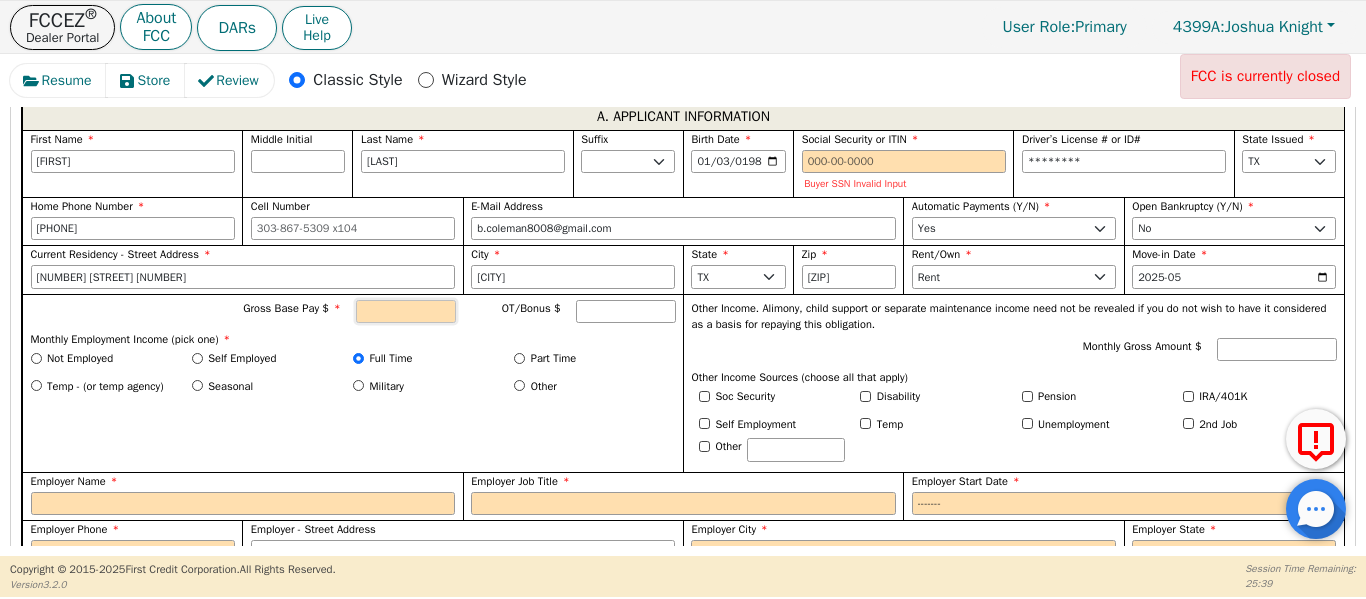 click on "Gross Base Pay $" at bounding box center [406, 312] 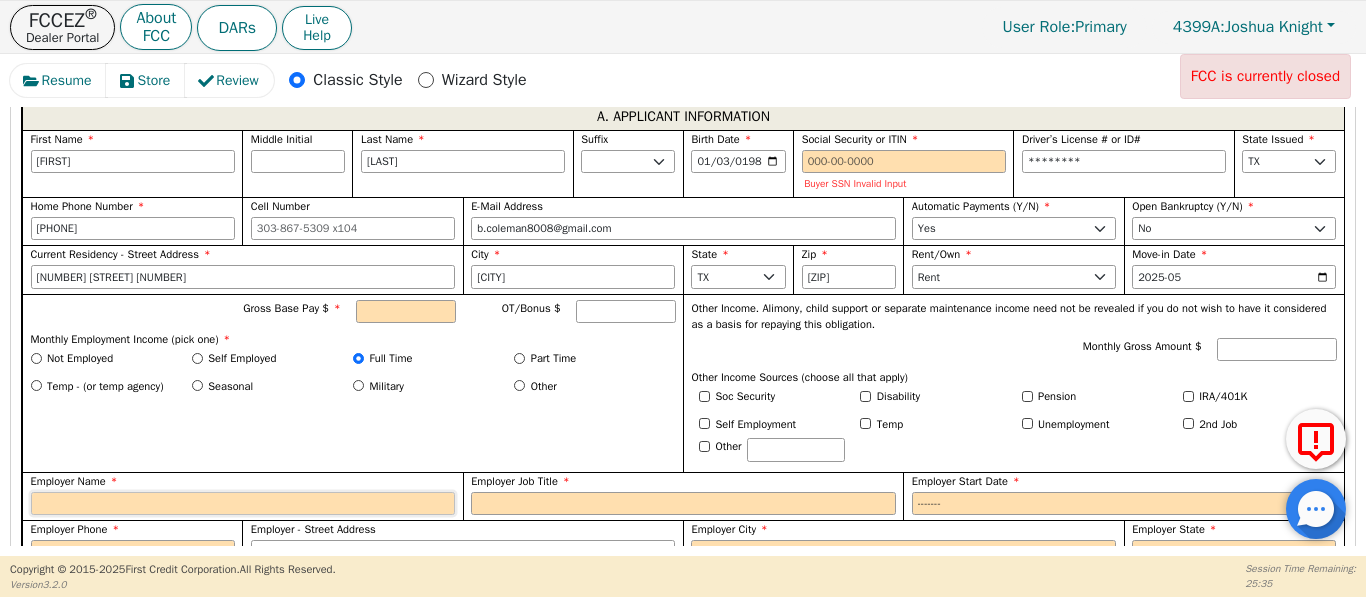 click on "Employer Name" at bounding box center (243, 504) 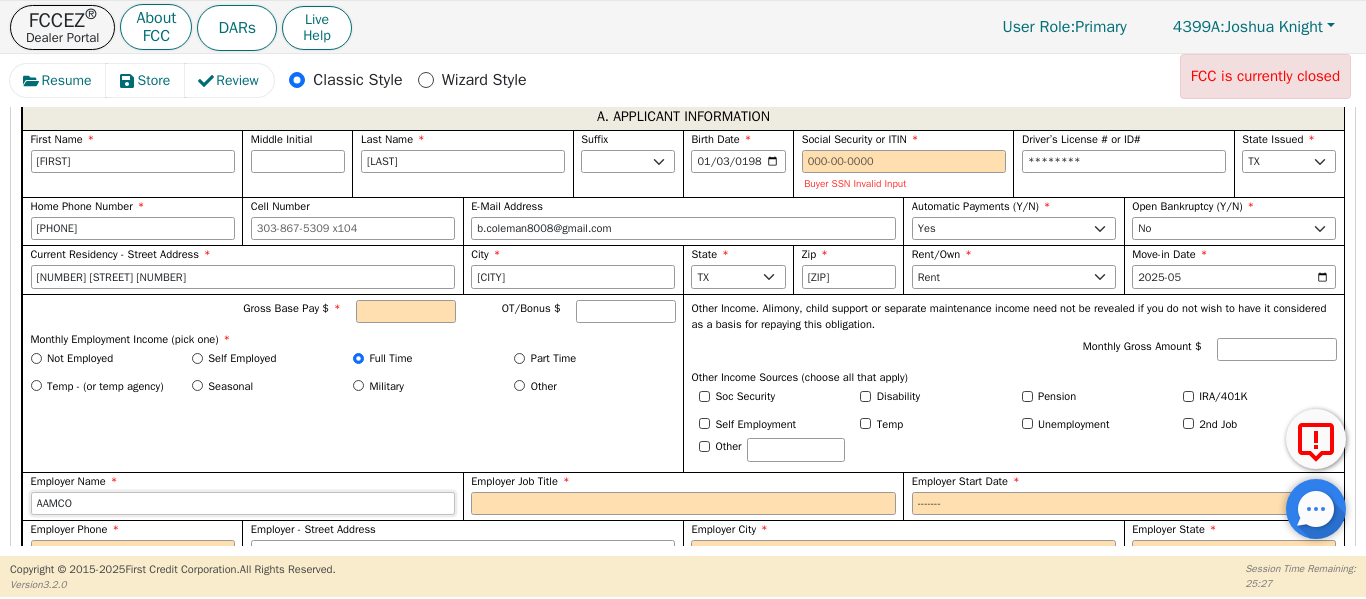 type on "AAMCO" 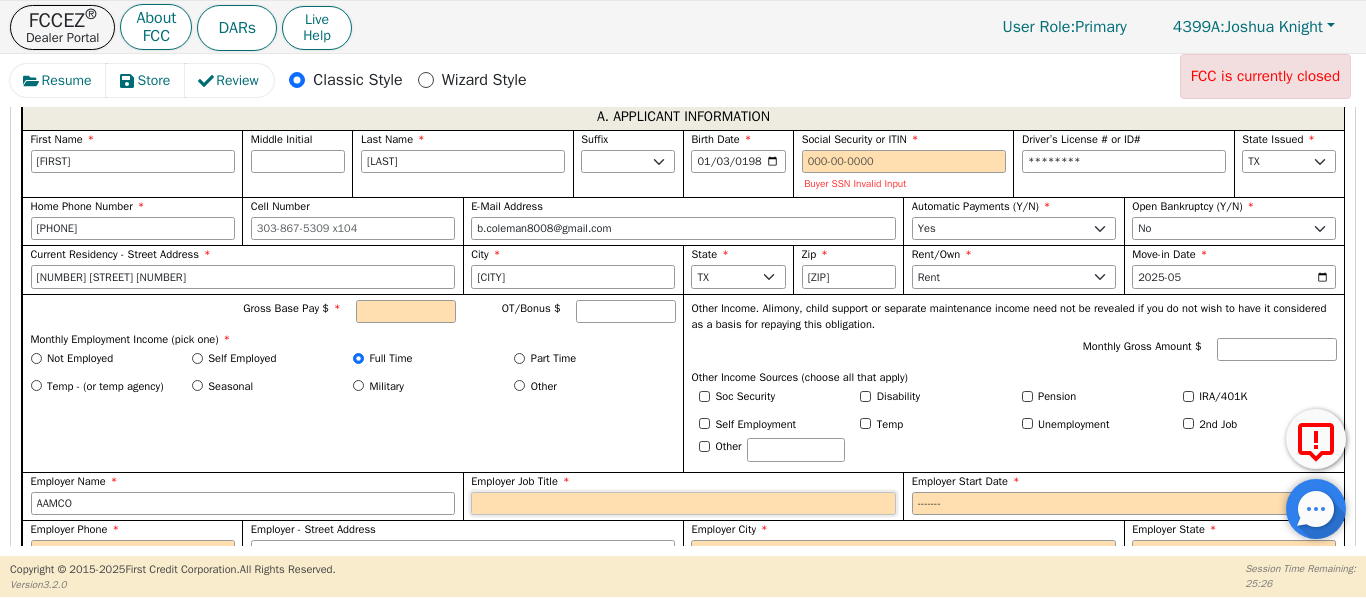 click on "Employer Job Title" at bounding box center [683, 504] 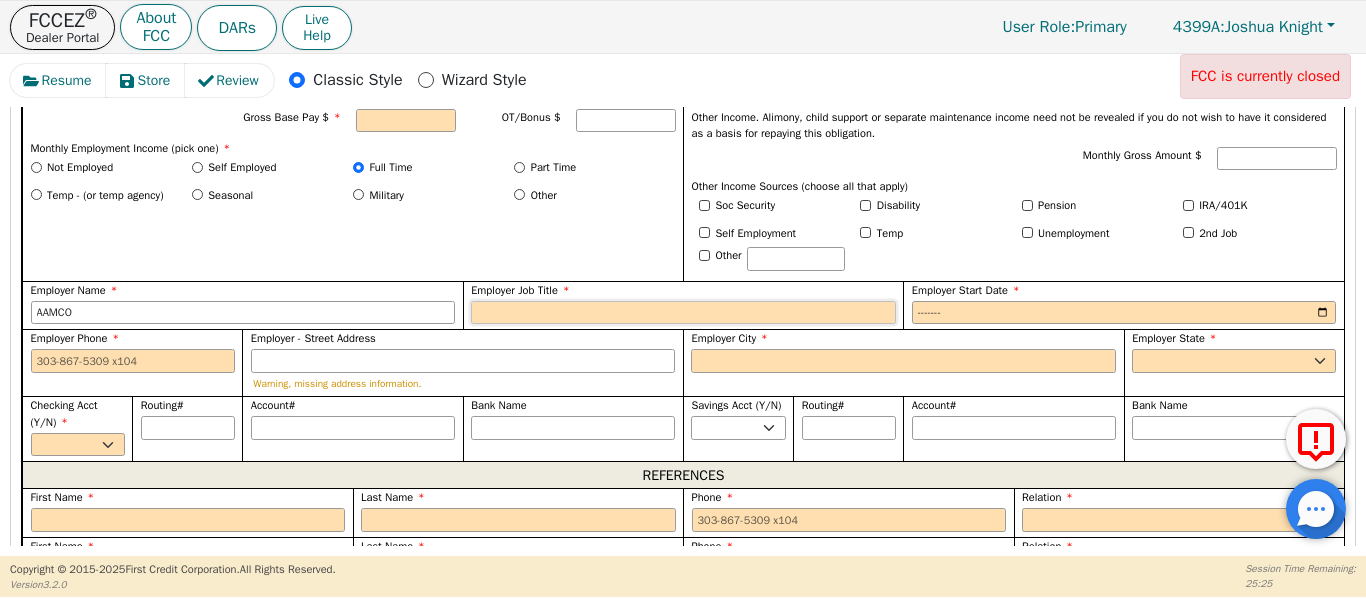 scroll, scrollTop: 1369, scrollLeft: 0, axis: vertical 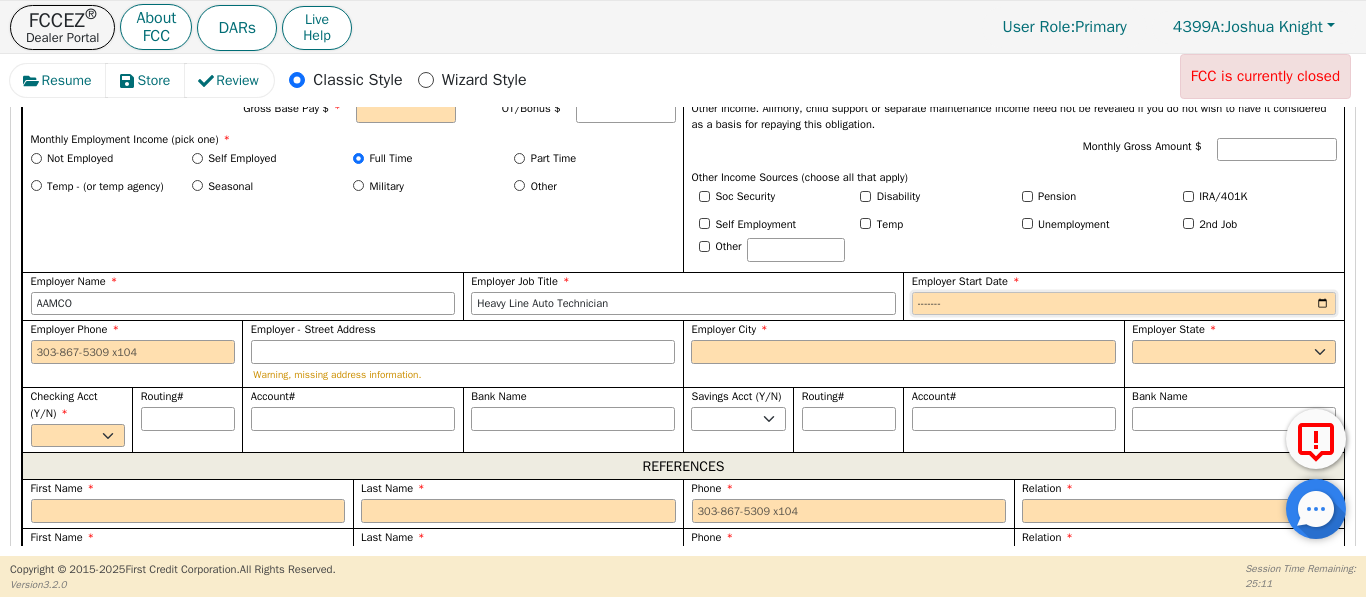 type on "Heavy Line Auto Technician" 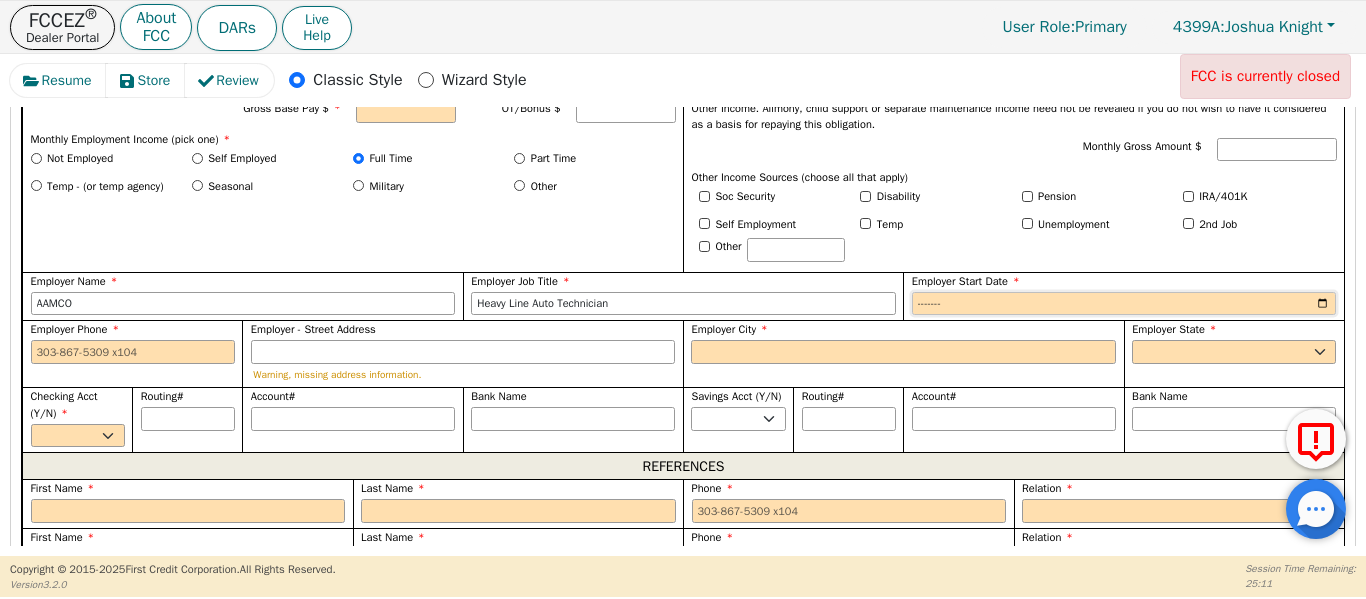 click on "Employer Start Date" at bounding box center [1124, 304] 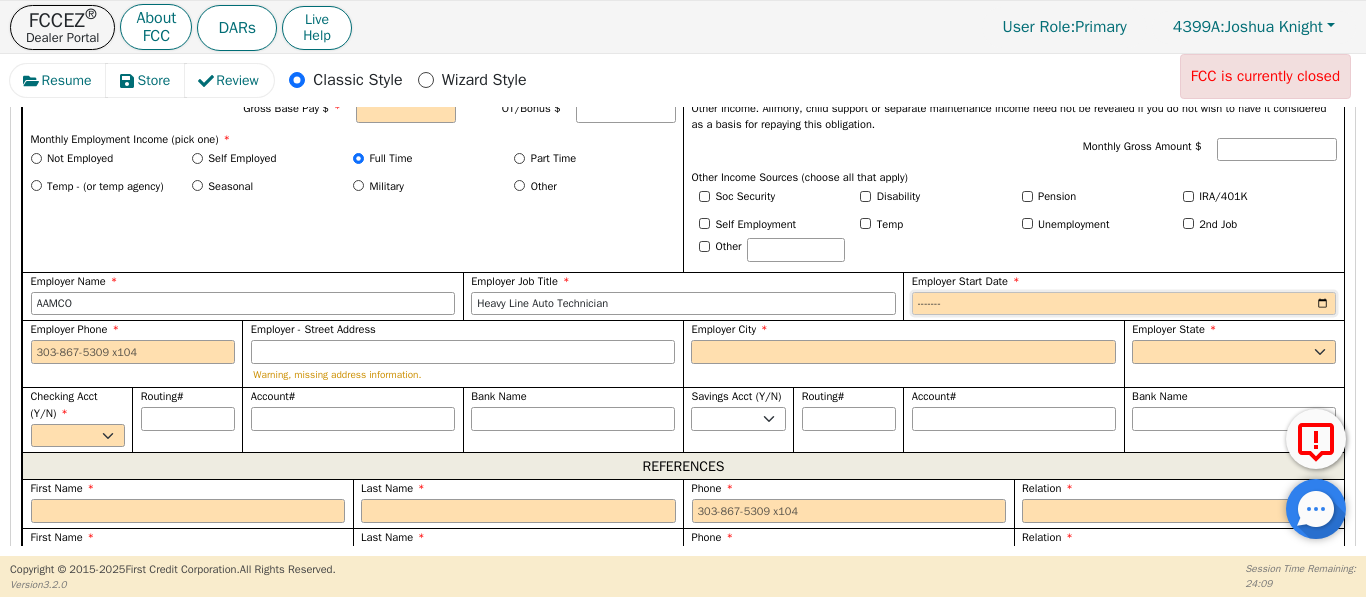 type on "[DATE]" 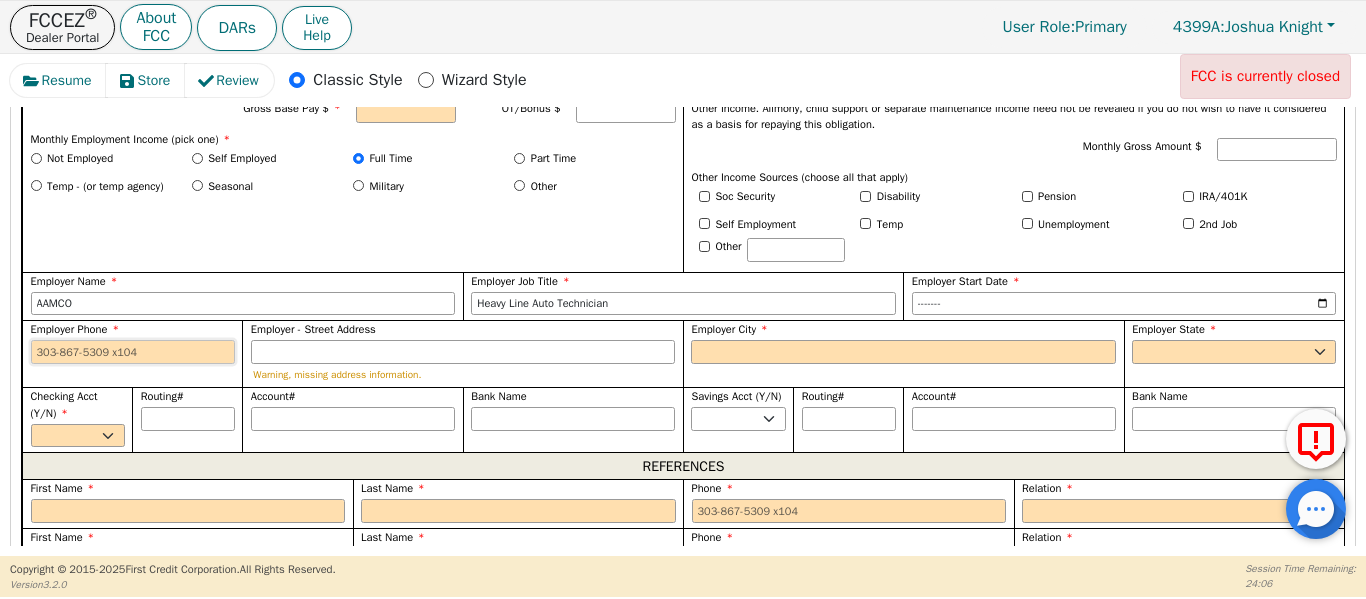 click on "Employer Phone" at bounding box center [133, 342] 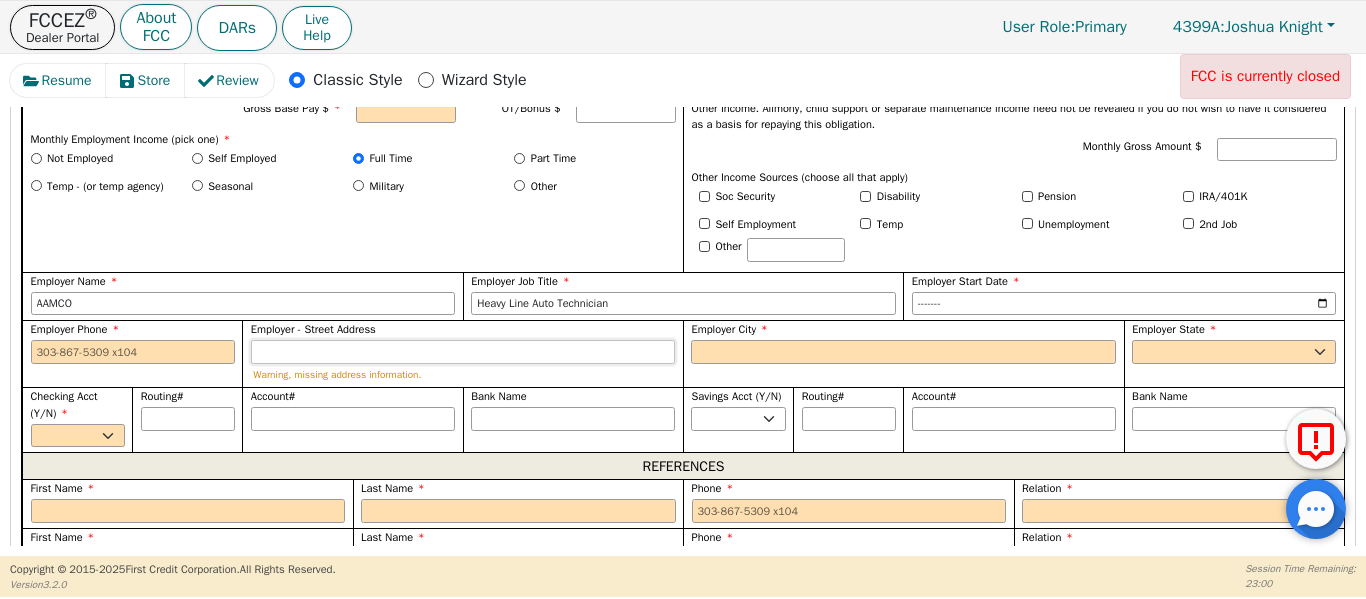 click on "Employer - Street Address" at bounding box center [463, 352] 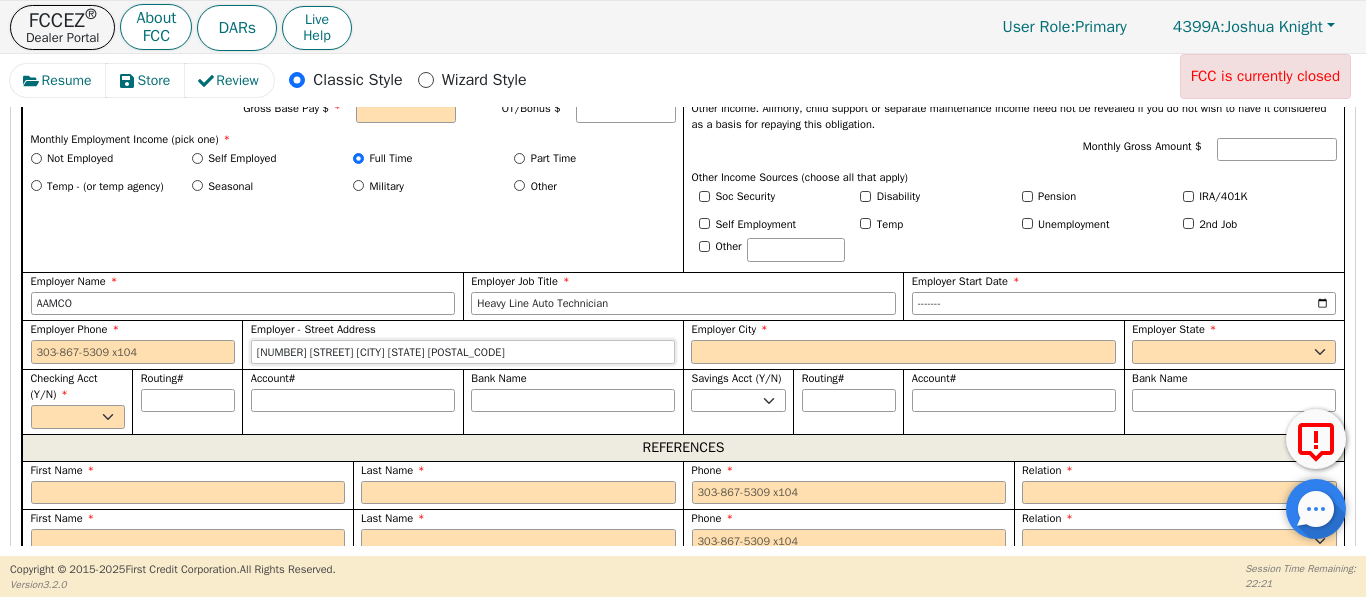 type on "[NUMBER] [STREET] [CITY] [STATE] [POSTAL_CODE]" 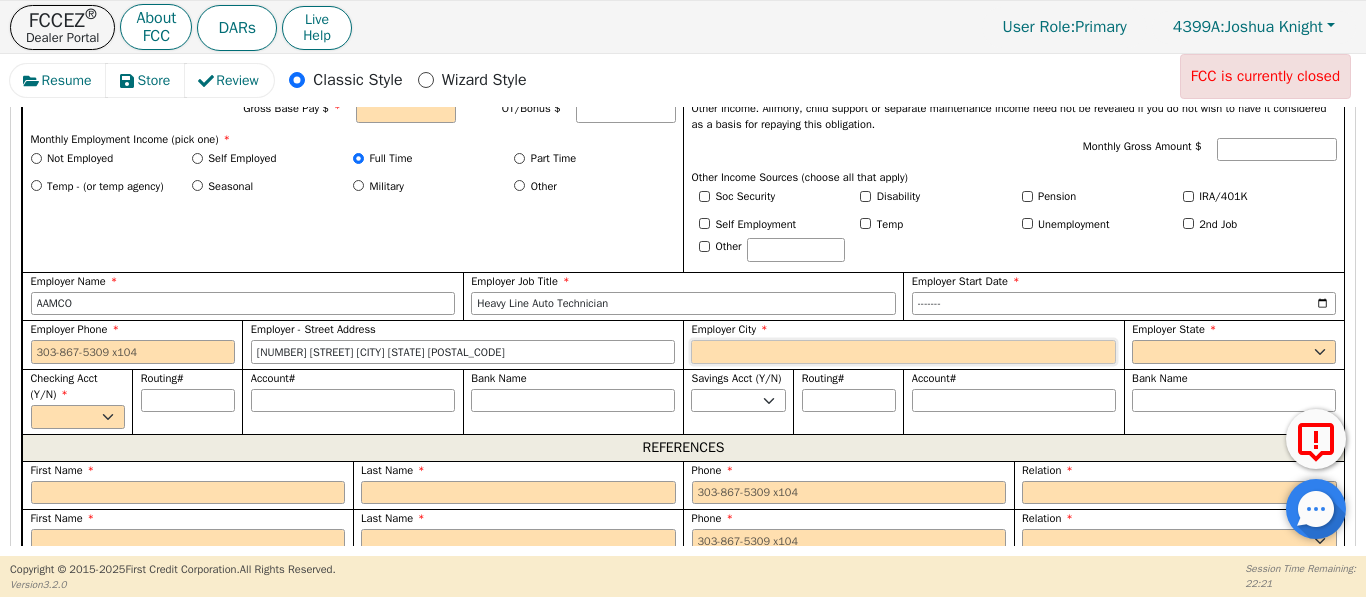 click on "Employer City" at bounding box center (903, 352) 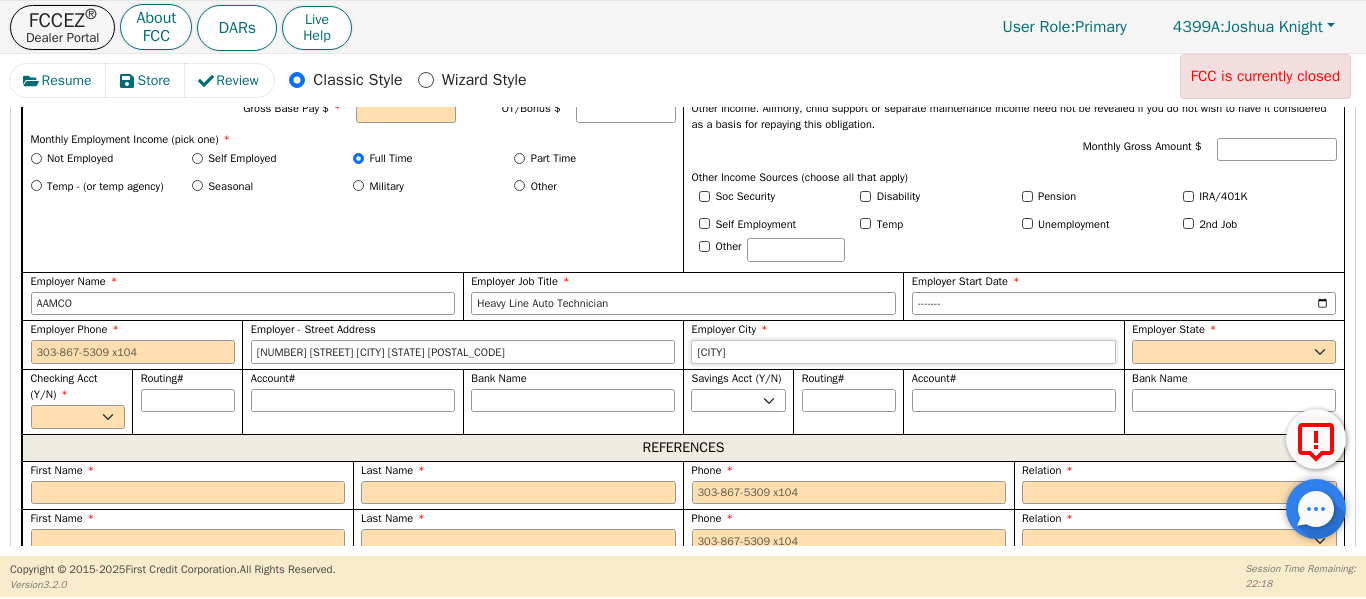 type on "[CITY]" 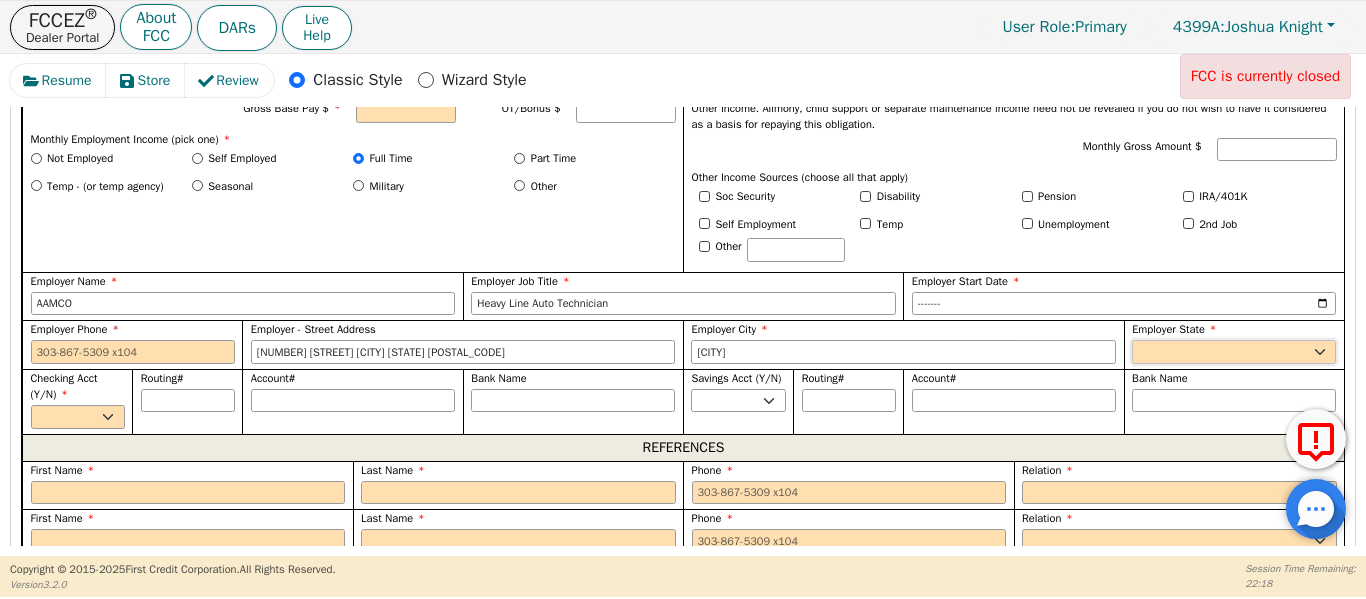 click on "AK AL AR AZ CA CO CT DC DE FL GA HI IA ID IL IN KS KY LA MA MD ME MI MN MO MS MT NC ND NE NH NJ NM NV NY OH OK OR PA RI SC SD TN TX UT VA VT WA WI WY WV" at bounding box center (1234, 352) 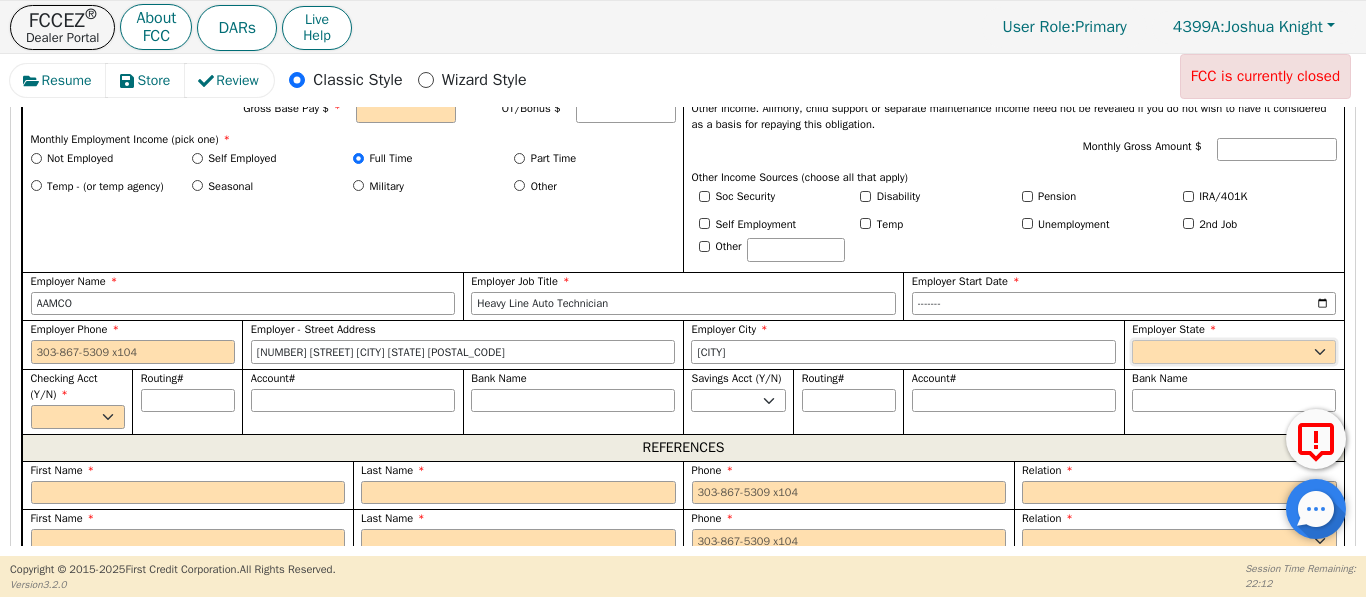 select on "TX" 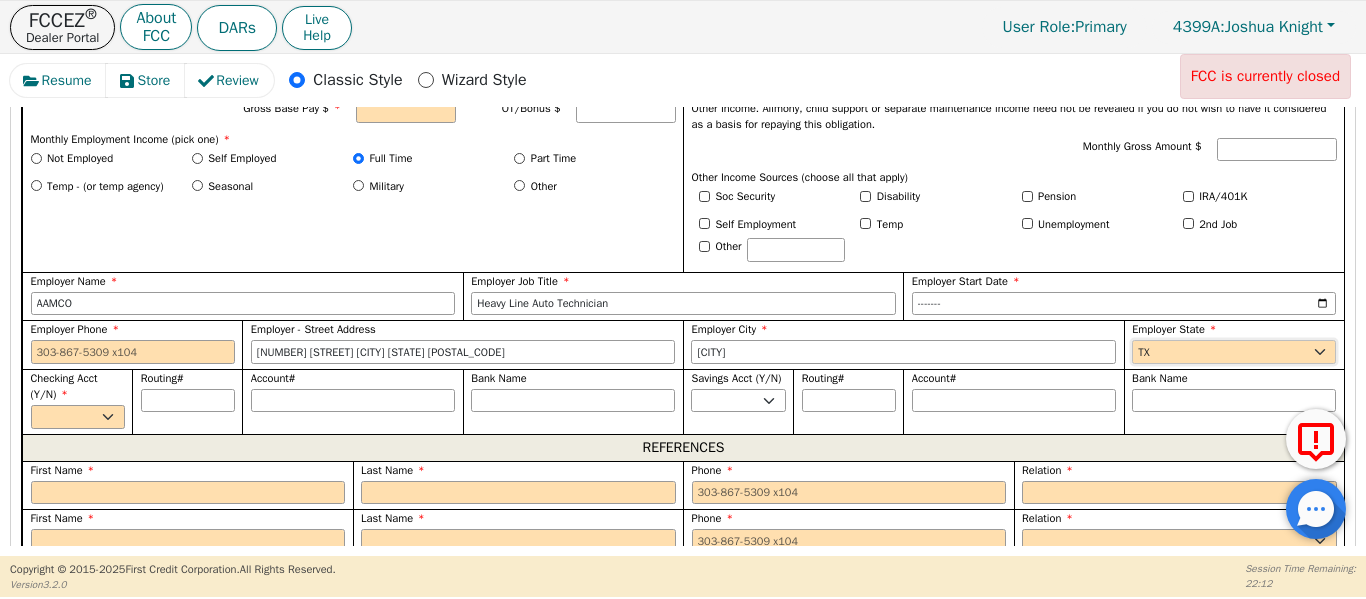 click on "AK AL AR AZ CA CO CT DC DE FL GA HI IA ID IL IN KS KY LA MA MD ME MI MN MO MS MT NC ND NE NH NJ NM NV NY OH OK OR PA RI SC SD TN TX UT VA VT WA WI WY WV" at bounding box center [1234, 352] 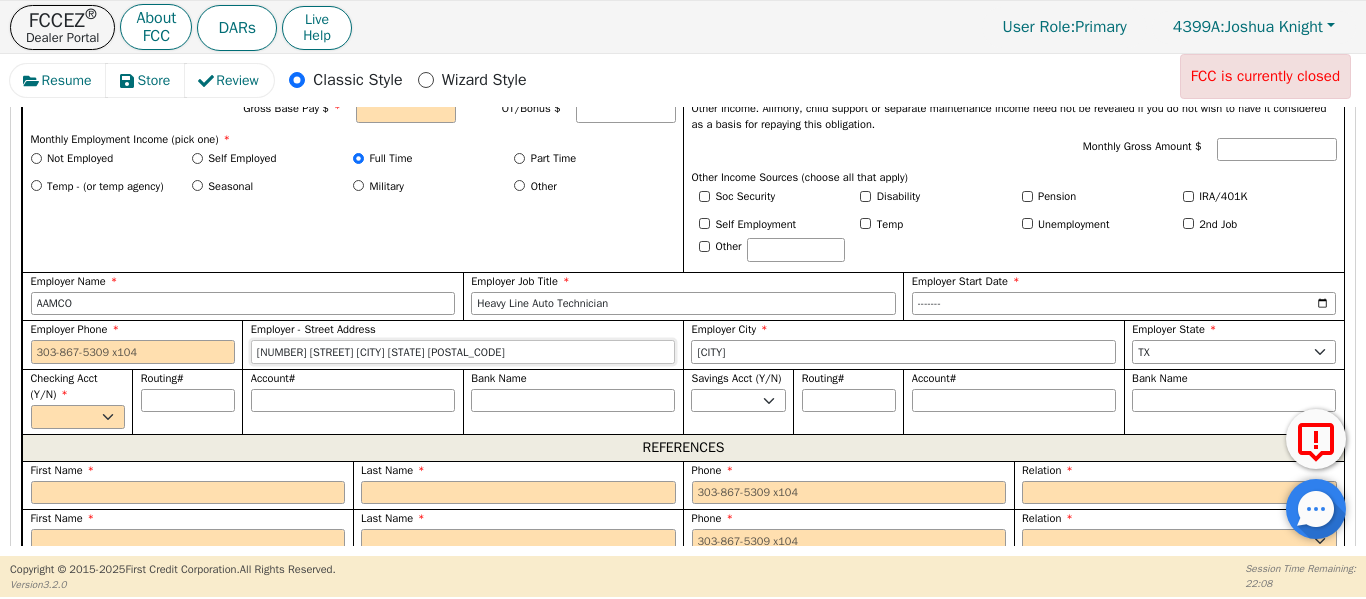drag, startPoint x: 344, startPoint y: 364, endPoint x: 394, endPoint y: 367, distance: 50.08992 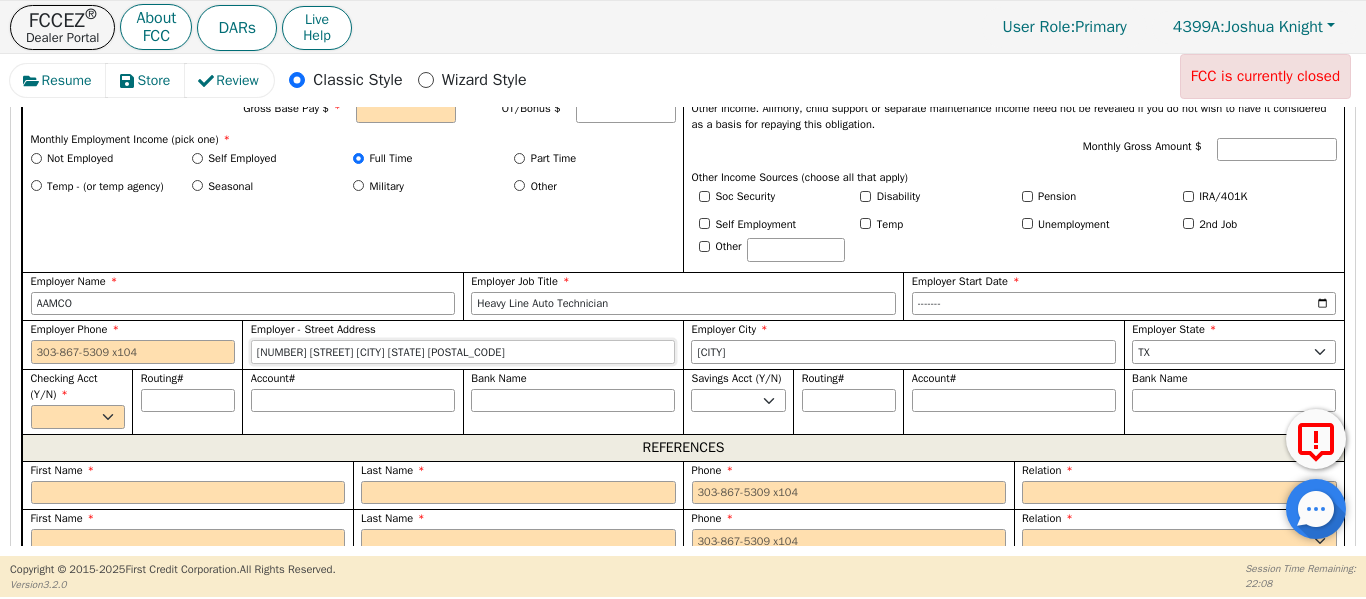 click on "[NUMBER] [STREET] [CITY] [STATE] [POSTAL_CODE]" at bounding box center (463, 352) 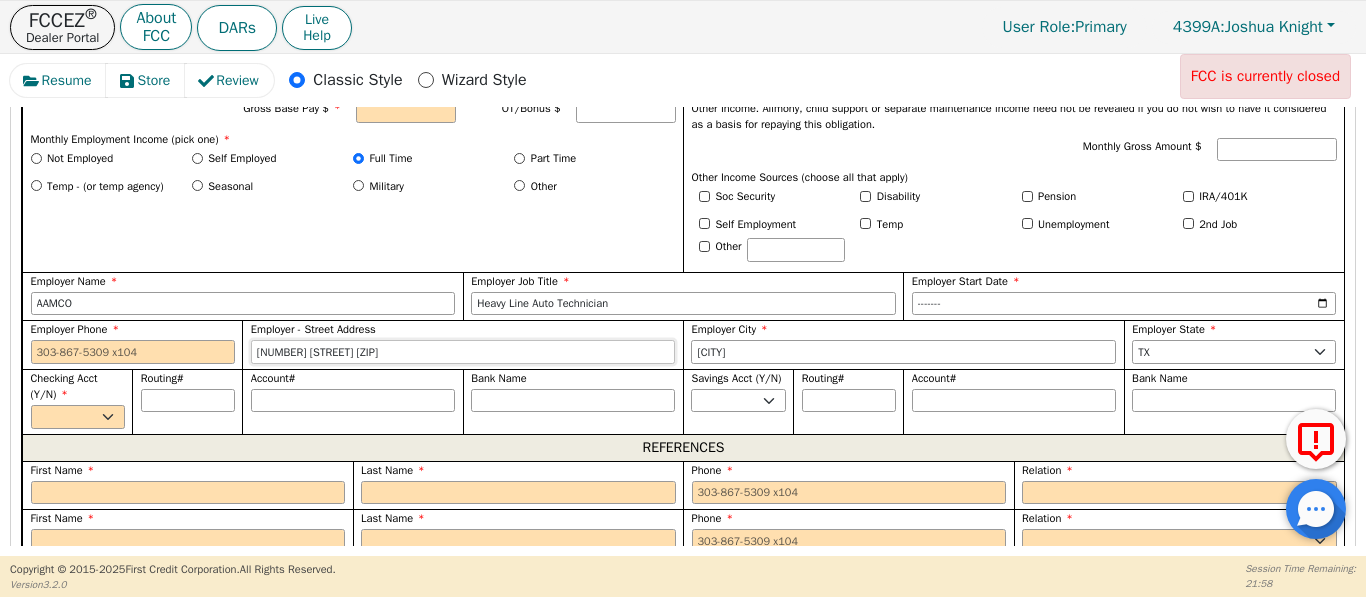 type on "[NUMBER] [STREET] [ZIP]" 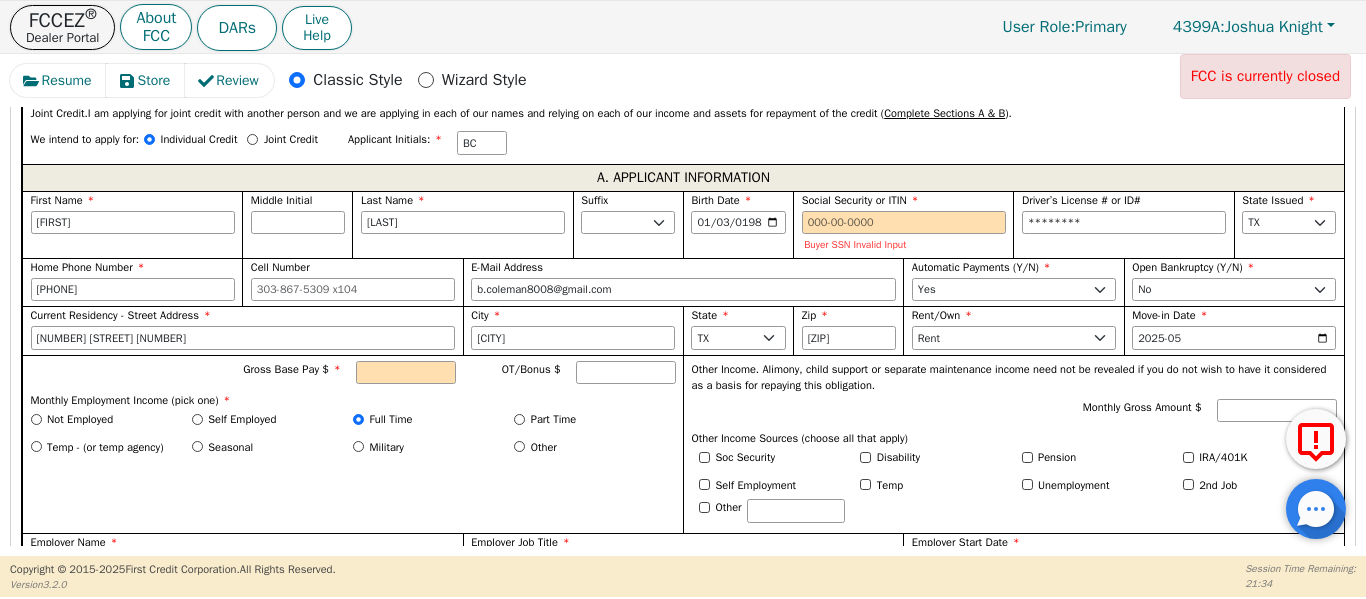 scroll, scrollTop: 1102, scrollLeft: 0, axis: vertical 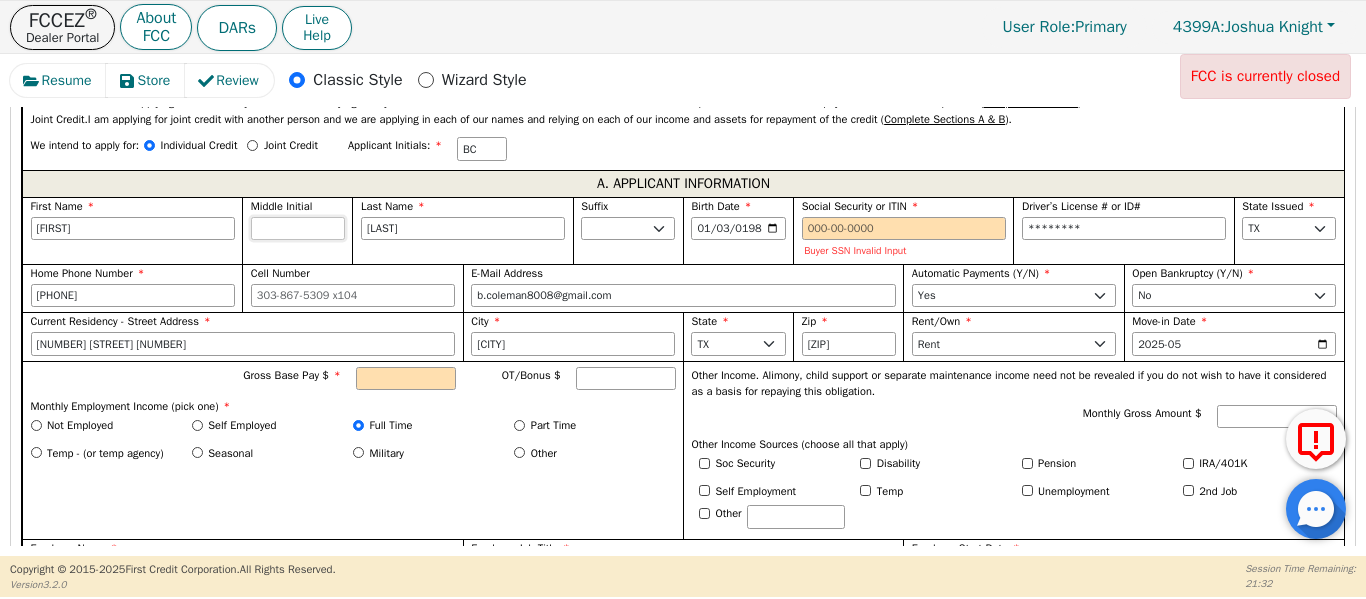 click on "Middle Initial" at bounding box center [298, 229] 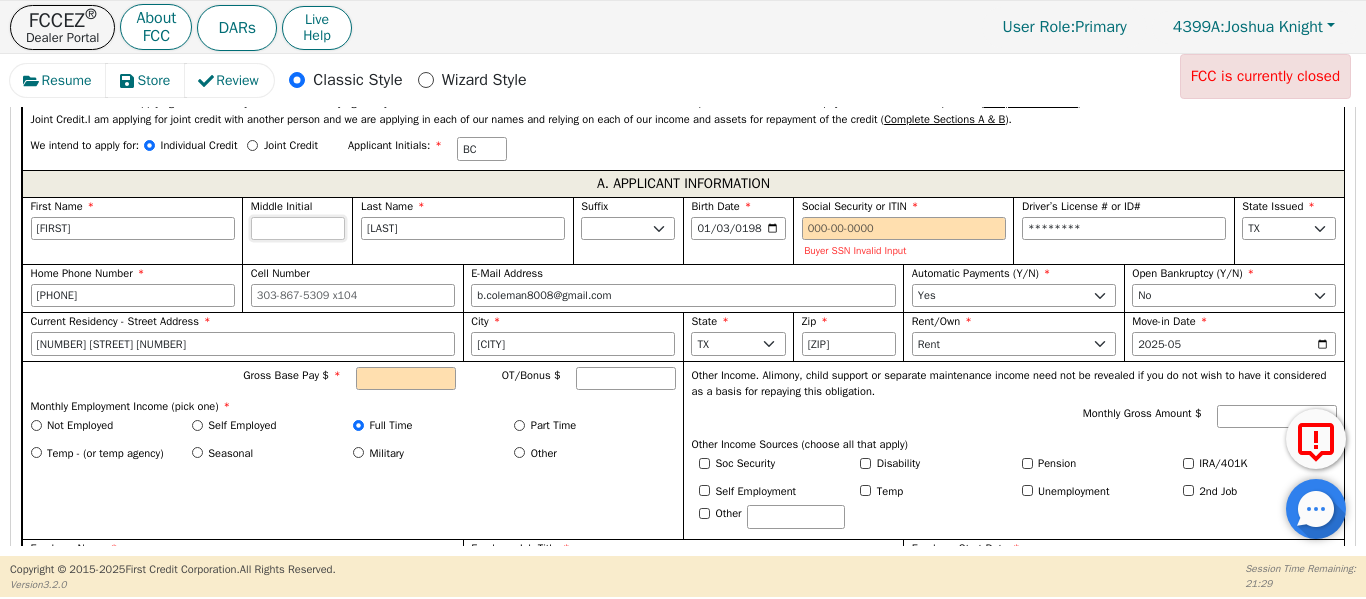 type on "BDC" 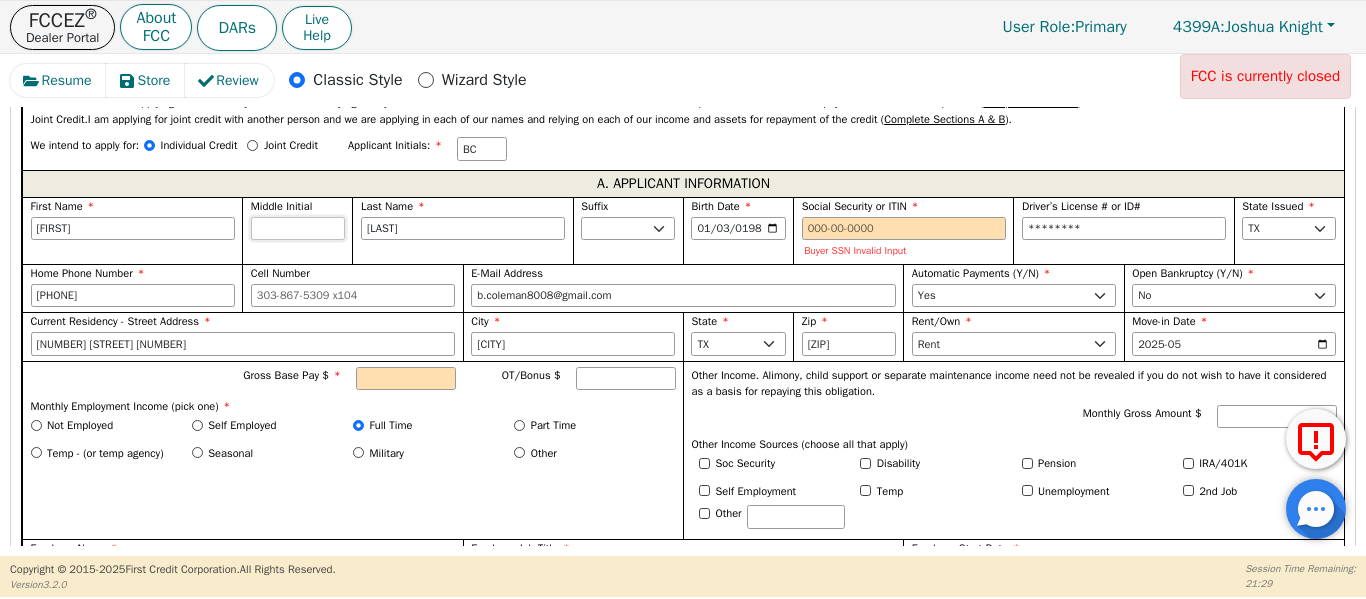 type on "D" 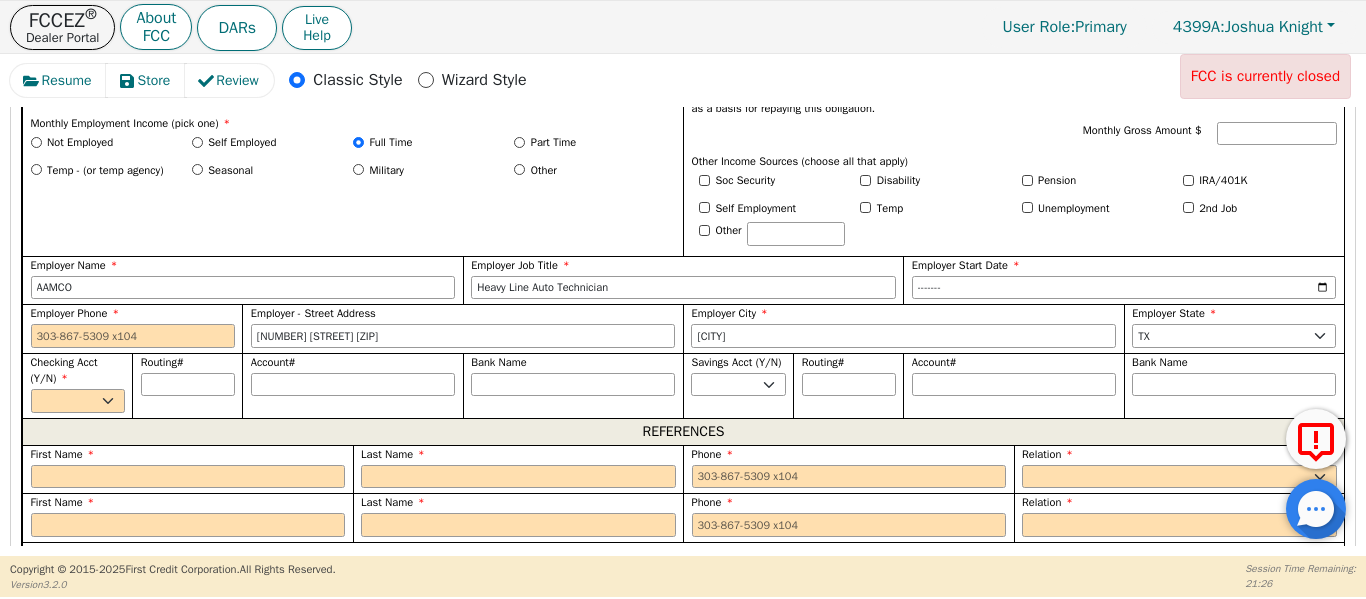 scroll, scrollTop: 1402, scrollLeft: 0, axis: vertical 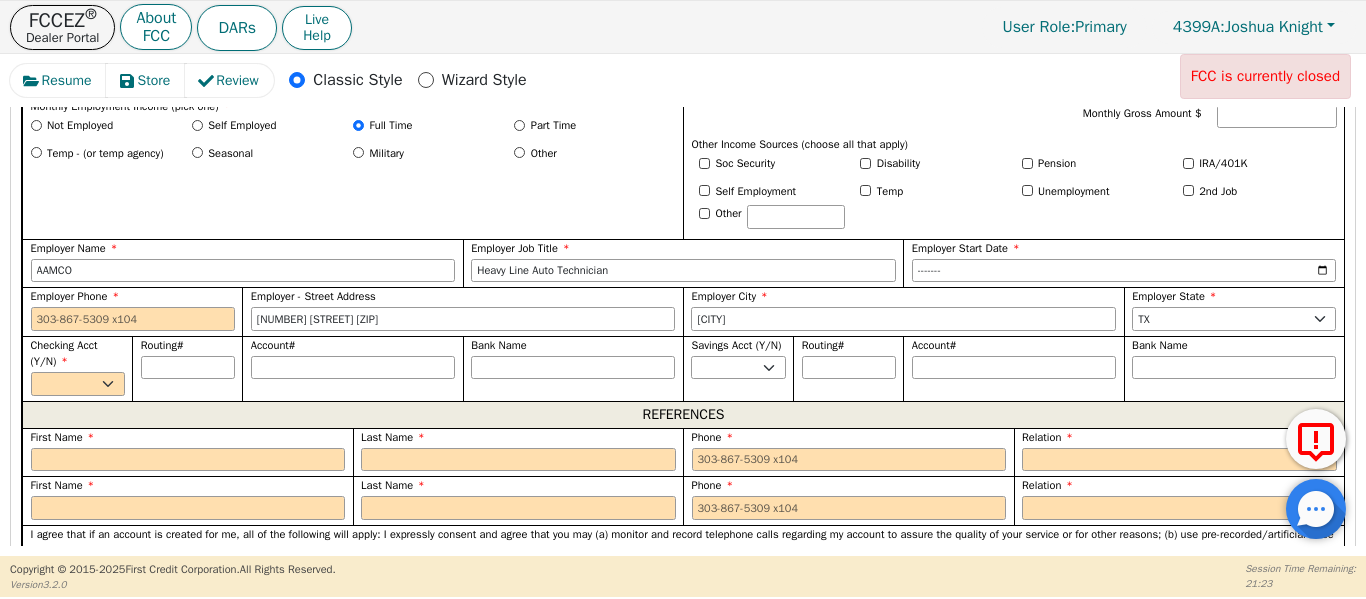 type on "D" 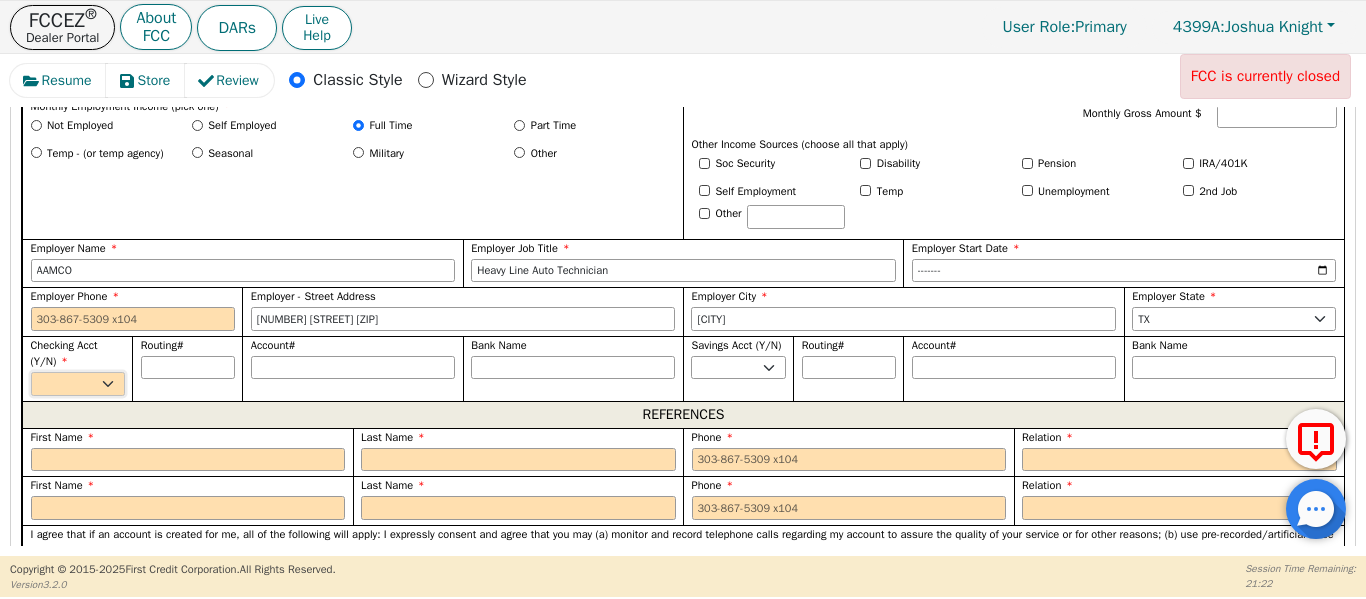 click on "Yes No" at bounding box center [78, 384] 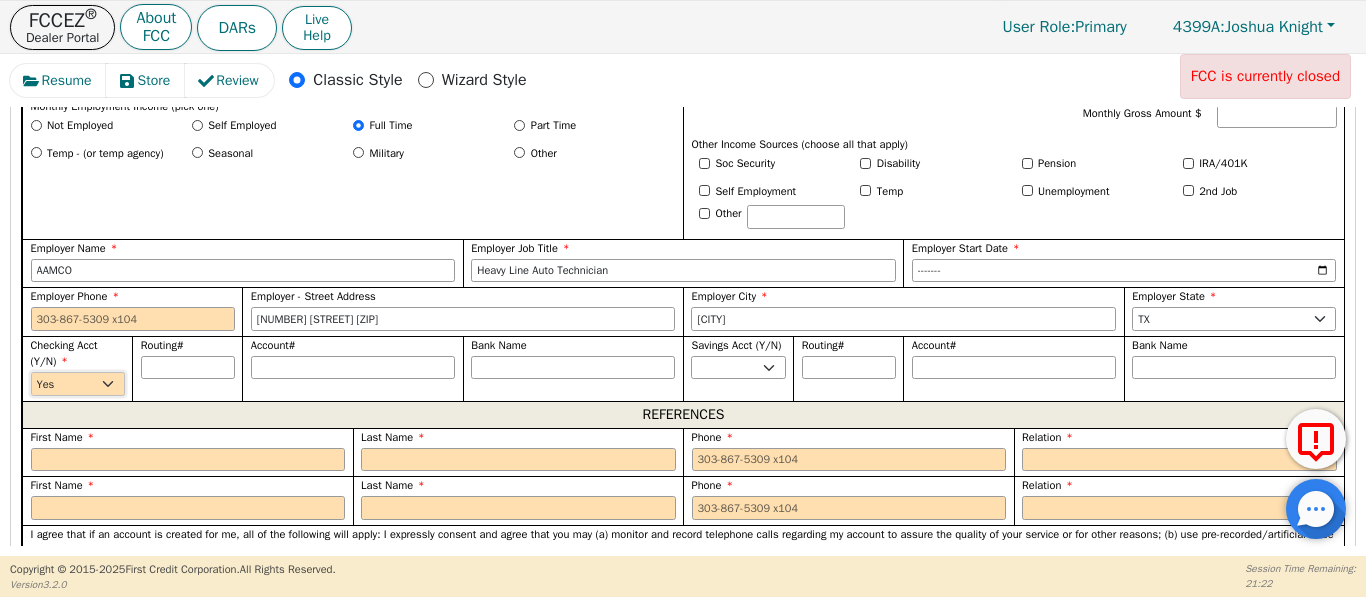 click on "Yes No" at bounding box center [78, 384] 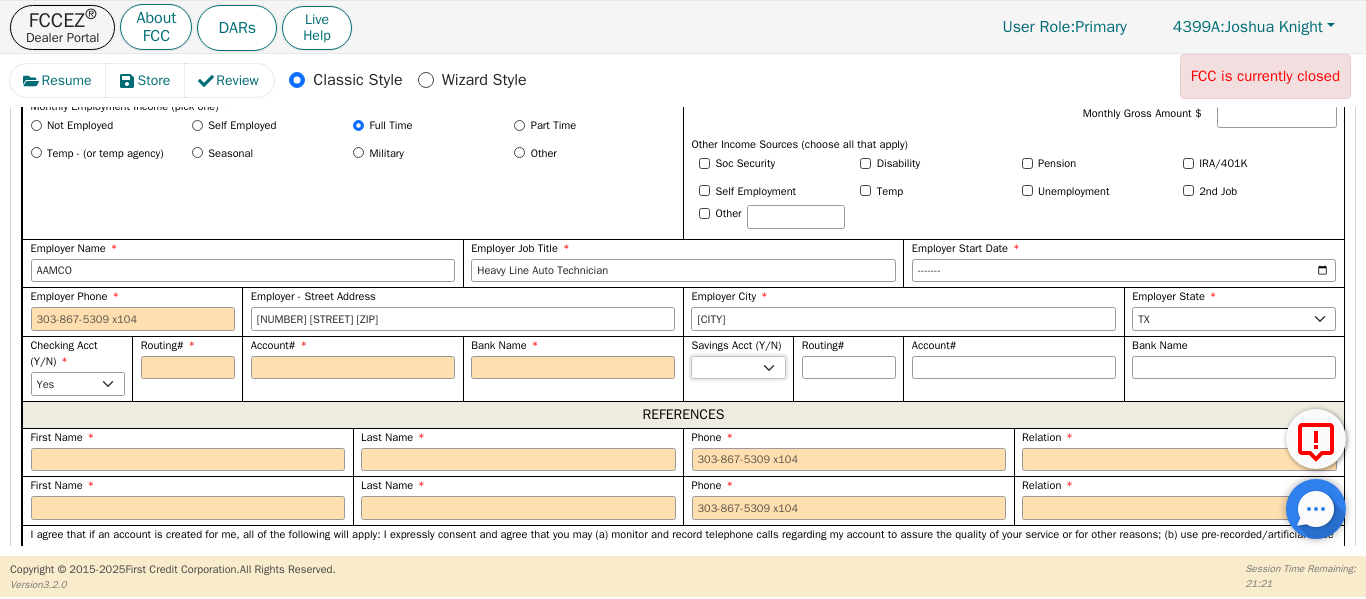 click on "Yes No" at bounding box center (738, 368) 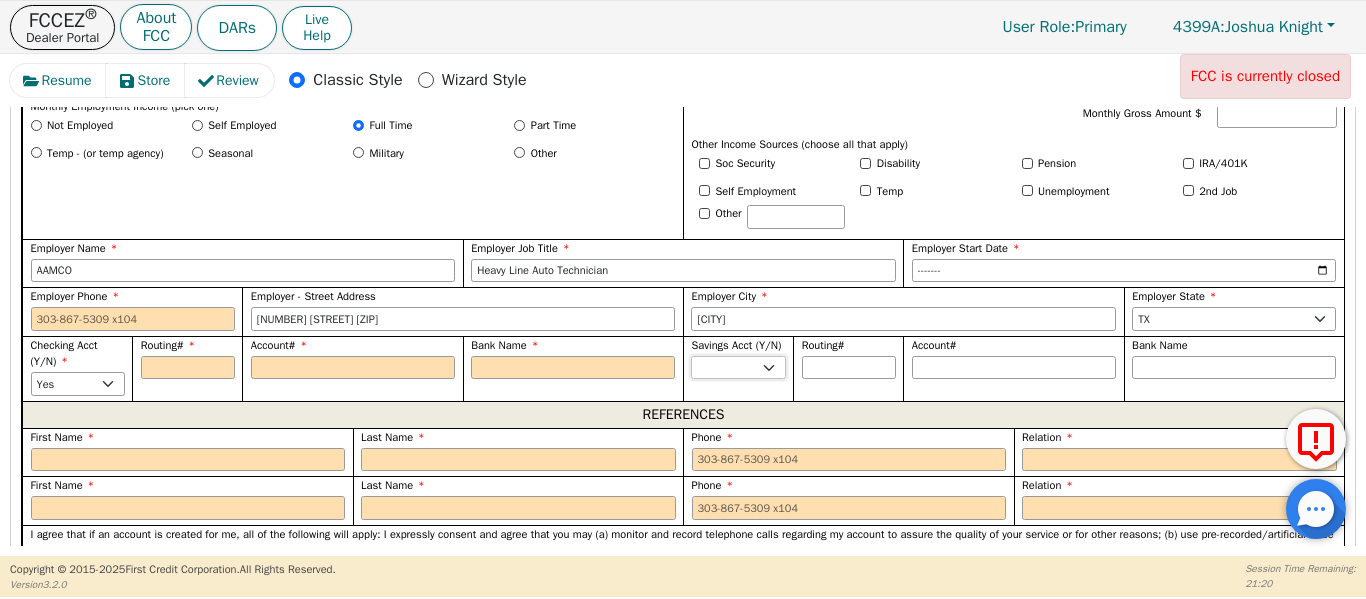 select on "n" 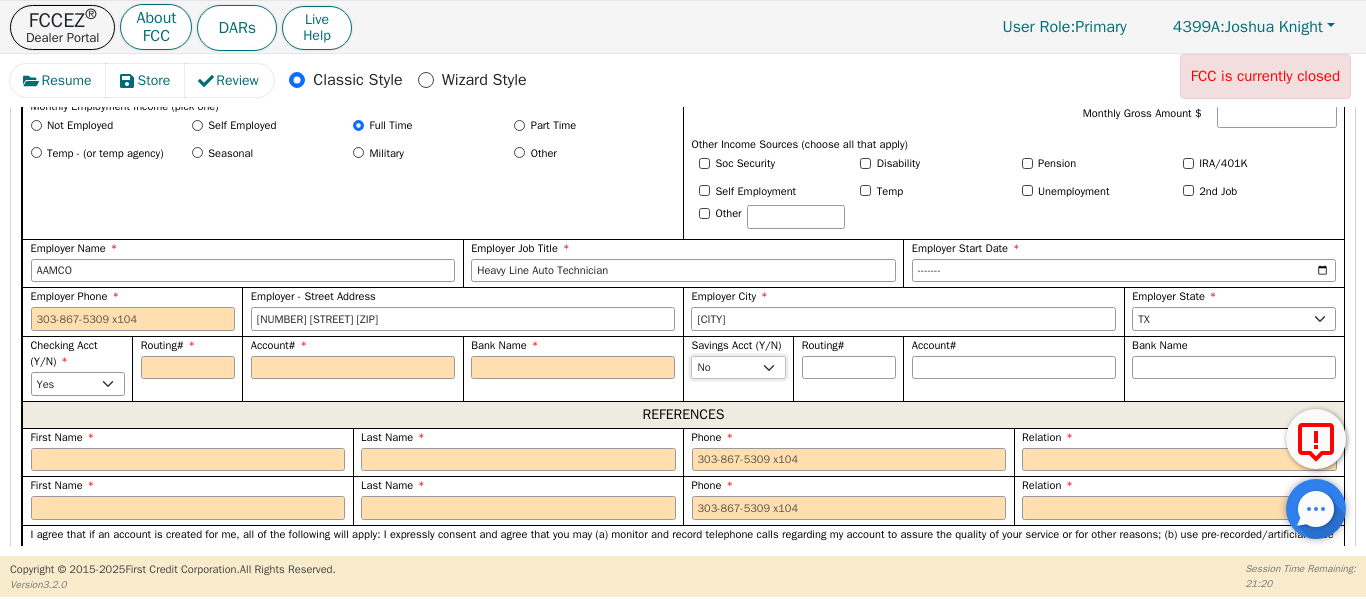 click on "Yes No" at bounding box center [738, 368] 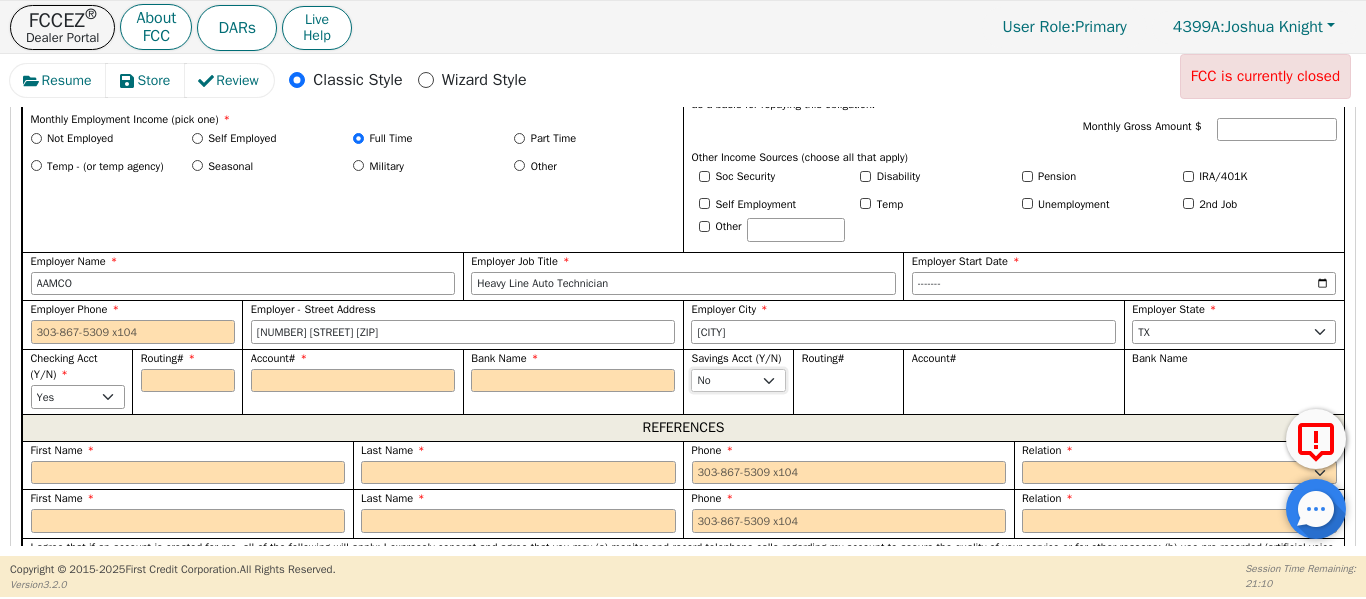 scroll, scrollTop: 1369, scrollLeft: 0, axis: vertical 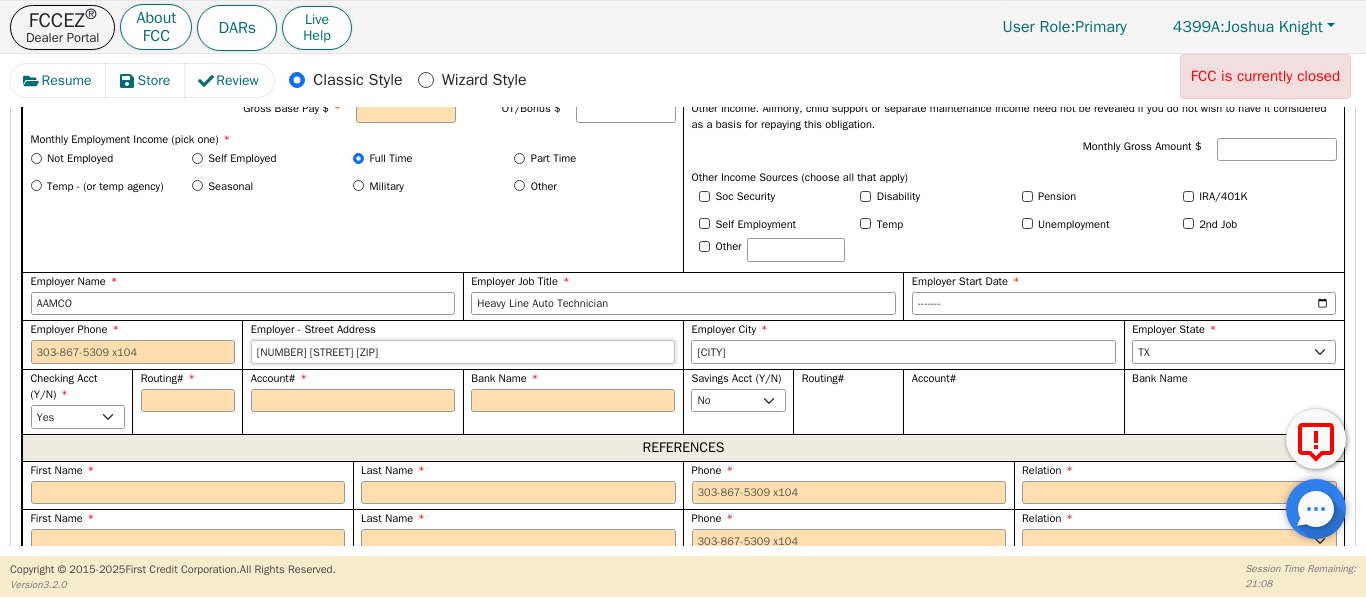 drag, startPoint x: 389, startPoint y: 367, endPoint x: 239, endPoint y: 367, distance: 150 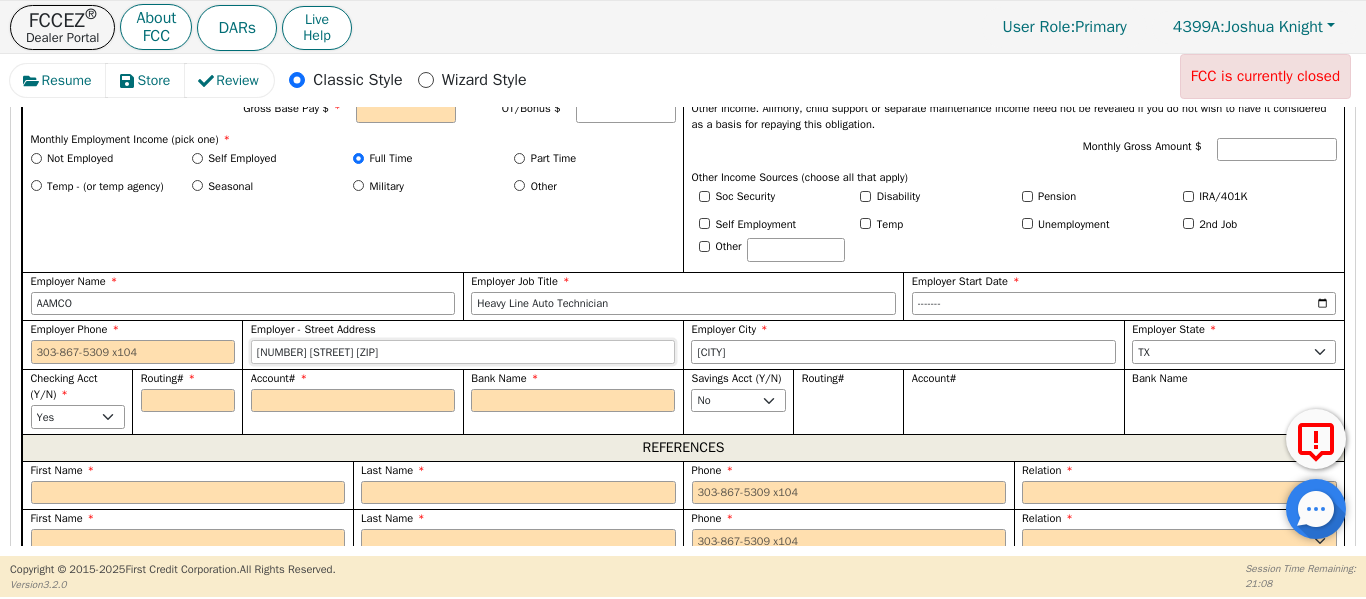 click on "First Name Brent Middle Initial D Last Name Coleman Suffix Jr. Sr. II III IV Birth Date [DATE] Social Security or ITIN Buyer SSN Invalid Input Driver’s License # or ID# ******** State Issued AK AL AR AZ CA CO CT DC DE FL GA HI IA ID IL IN KS KY LA MA MD ME MI MN MO MS MT NC ND NE NH NJ NM NV NY OH OK OR PA SC SD TN TX UT VA VT WA WI WY Home Phone Number [PHONE] Cell Number E-Mail Address b.coleman8008@gmail.com Automatic Payments (Y/N) Yes No Open Bankruptcy (Y/N) Yes No Current Residency - Street Address 12700 Ridgeline Blv 16307 City Cedar Park State AK AL AR AZ CA CO CT DC DE FL GA HI IA ID IL IN KS KY LA MA MD ME MI MN MO MS MT NC ND NE NH NJ NM NV NY OH OK OR PA SC SD TN TX UT VA VT WA WI WY Zip 78613 Rent/Own Rent Own Move-in Date [DATE] Gross Base Pay $ OT/Bonus $ Monthly Employment Income (pick one) * Not Employed Self Employed Full Time Part Time Temp - (or temp agency) Seasonal Military Other Monthly Gross Amount $ Other Income Sources (choose all that apply) Soc Security Disability Temp" at bounding box center [683, 182] 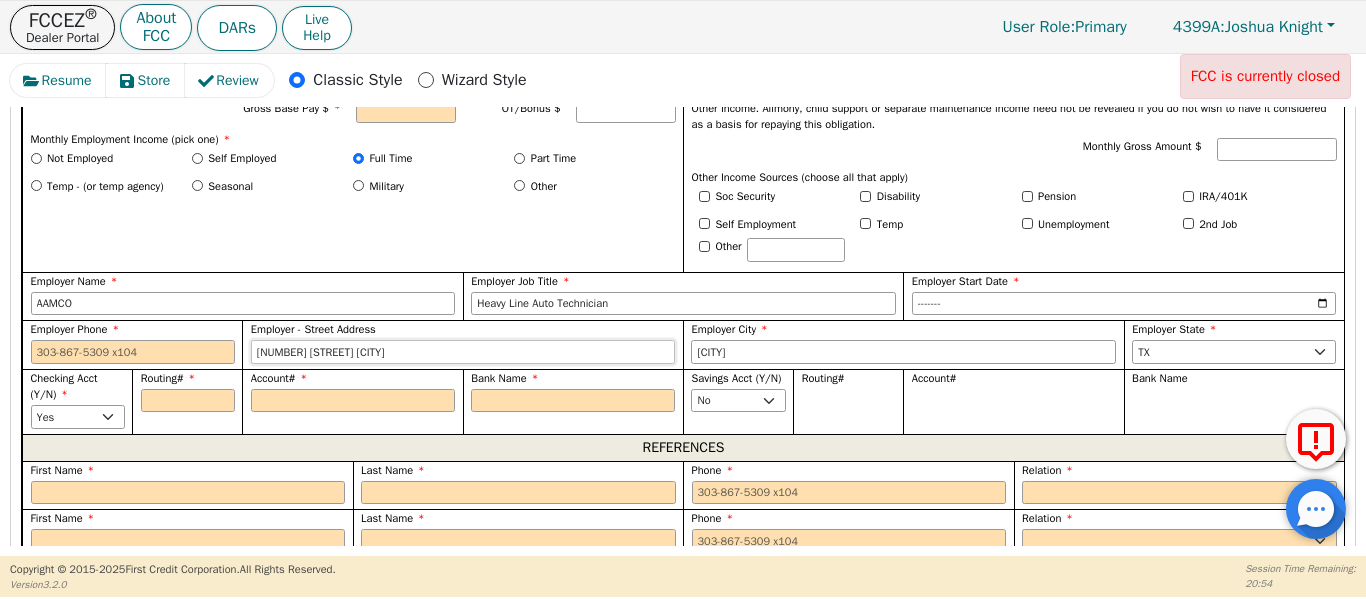 type on "[NUMBER] [STREET] [CITY]" 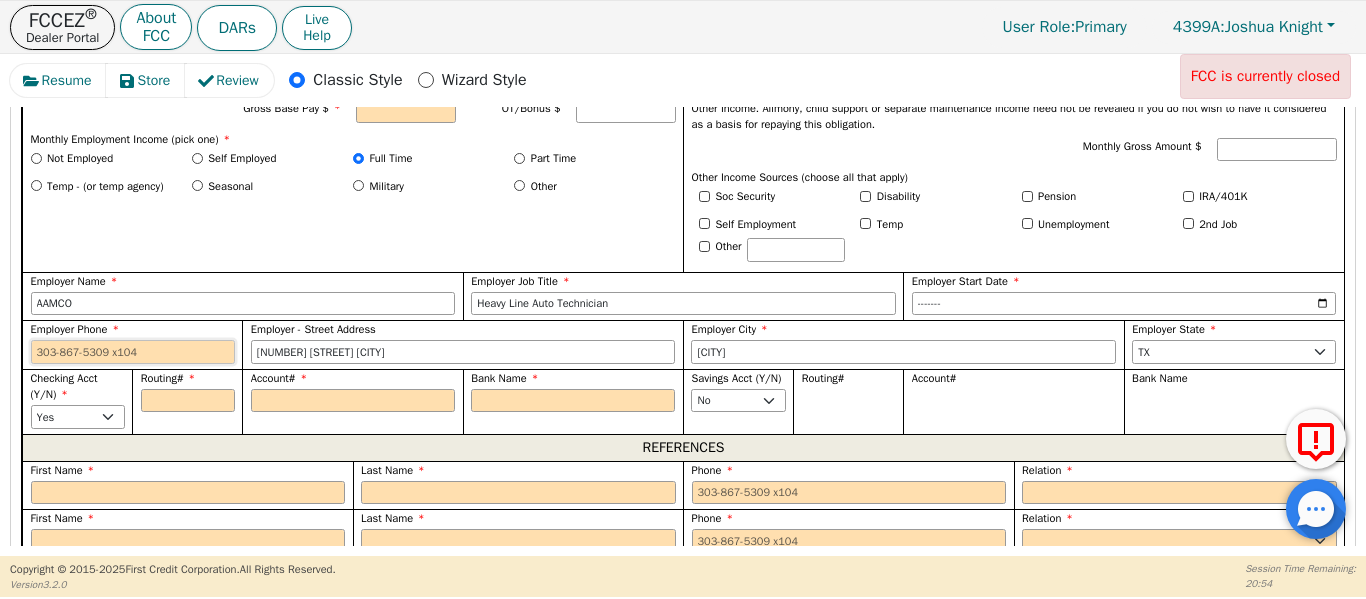 click on "Employer Phone" at bounding box center [133, 352] 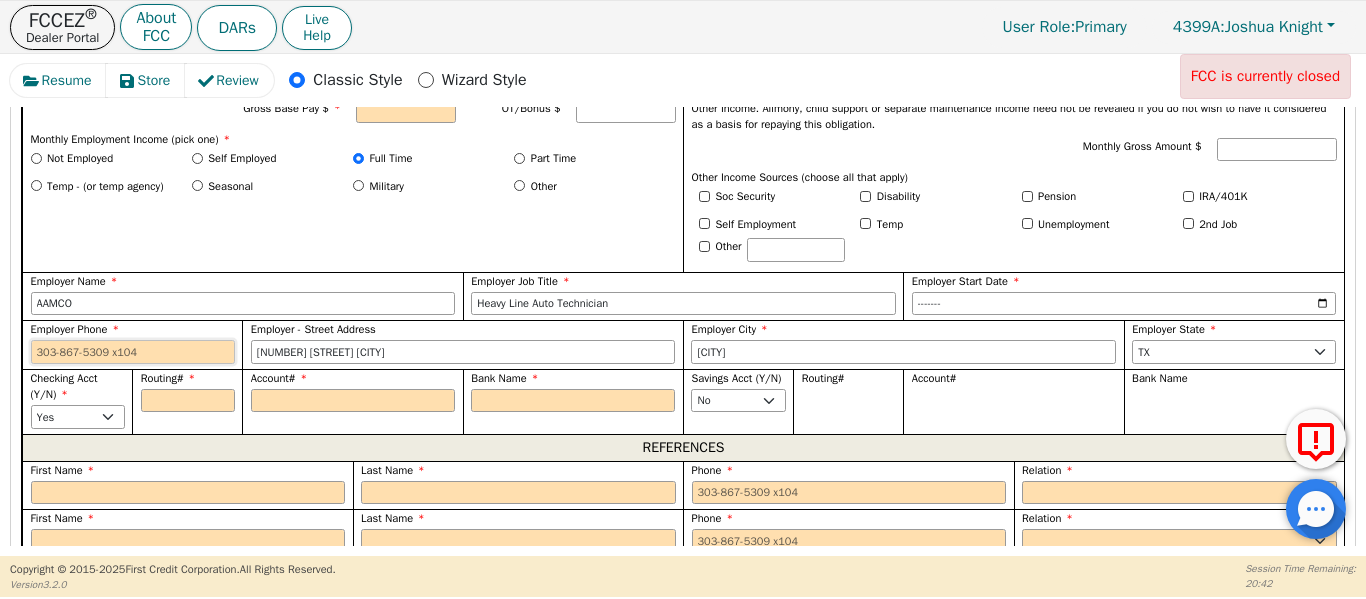 paste on "[PHONE]" 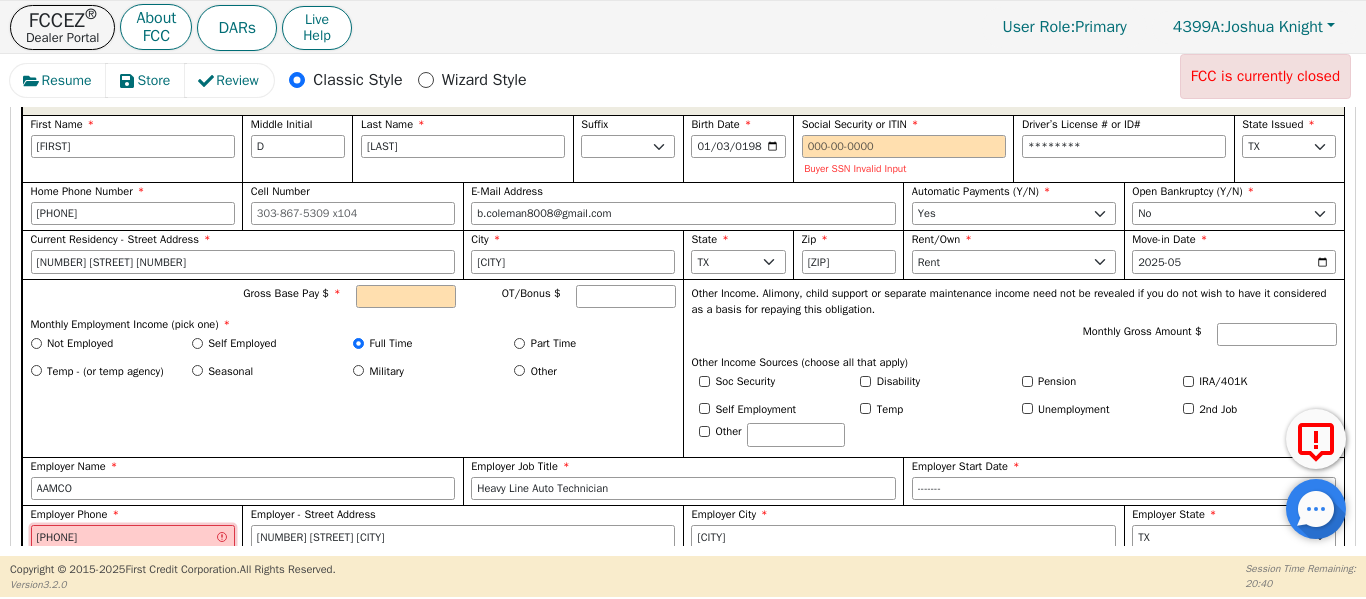 scroll, scrollTop: 1169, scrollLeft: 0, axis: vertical 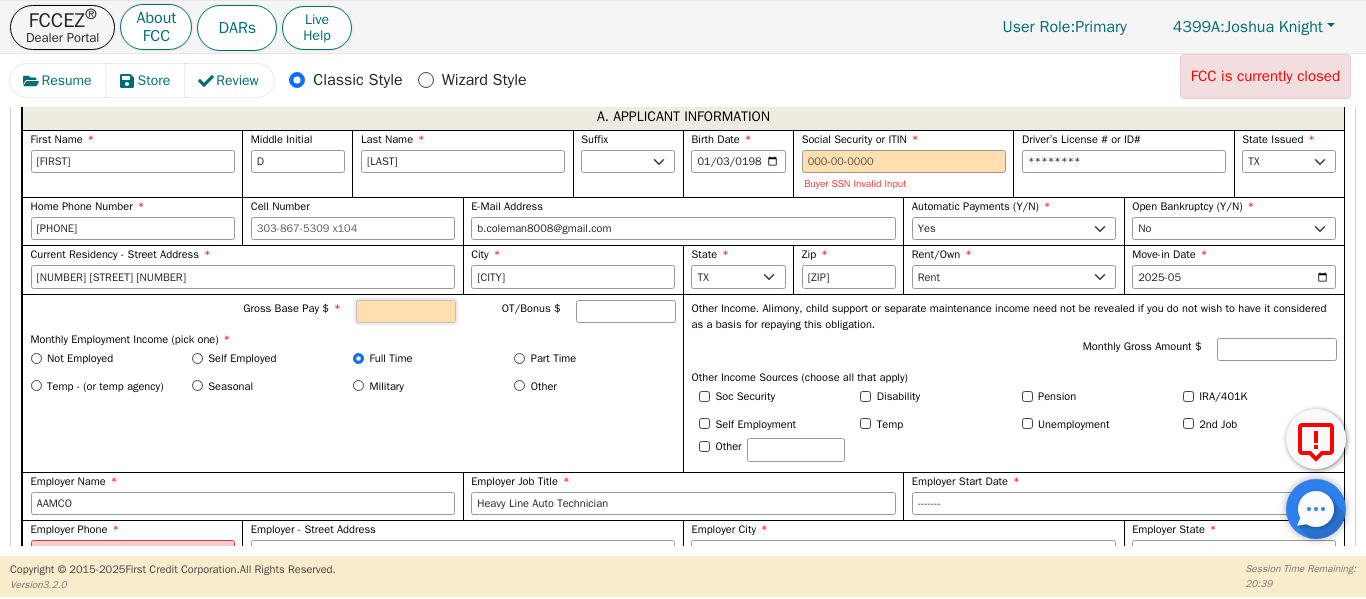 type on "[PHONE]" 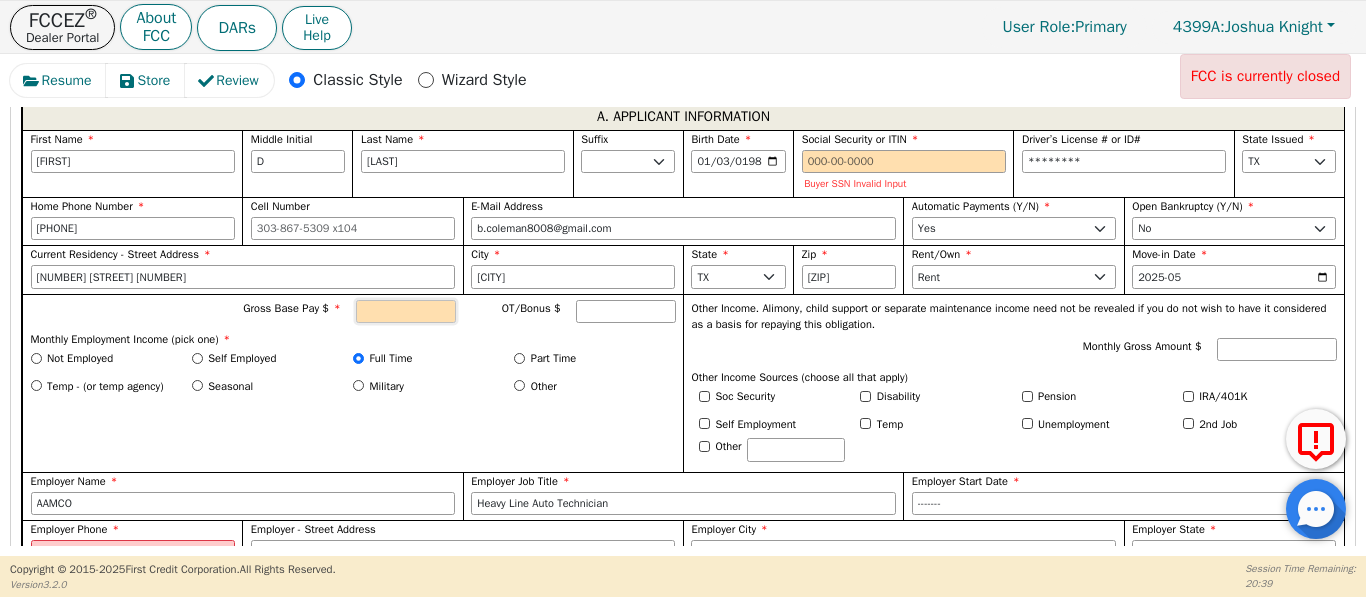 click on "Gross Base Pay $" at bounding box center (406, 312) 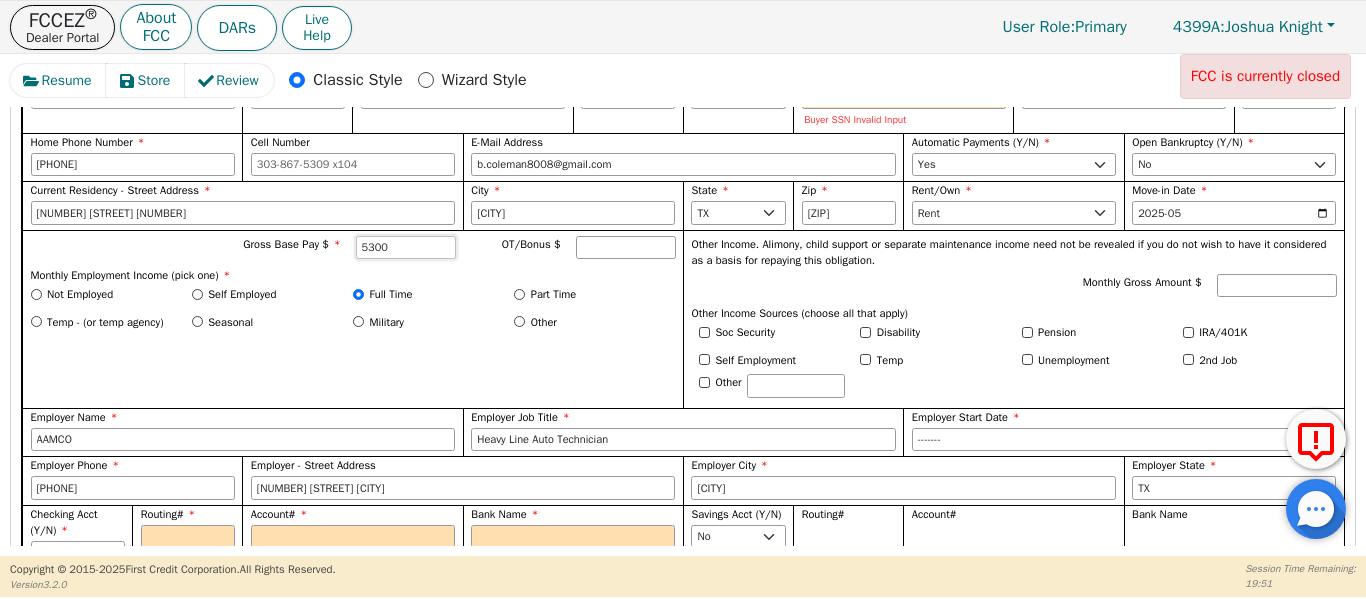 scroll, scrollTop: 1169, scrollLeft: 0, axis: vertical 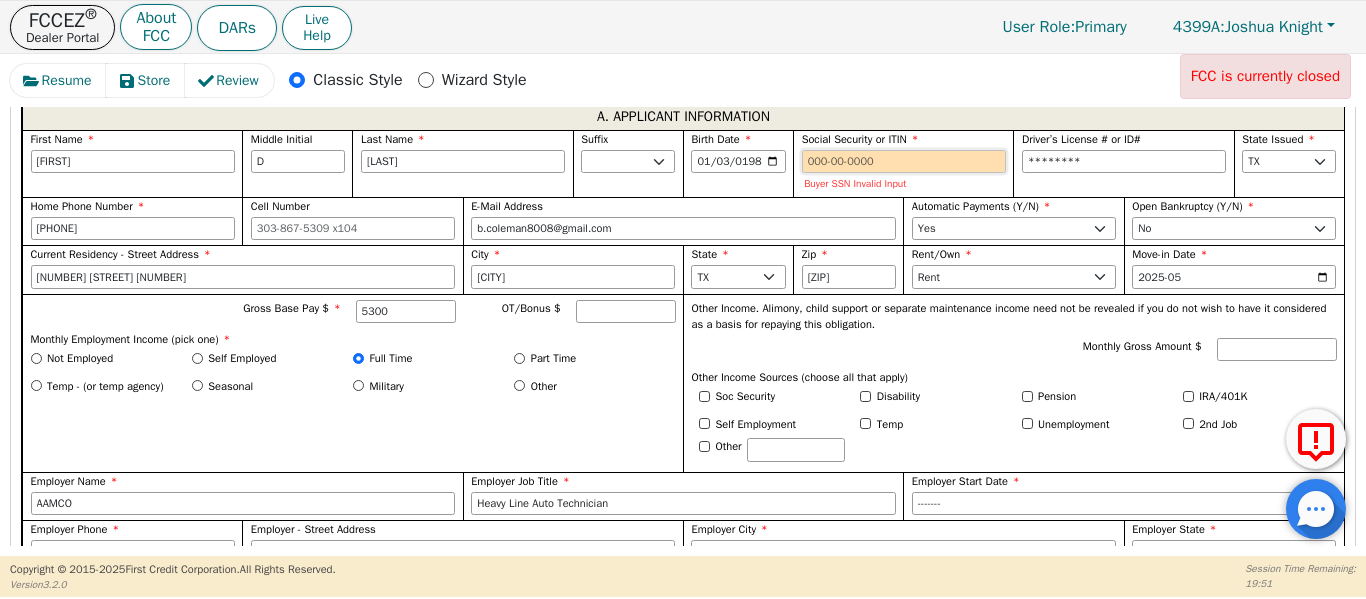 type on "5300.00" 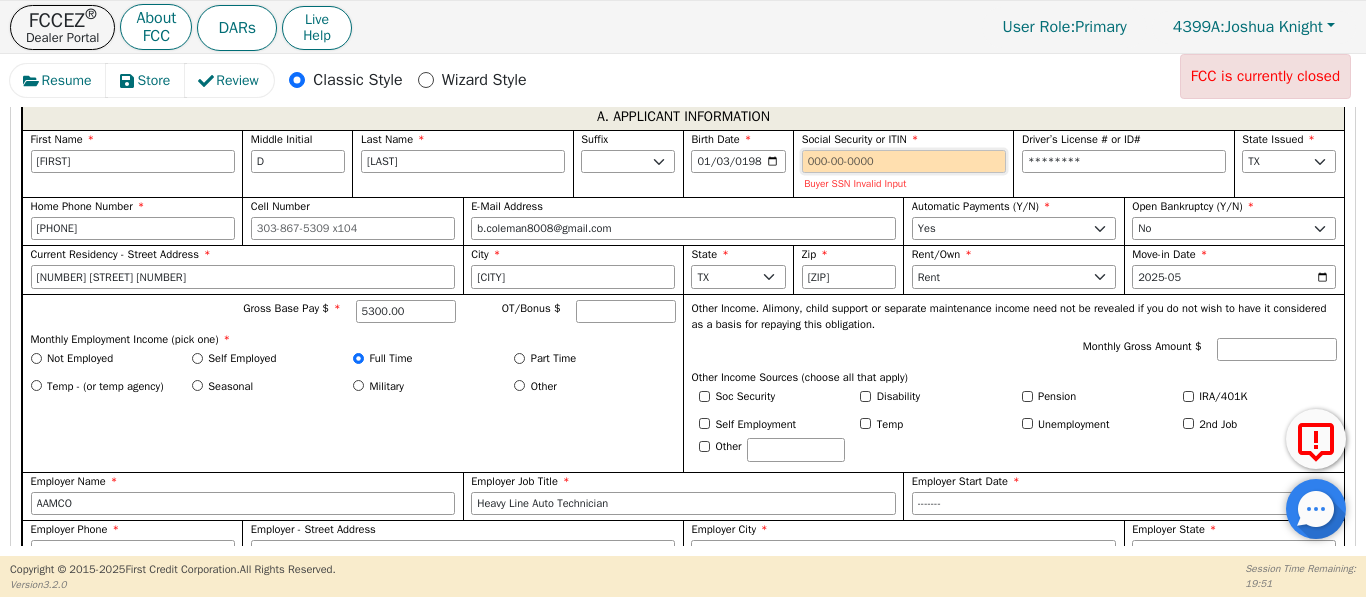 click on "Social Security or ITIN" at bounding box center (904, 162) 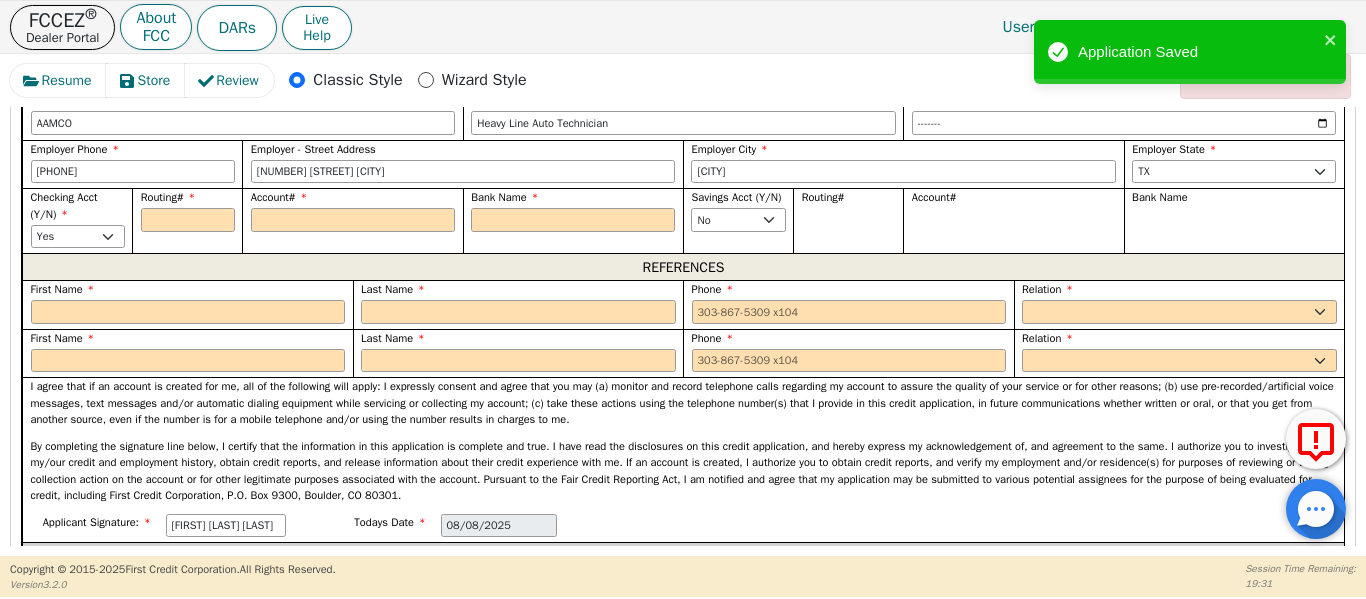 scroll, scrollTop: 1535, scrollLeft: 0, axis: vertical 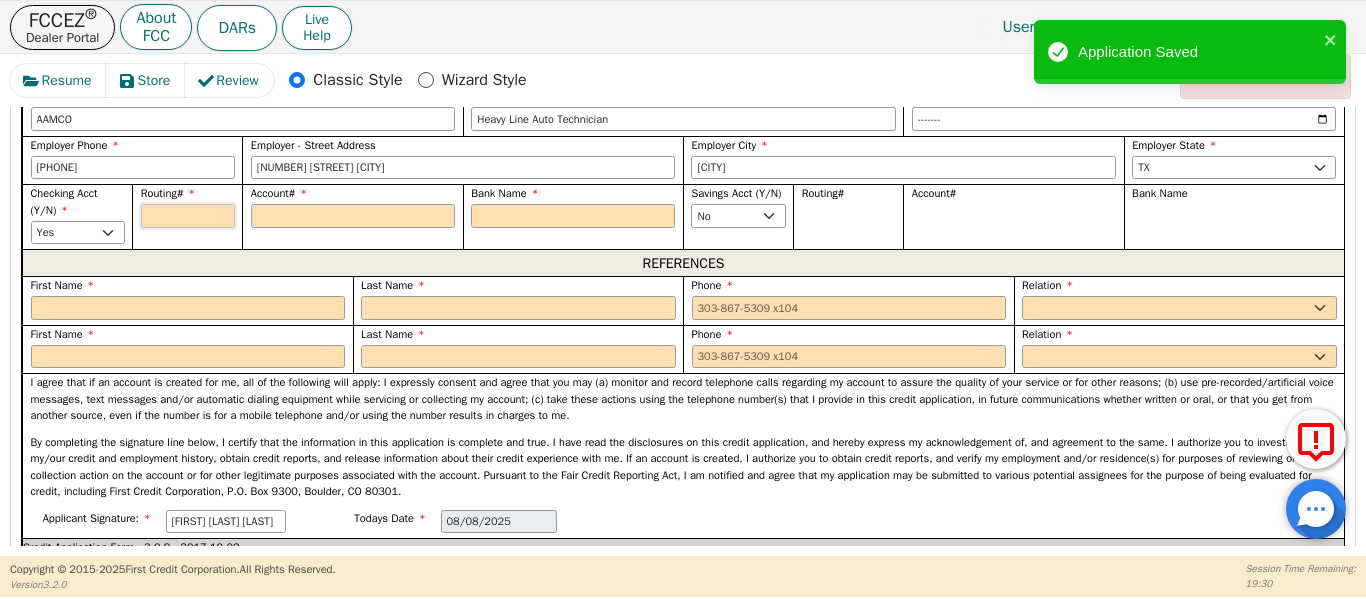 type on "[PHONE]" 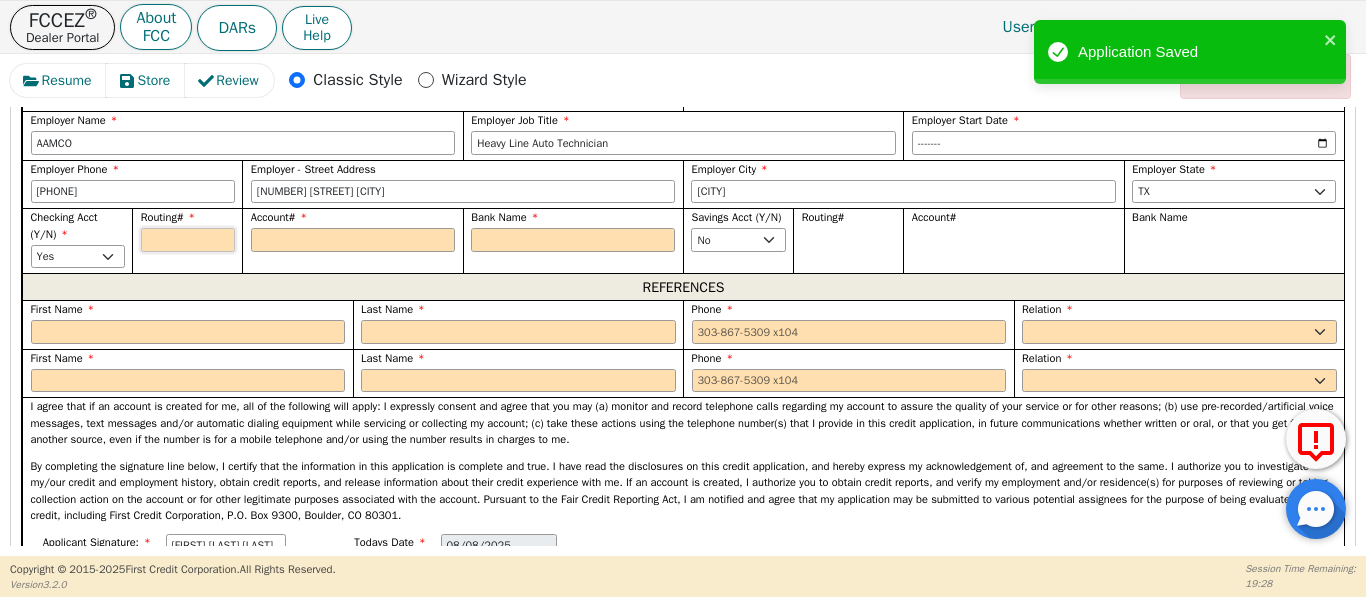 scroll, scrollTop: 1535, scrollLeft: 0, axis: vertical 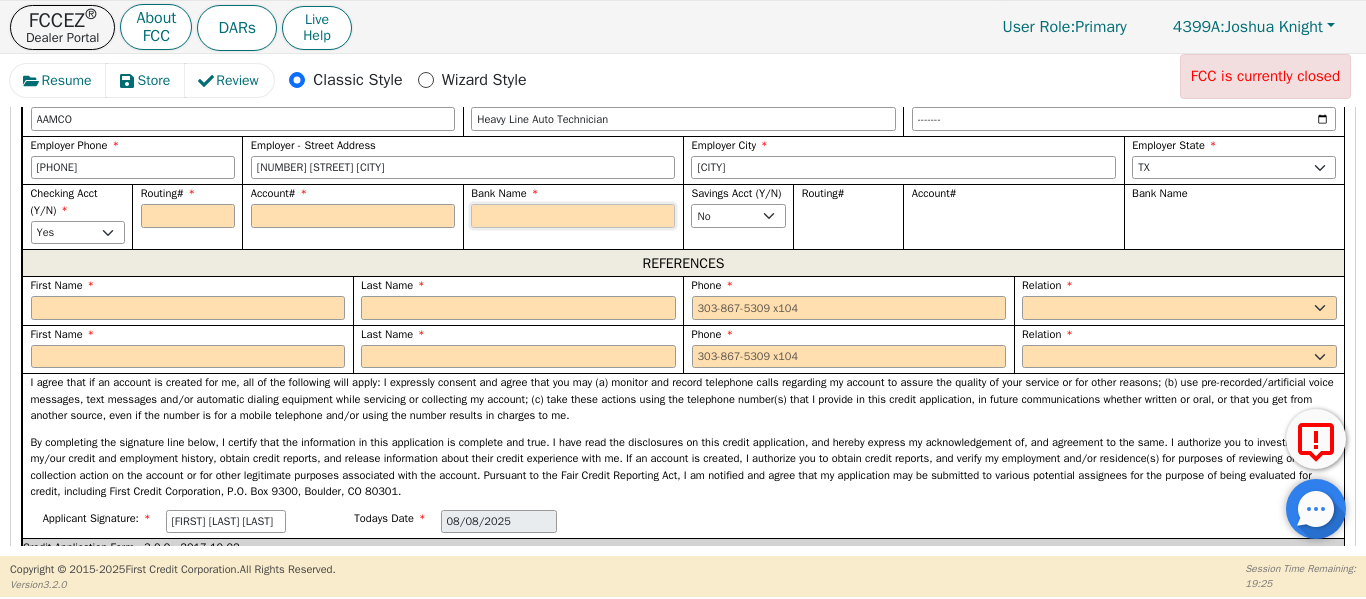 click on "Bank Name" at bounding box center (573, 216) 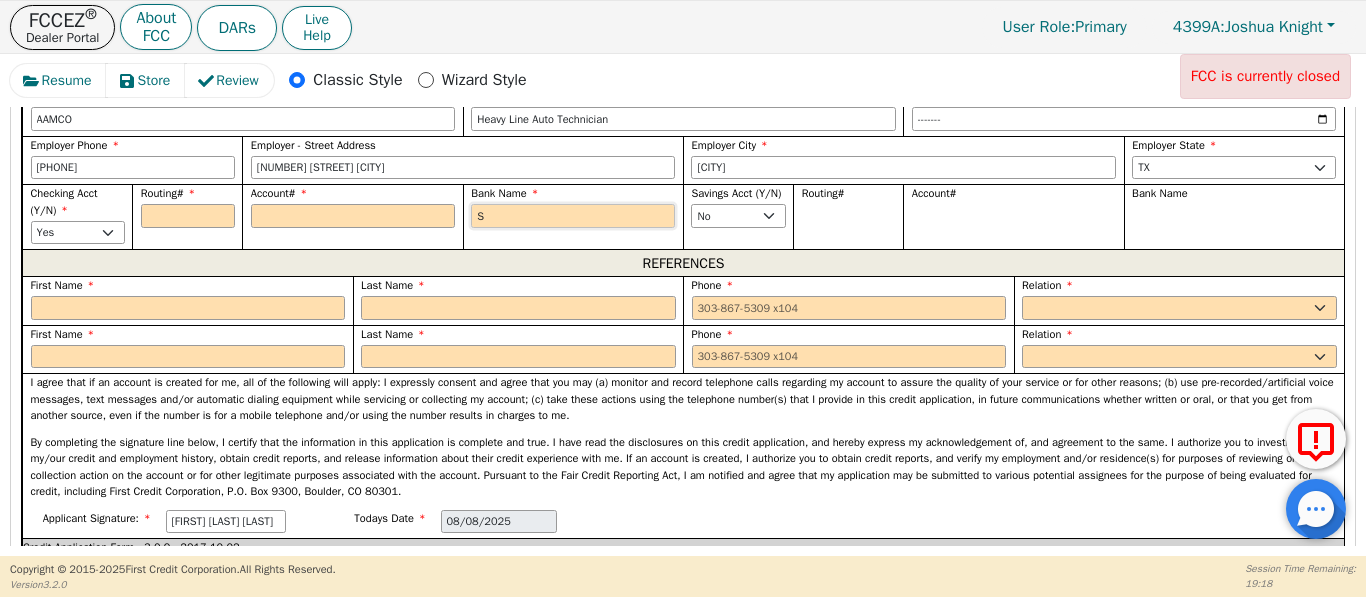 type on "S" 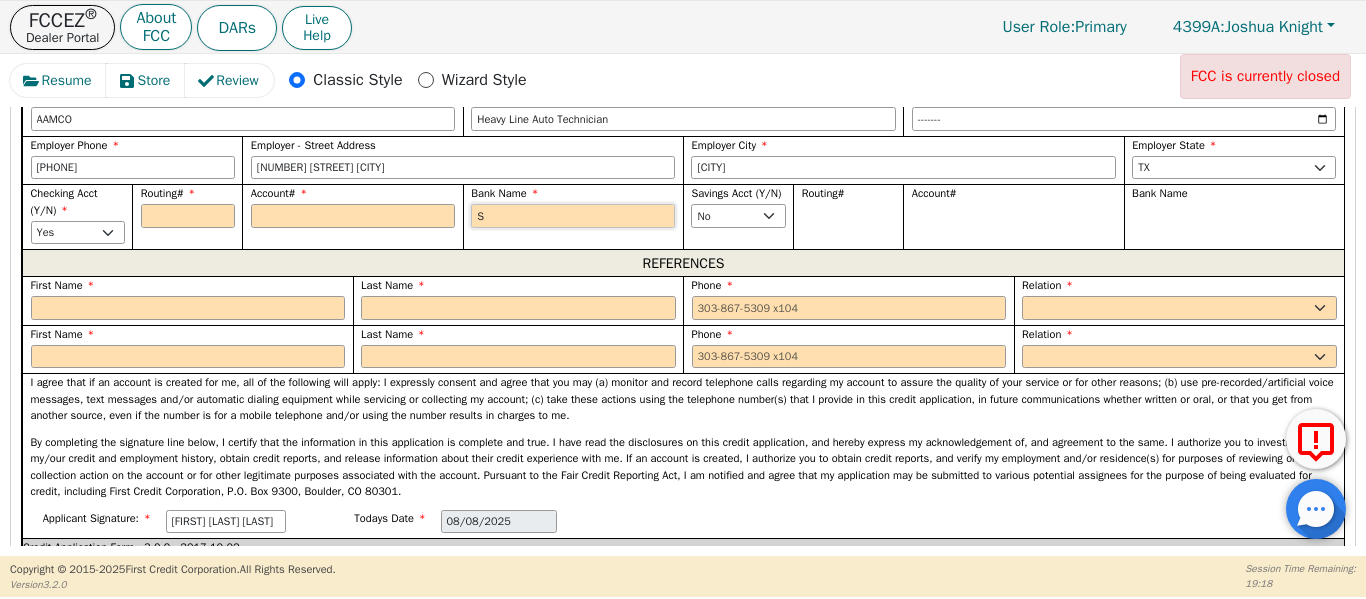 type on "S" 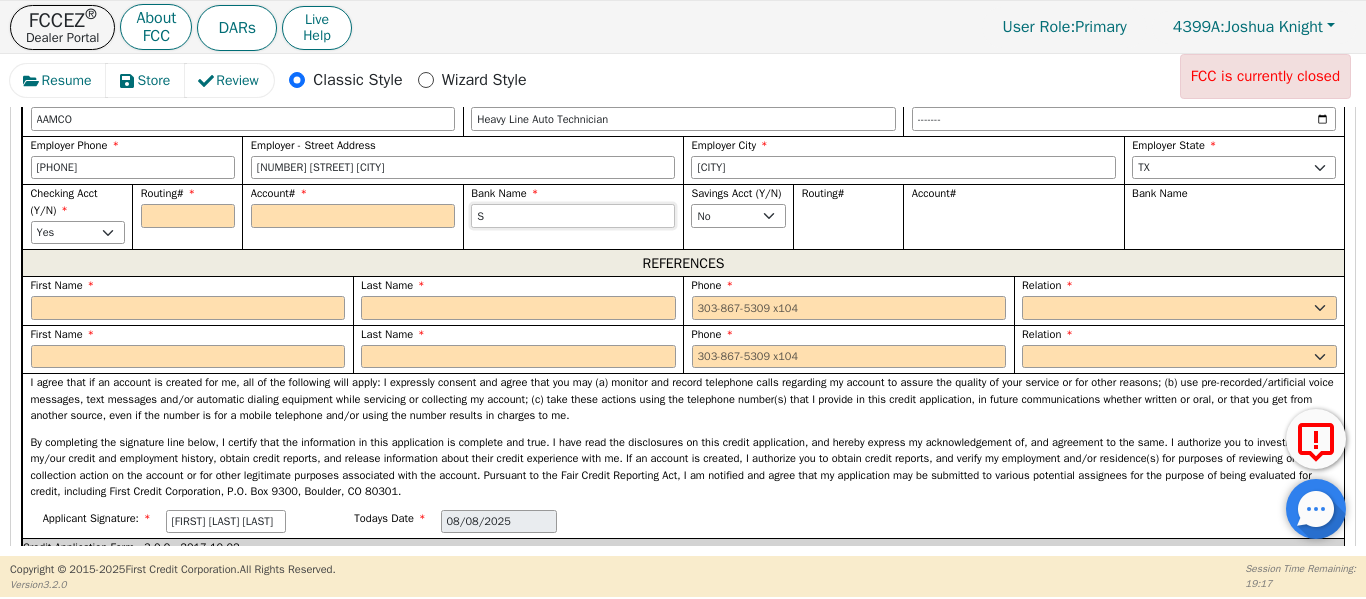 type on "So" 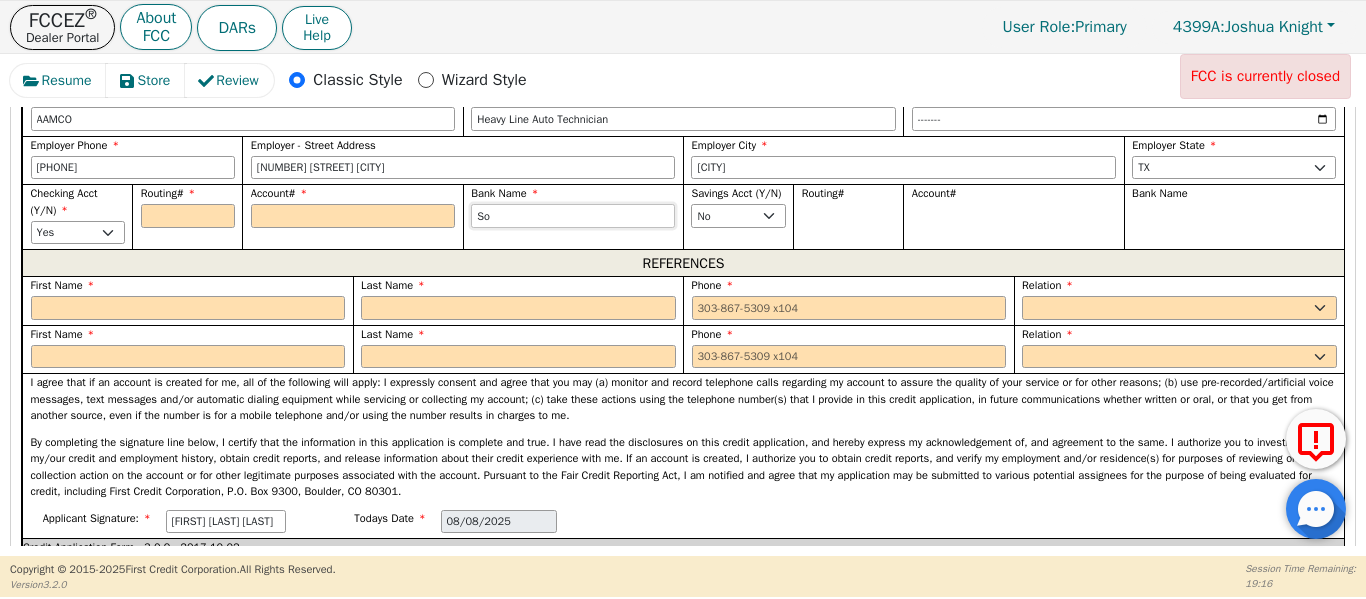 type on "[COMPANY]" 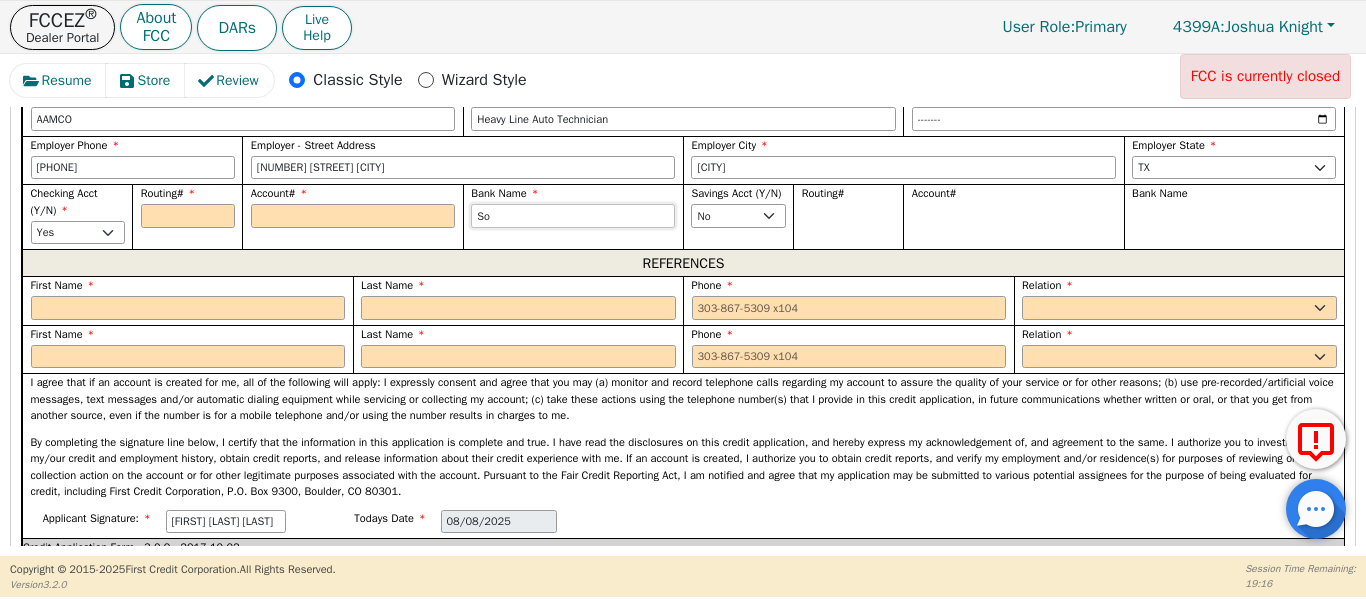 type on "[COMPANY]" 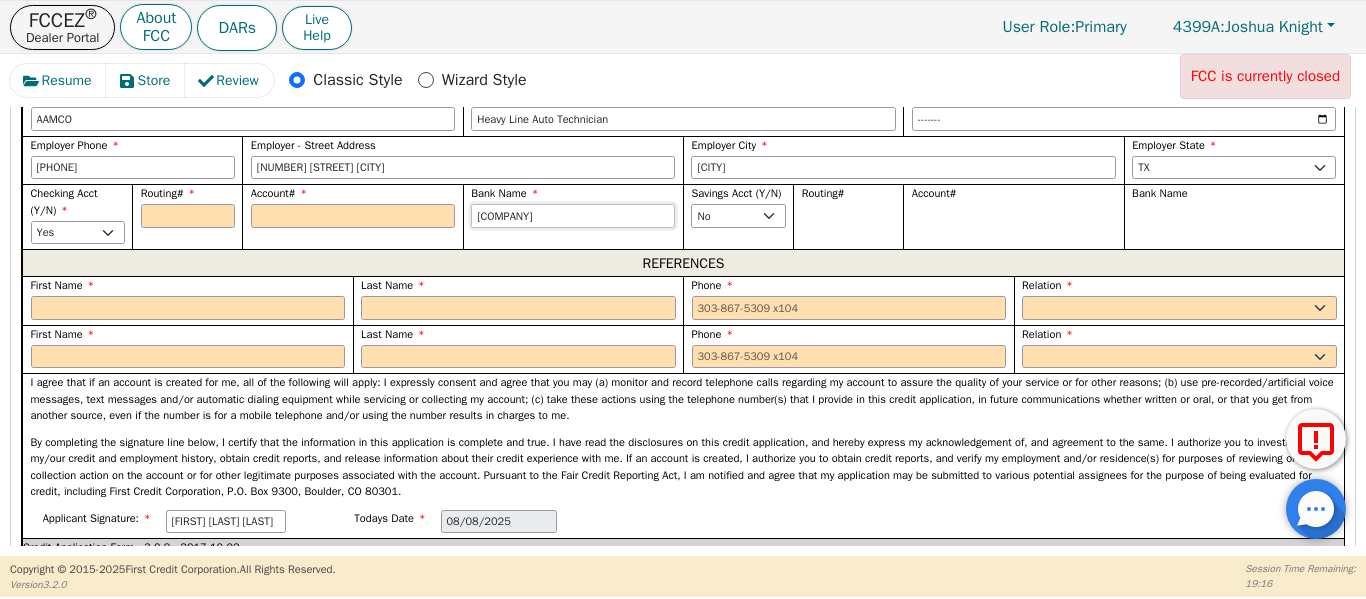 type on "[COMPANY]" 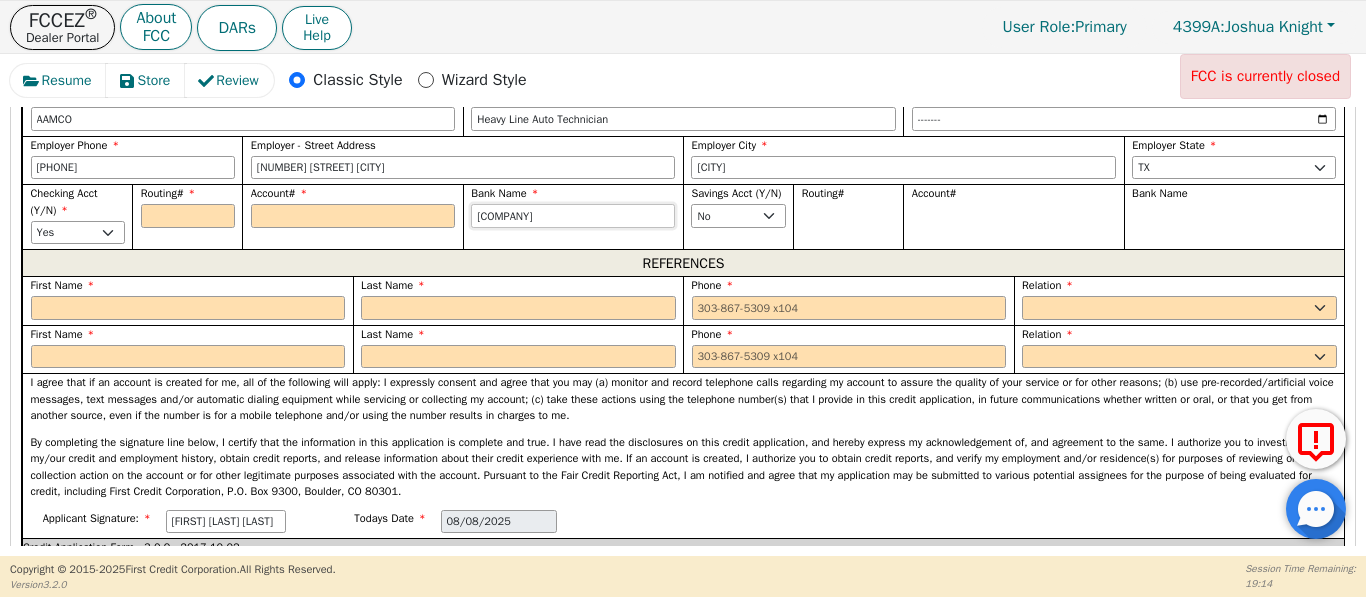 type on "[COMPANY]" 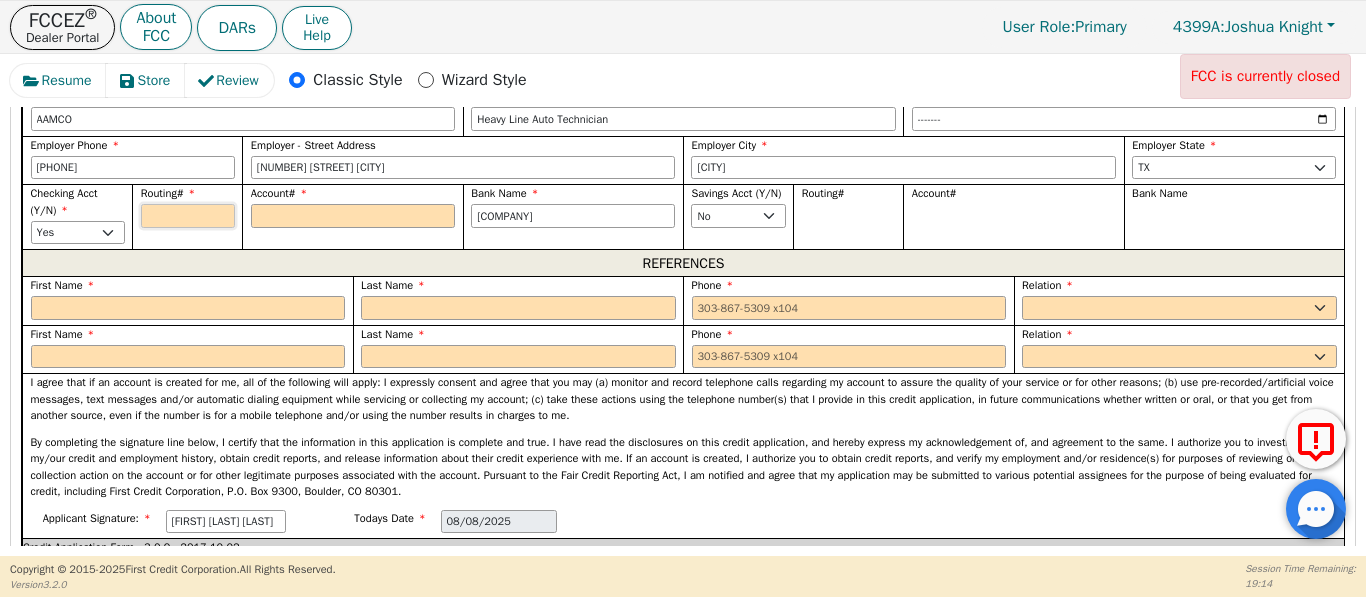 click on "Routing#" at bounding box center (188, 216) 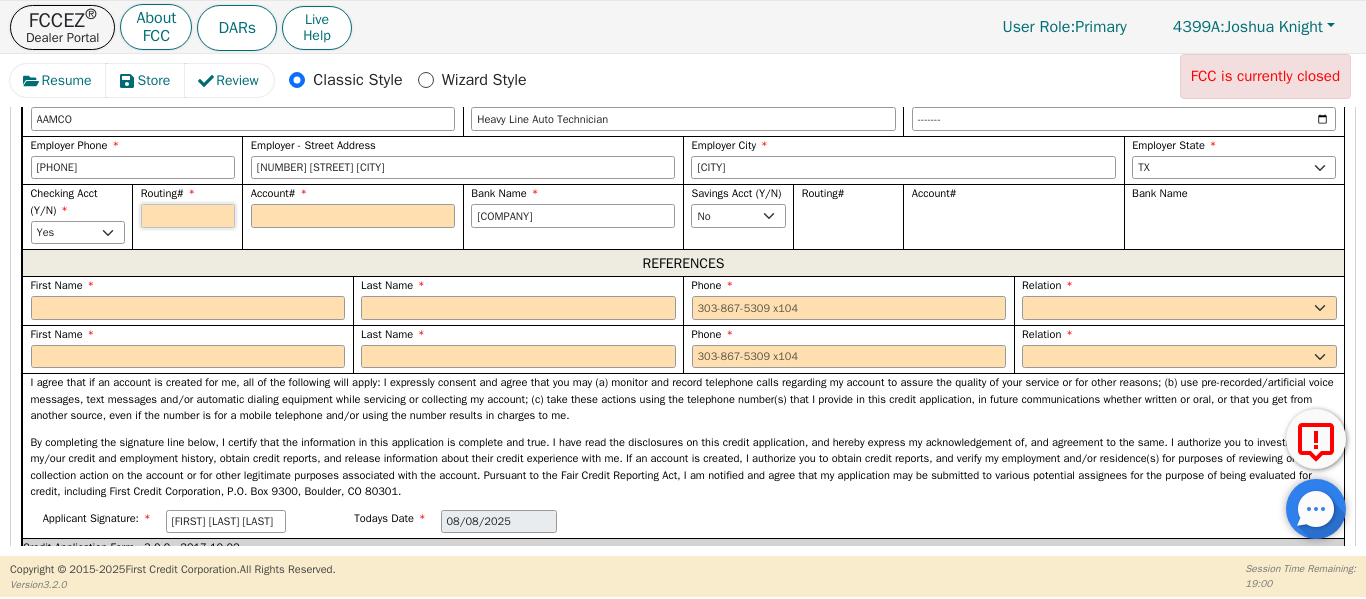 paste on "[PHONE]" 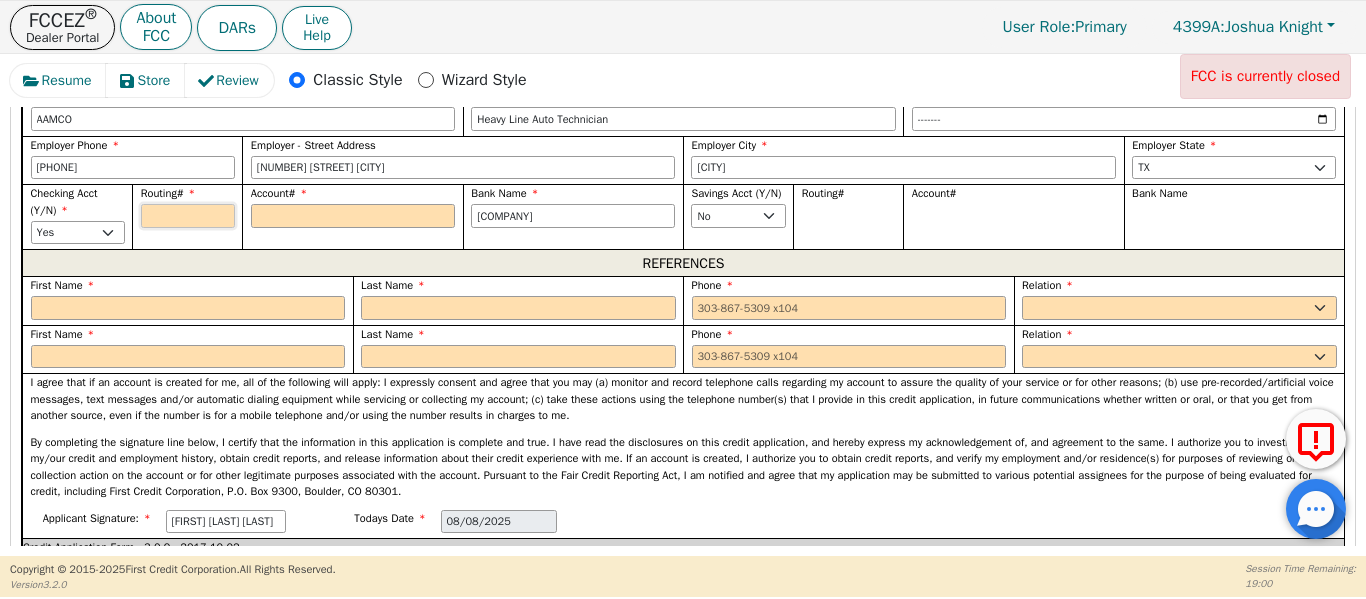 type on "[PHONE]" 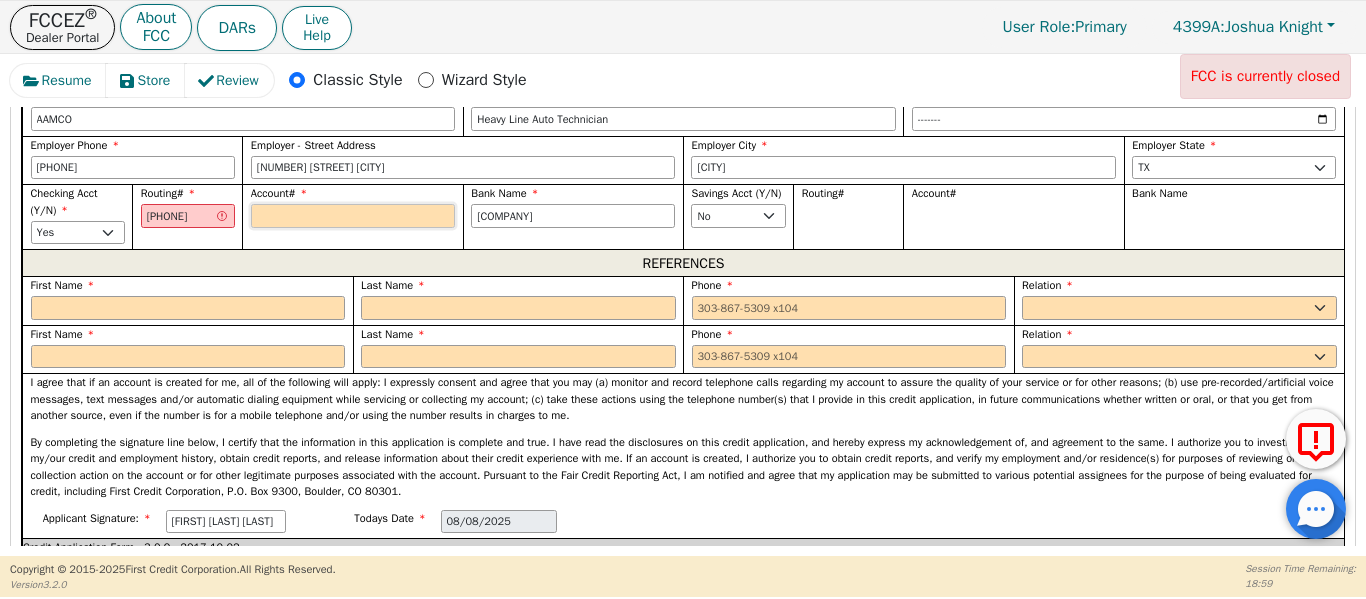 type on "*********" 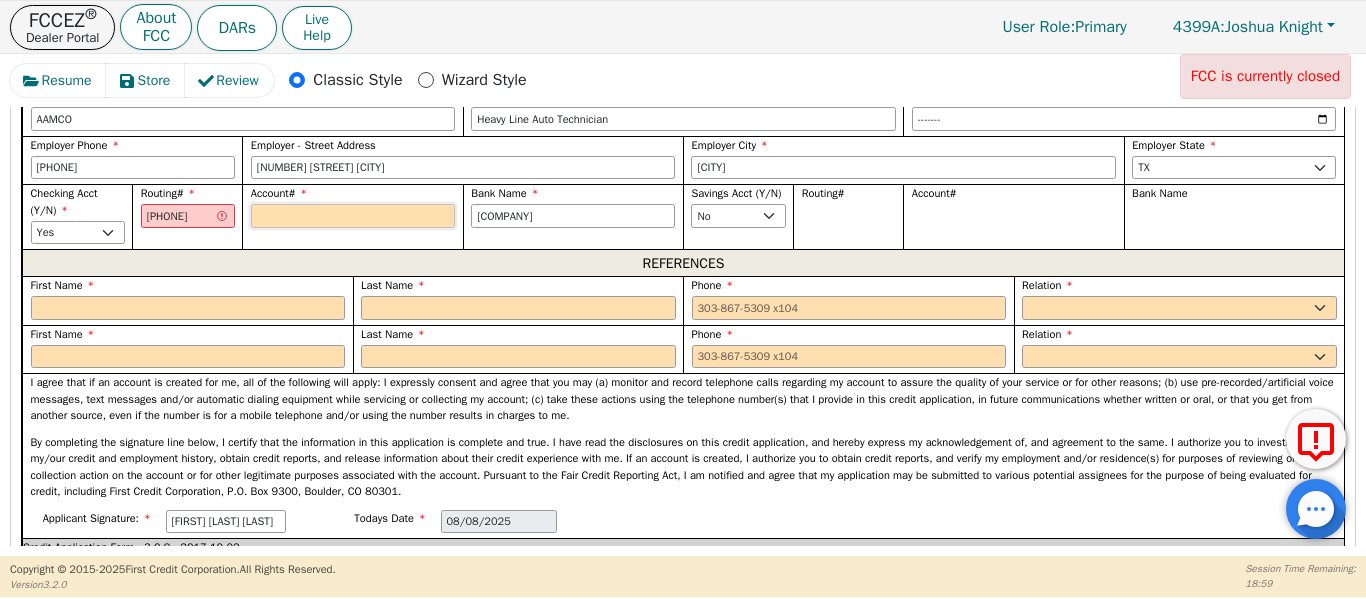 type on "*********" 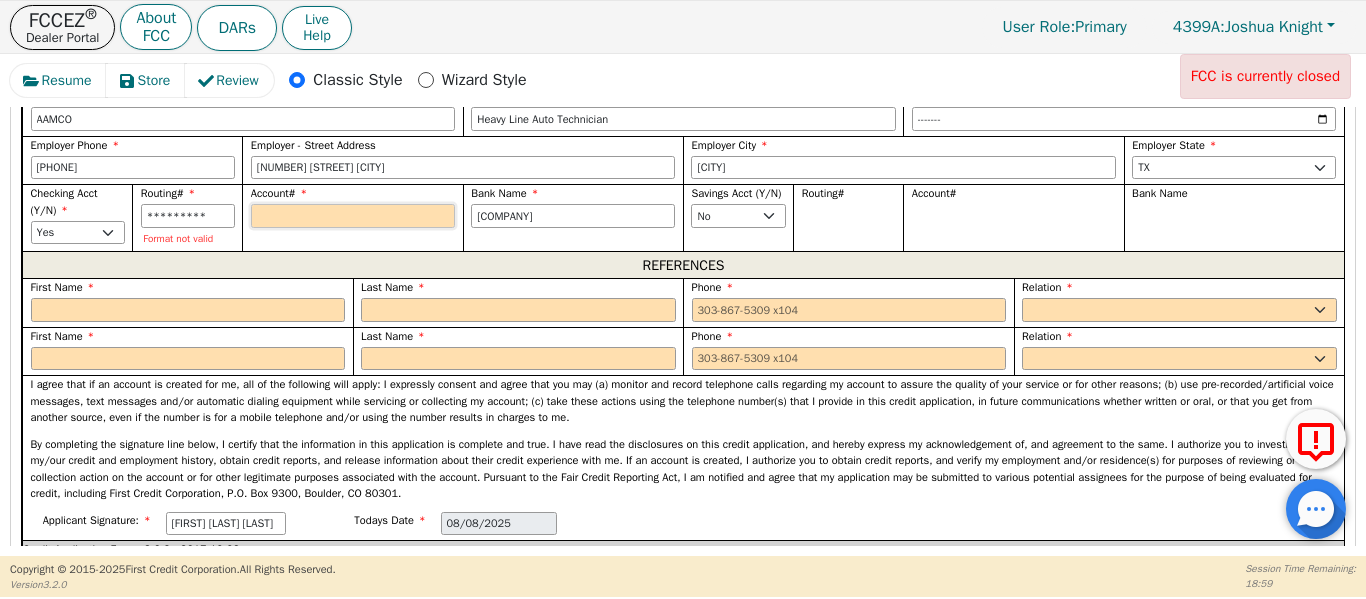 click on "Account#" at bounding box center [353, 216] 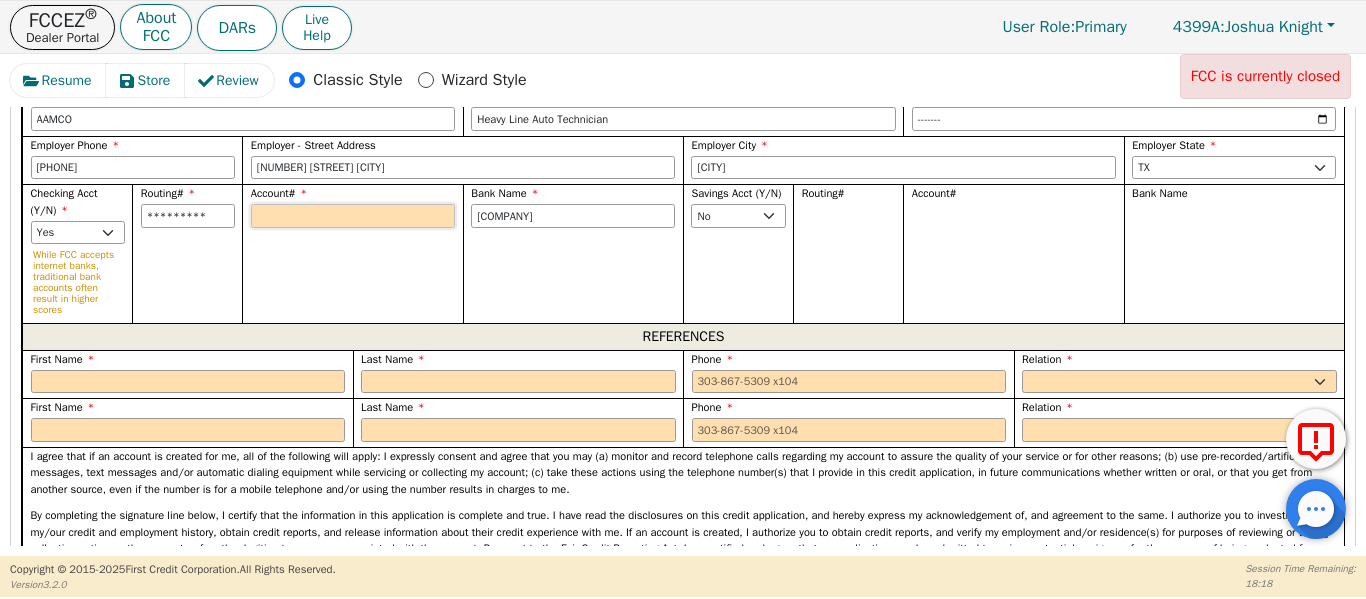 type on "4" 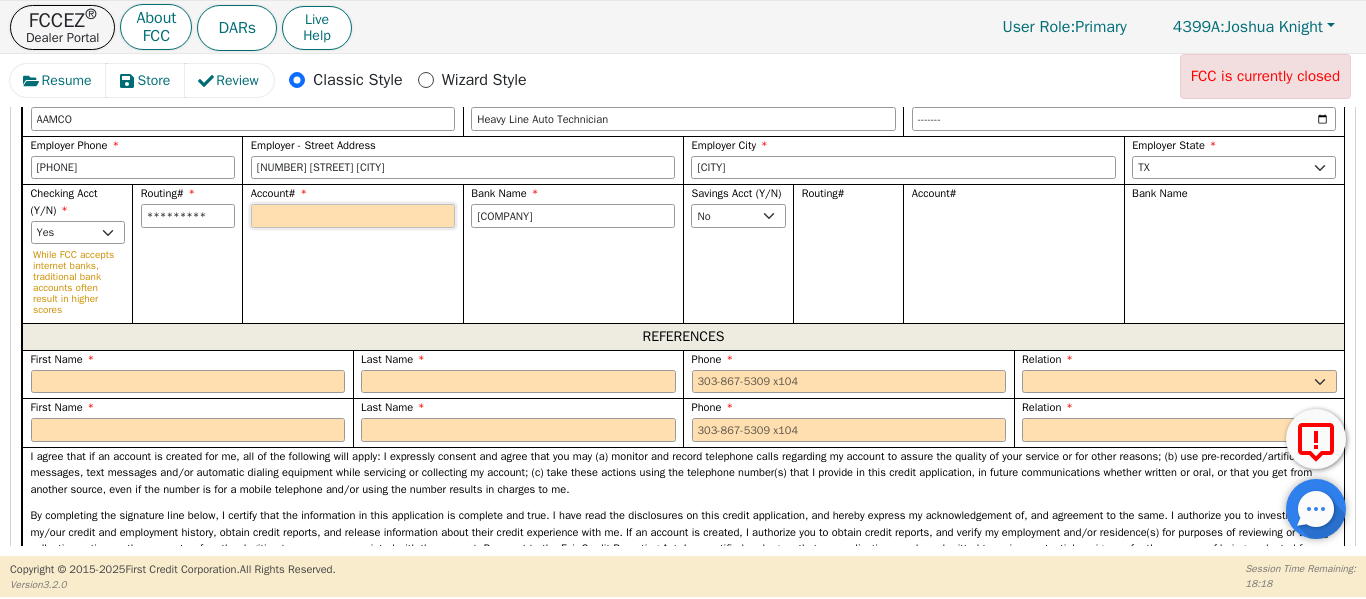 type on "*" 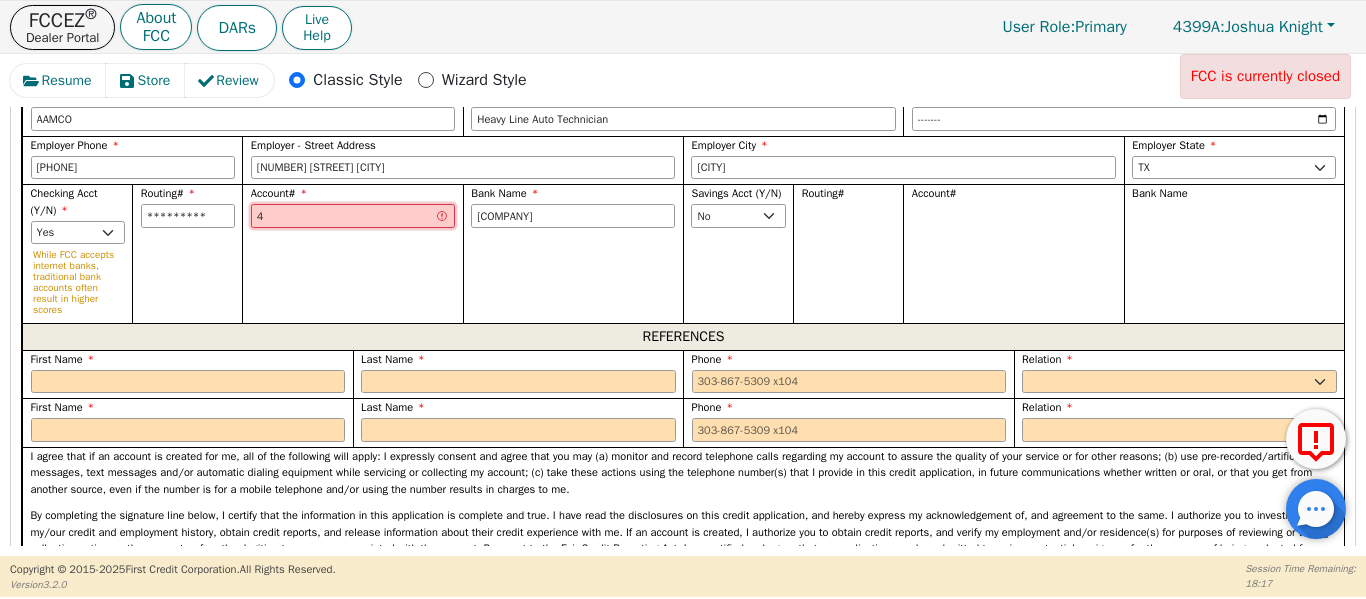 type on "41" 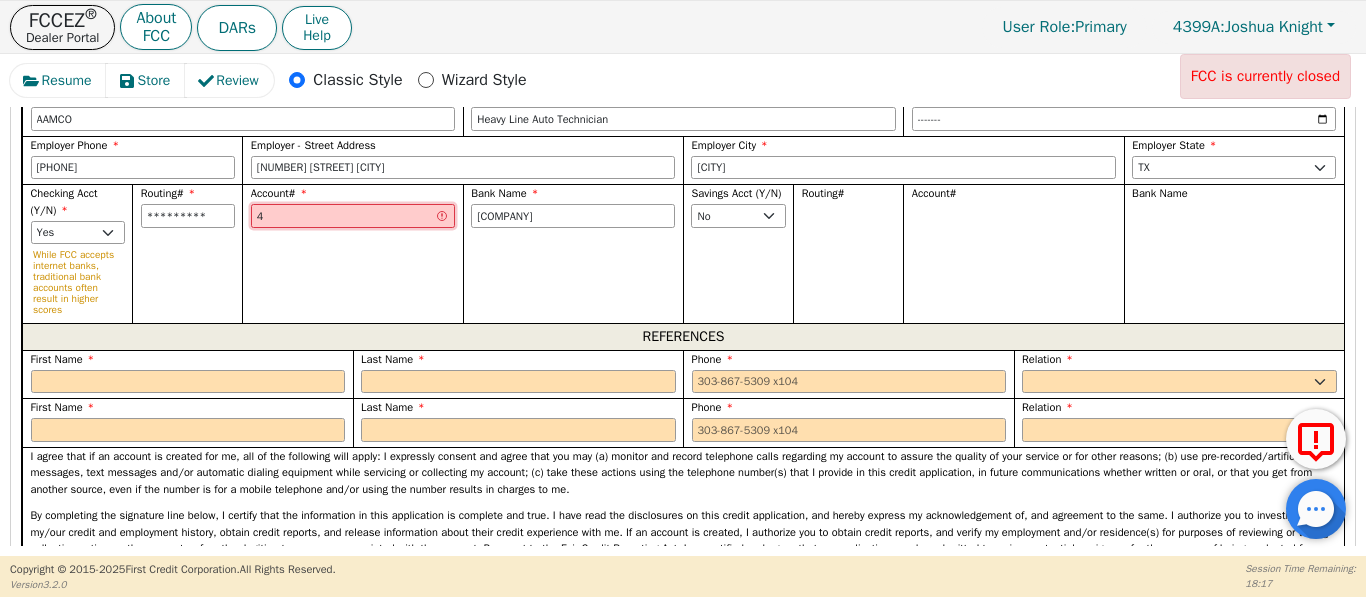 type on "**" 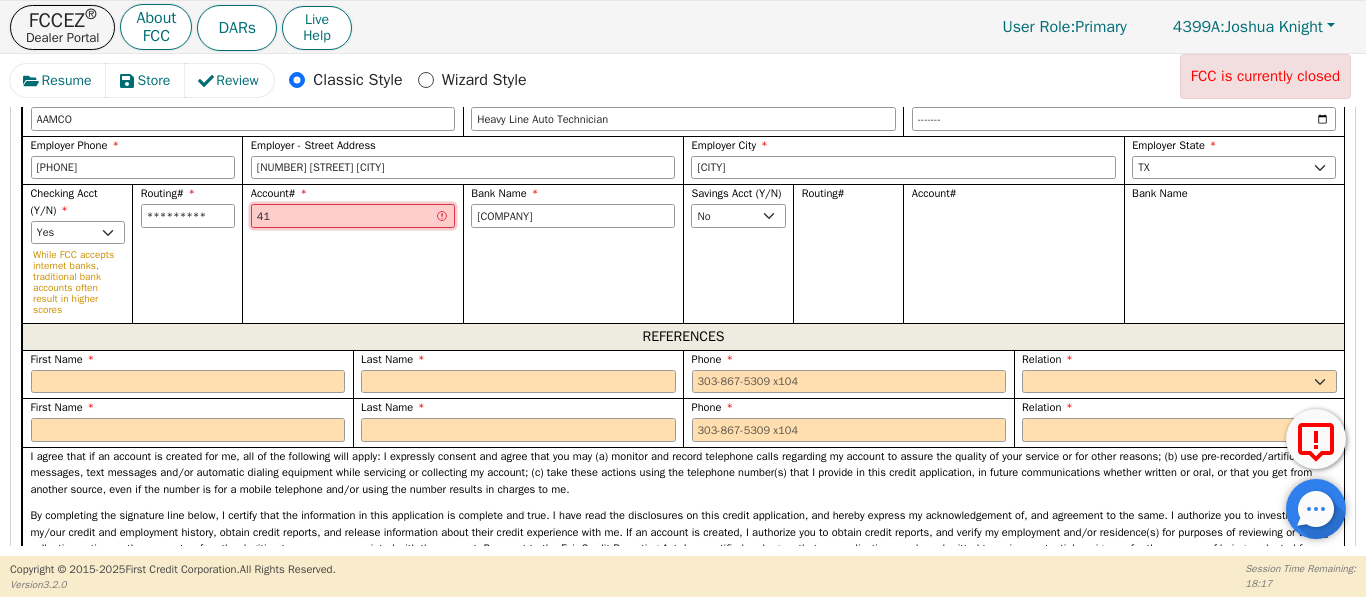 type on "411" 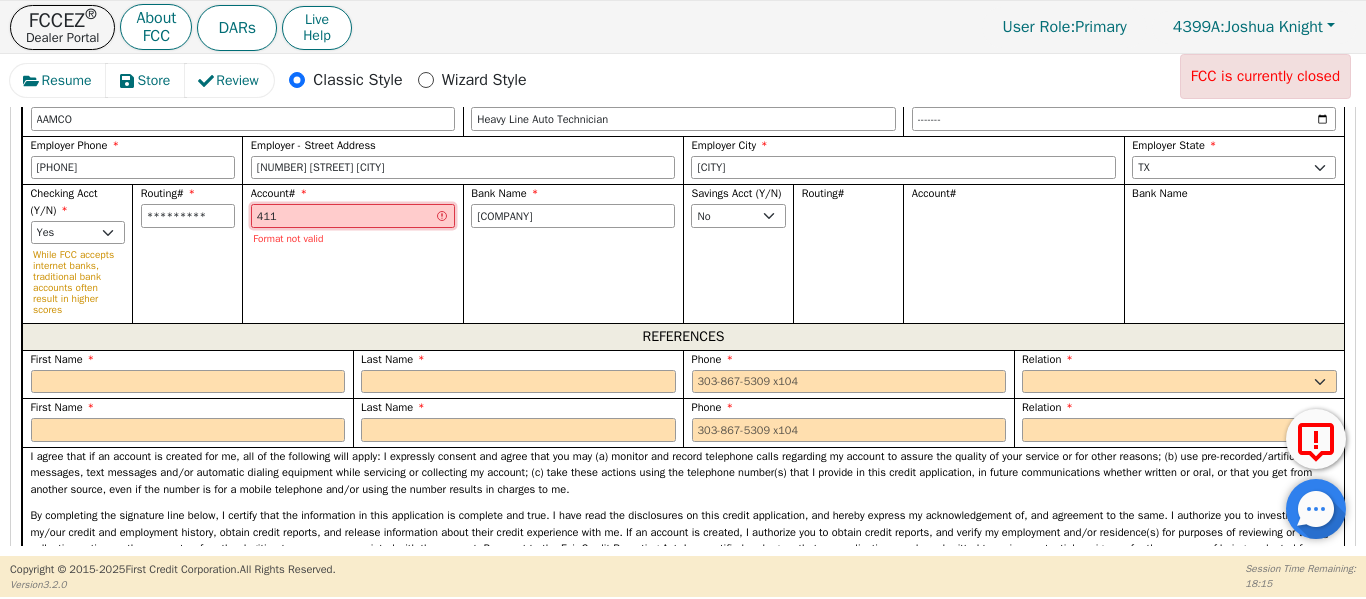 type on "4110" 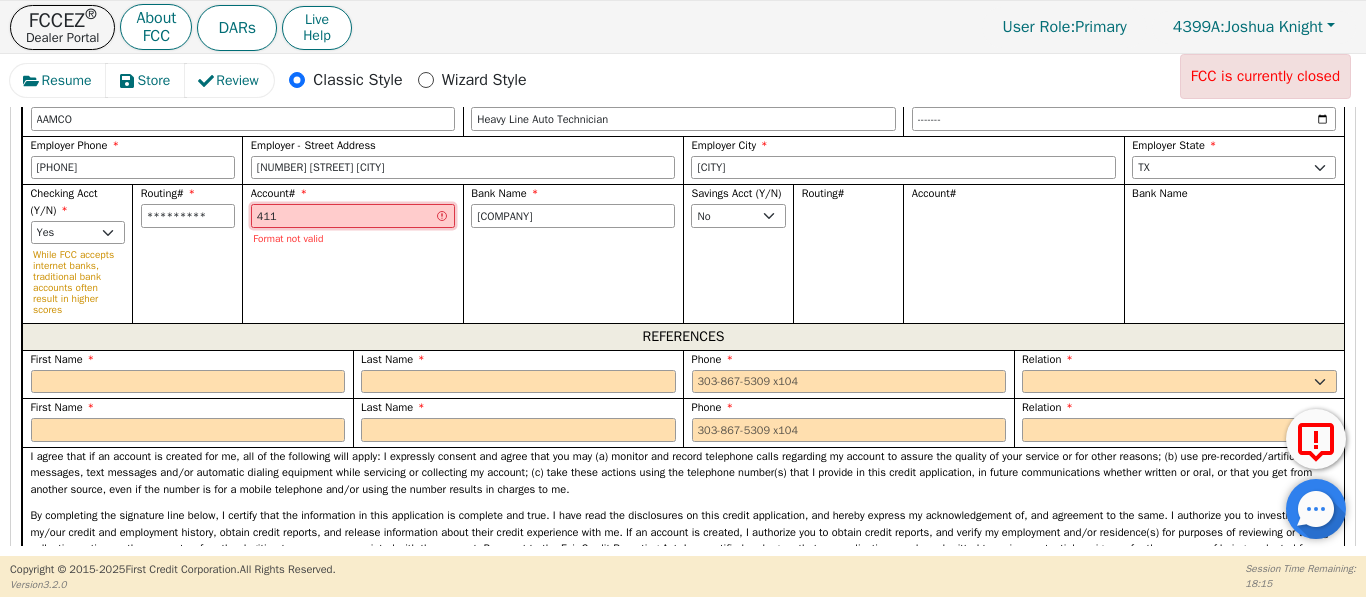 type on "****" 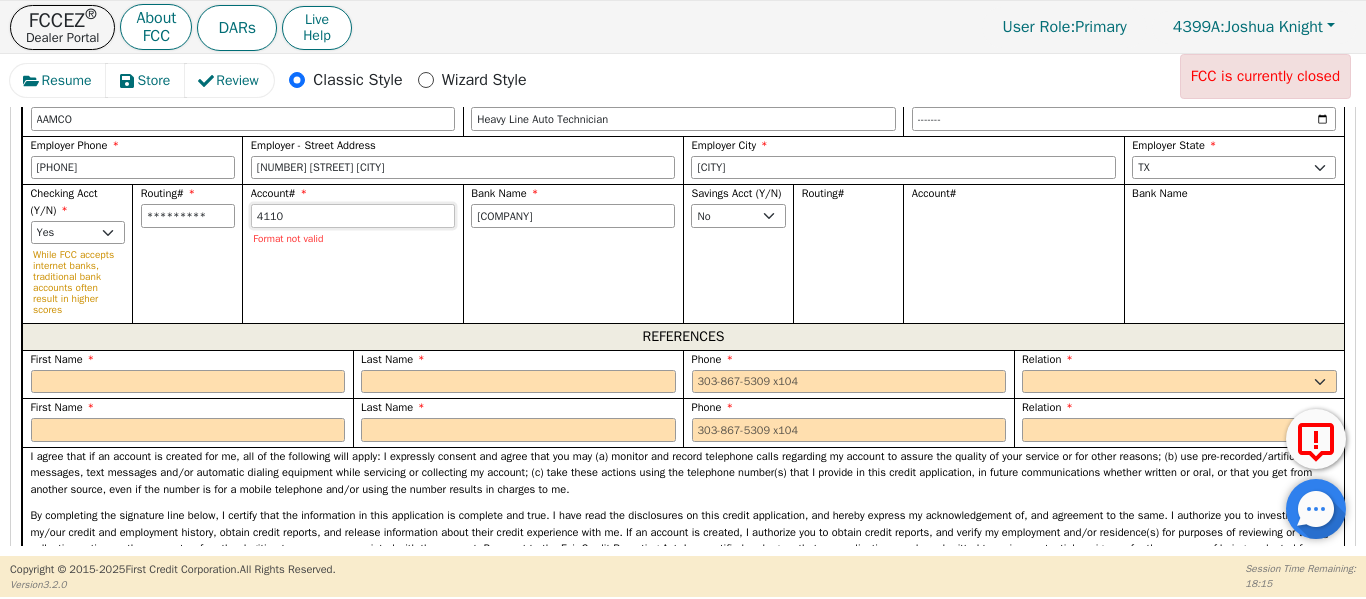 type on "[PHONE]" 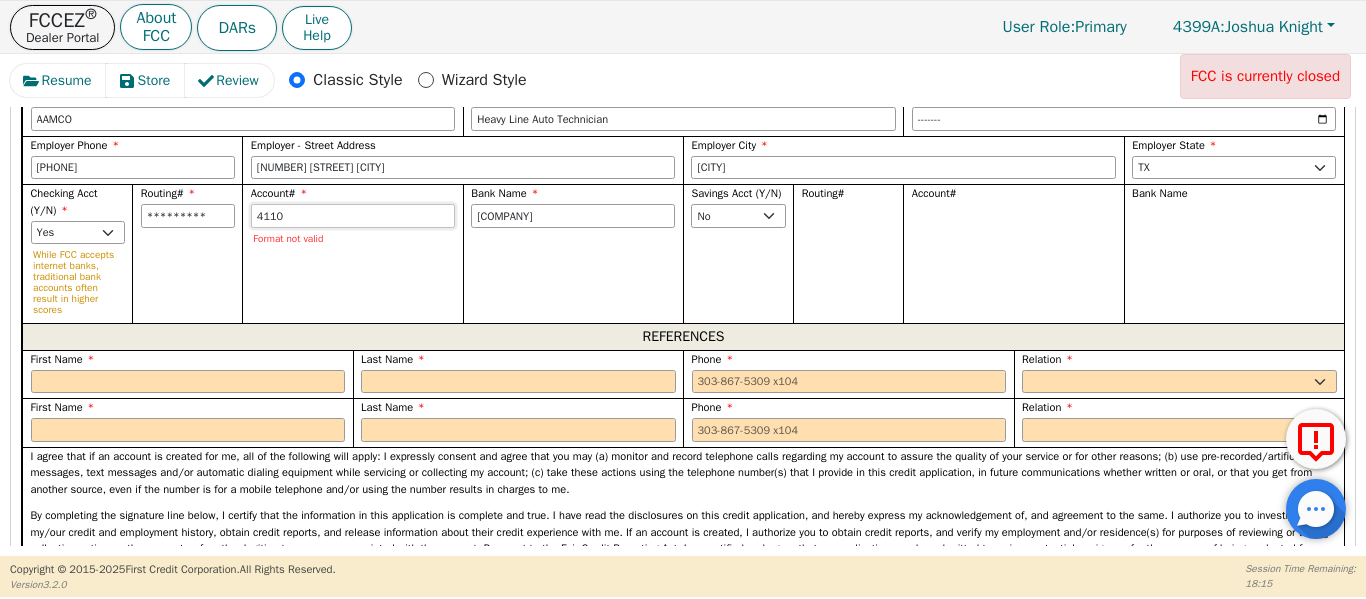 type on "*****" 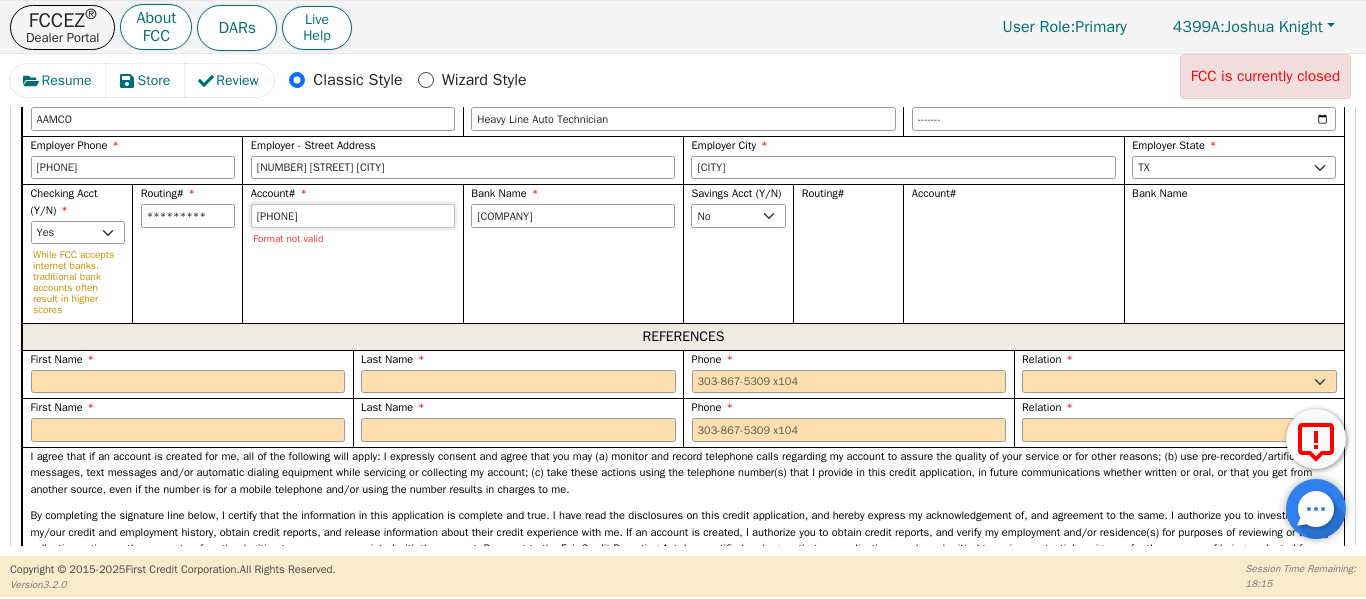 type on "[PHONE]" 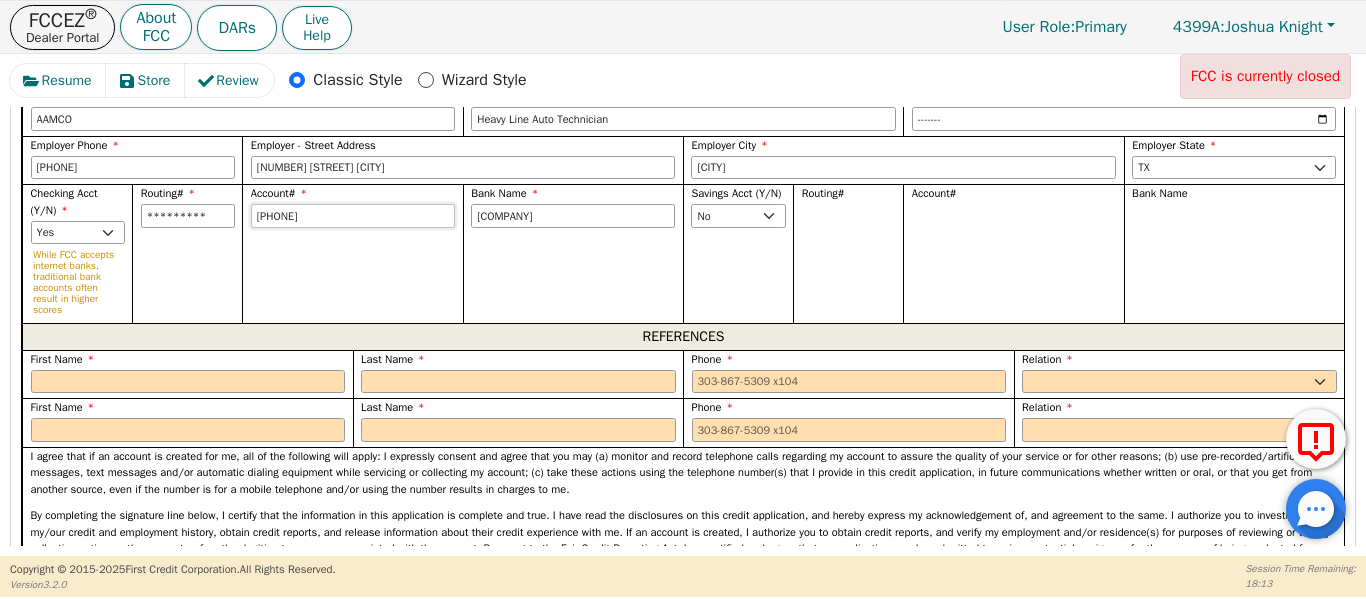 type on "[PHONE]" 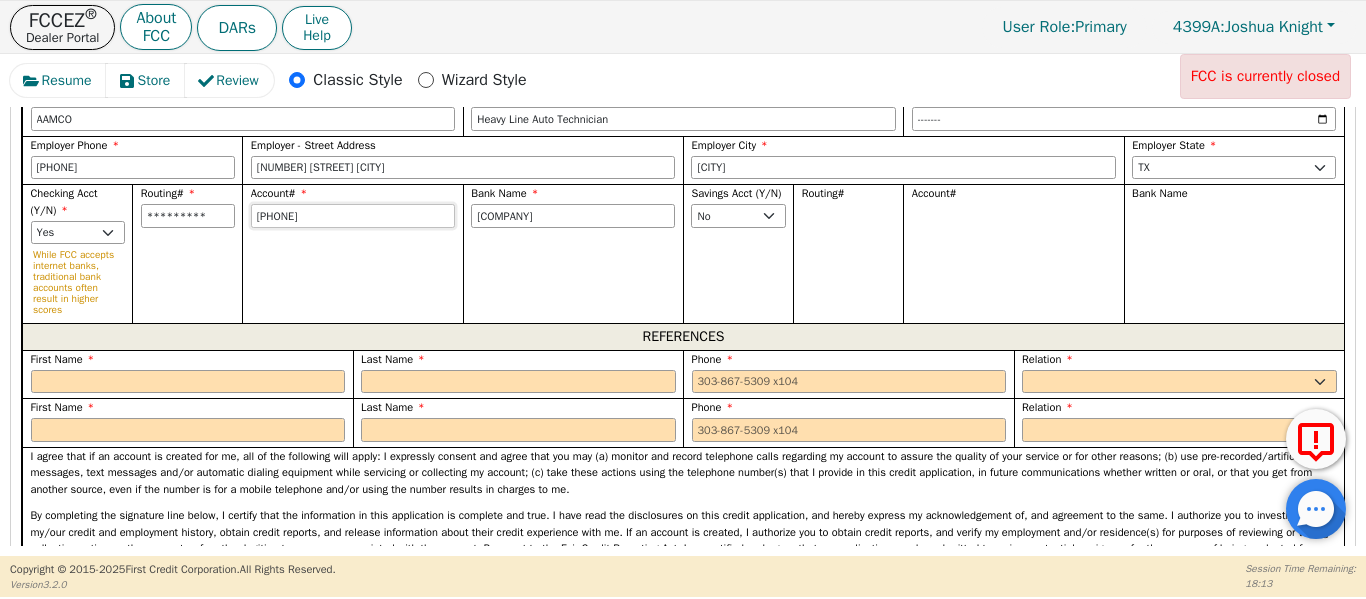 type on "*******" 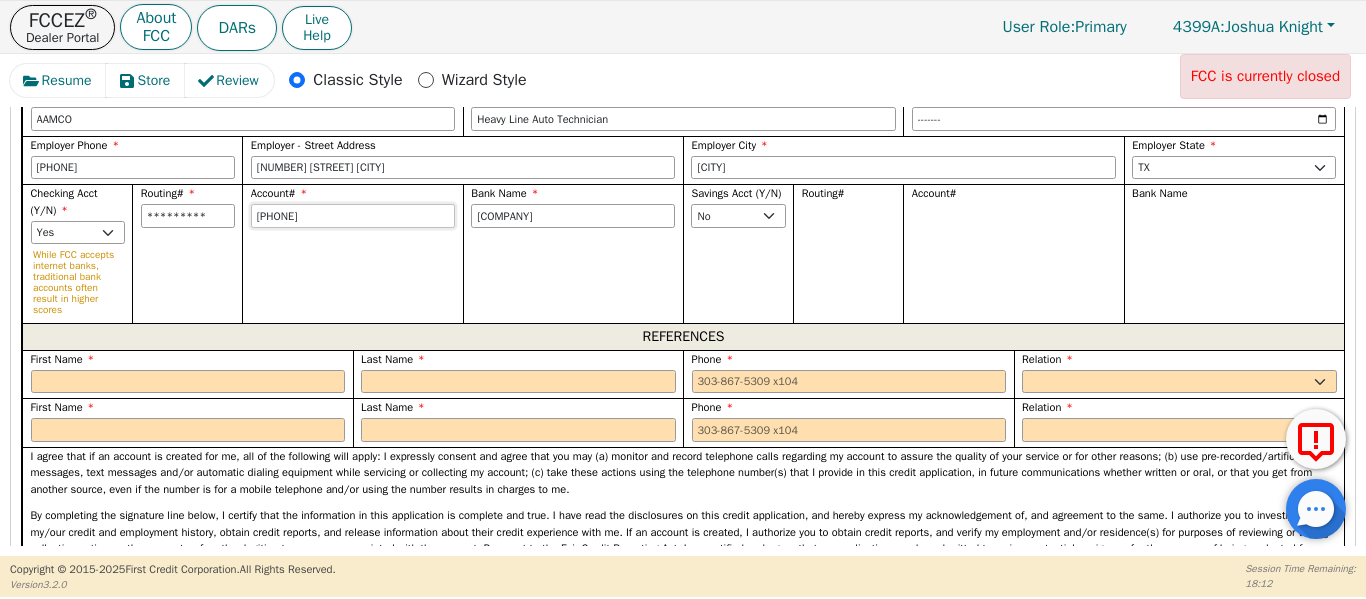 type on "[PHONE]" 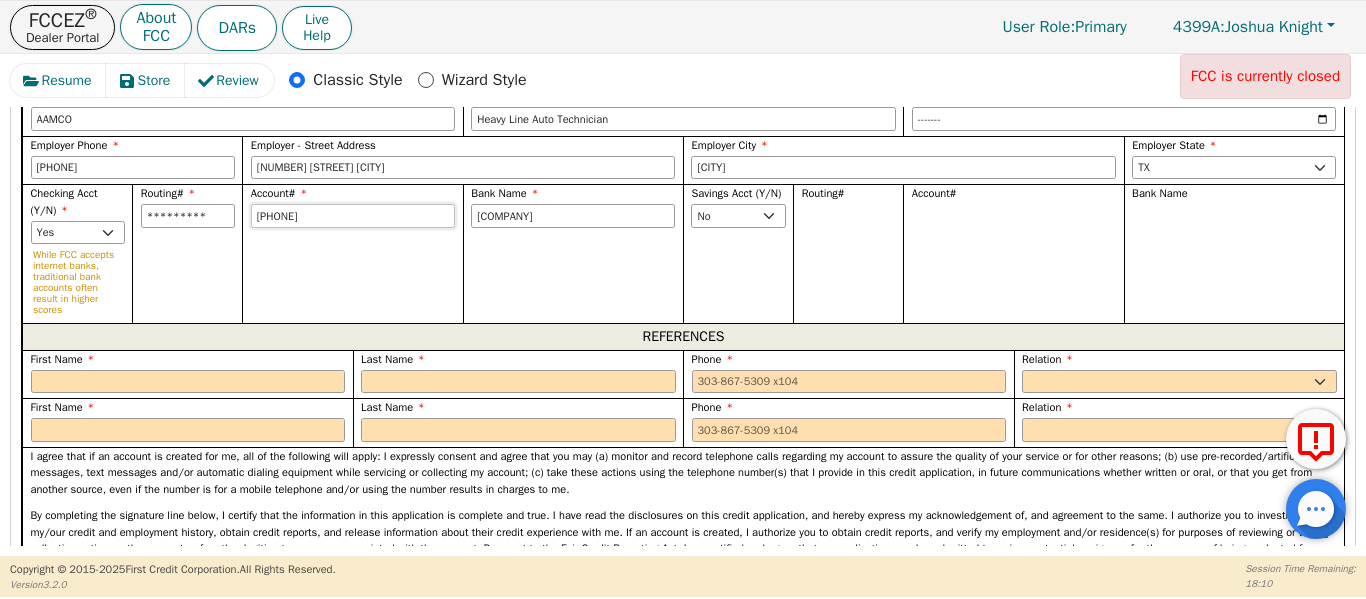 type on "[PHONE]" 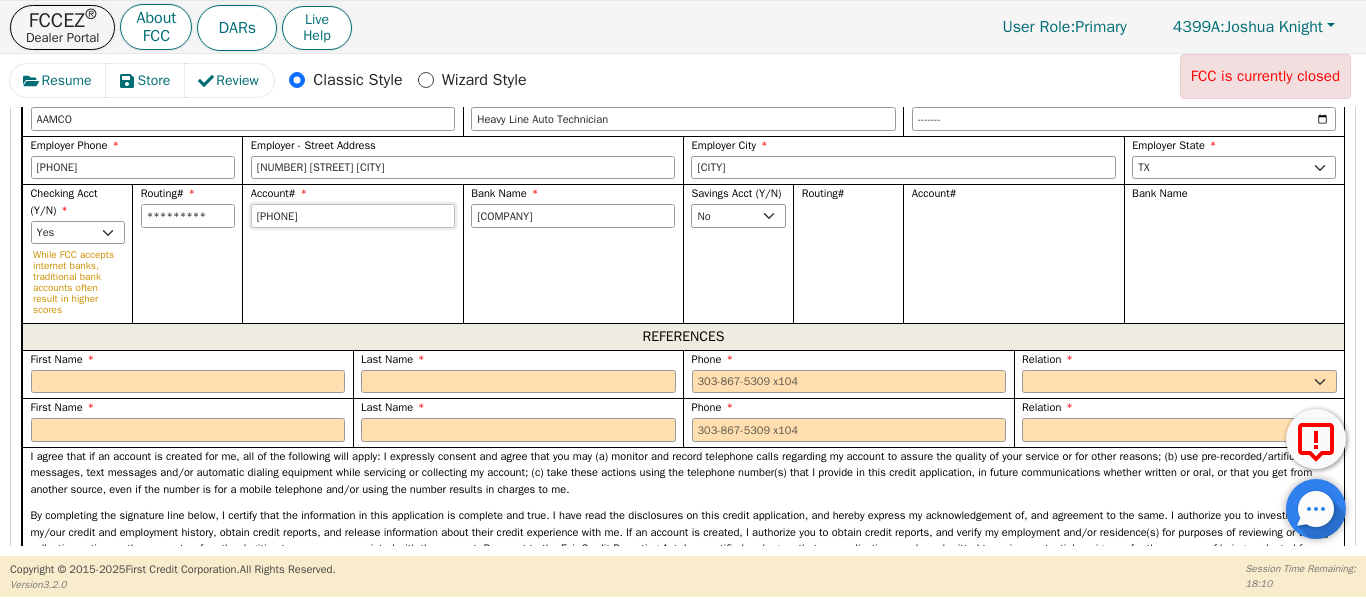 type on "**********" 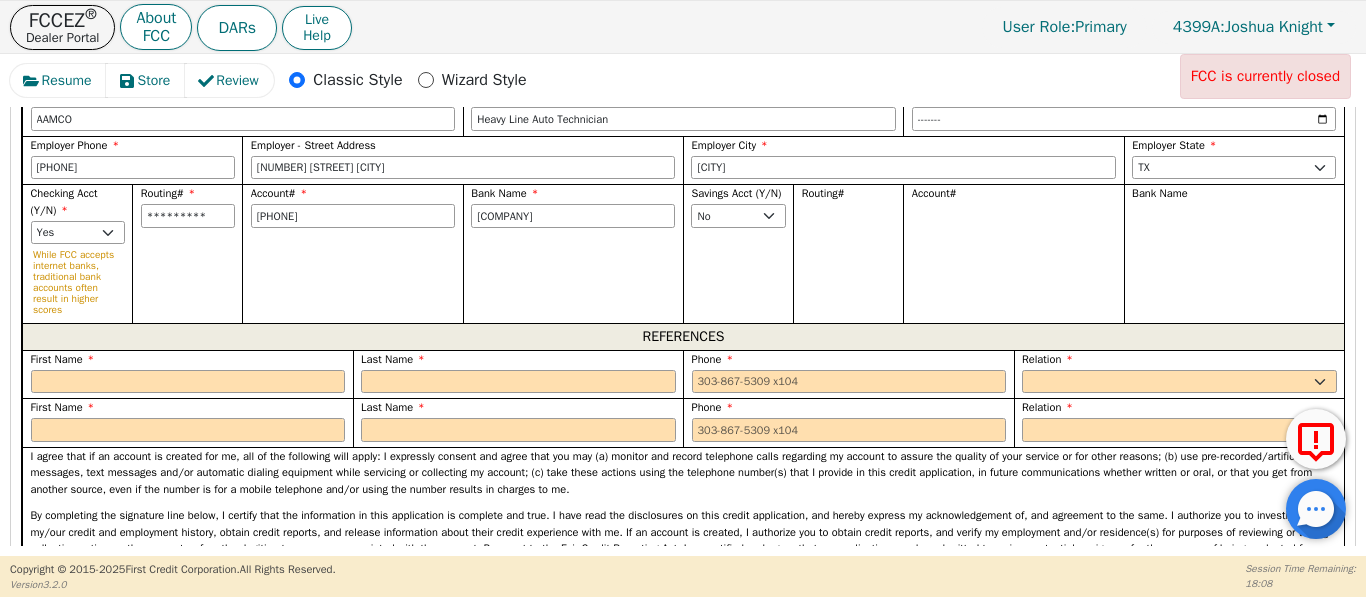 type on "**********" 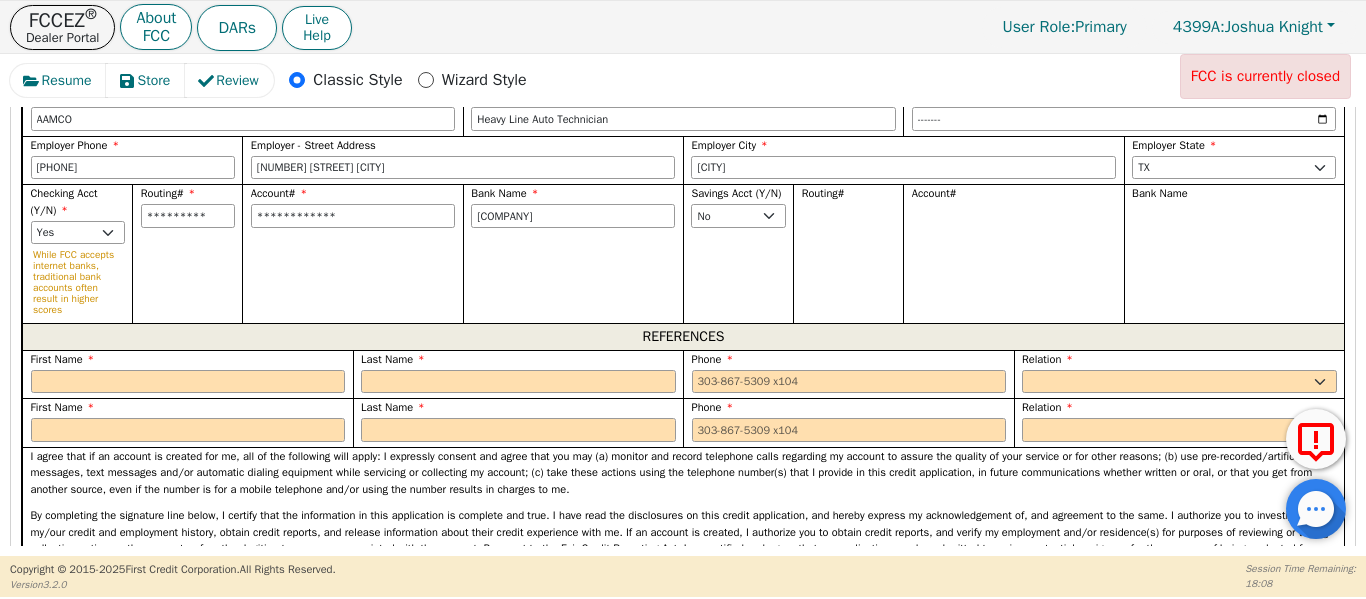 drag, startPoint x: 287, startPoint y: 373, endPoint x: 281, endPoint y: 385, distance: 13.416408 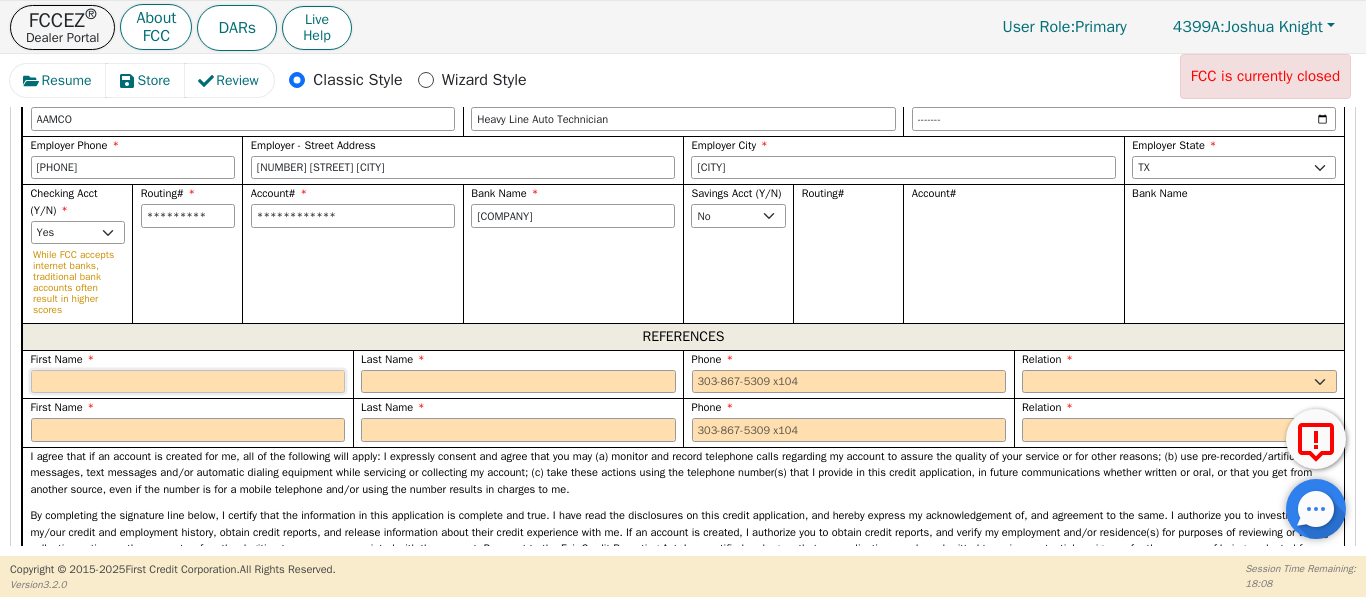 drag, startPoint x: 281, startPoint y: 392, endPoint x: 297, endPoint y: 389, distance: 16.27882 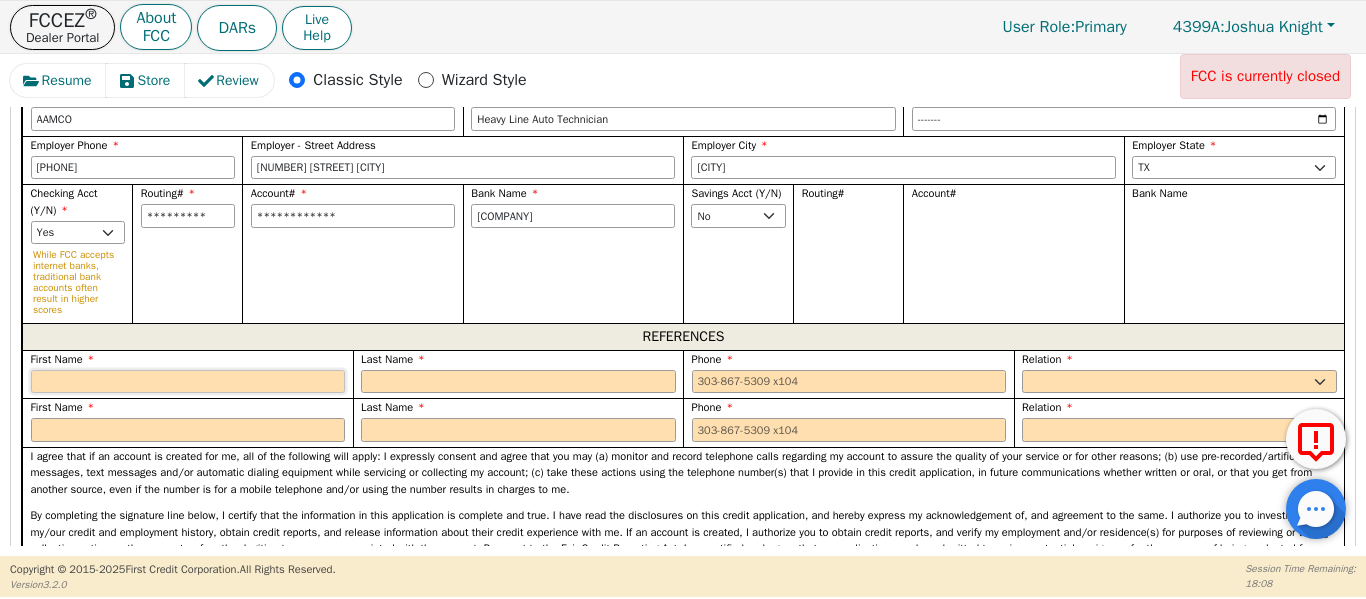 click at bounding box center (188, 382) 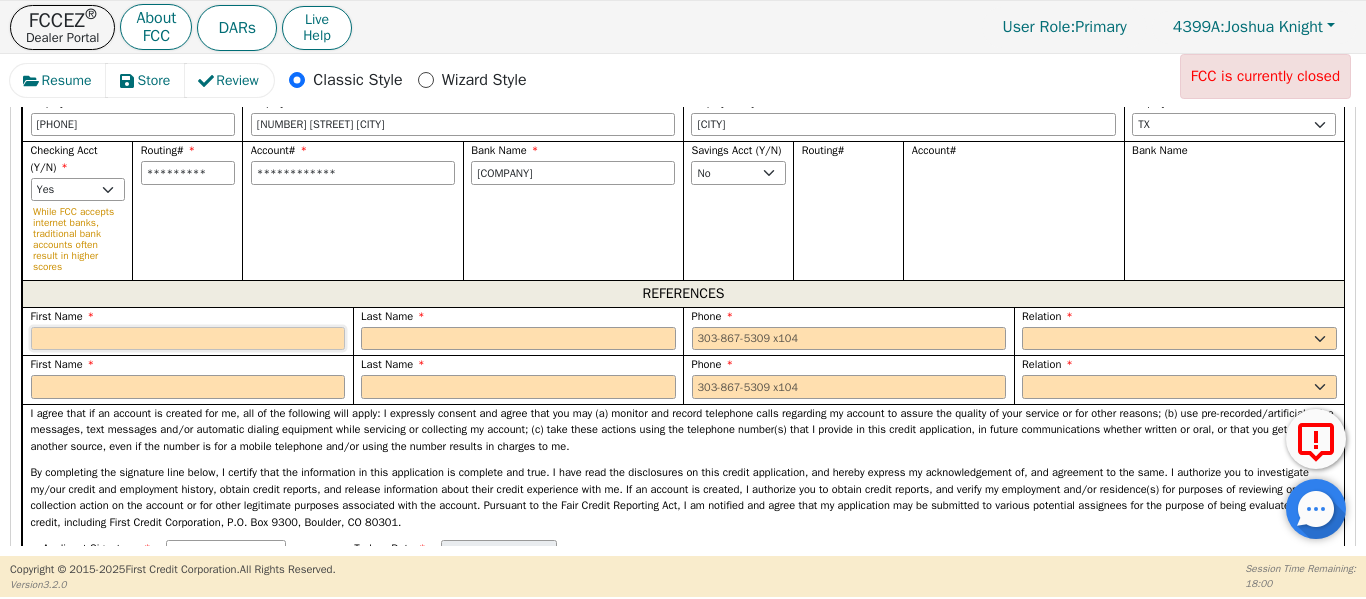scroll, scrollTop: 1569, scrollLeft: 0, axis: vertical 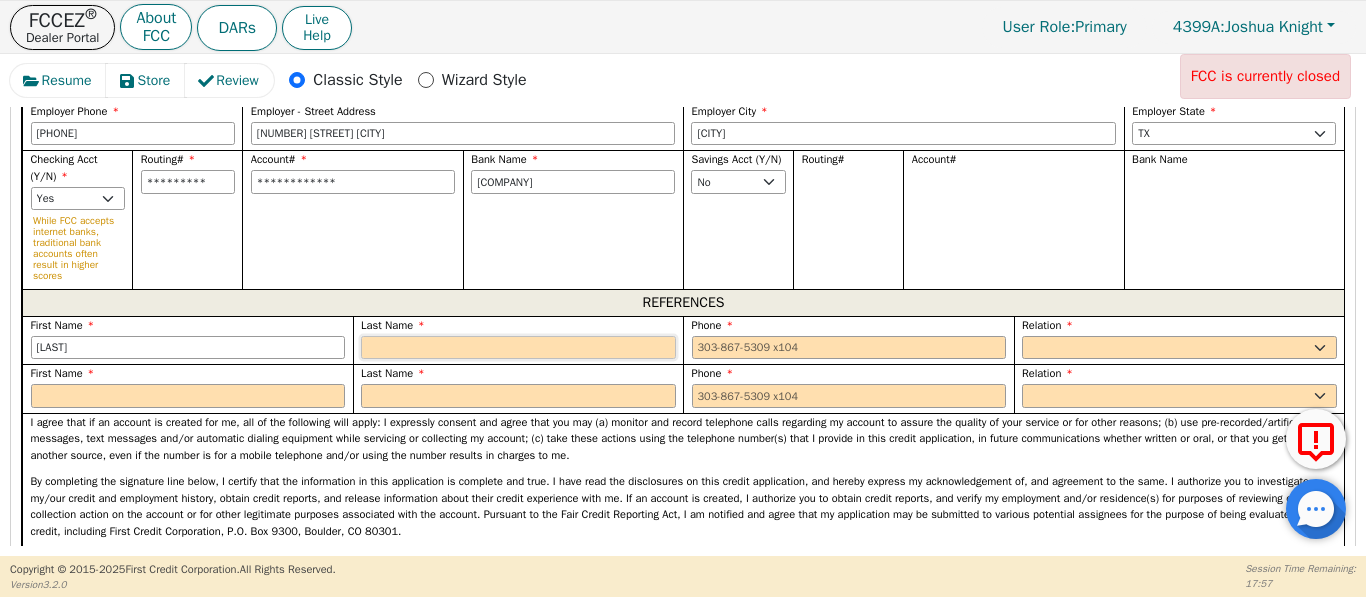 type on "[LAST]" 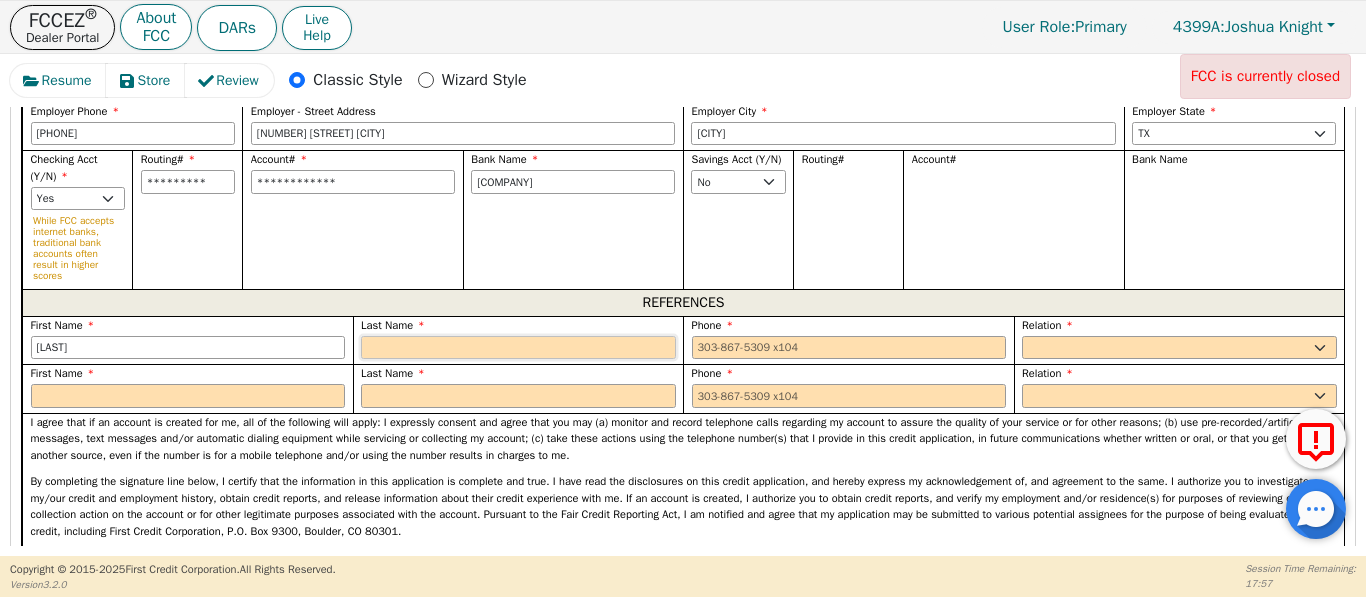 click at bounding box center [518, 348] 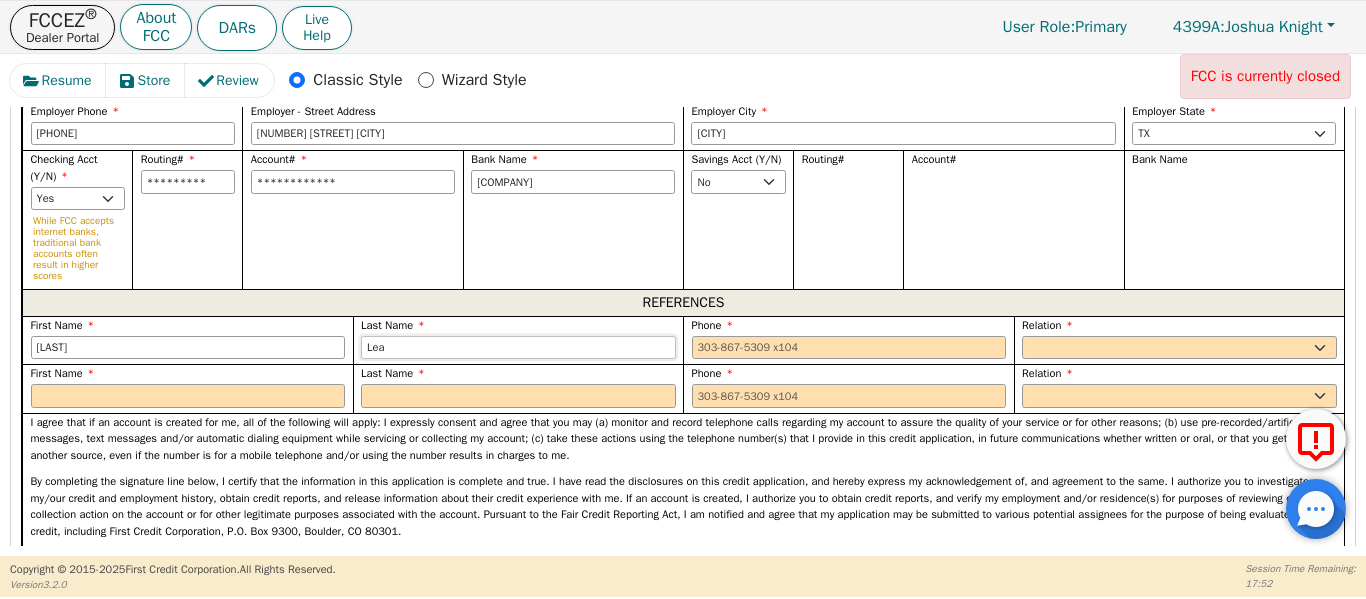 type on "Lea" 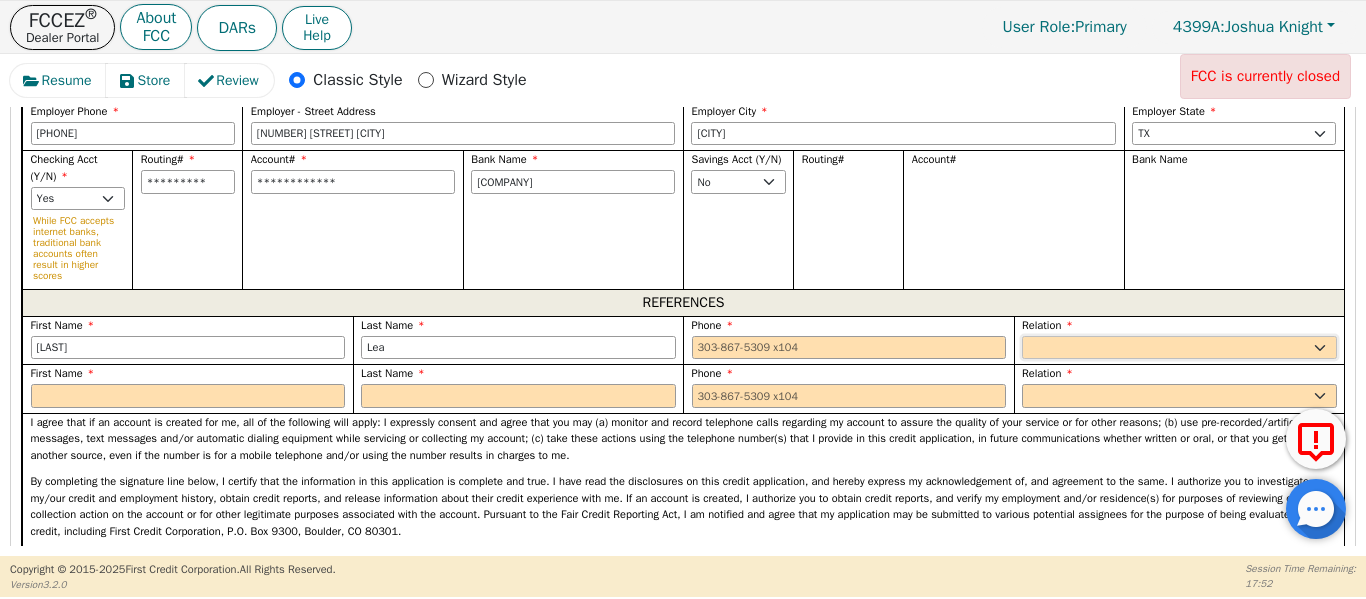 click on "FATHER MOTHER SISTER BROTHER DAUGHTER SON CO-WORKER NEIGHBOR FRIEND COUSIN G-MOTHER G-FATHER SIGNIFICANT OTHER M-I-L B-I-L F-I-L S-I-L BOSS NEICE NEPHEW OTHER" at bounding box center (1179, 348) 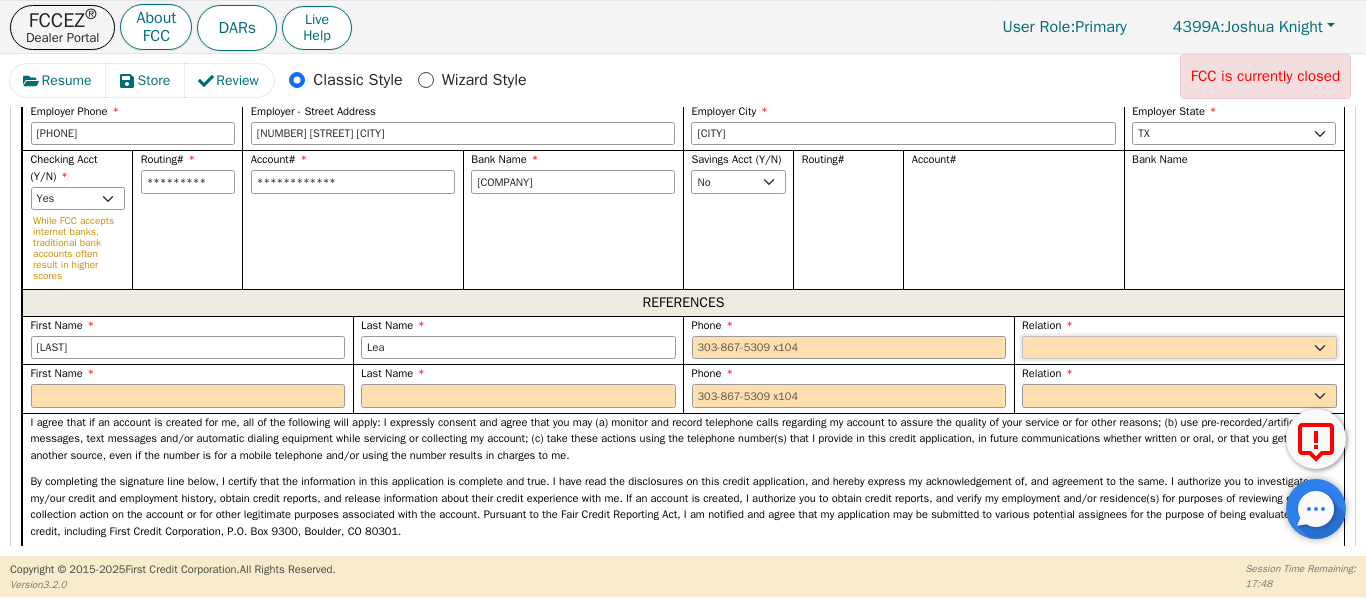 select on "FRIEND" 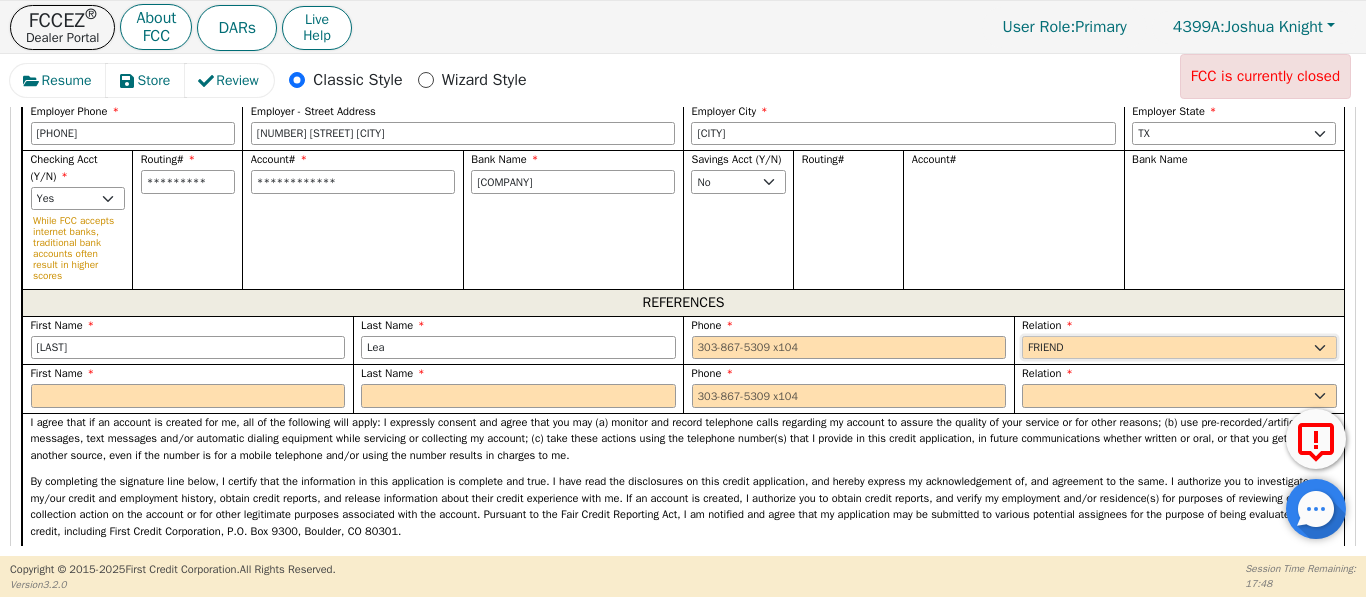 click on "FATHER MOTHER SISTER BROTHER DAUGHTER SON CO-WORKER NEIGHBOR FRIEND COUSIN G-MOTHER G-FATHER SIGNIFICANT OTHER M-I-L B-I-L F-I-L S-I-L BOSS NEICE NEPHEW OTHER" at bounding box center (1179, 348) 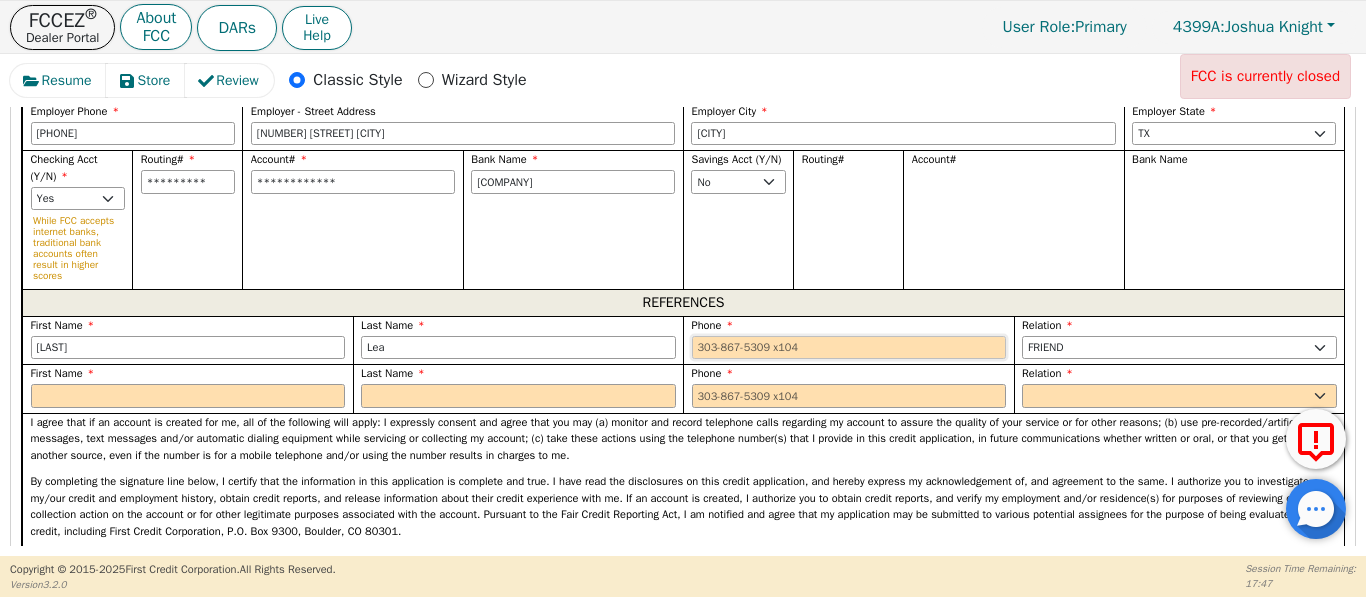 click at bounding box center (849, 348) 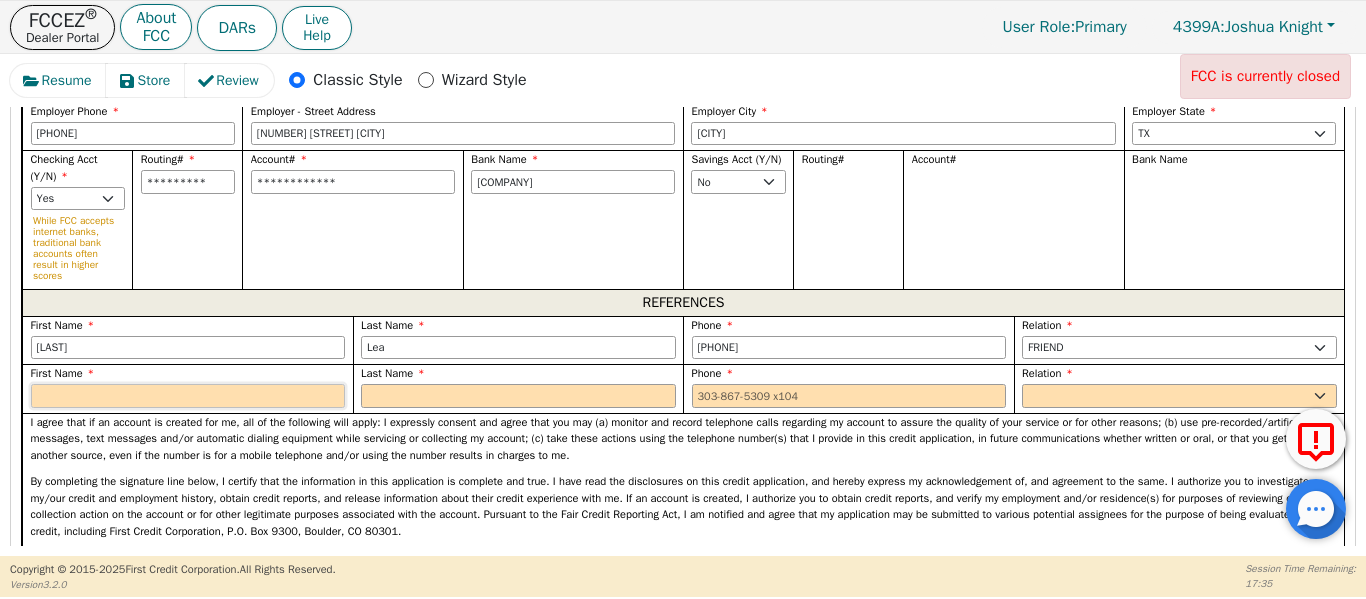 type on "[PHONE]" 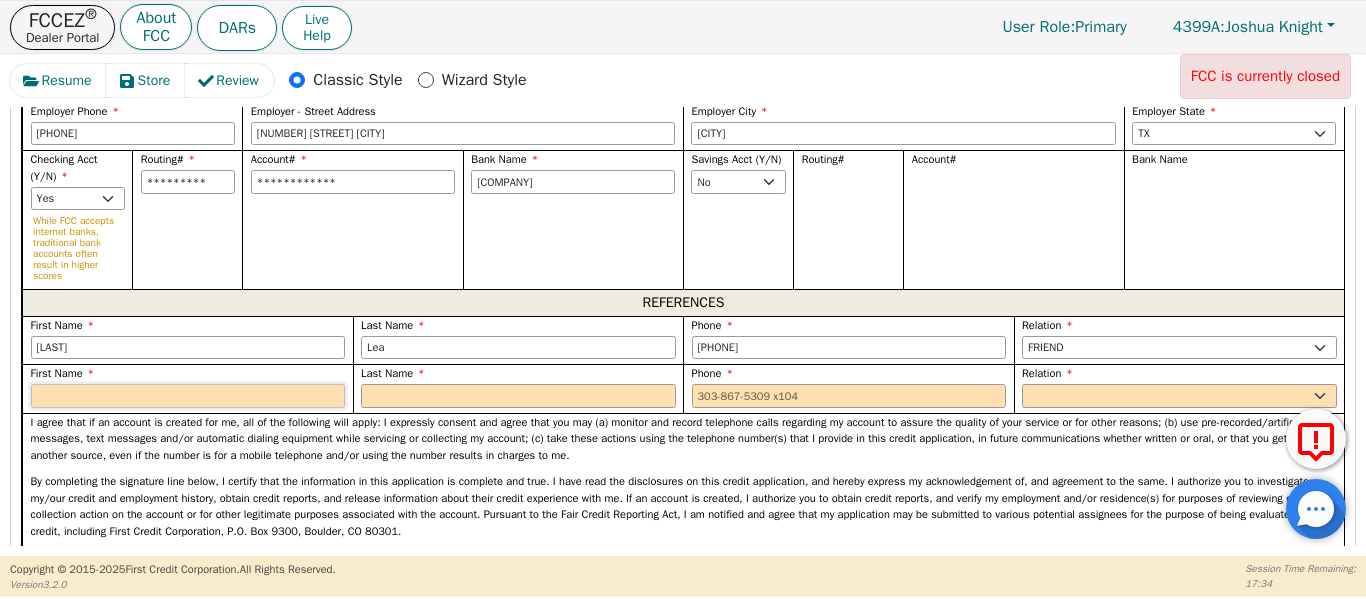 click at bounding box center [188, 396] 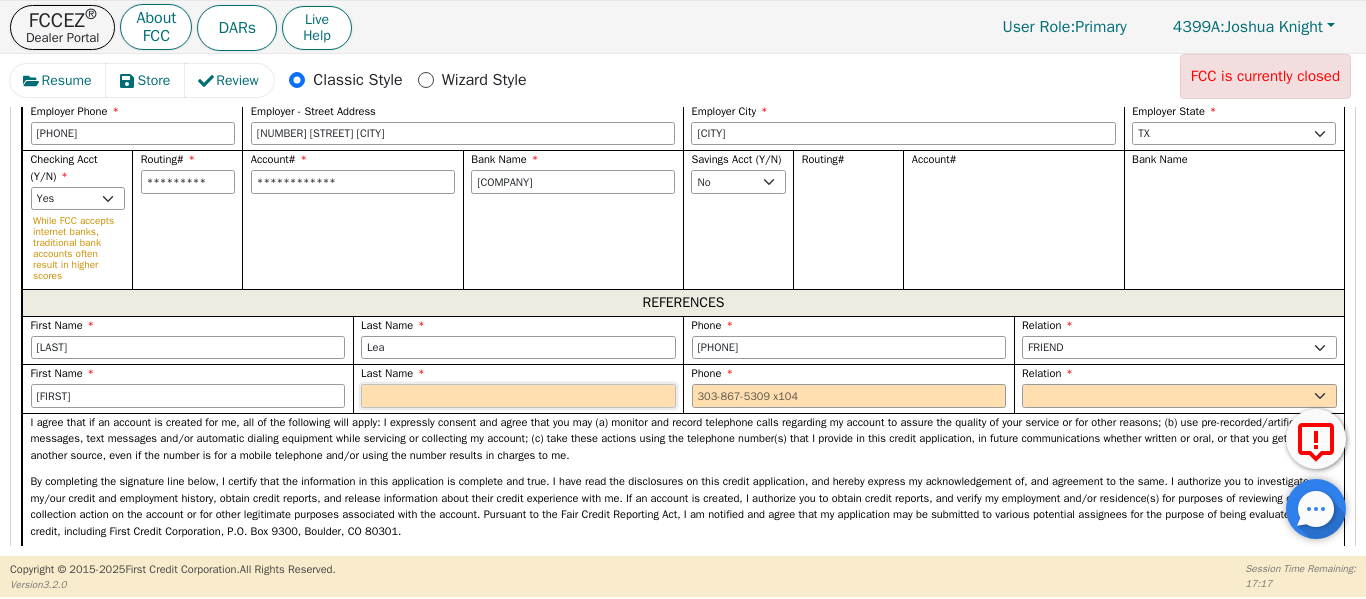 type on "[FIRST]" 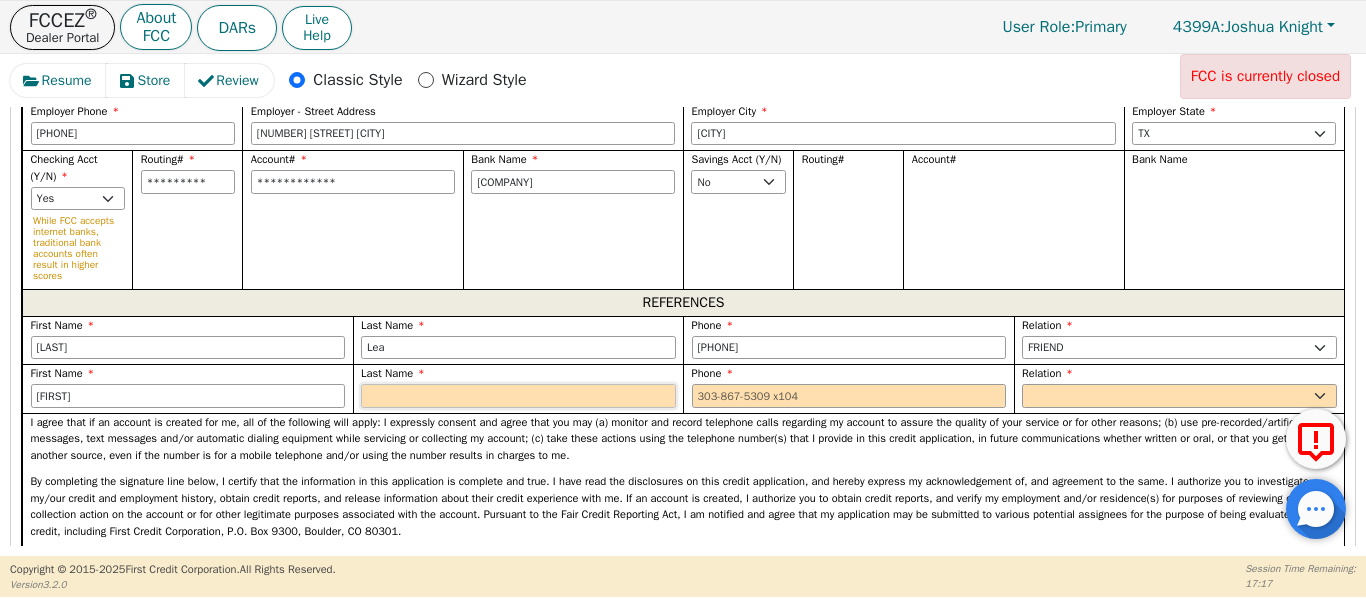 click at bounding box center [518, 396] 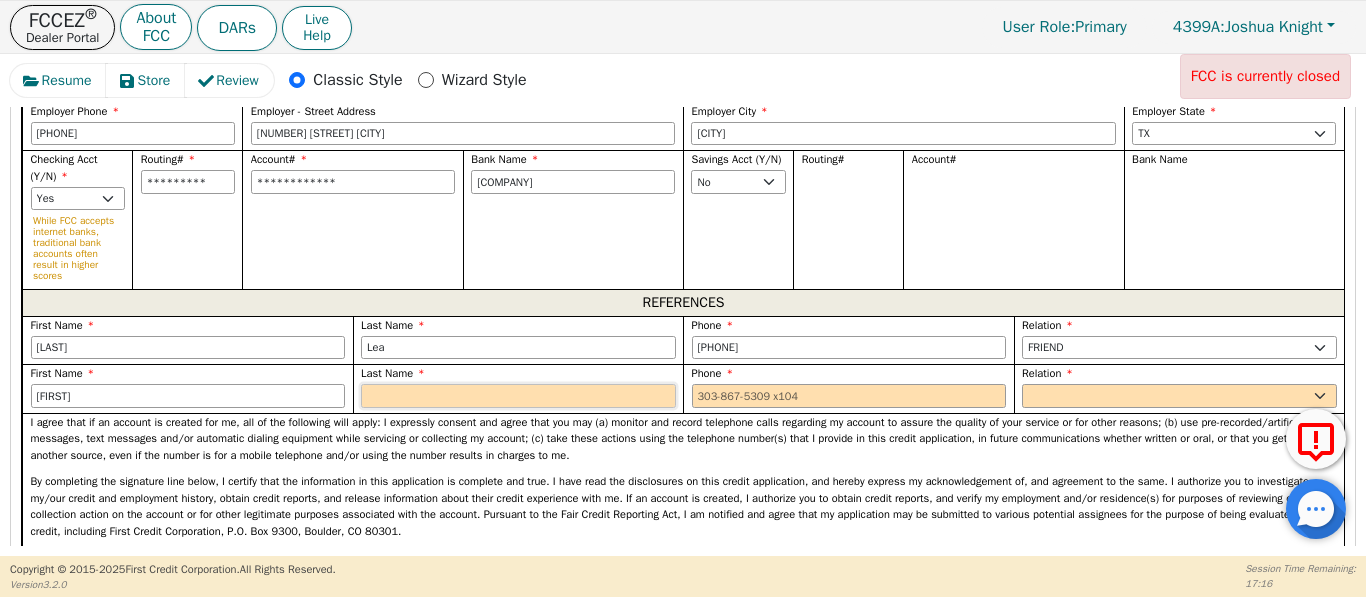type on "L" 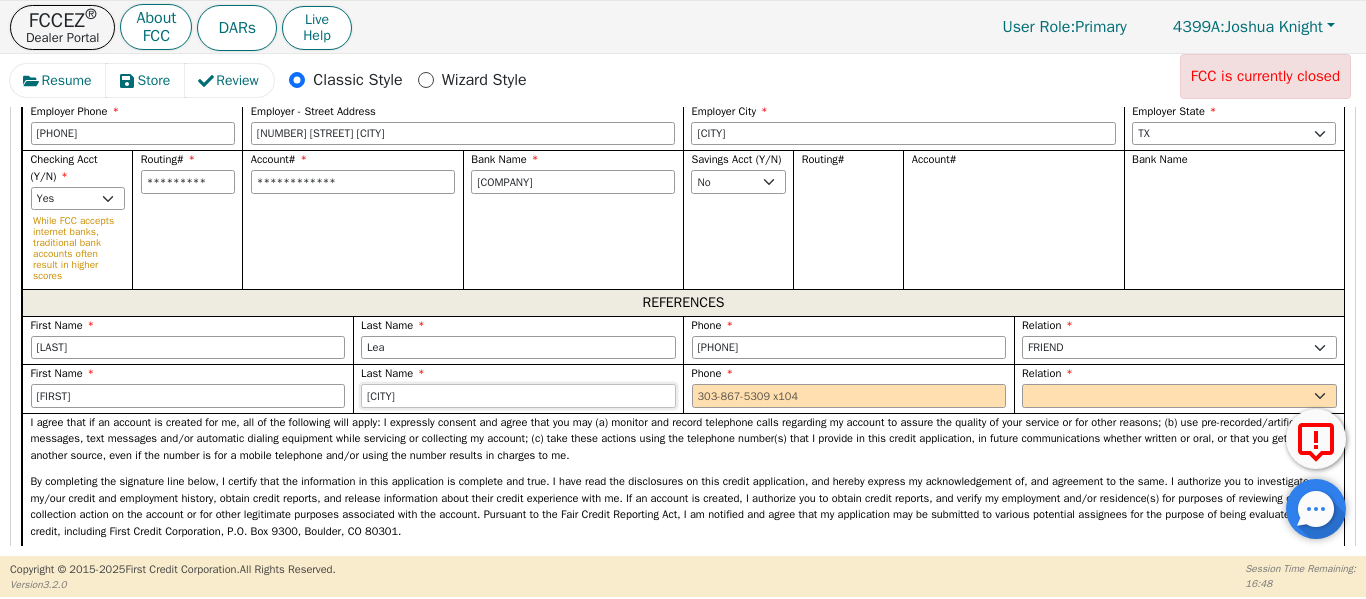type on "[CITY]" 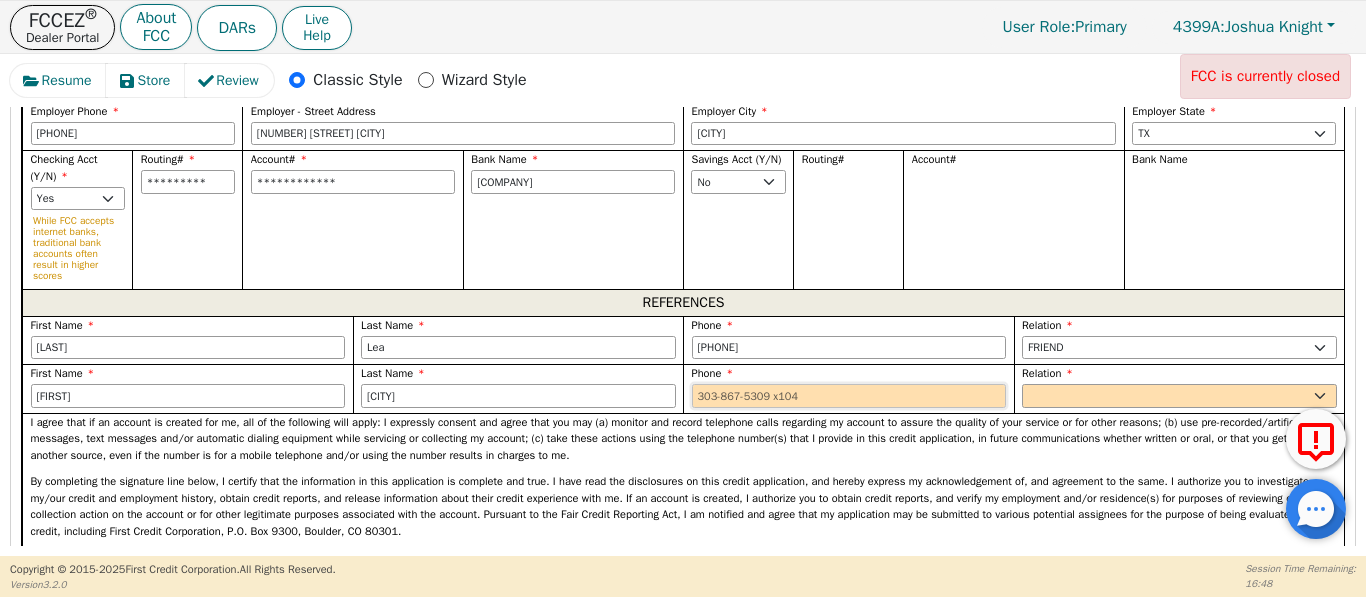 click at bounding box center (849, 396) 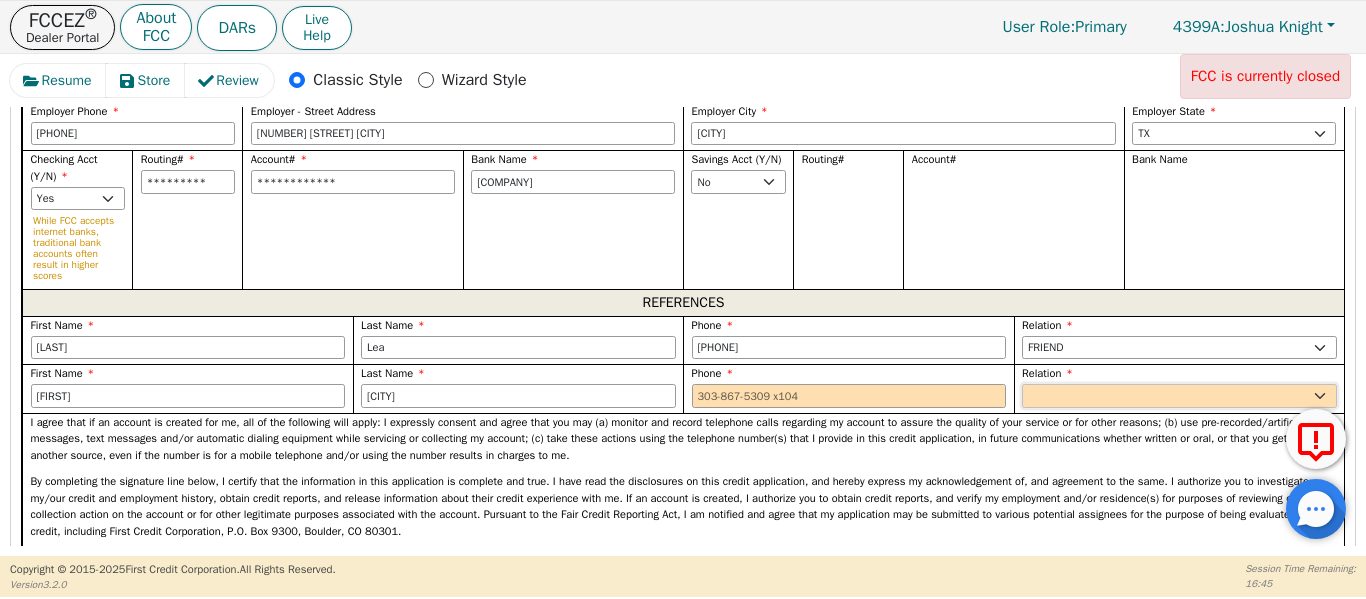 click on "FATHER MOTHER SISTER BROTHER DAUGHTER SON CO-WORKER NEIGHBOR FRIEND COUSIN G-MOTHER G-FATHER SIGNIFICANT OTHER M-I-L B-I-L F-I-L S-I-L BOSS NEICE NEPHEW OTHER" at bounding box center (1179, 396) 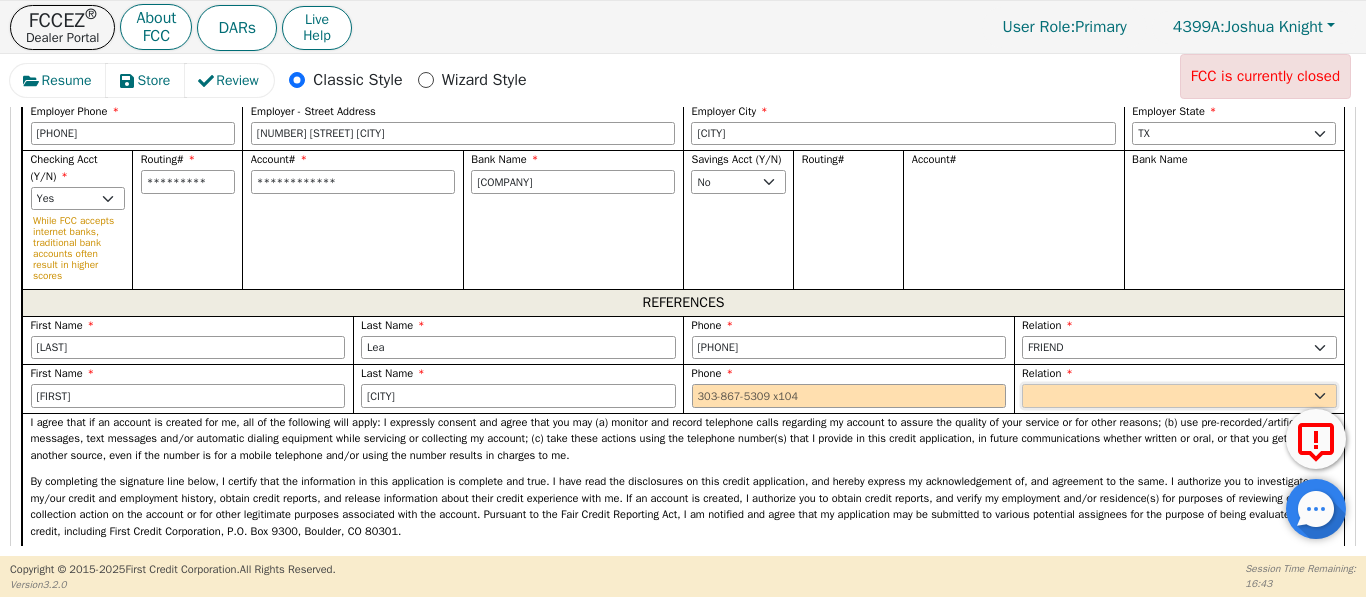 select on "FRIEND" 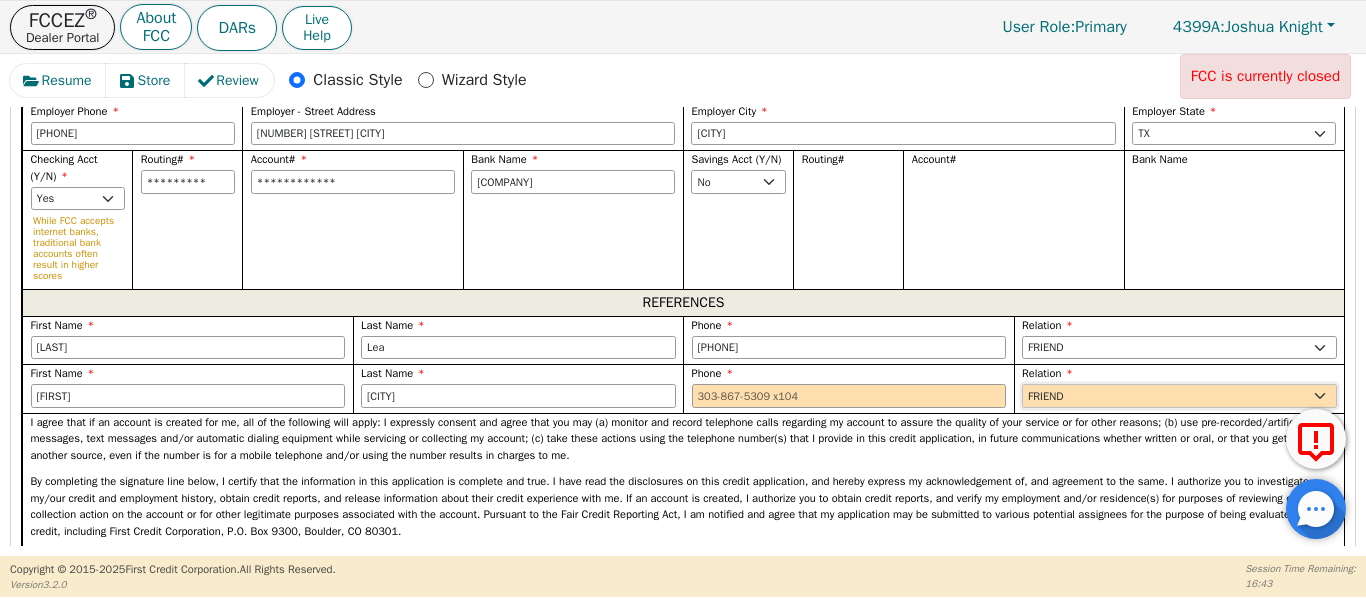 click on "FATHER MOTHER SISTER BROTHER DAUGHTER SON CO-WORKER NEIGHBOR FRIEND COUSIN G-MOTHER G-FATHER SIGNIFICANT OTHER M-I-L B-I-L F-I-L S-I-L BOSS NEICE NEPHEW OTHER" at bounding box center [1179, 396] 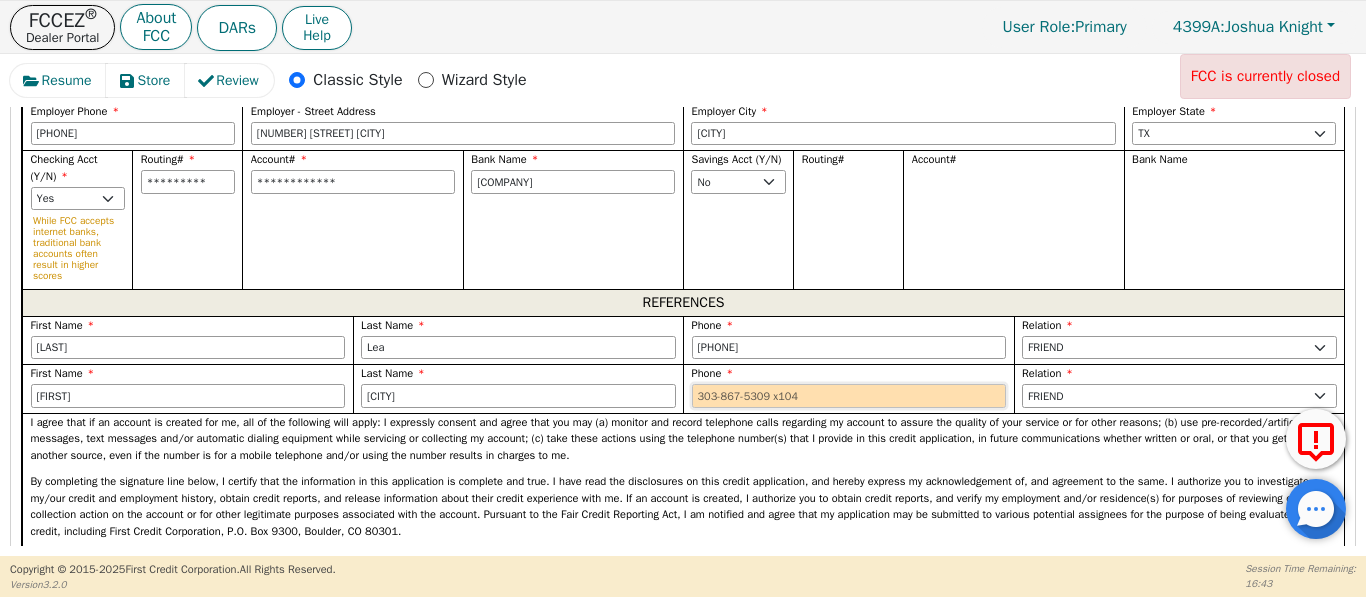 click at bounding box center [849, 396] 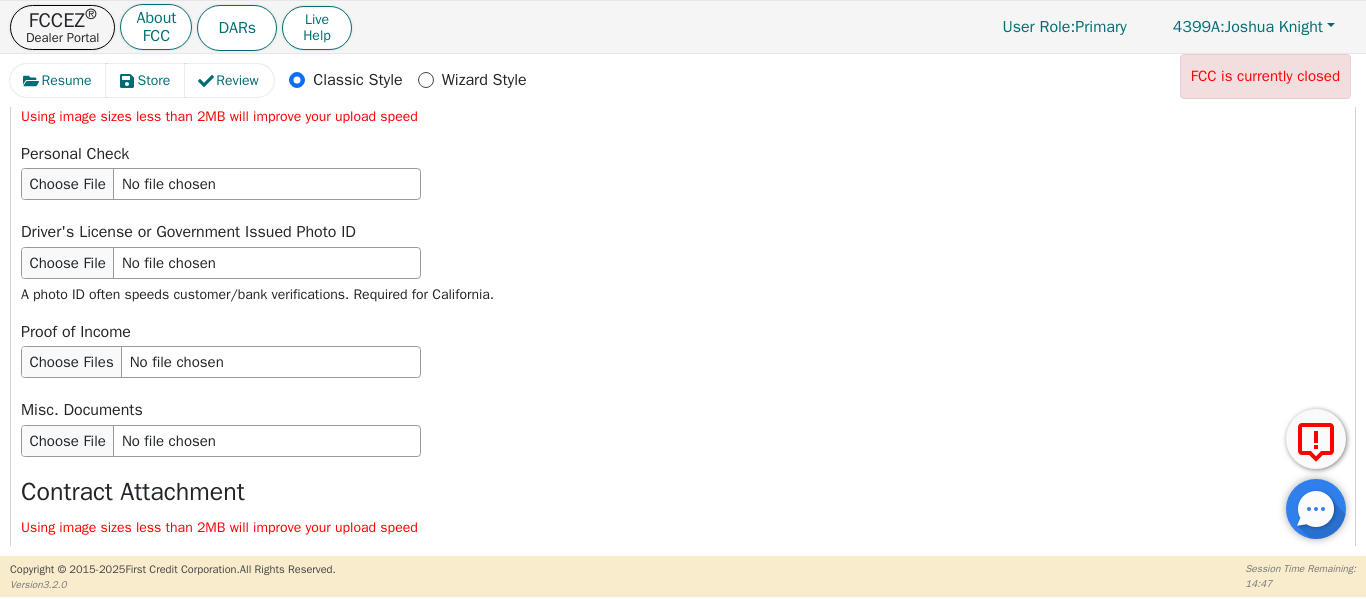 scroll, scrollTop: 2749, scrollLeft: 0, axis: vertical 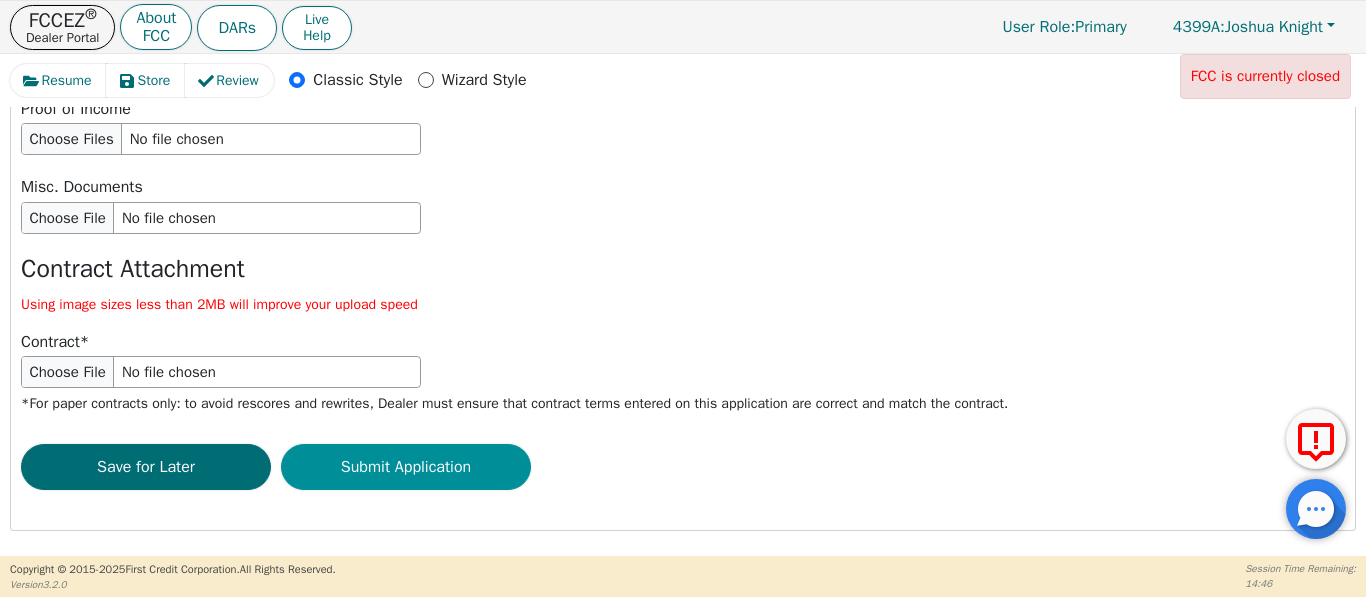 type on "[PHONE]" 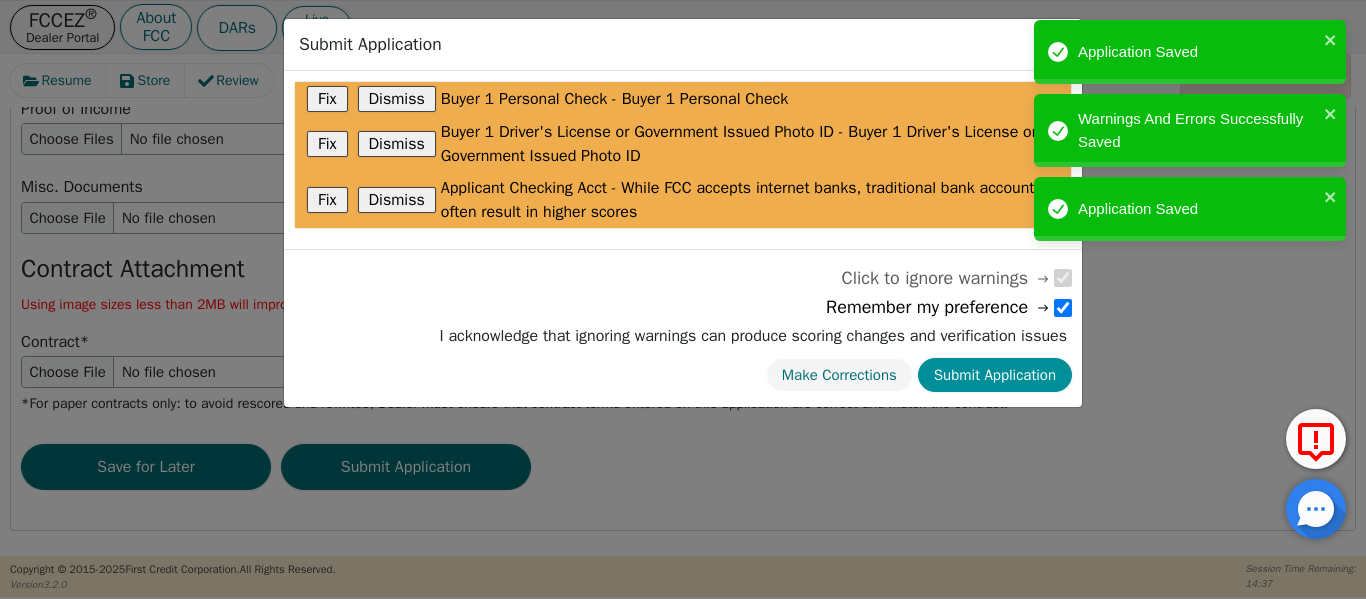 click on "Submit Application" at bounding box center [995, 375] 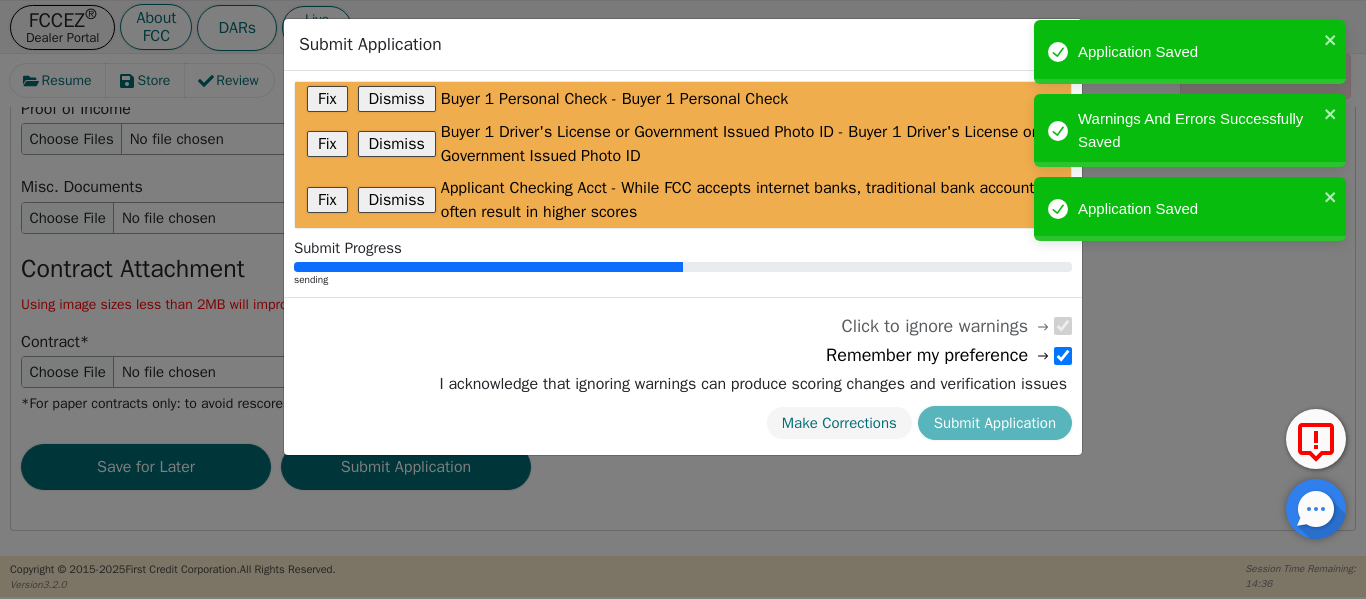 radio on "false" 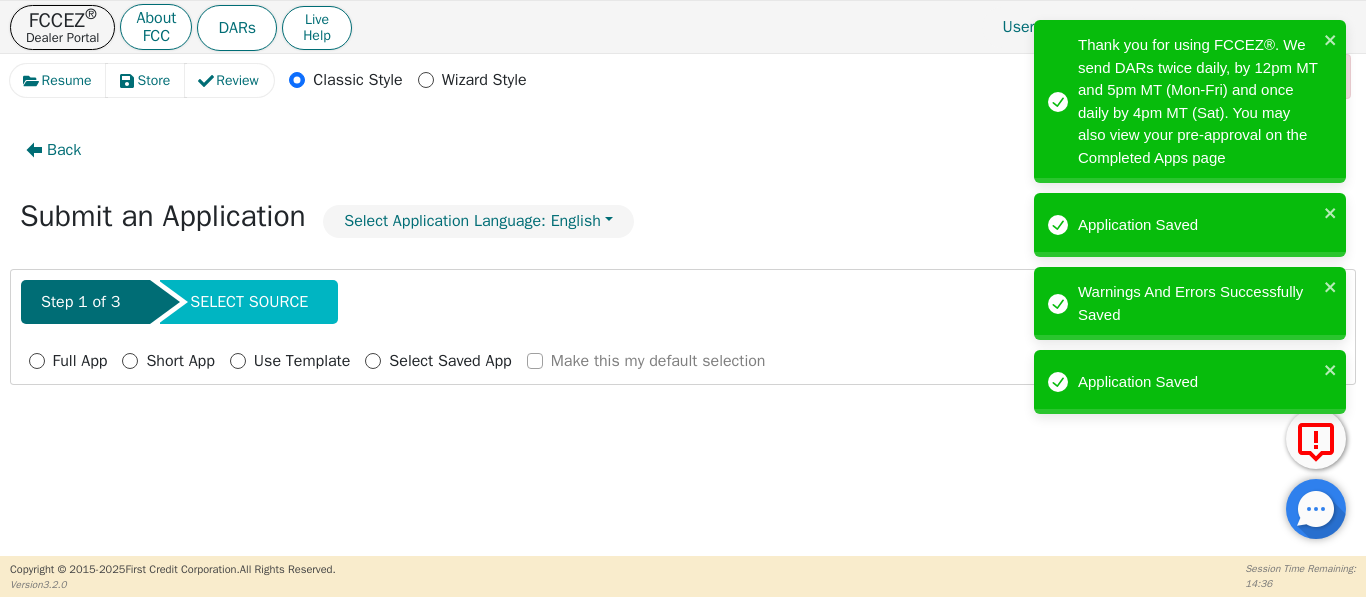 scroll, scrollTop: 0, scrollLeft: 0, axis: both 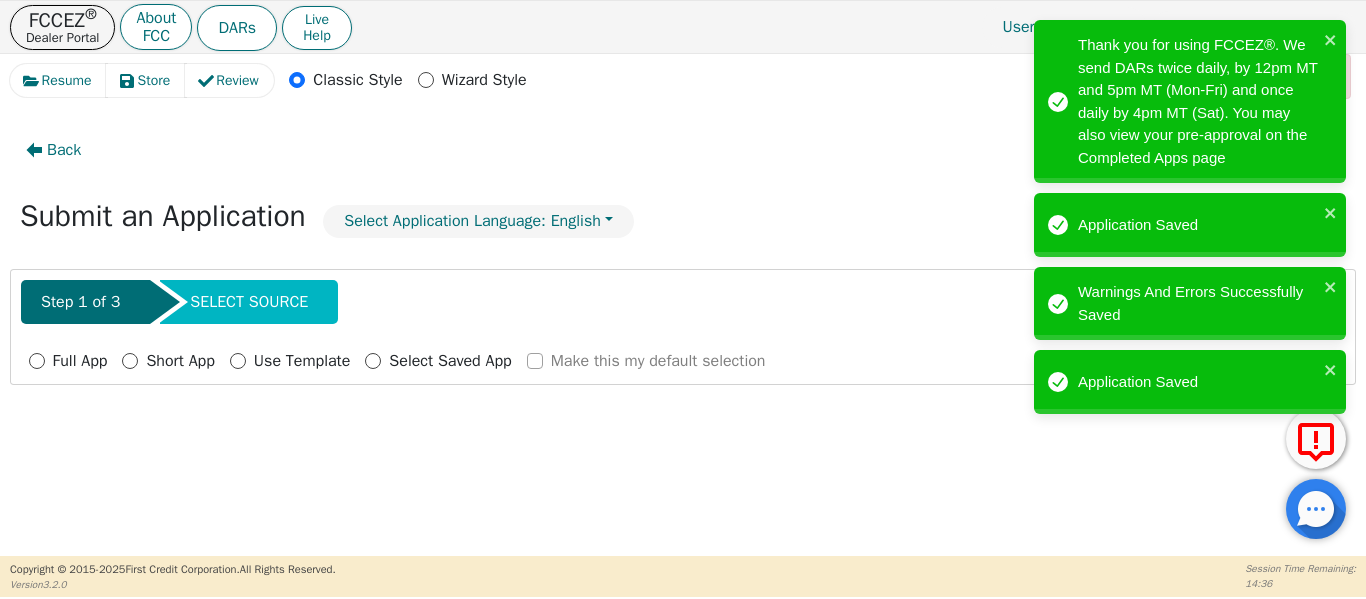 click on "Warnings And Errors Successfully Saved" at bounding box center (1183, 303) 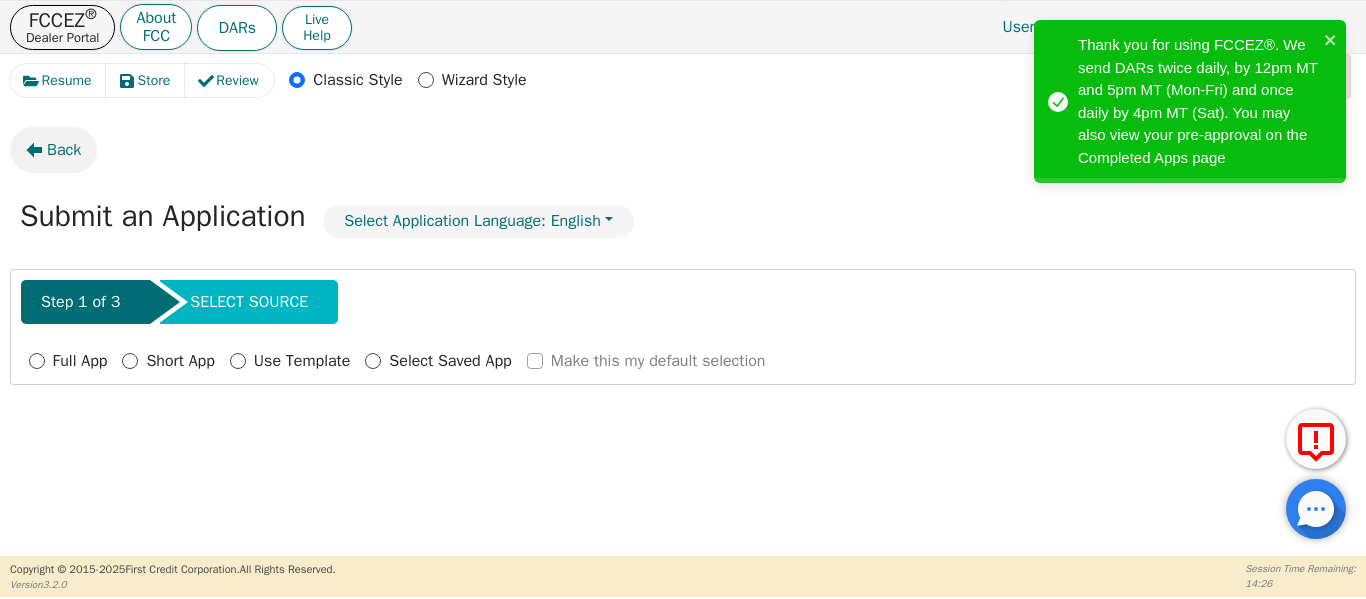 click 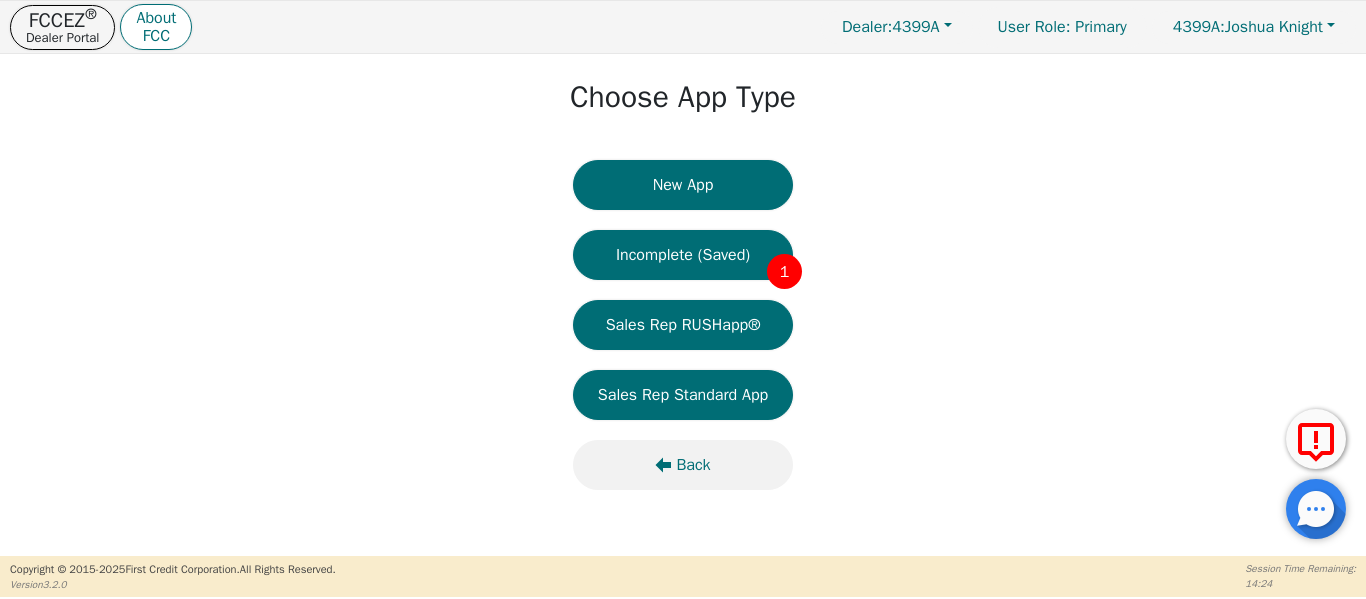 click 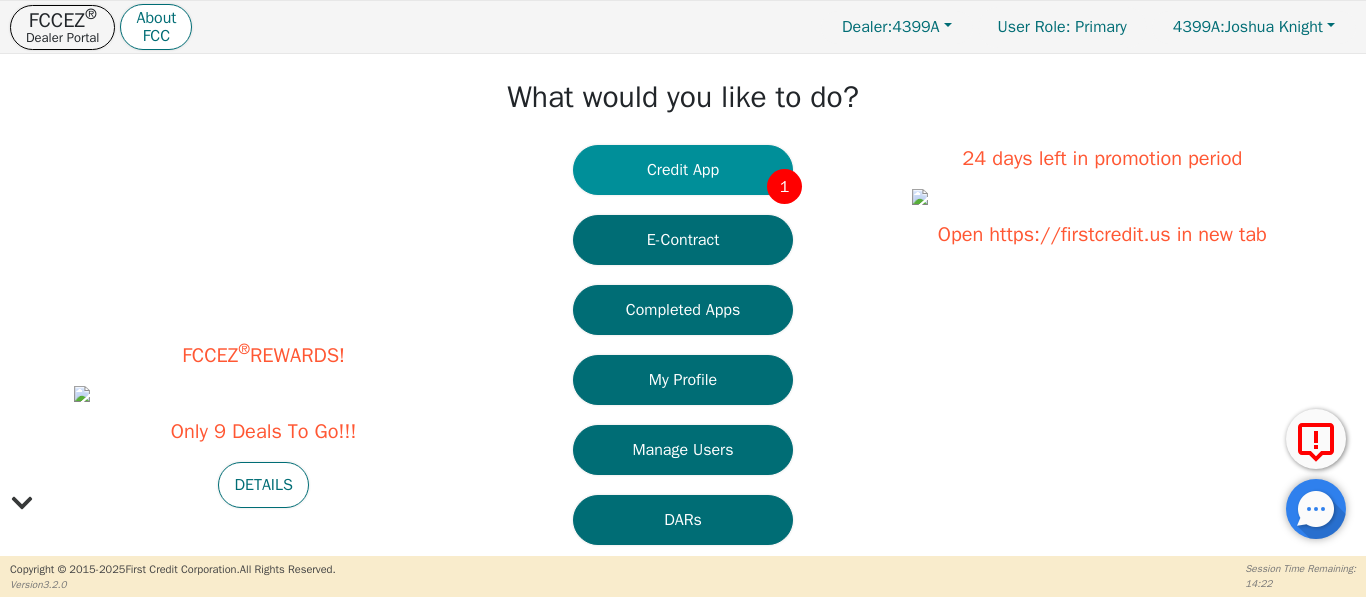 click on "Credit App 1" at bounding box center [683, 170] 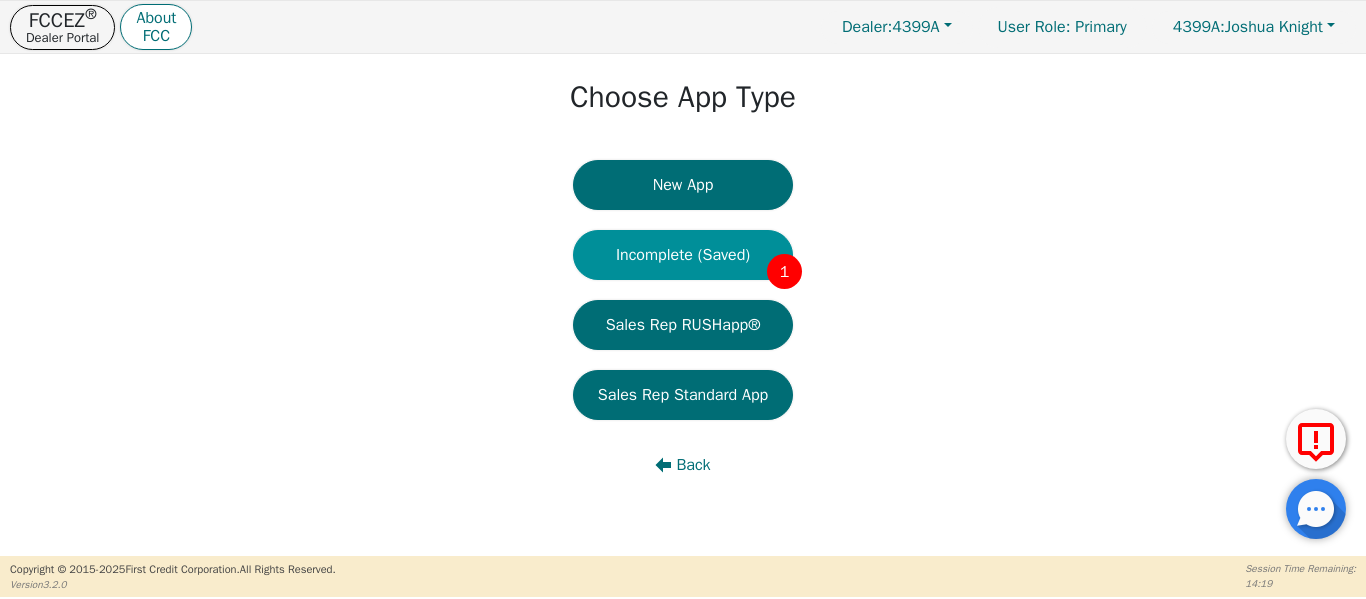 click on "Incomplete (Saved) 1" at bounding box center (683, 255) 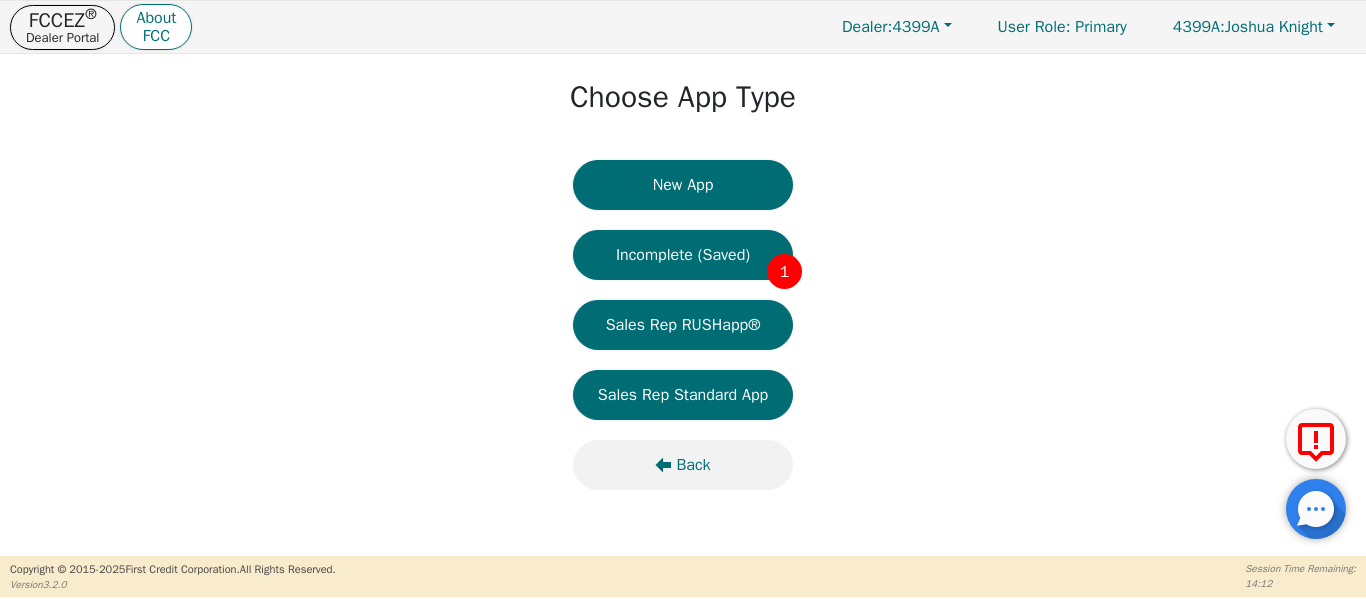 click on "Back" at bounding box center [693, 465] 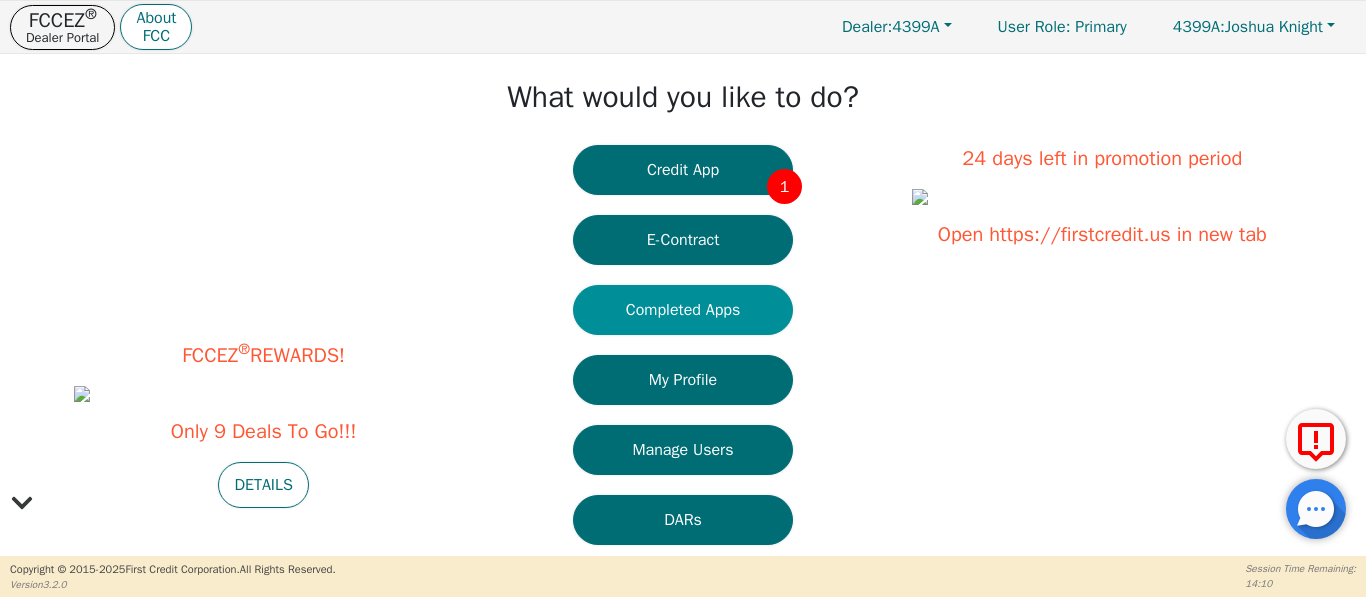 click on "Completed Apps" at bounding box center [683, 310] 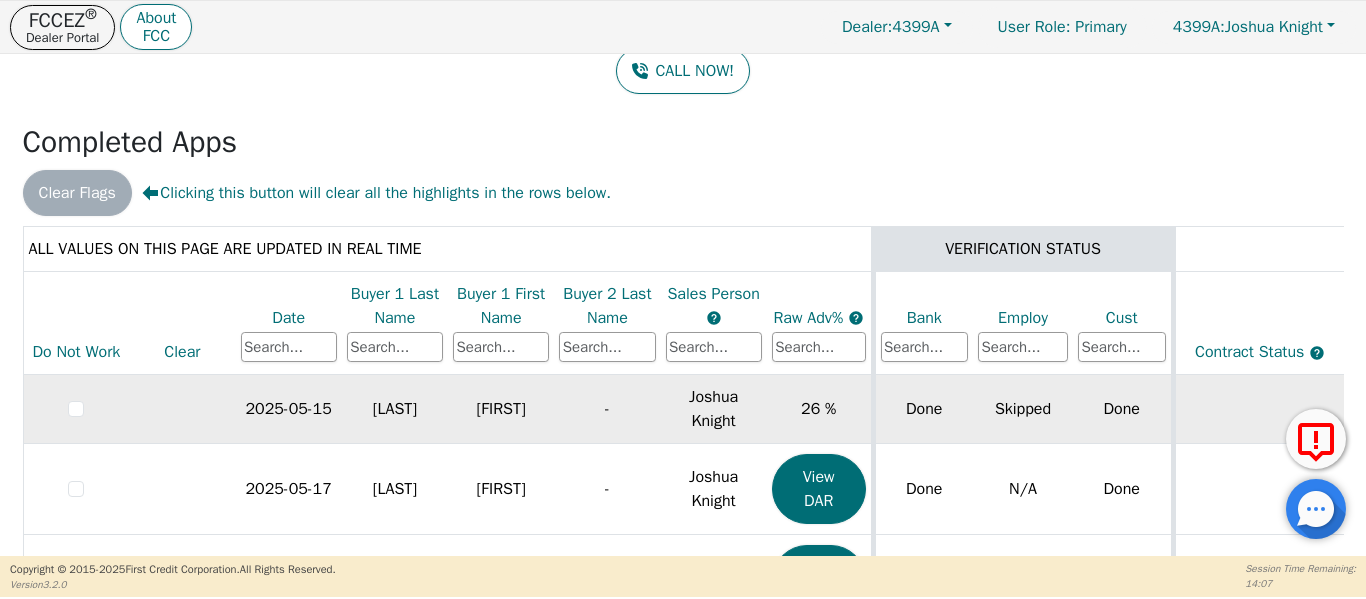 scroll, scrollTop: 189, scrollLeft: 0, axis: vertical 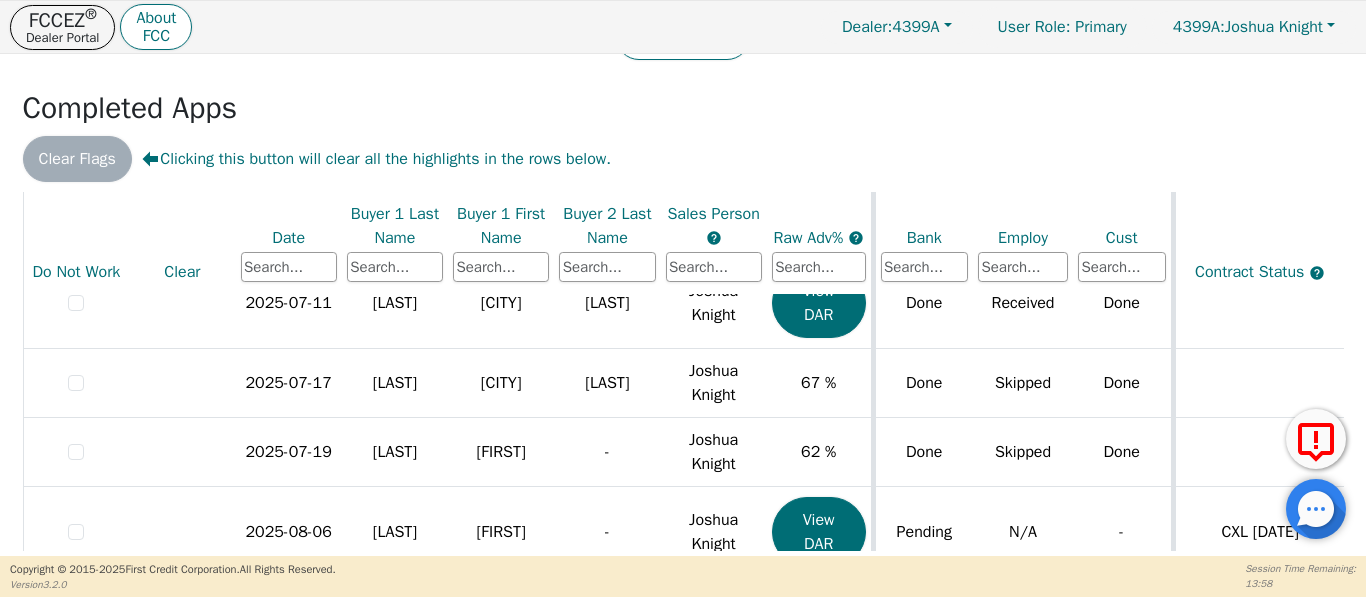 click on "Back Badges: Show badge for all score changes Show badge for verification updates Show badge for new problem code Excludes: Include Only Probs Exclude FS Apps Exclude Purchased Contracts Exclude Returned Contracts Exclude Do Not Work Apps CALL NOW! Completed Apps Clear Flags Clicking this button will clear all the highlights in the rows below. No Application ALL VALUES ON THIS PAGE ARE UPDATED IN REAL TIME VERIFICATION STATUS Do Not Work Clear Date Buyer 1 Last Name Buyer 1 First Name Buyer 2 Last Name Sales Person Raw Adv% Bank Employ Cust Contract Status Progress Messages & Problems Assignment ACH Needed Deal Overview 2025-05-15 Russell Angel - Joshua Knight 26 % Done Skipped Done Purchased 05-20-25 RUSHVerify® Review 2025-05-17 Brown Carolyn - Joshua Knight View DAR Done N/A Done Purchased 05-23-25 RUSHVerify® Review 2025-05-22 Guzman Linda - Joshua Knight View DAR Done Skipped Done Purchased 05-28-25 RUSHVerify® Review 2025-05-24 Franks Karen - Joshua Knight 65 % RTN RTN RTN Review - -" at bounding box center (683, 116) 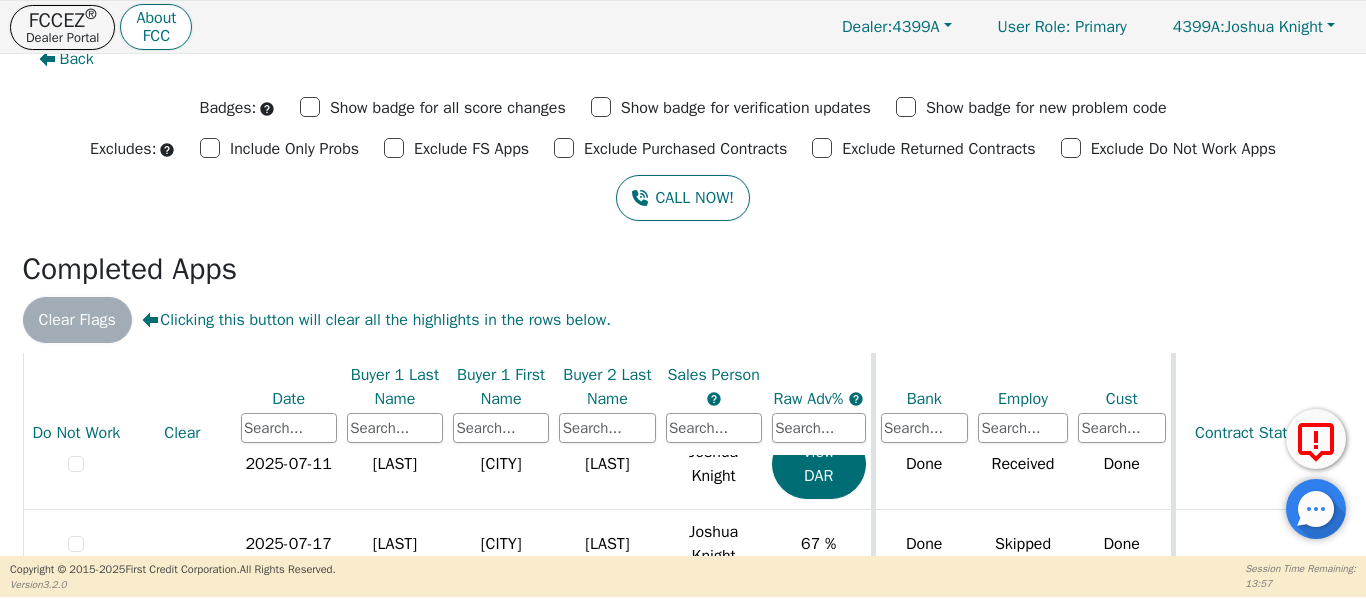 scroll, scrollTop: 0, scrollLeft: 0, axis: both 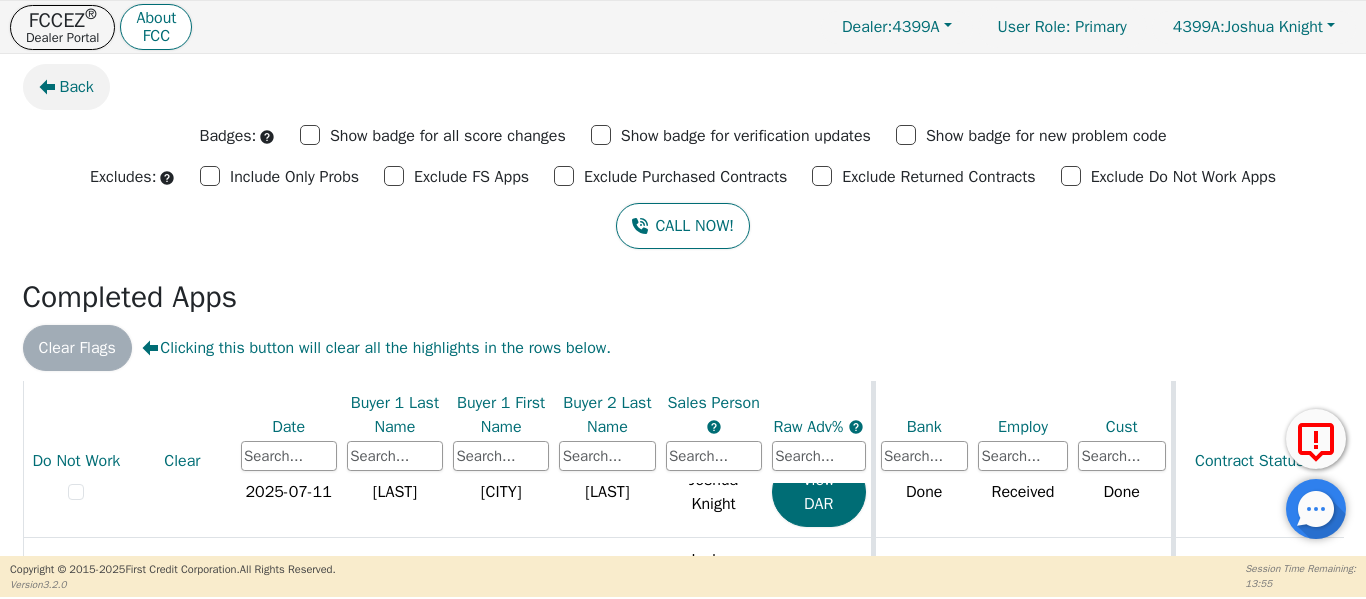 click on "Back" at bounding box center (77, 87) 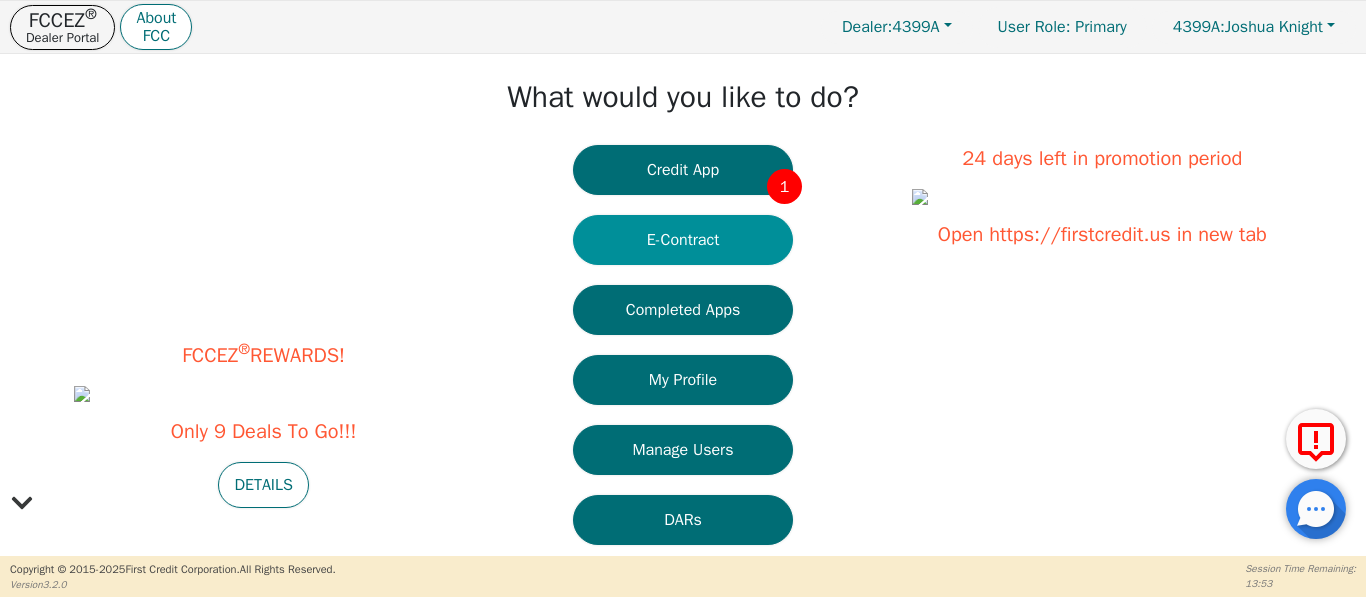 click on "E-Contract" at bounding box center (683, 240) 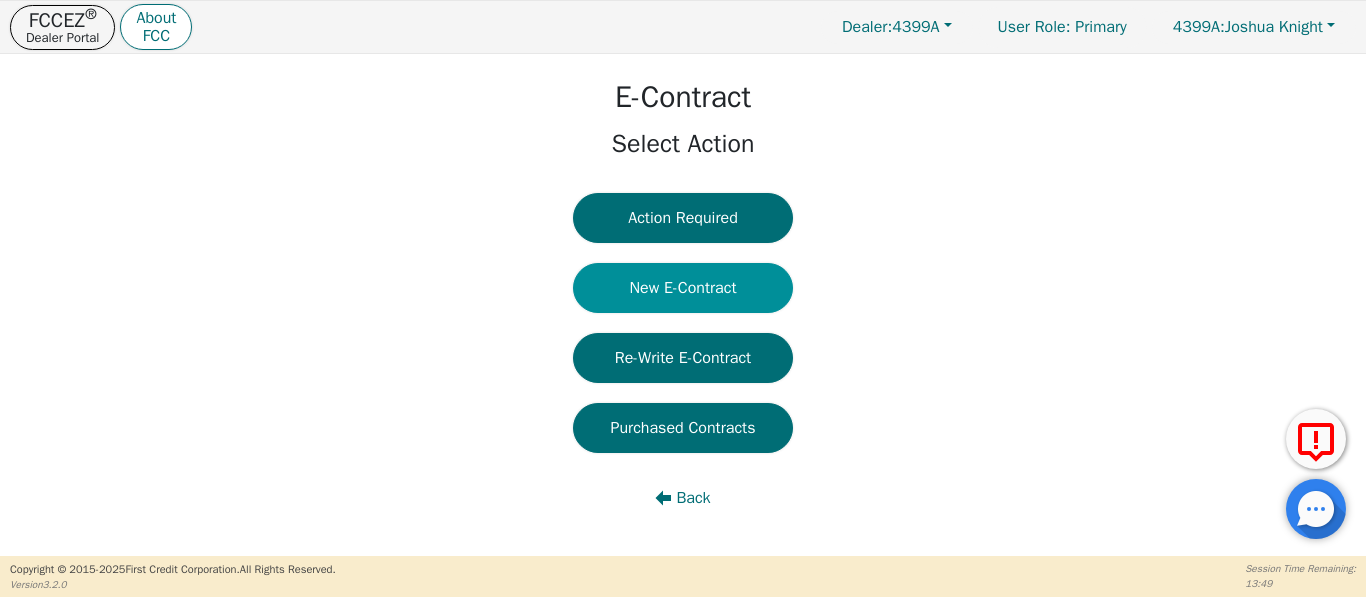 click on "New E-Contract" at bounding box center (683, 288) 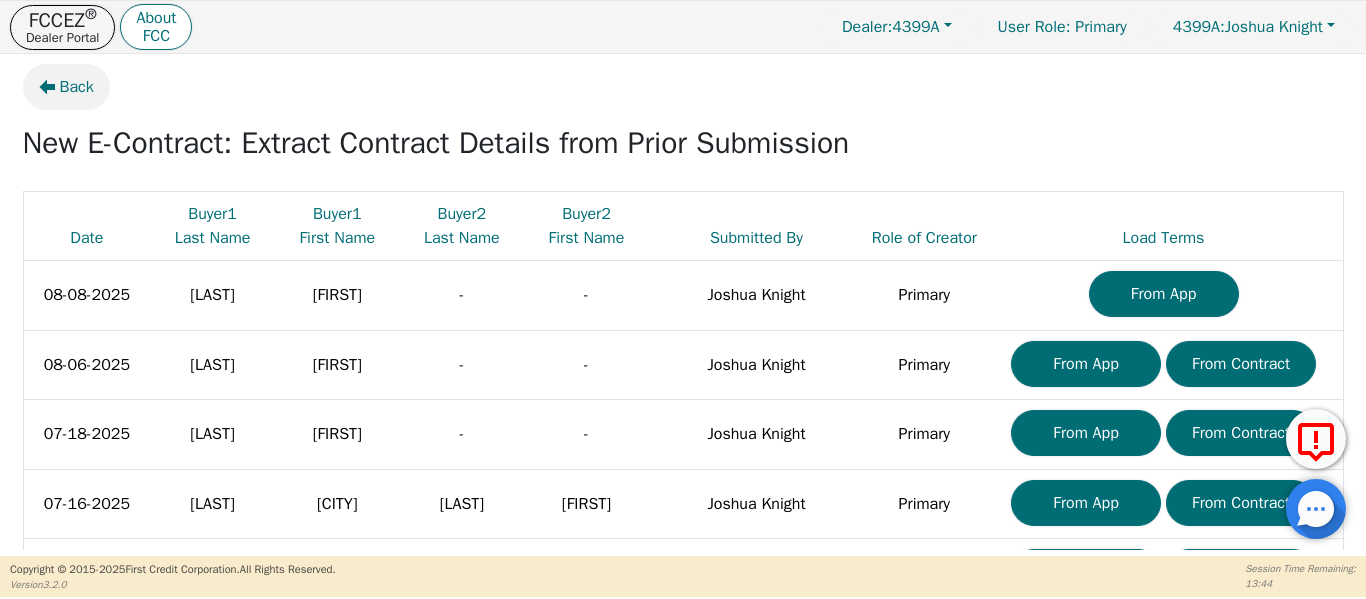 click on "Back" at bounding box center [66, 87] 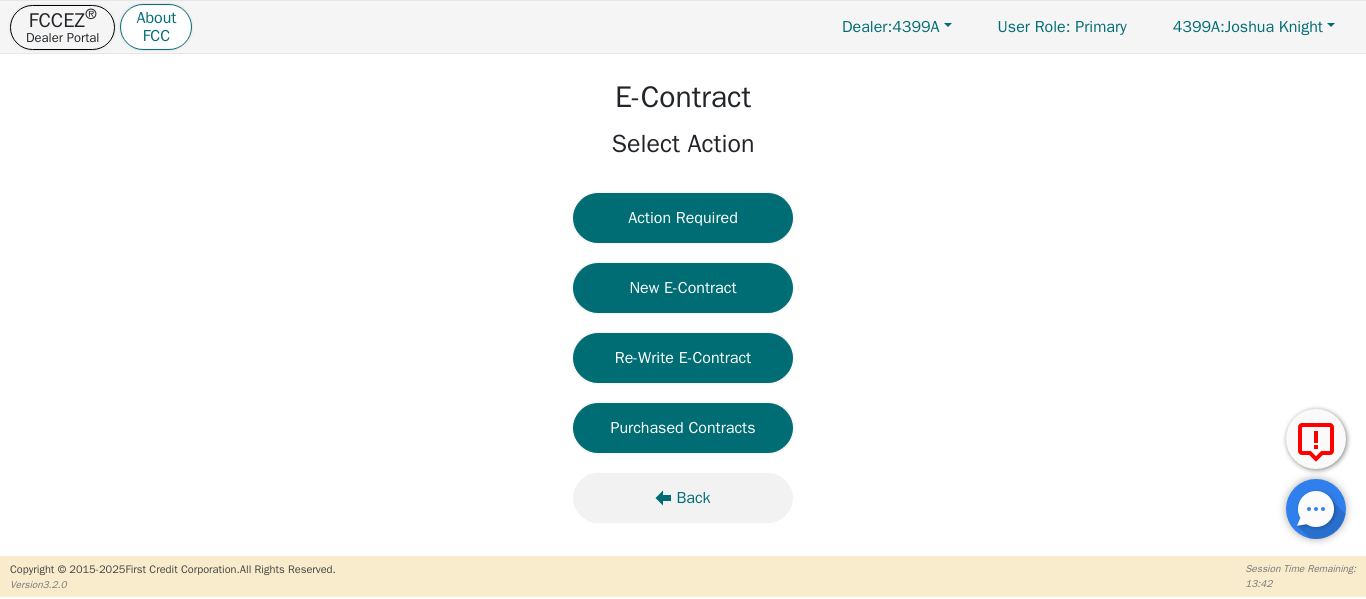 click on "Back" at bounding box center (683, 498) 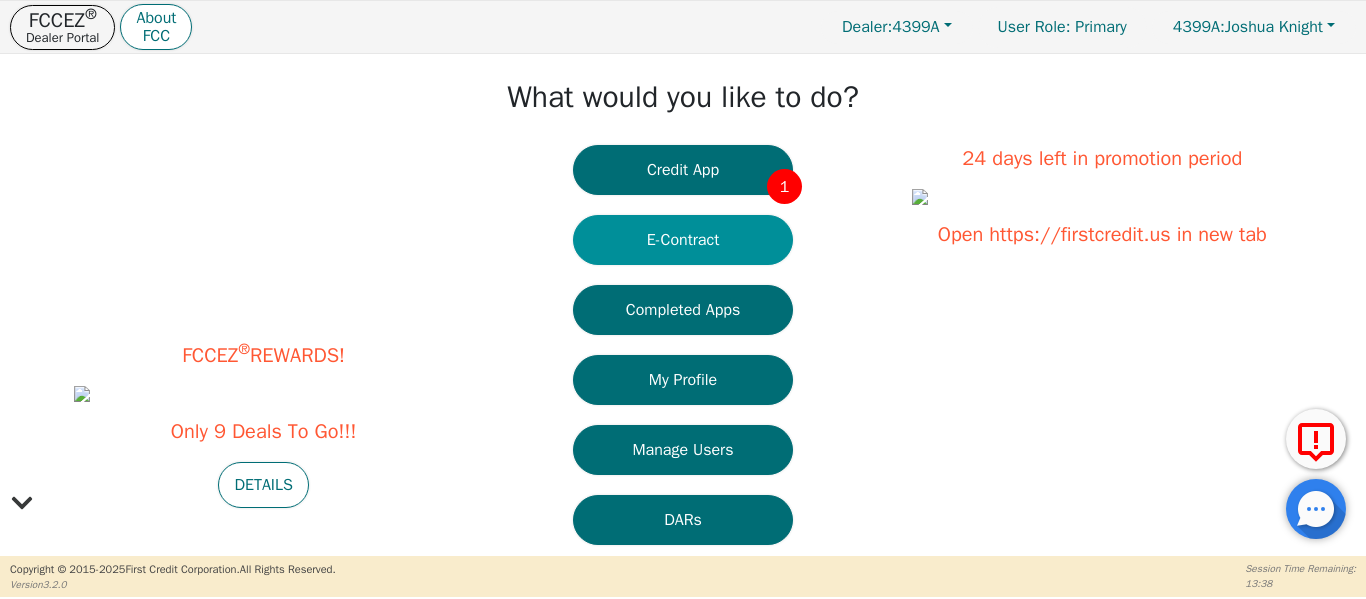click on "E-Contract" at bounding box center (683, 240) 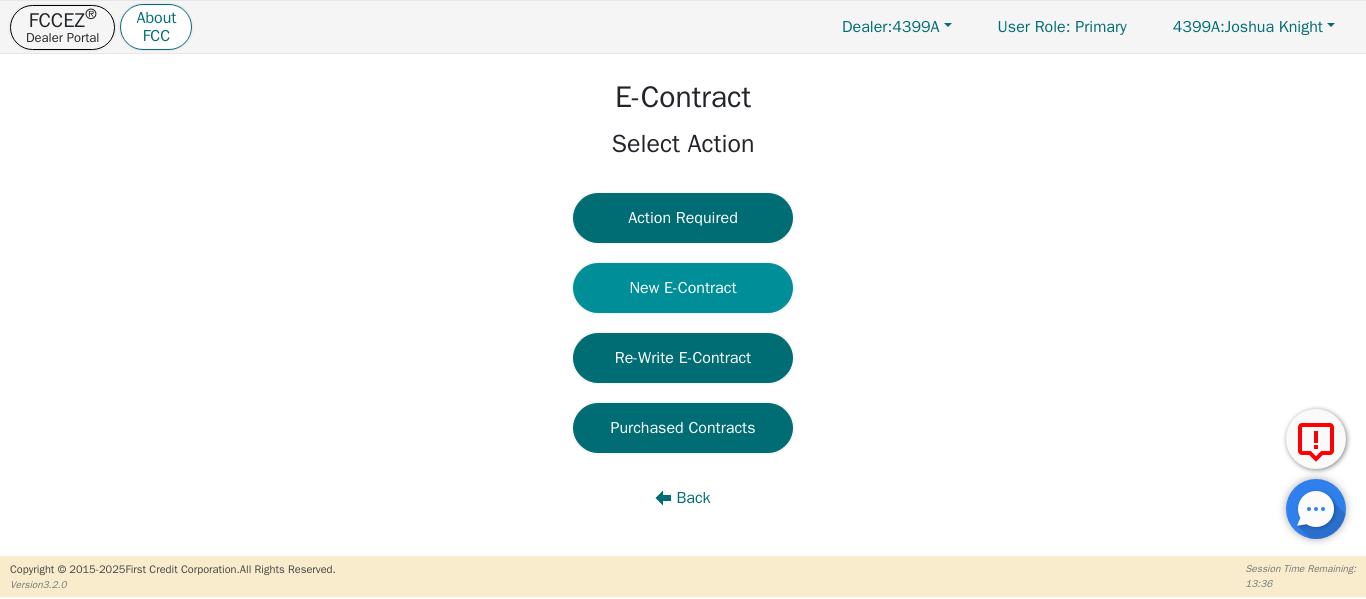 click on "New E-Contract" at bounding box center [683, 288] 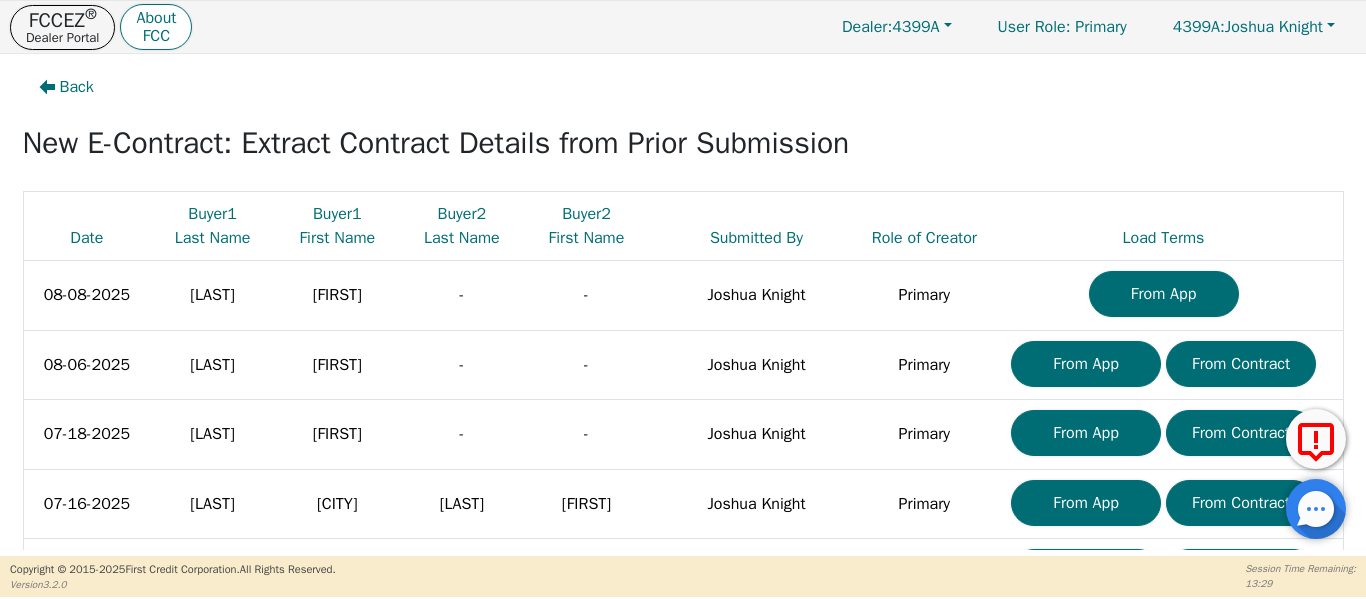 click on "Copyright © 2015- 2025 First Credit Corporation. All Rights Reserved. Version 3.2.0 Session Time Remaining: 13:29" at bounding box center [683, 577] 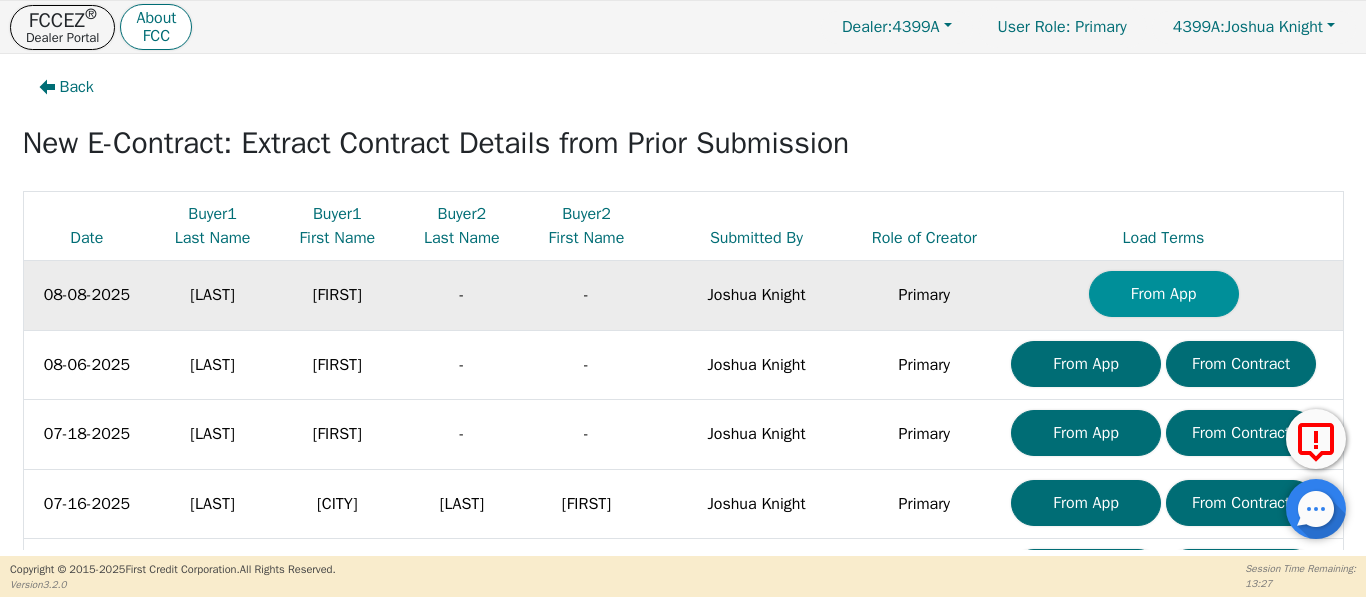 click on "From App" at bounding box center [1164, 294] 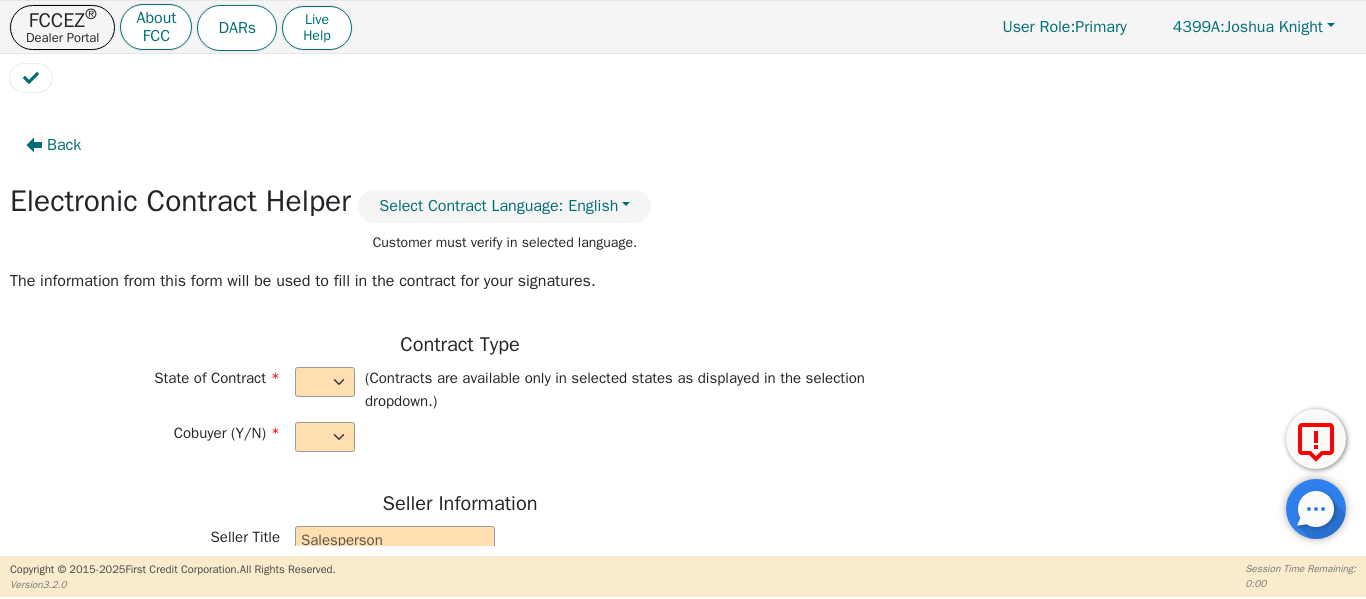 select on "n" 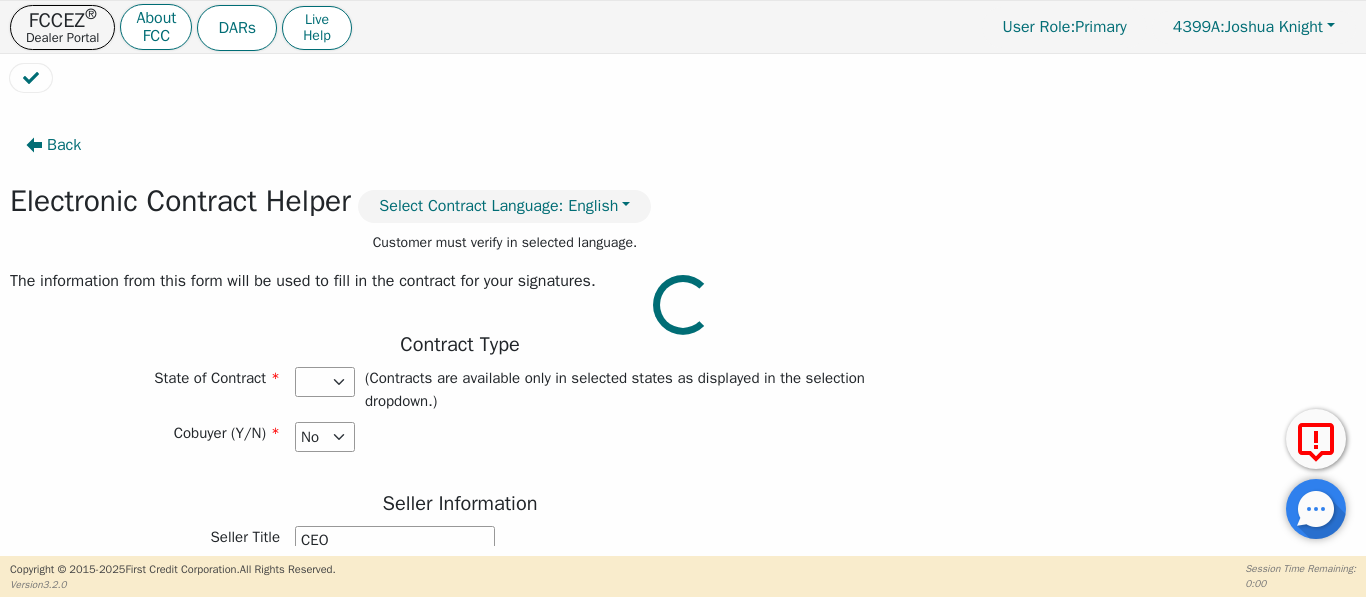 select on "TX" 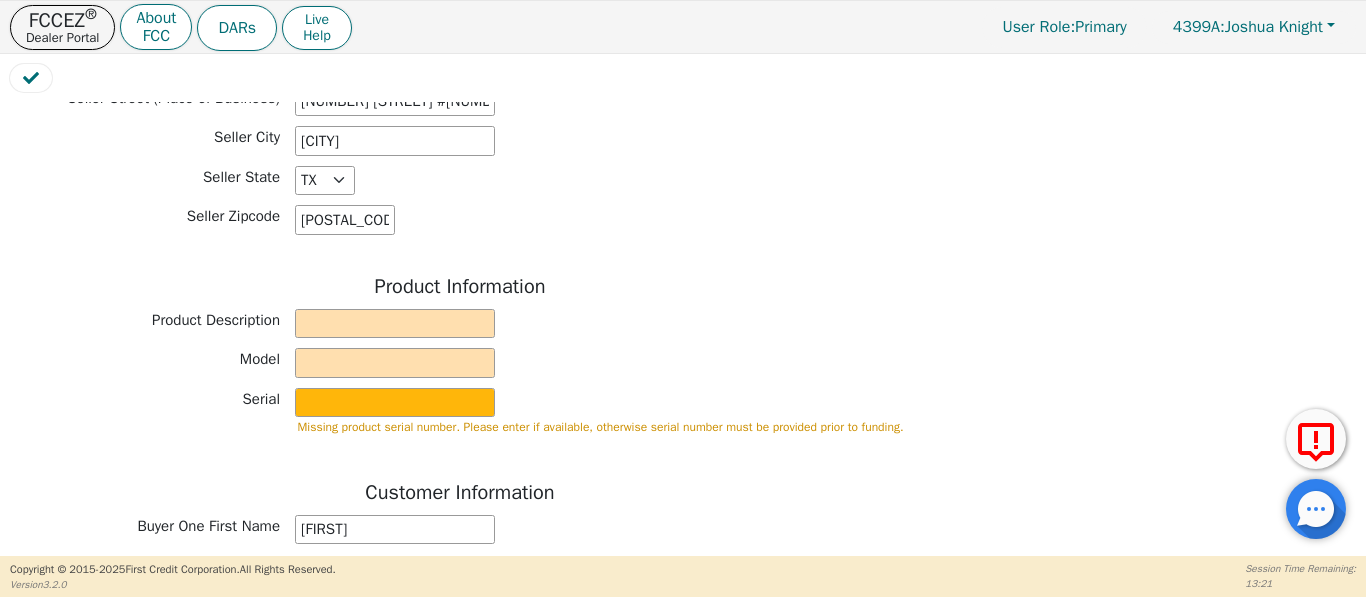 scroll, scrollTop: 600, scrollLeft: 0, axis: vertical 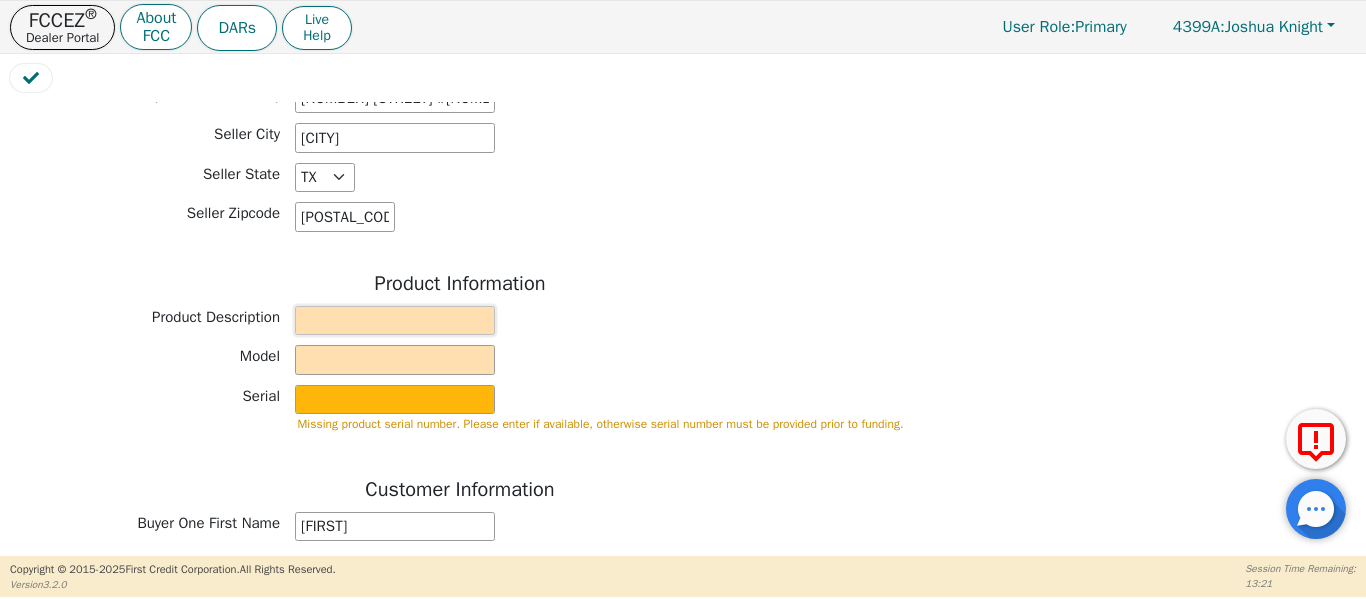 click at bounding box center (395, 321) 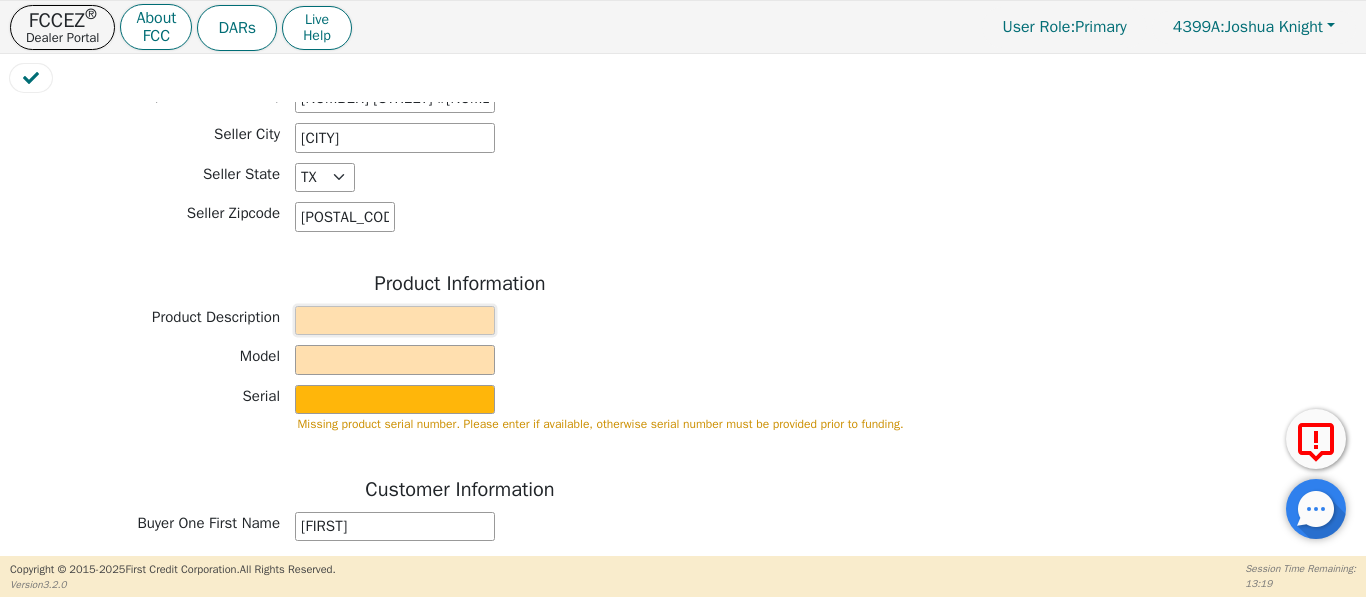 type on "t" 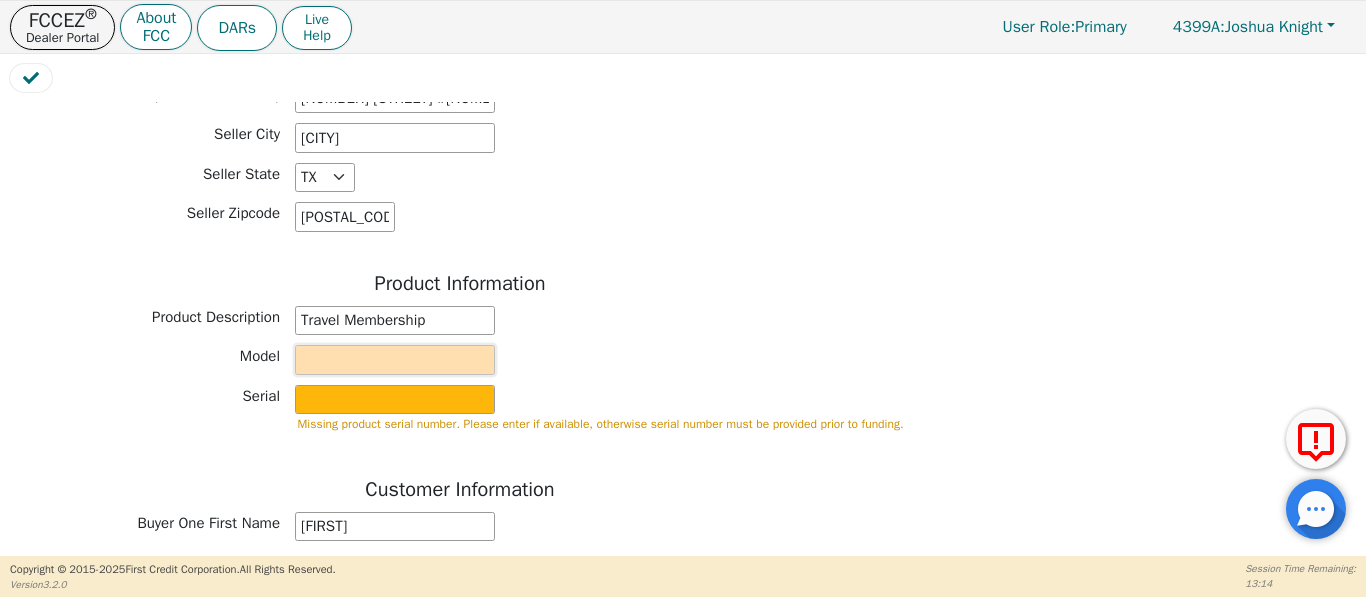 type on "Travel Membership" 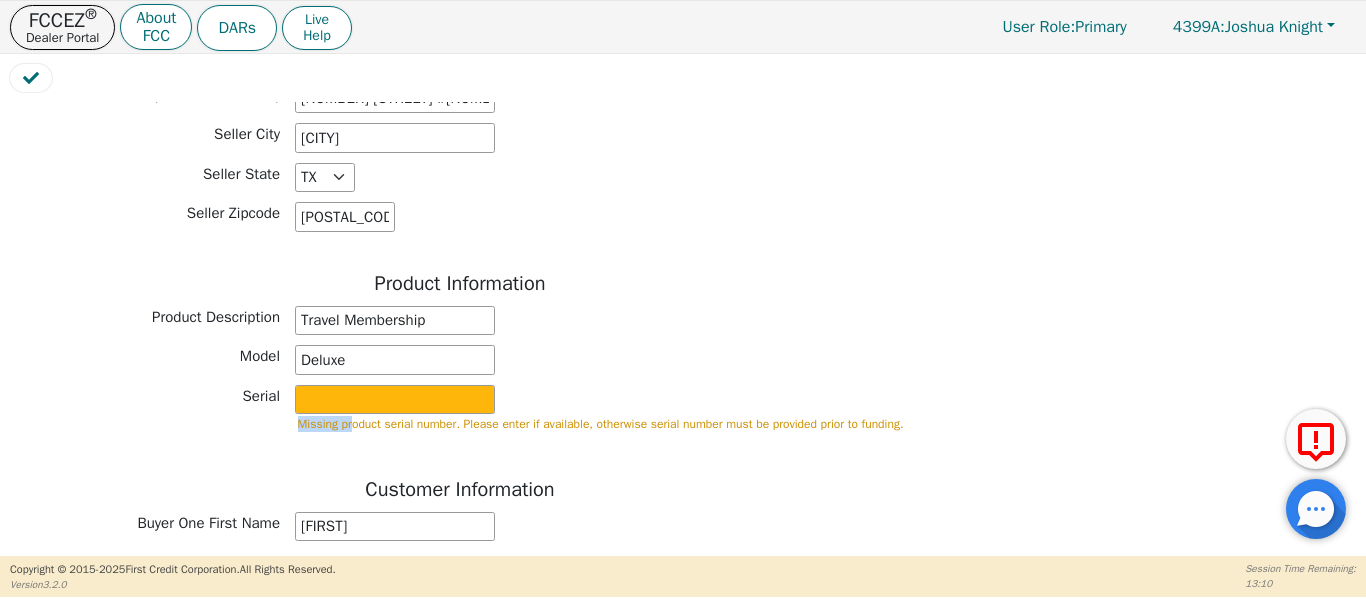 drag, startPoint x: 353, startPoint y: 417, endPoint x: 348, endPoint y: 406, distance: 12.083046 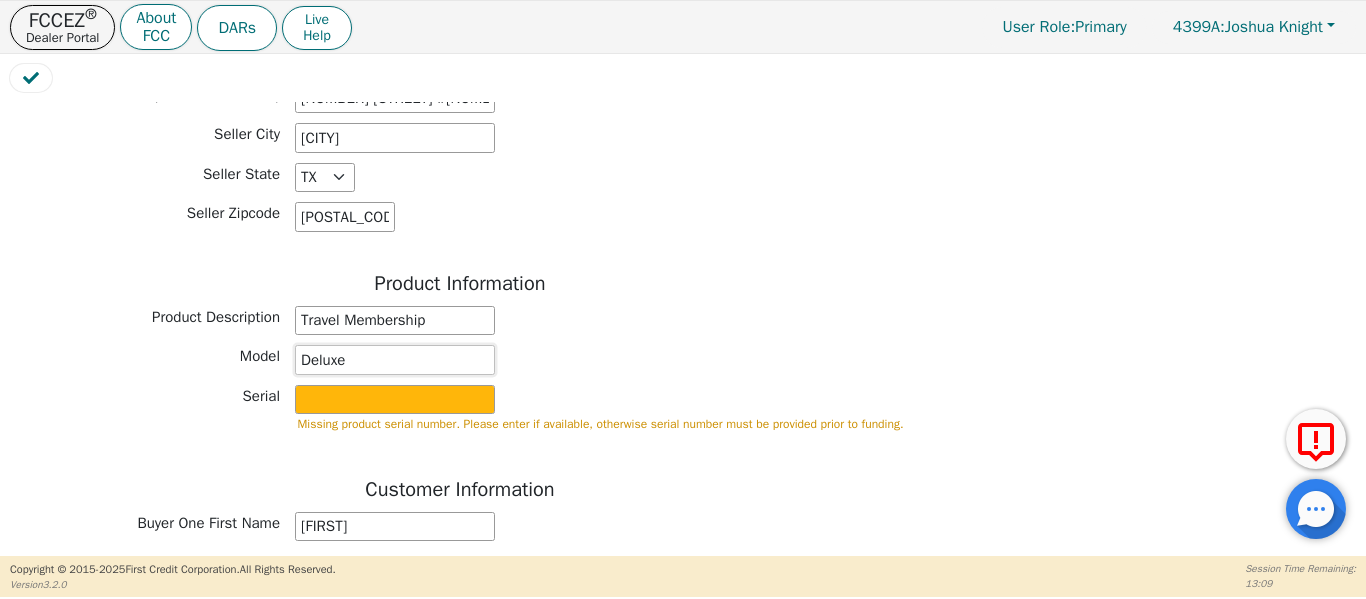 click on "Deluxe" at bounding box center [395, 360] 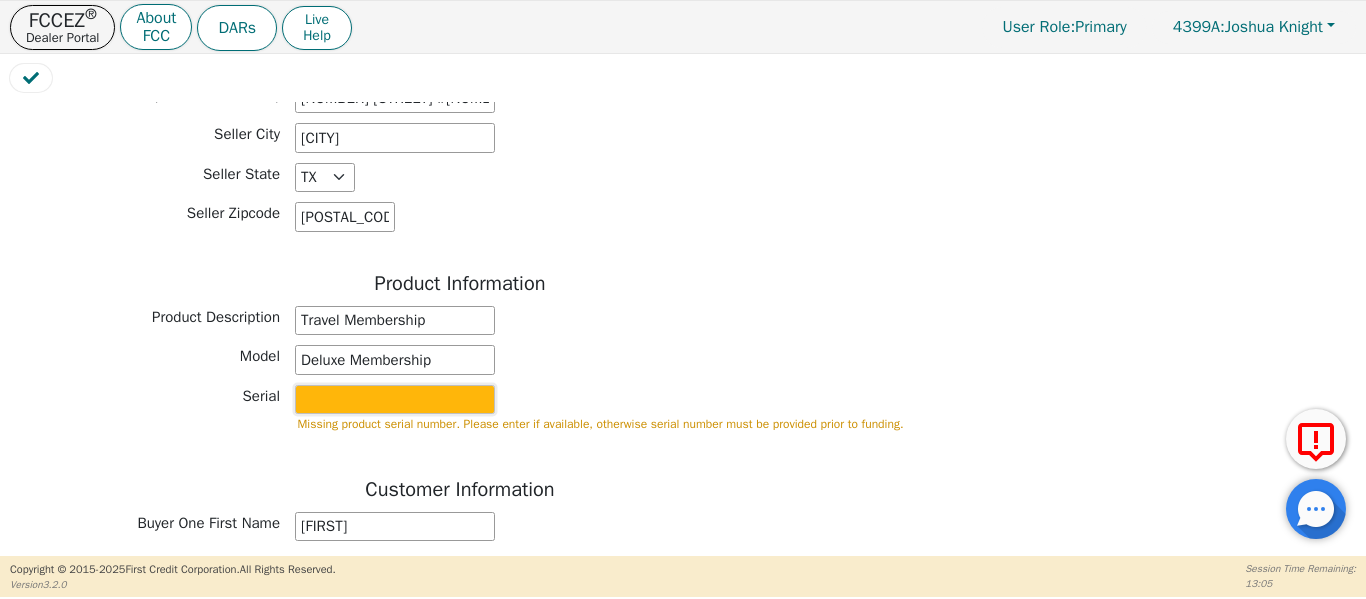 type on "Deluxe Membership" 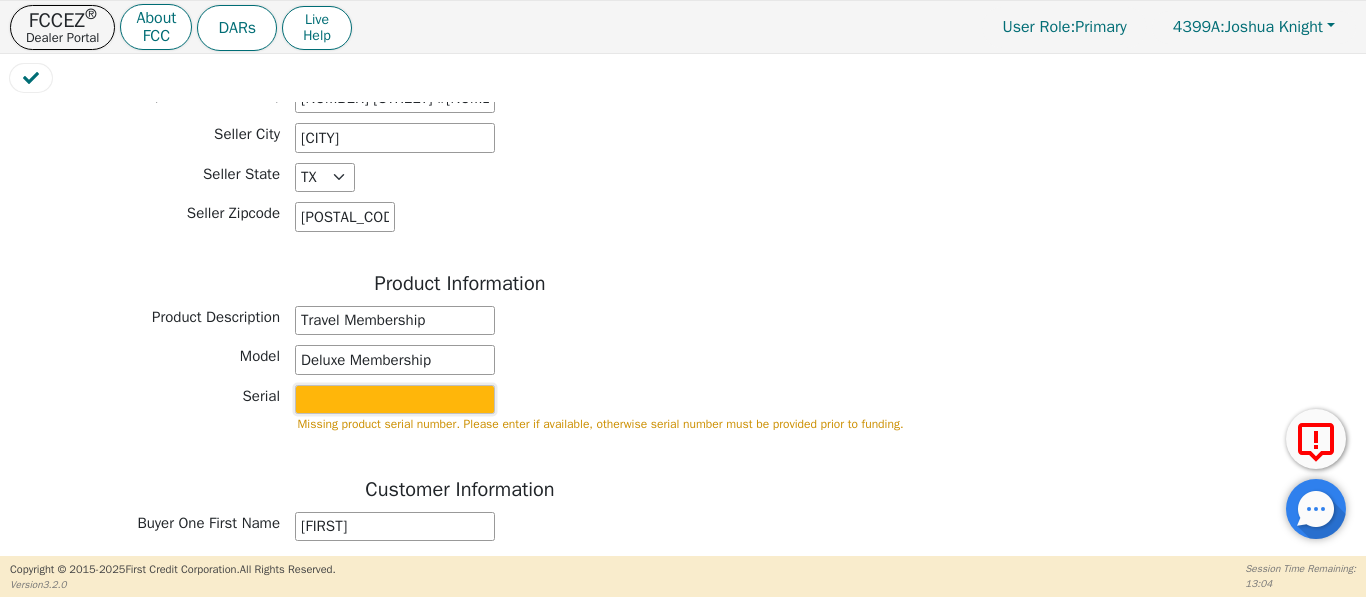 drag, startPoint x: 417, startPoint y: 404, endPoint x: 389, endPoint y: 408, distance: 28.284271 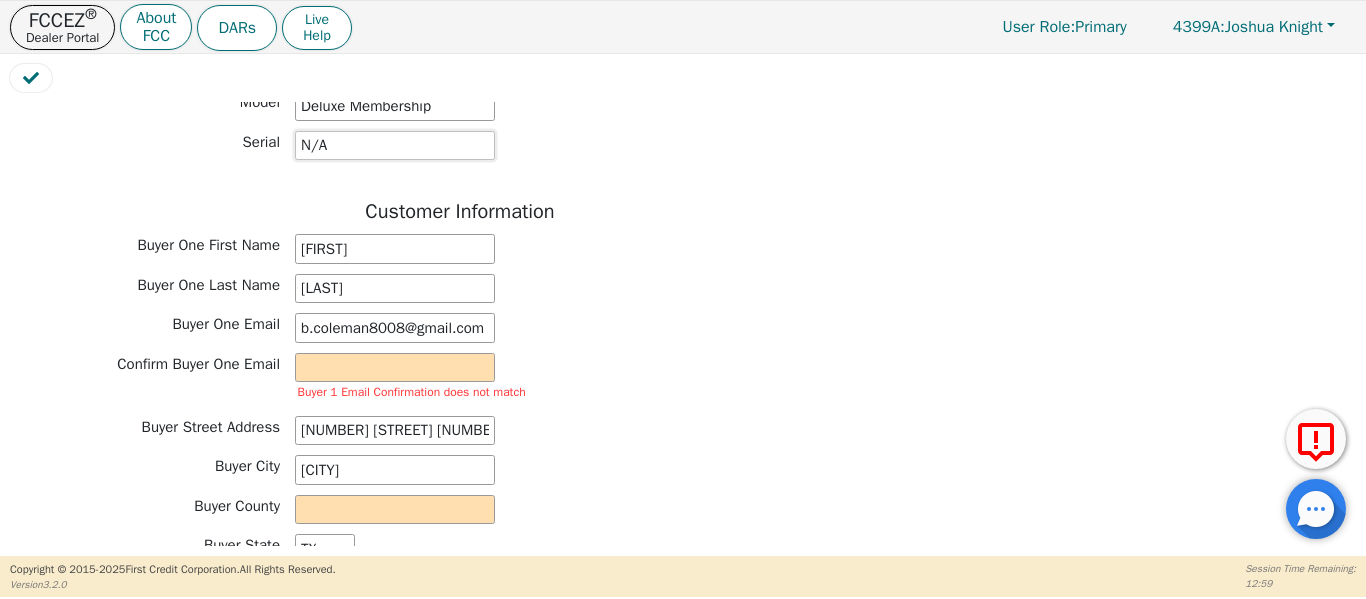 scroll, scrollTop: 933, scrollLeft: 0, axis: vertical 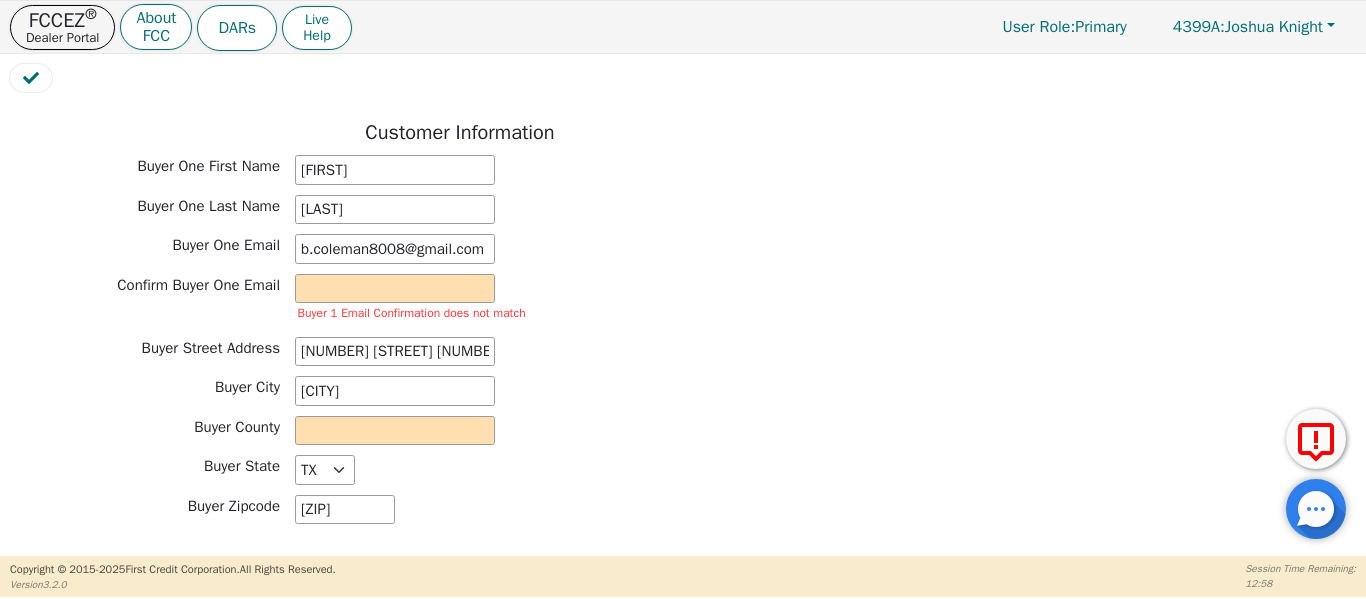 type on "N/A" 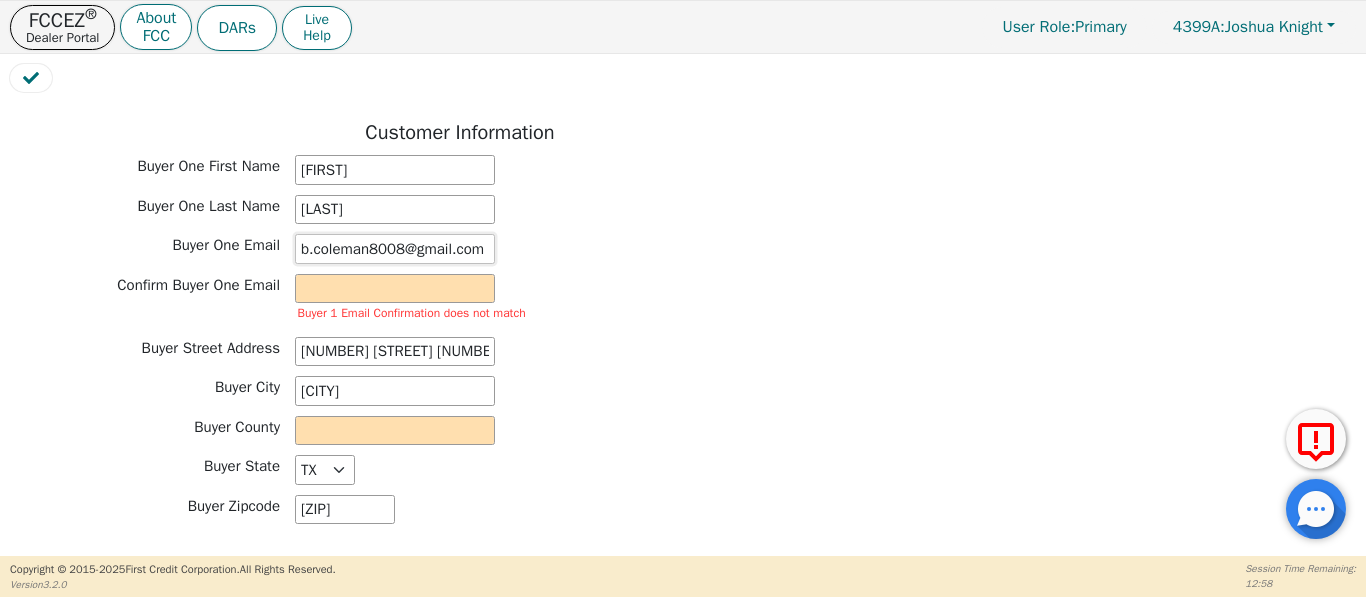 click on "b.coleman8008@gmail.com" at bounding box center [395, 249] 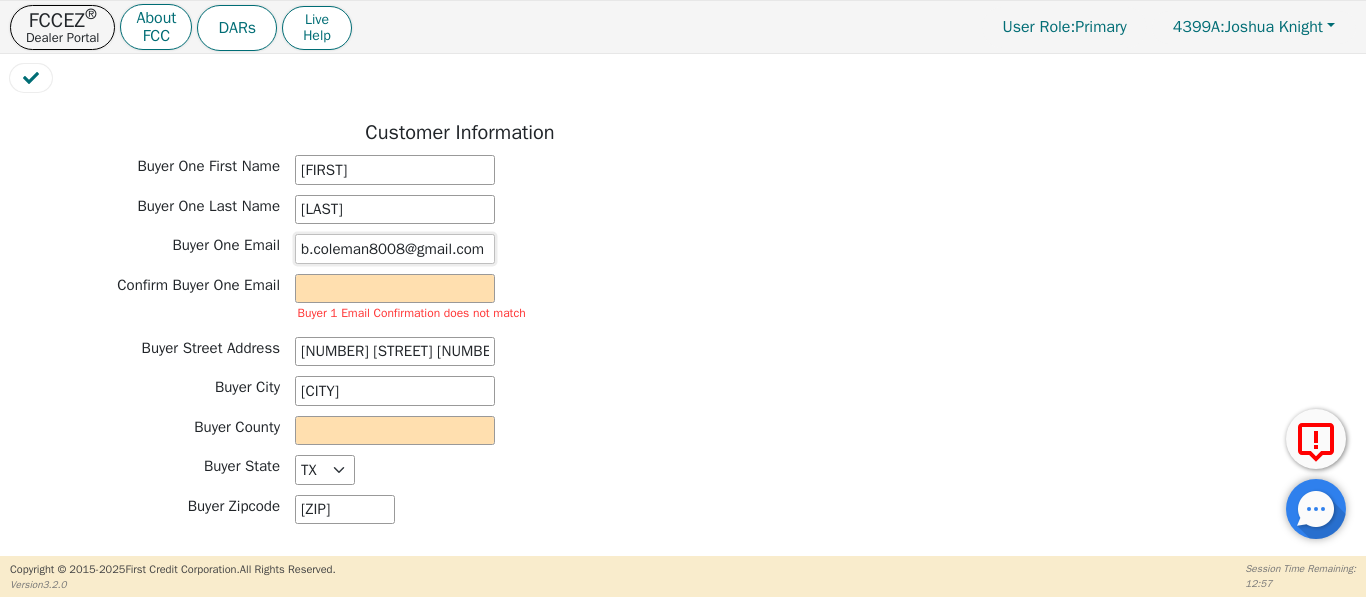 click on "b.coleman8008@gmail.com" at bounding box center (395, 249) 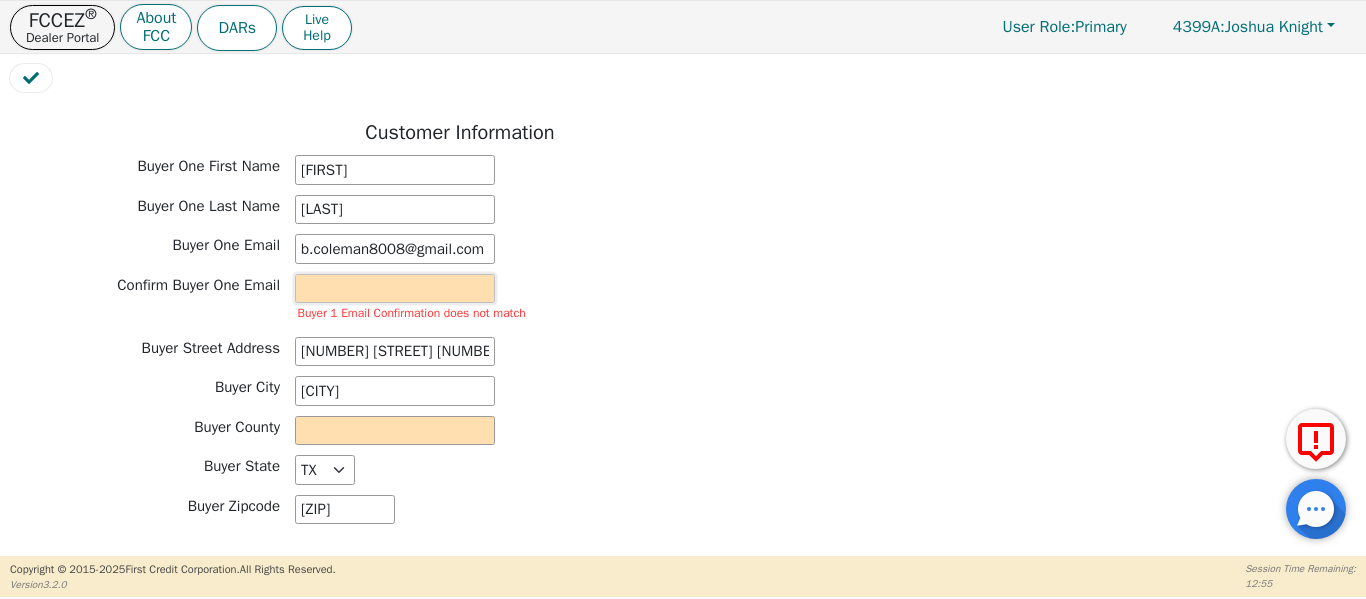 click at bounding box center (395, 289) 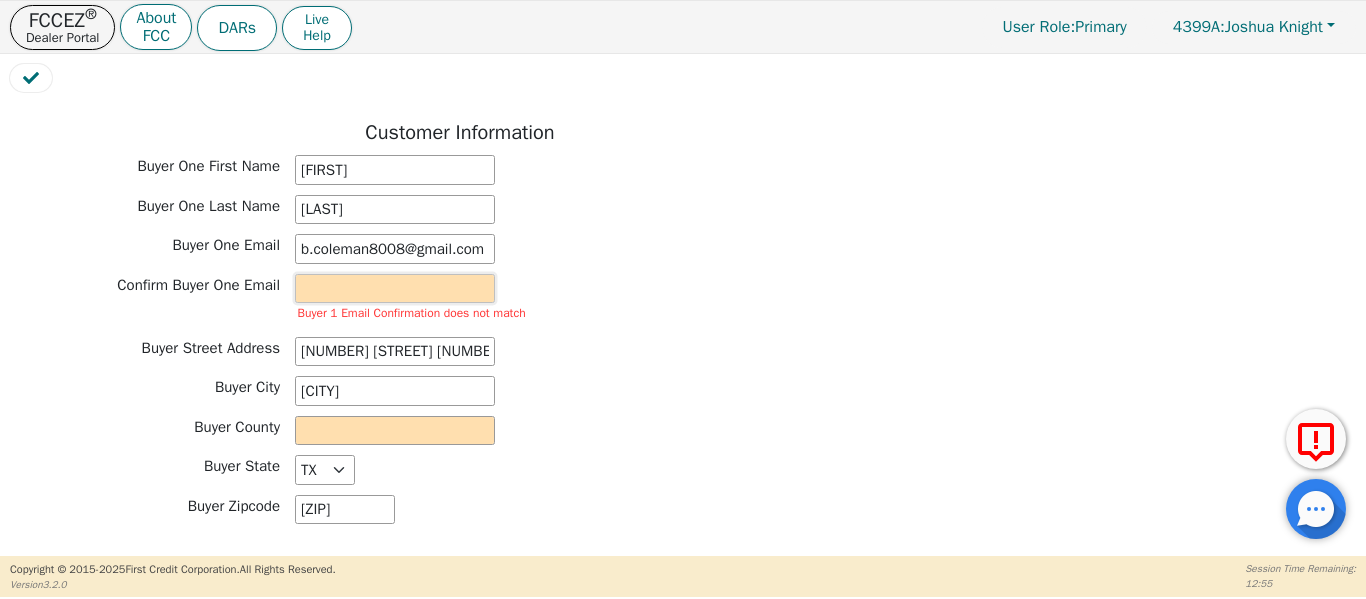 paste on "b.coleman8008@gmail.com" 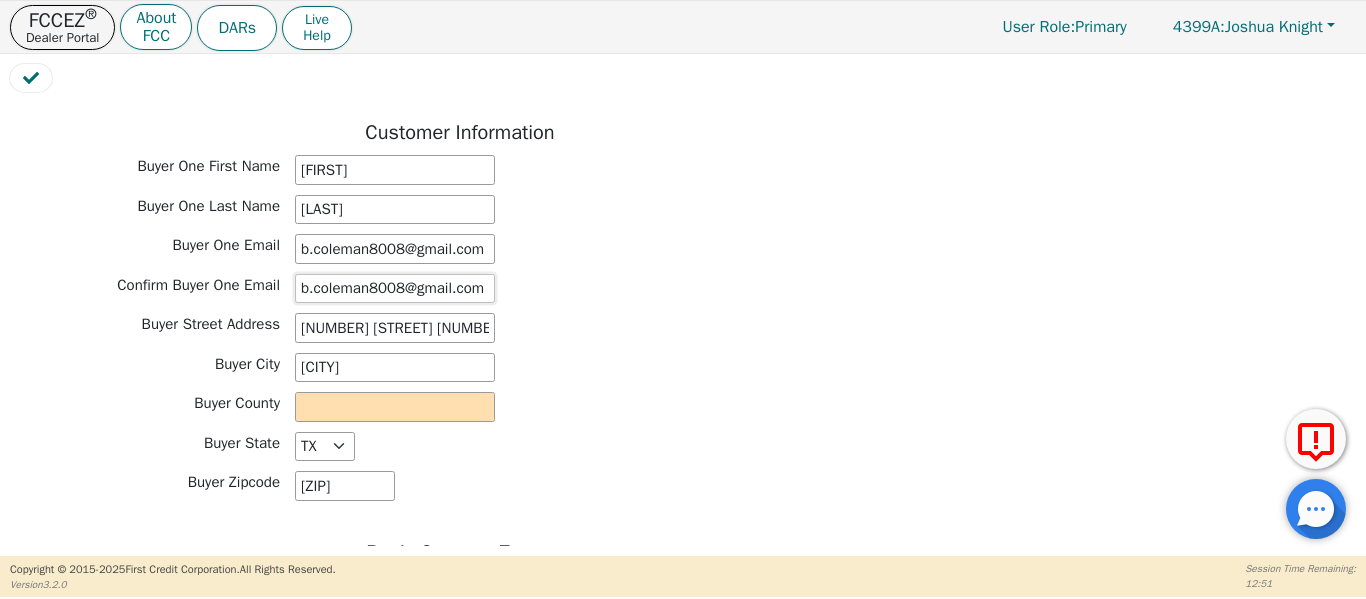 type on "b.coleman8008@gmail.com" 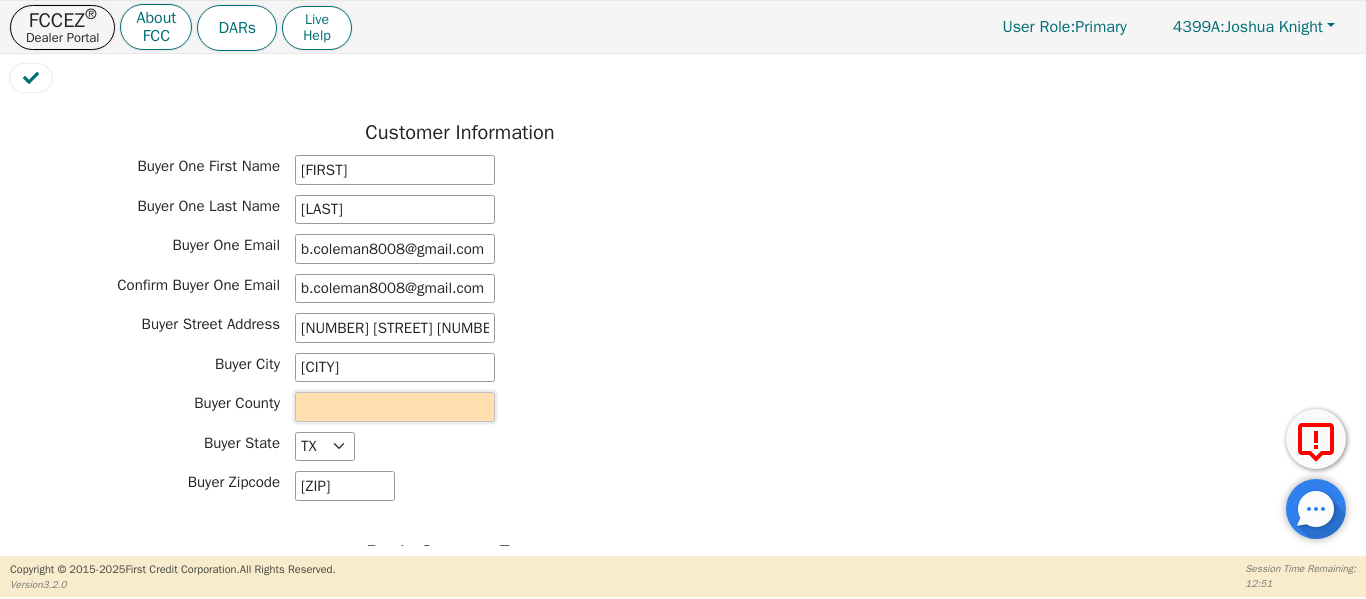 click at bounding box center (395, 407) 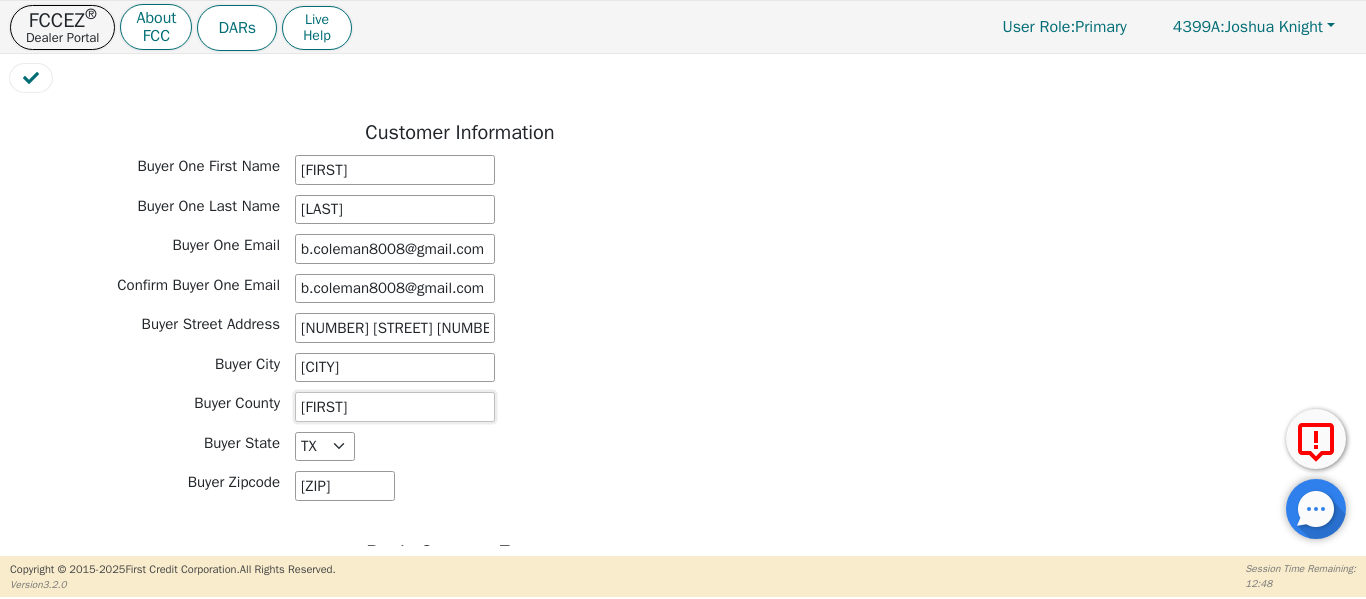 click on "[FIRST]" at bounding box center (395, 407) 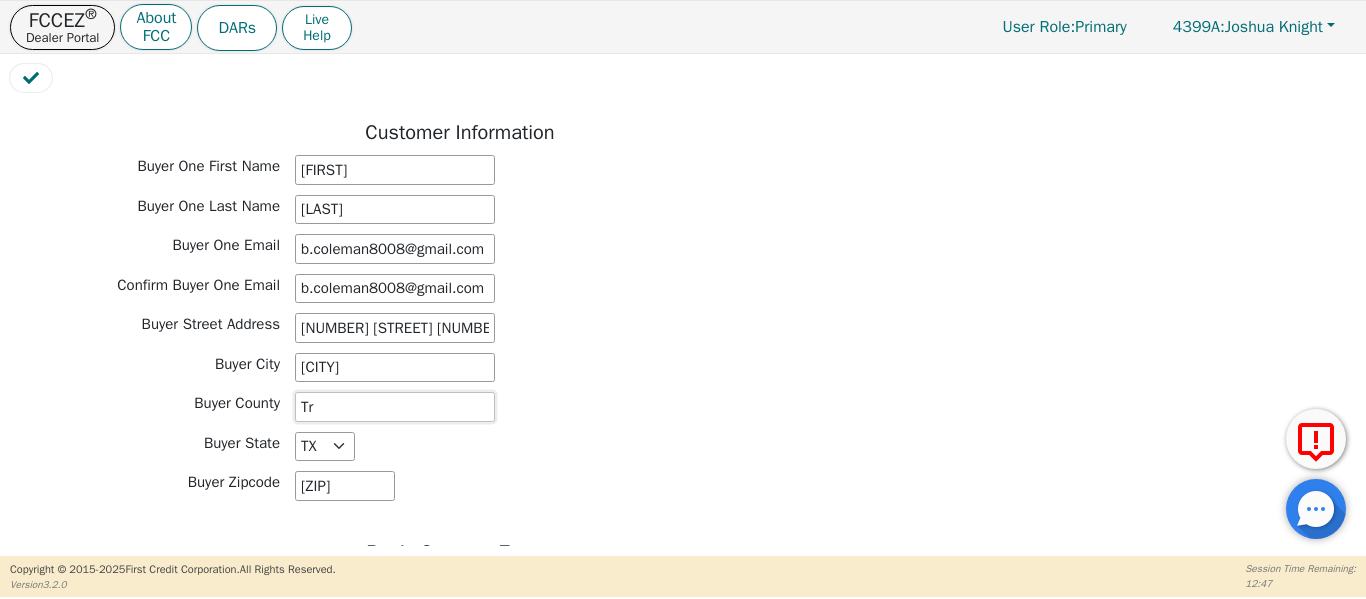 type on "T" 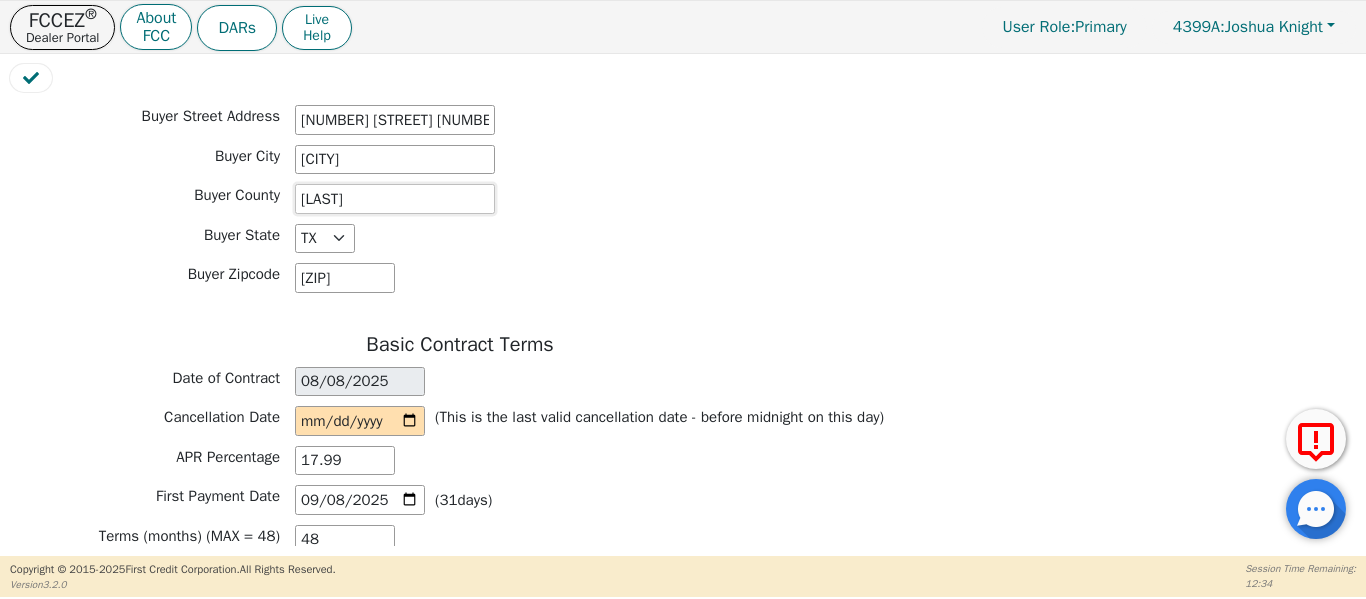 scroll, scrollTop: 1200, scrollLeft: 0, axis: vertical 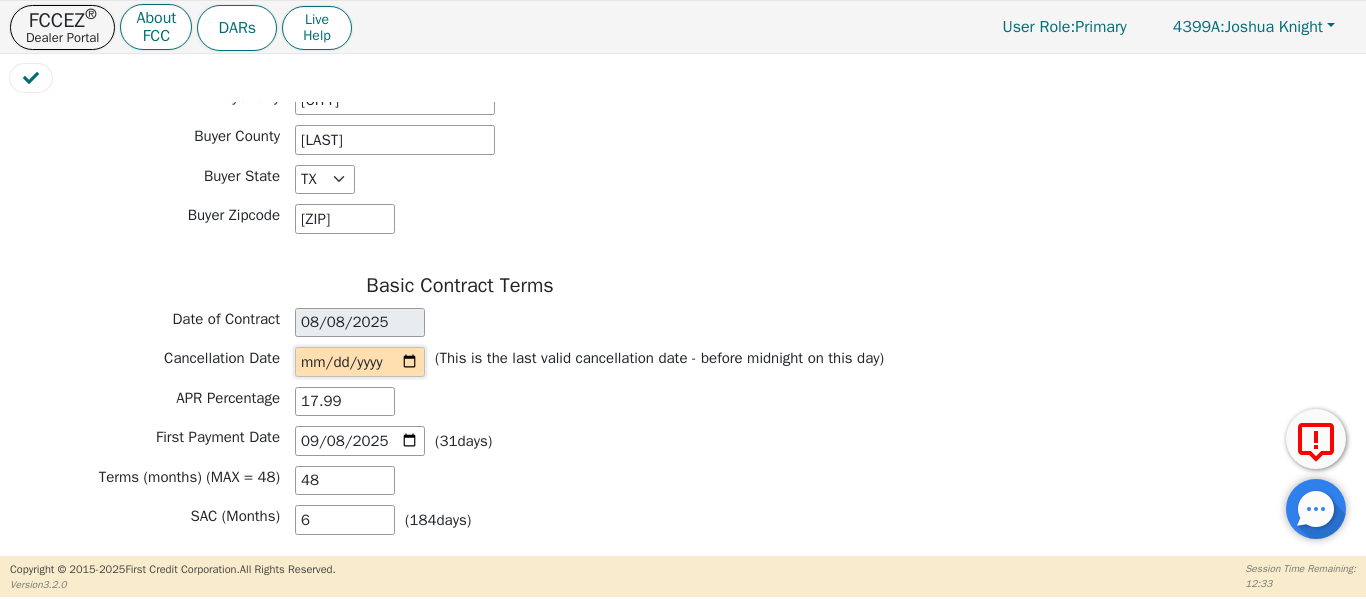 type on "[LAST]" 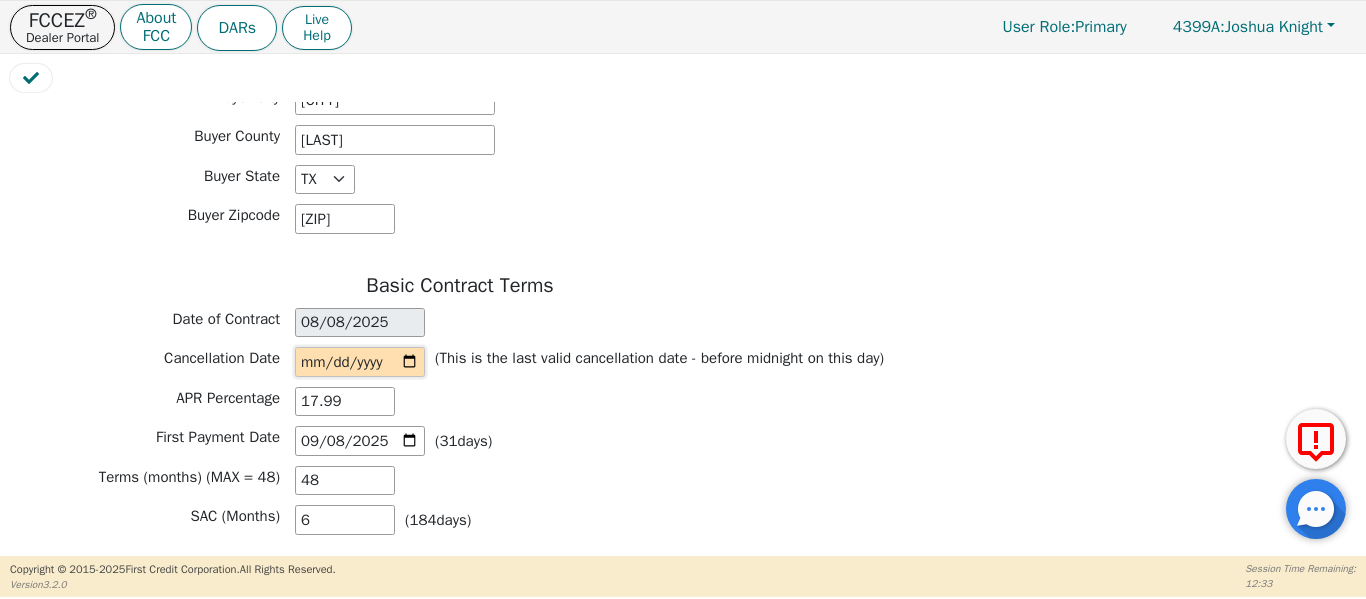 click at bounding box center [360, 362] 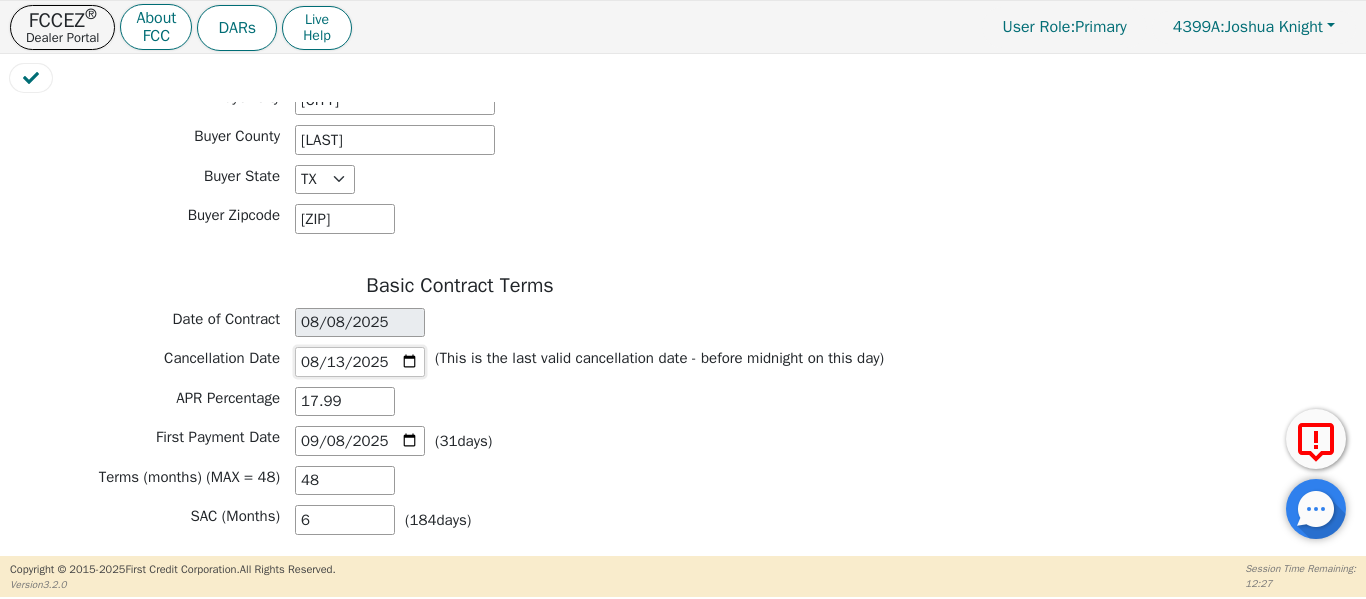 click on "2025-08-13" at bounding box center [360, 362] 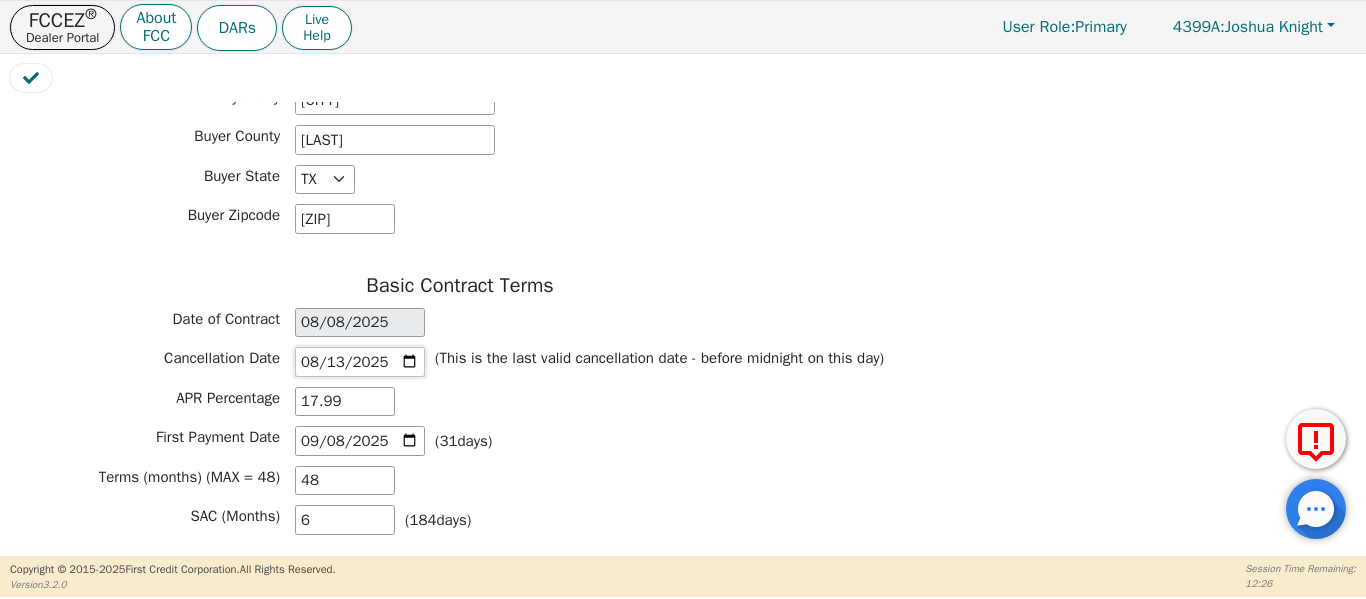 type on "2025-08-12" 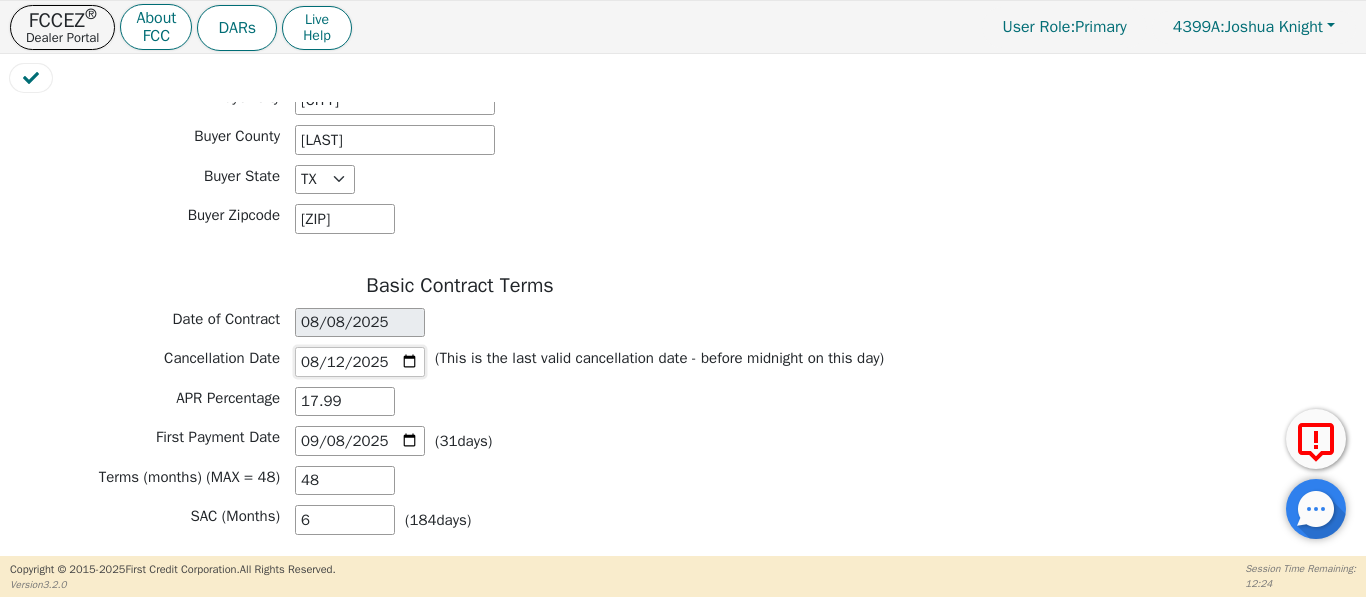 click on "2025-08-12" at bounding box center (360, 362) 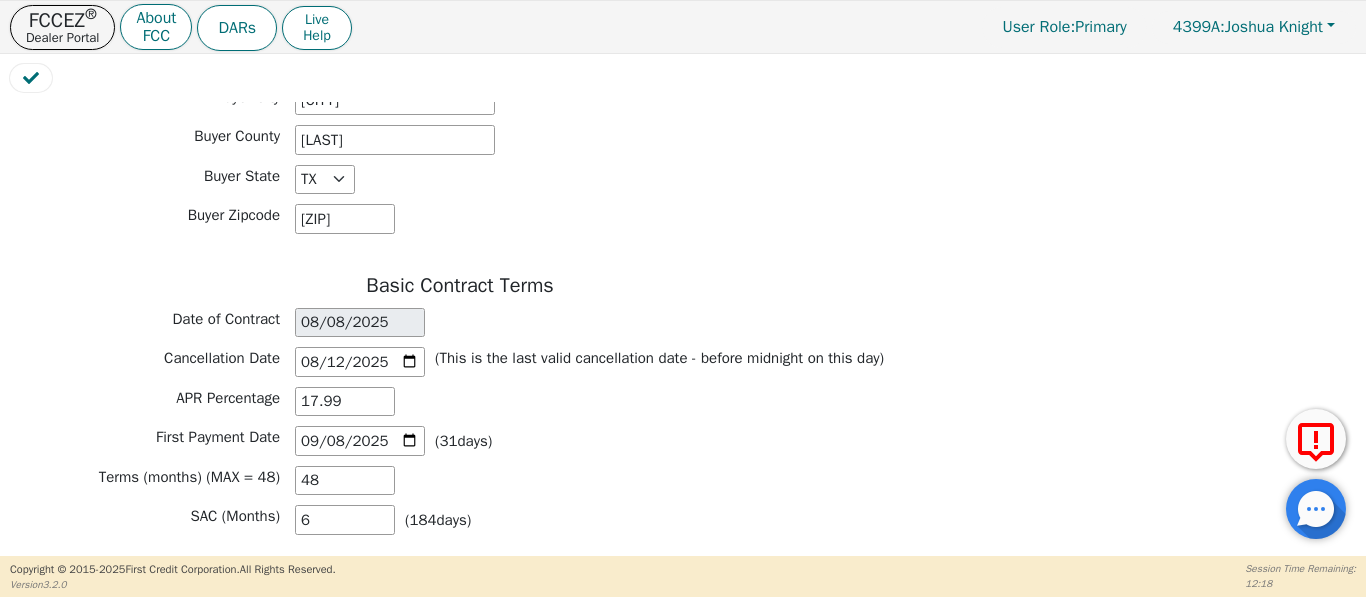 click on "APR Percentage 17.99" at bounding box center [460, 402] 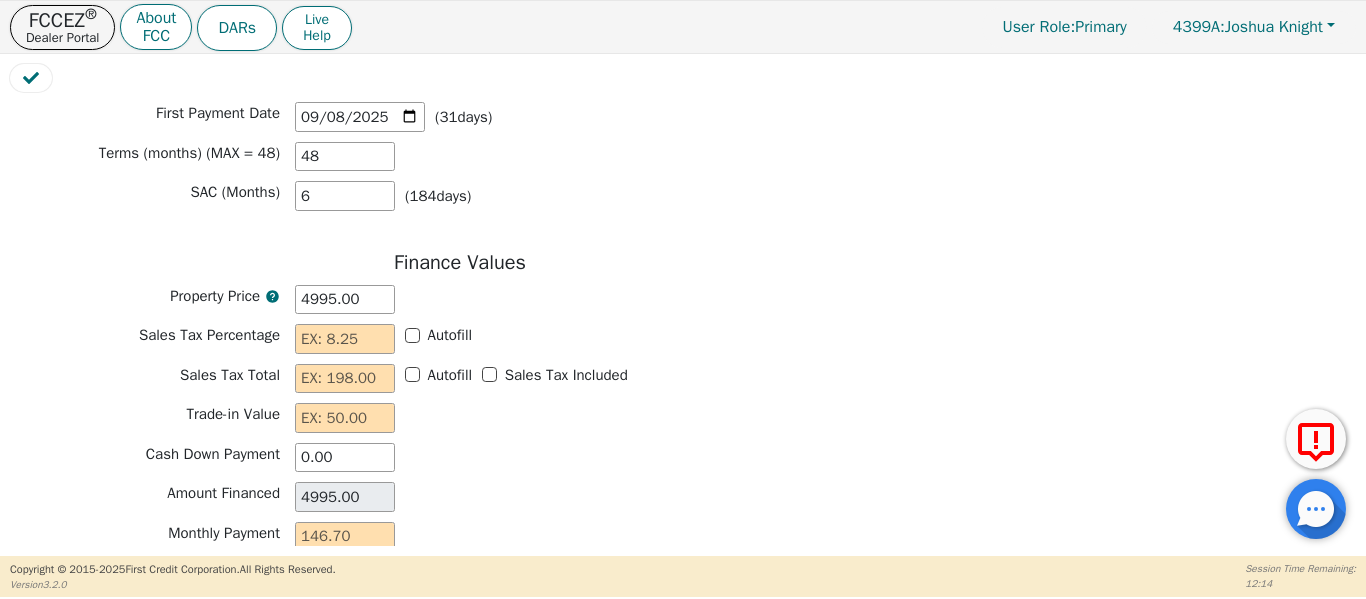 scroll, scrollTop: 1567, scrollLeft: 0, axis: vertical 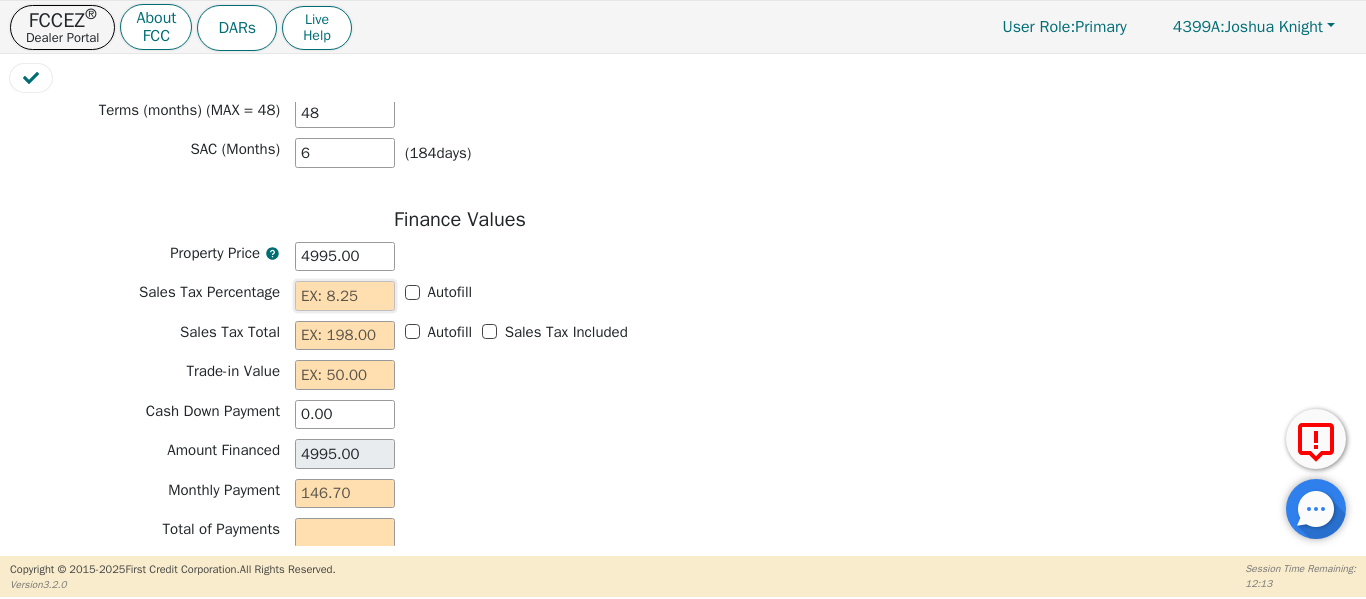 click at bounding box center (345, 296) 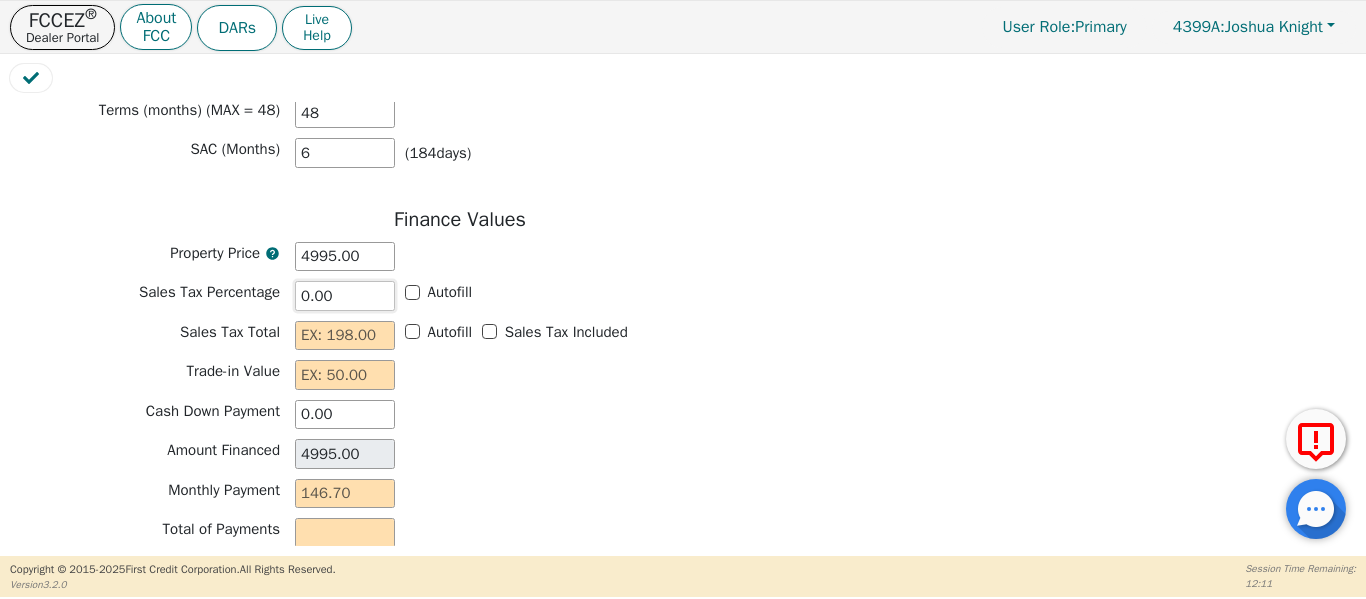 type on "0.00" 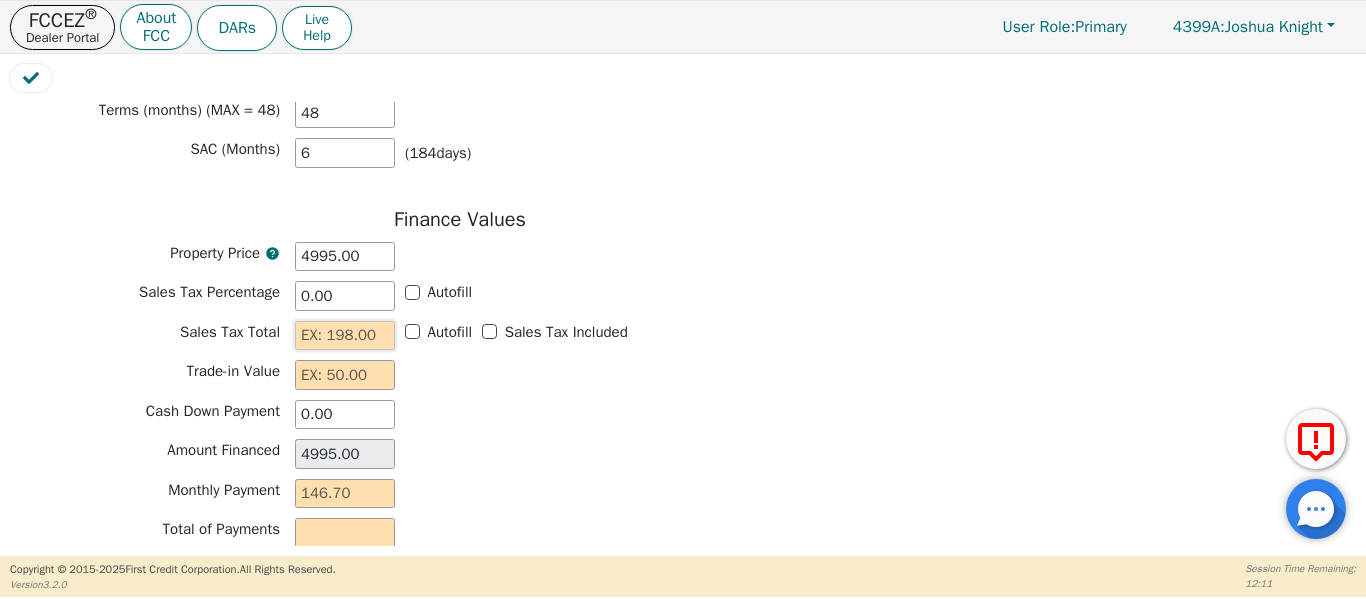 click at bounding box center [345, 336] 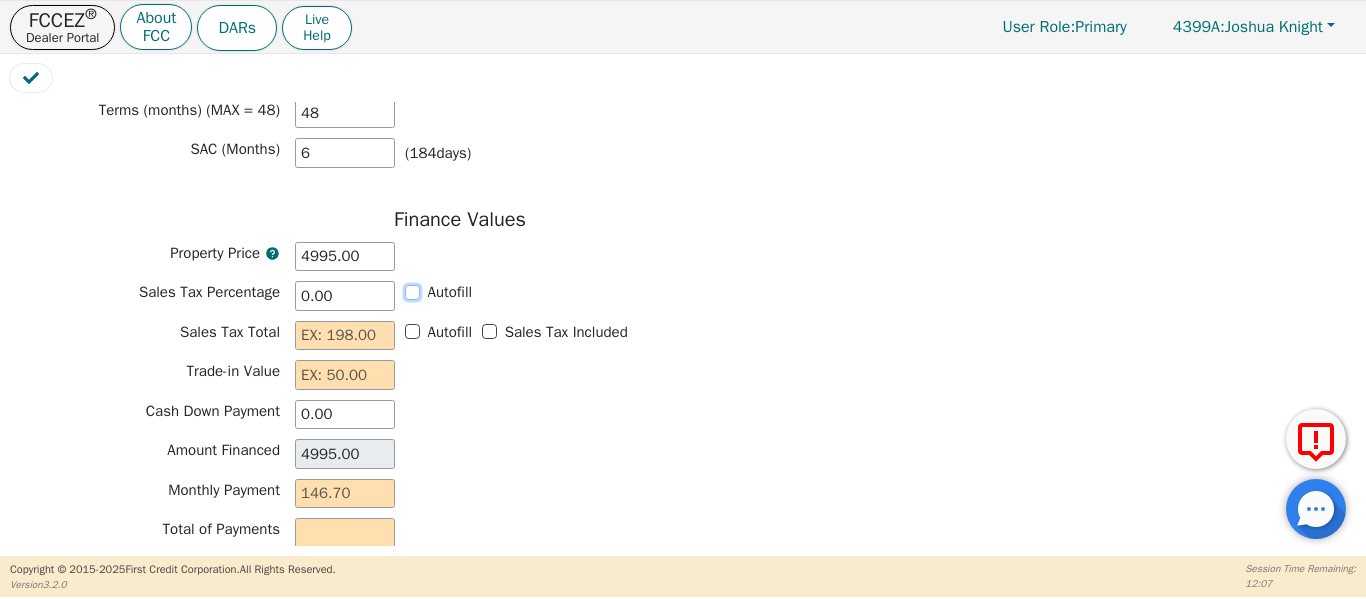 click on "Autofill" at bounding box center (412, 292) 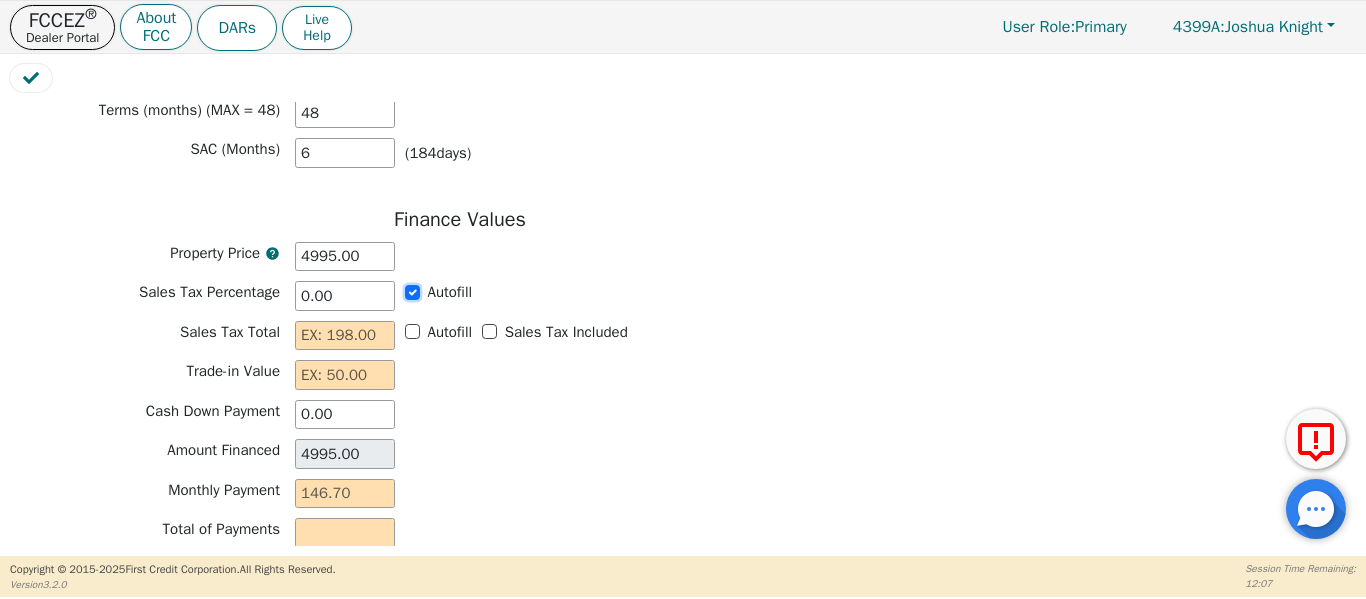 checkbox on "true" 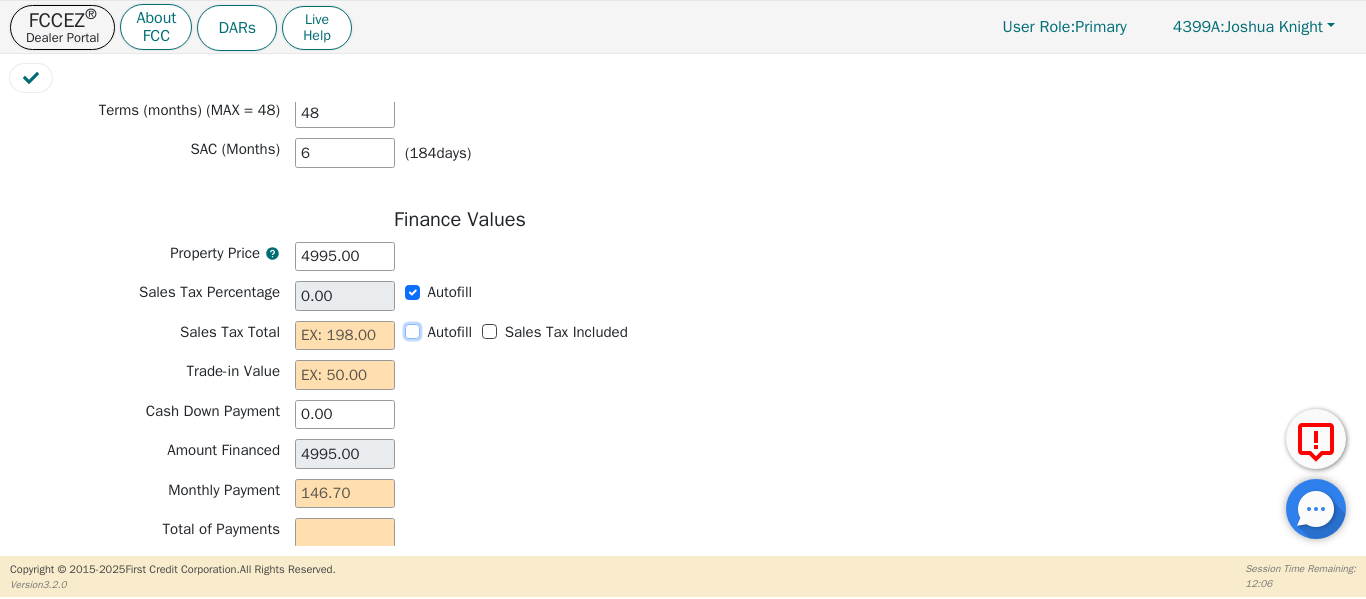 click on "Autofill" at bounding box center (412, 331) 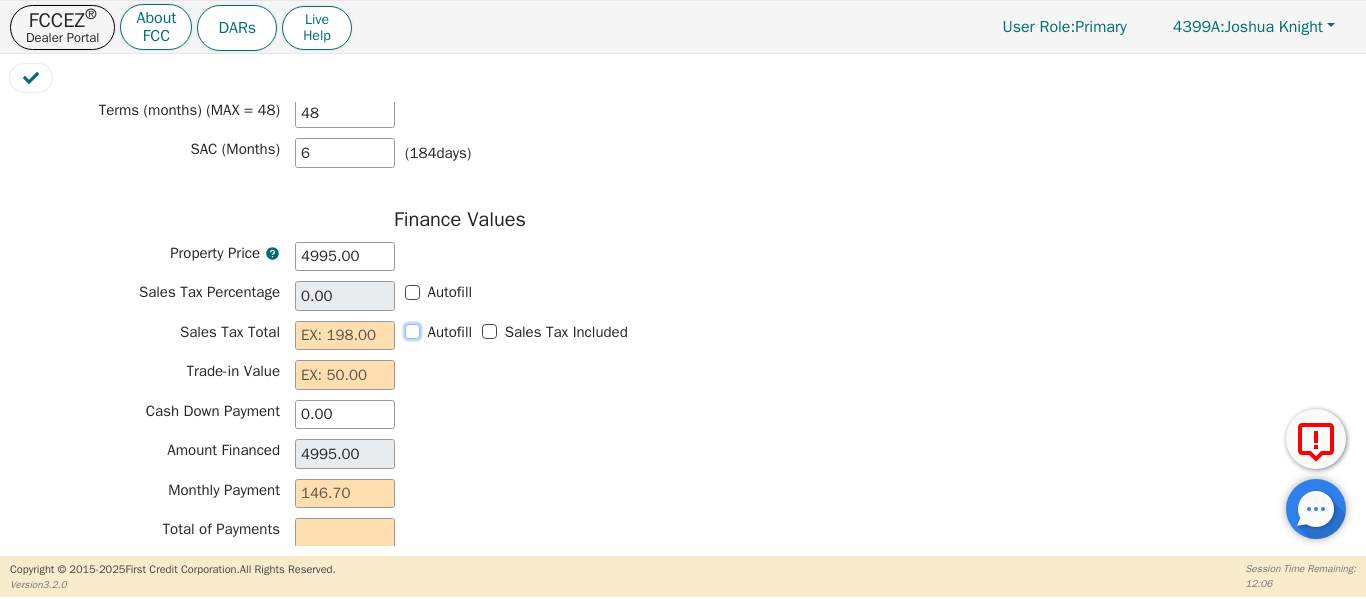 checkbox on "false" 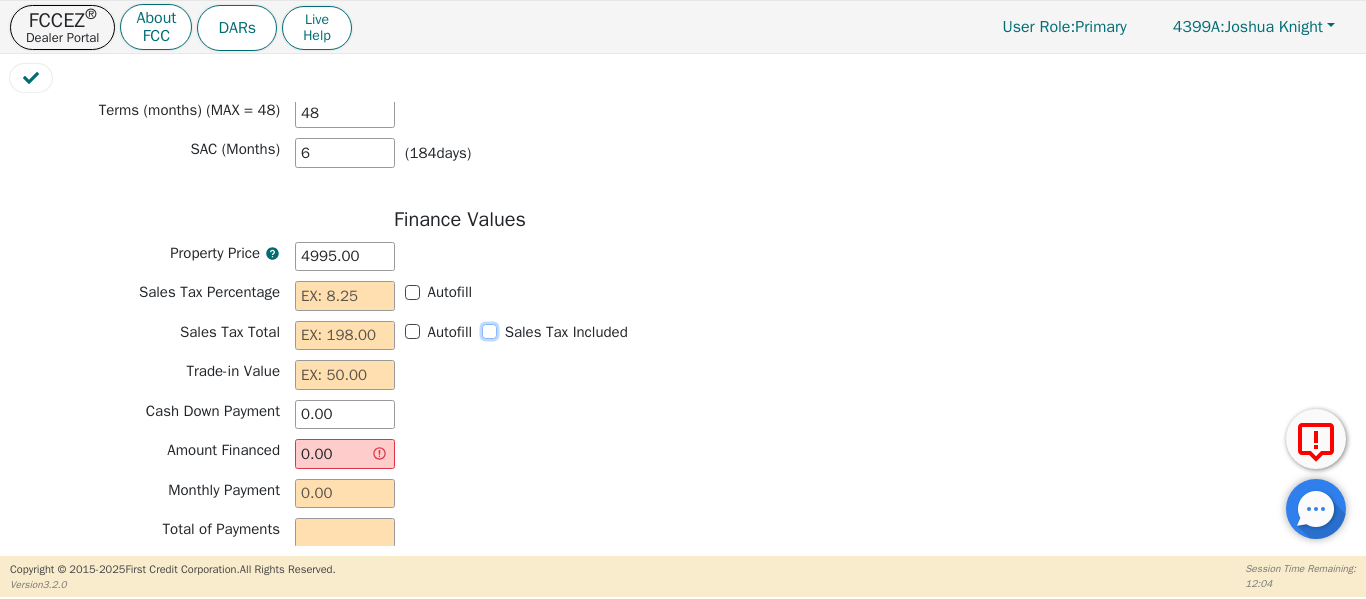 click on "Sales Tax Included" at bounding box center [489, 331] 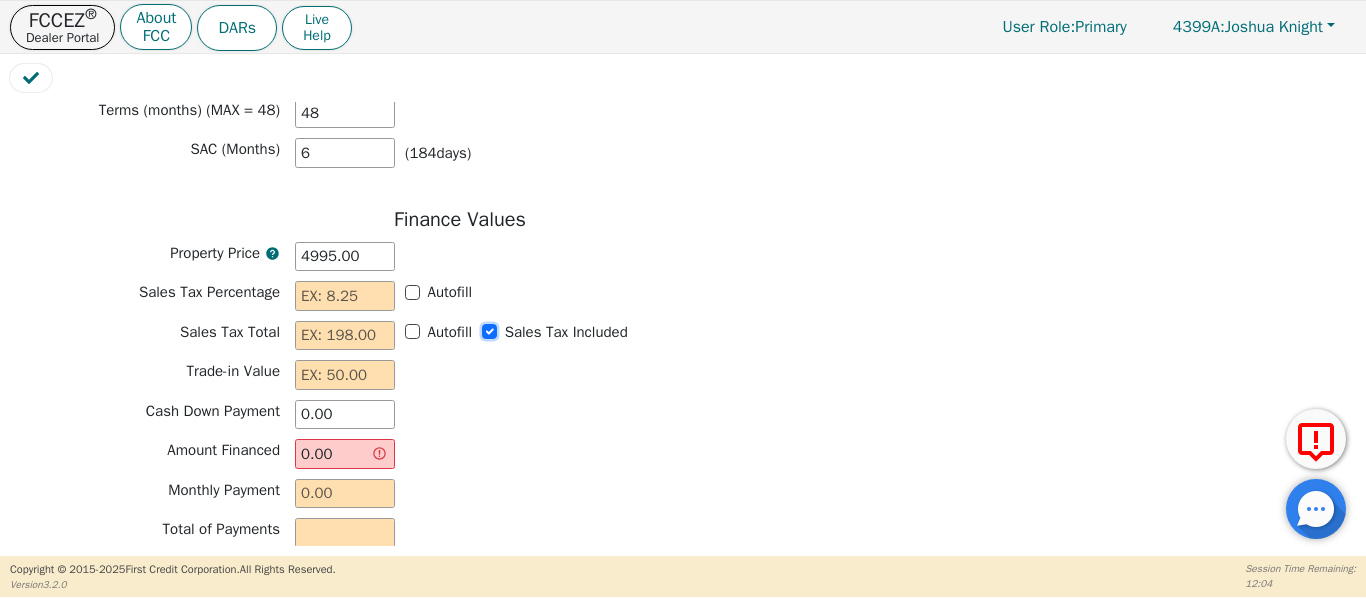 checkbox on "true" 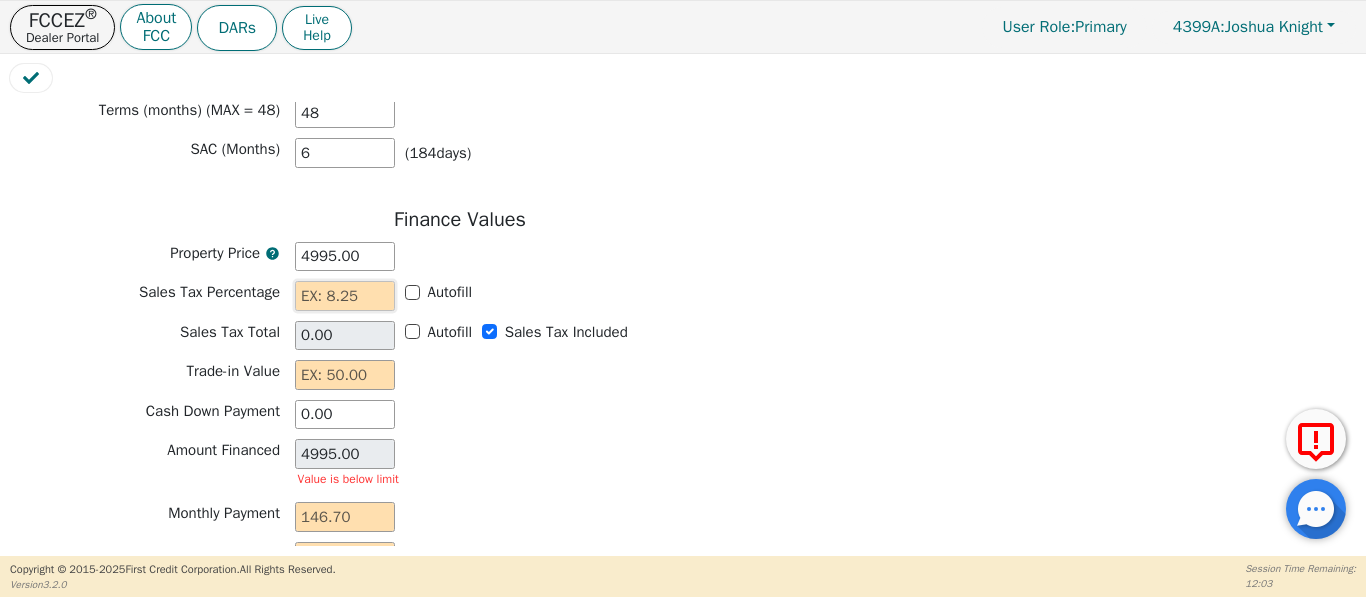 click at bounding box center (345, 296) 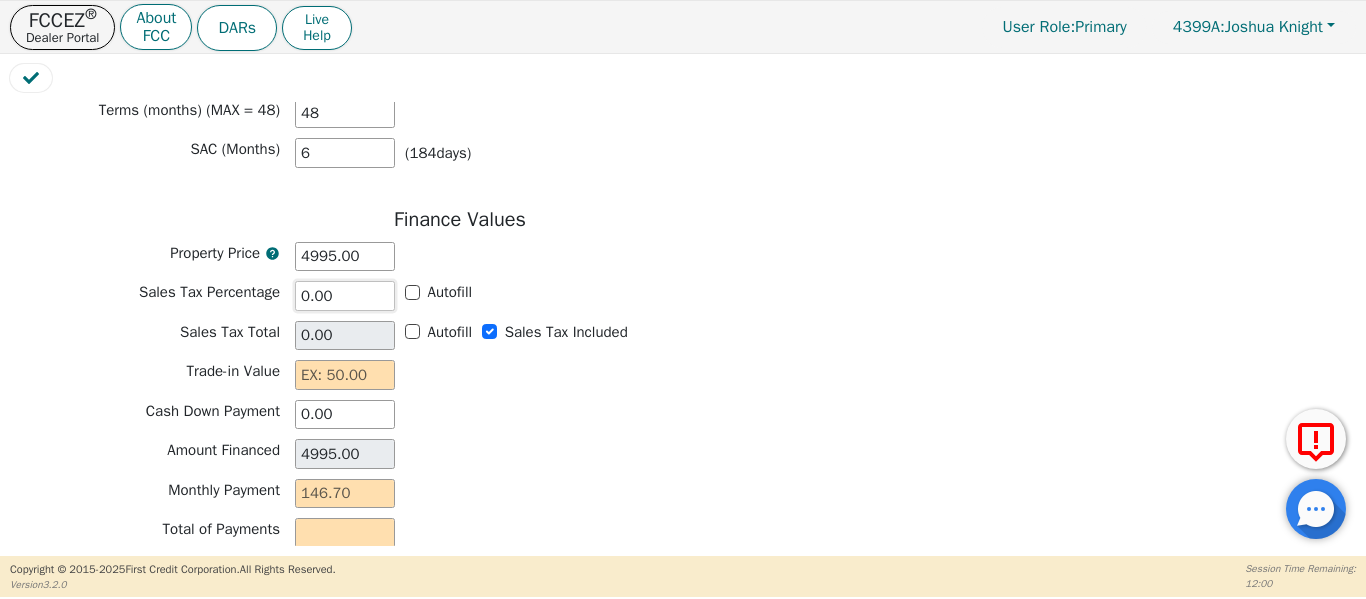 type on "0.00" 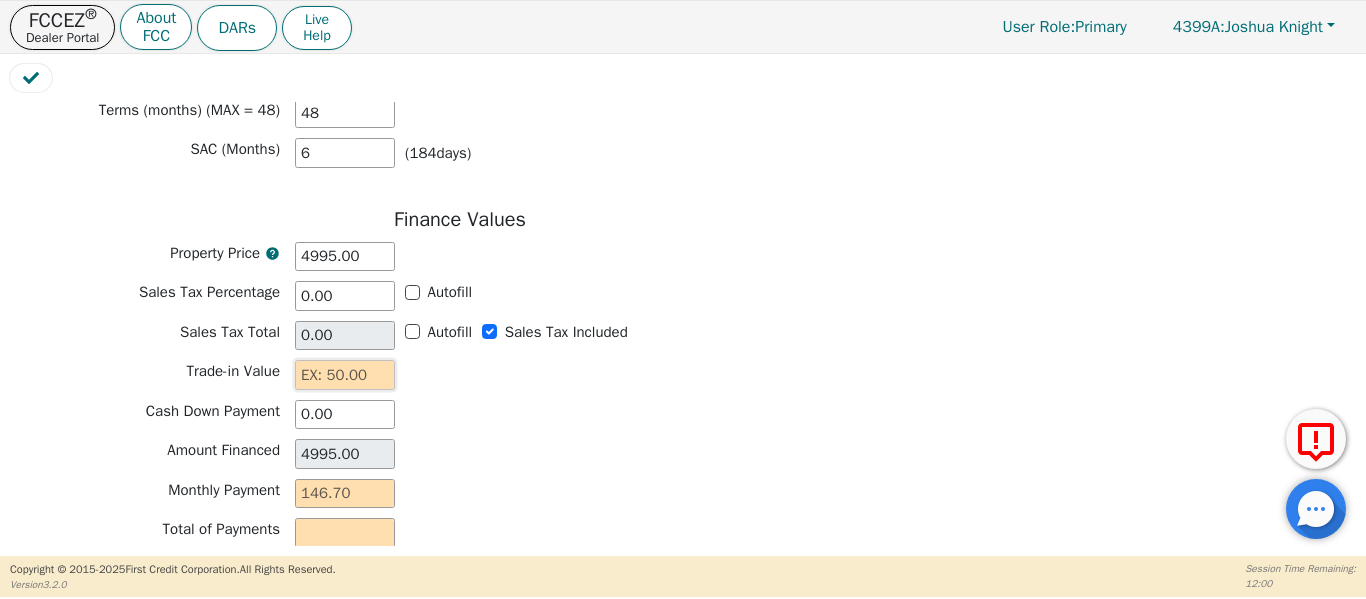 click at bounding box center (345, 375) 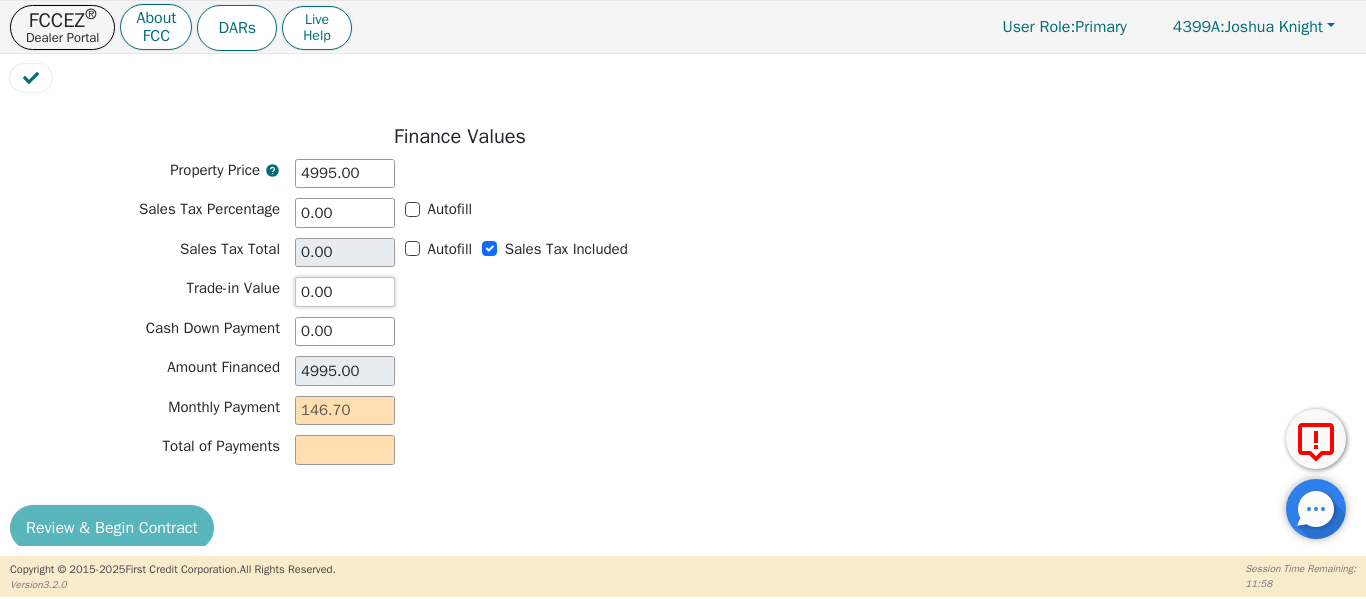 scroll, scrollTop: 1667, scrollLeft: 0, axis: vertical 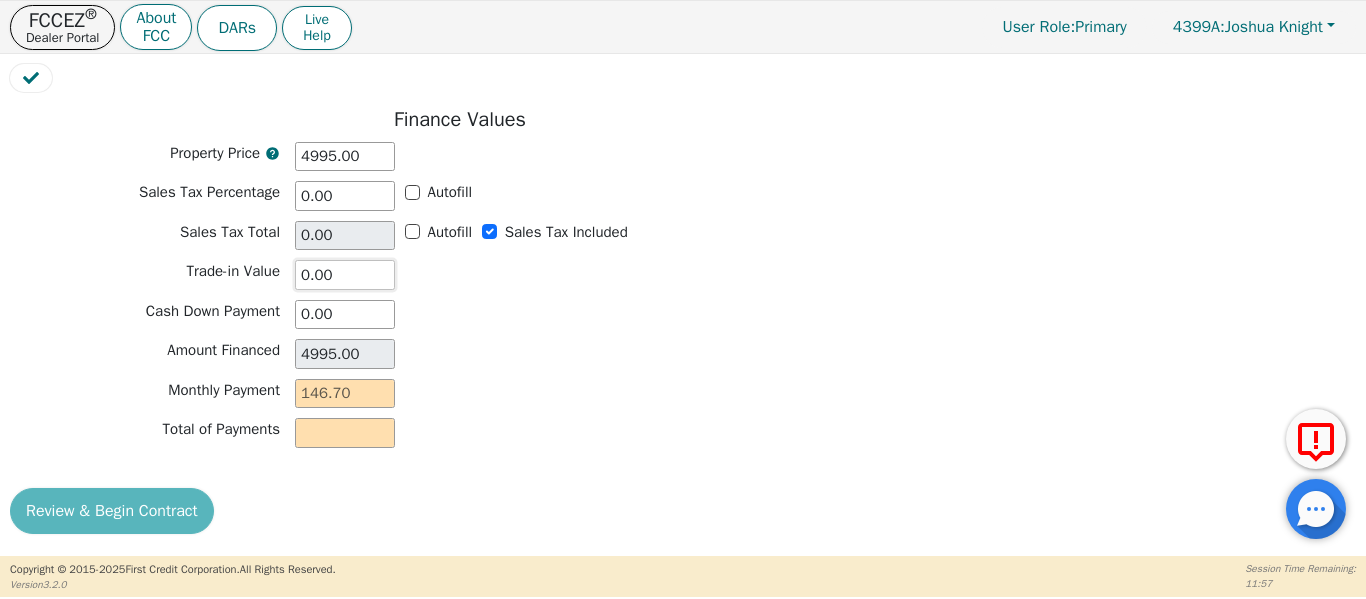 type on "0.00" 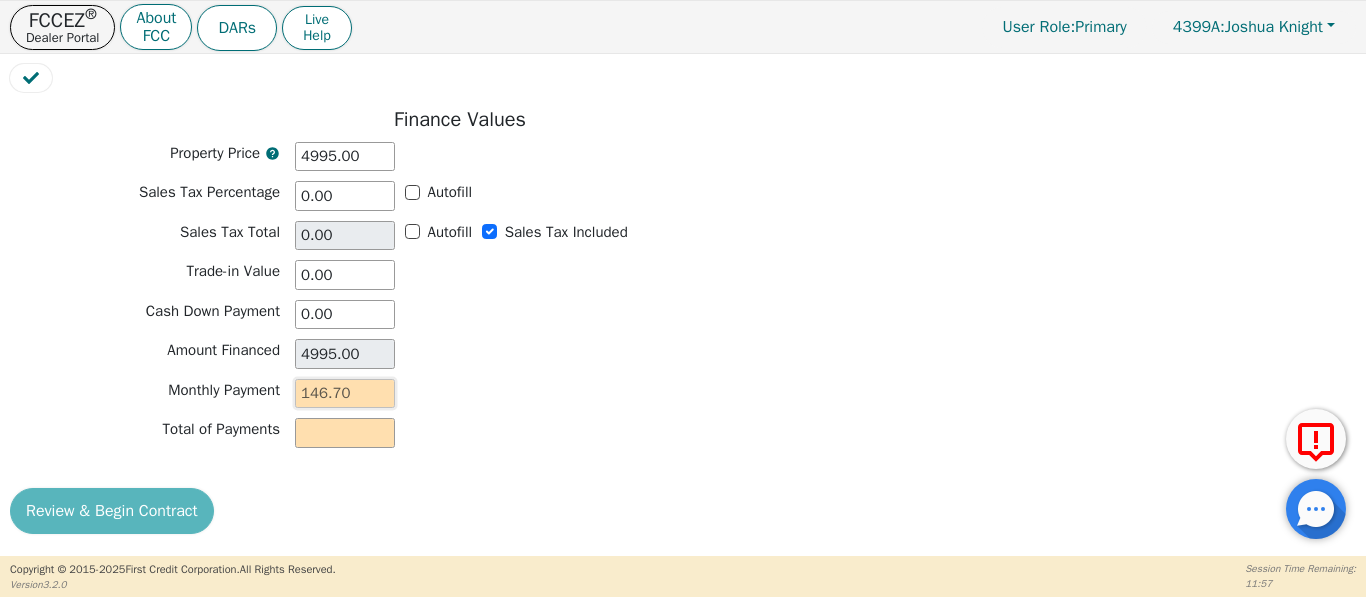 click at bounding box center (345, 394) 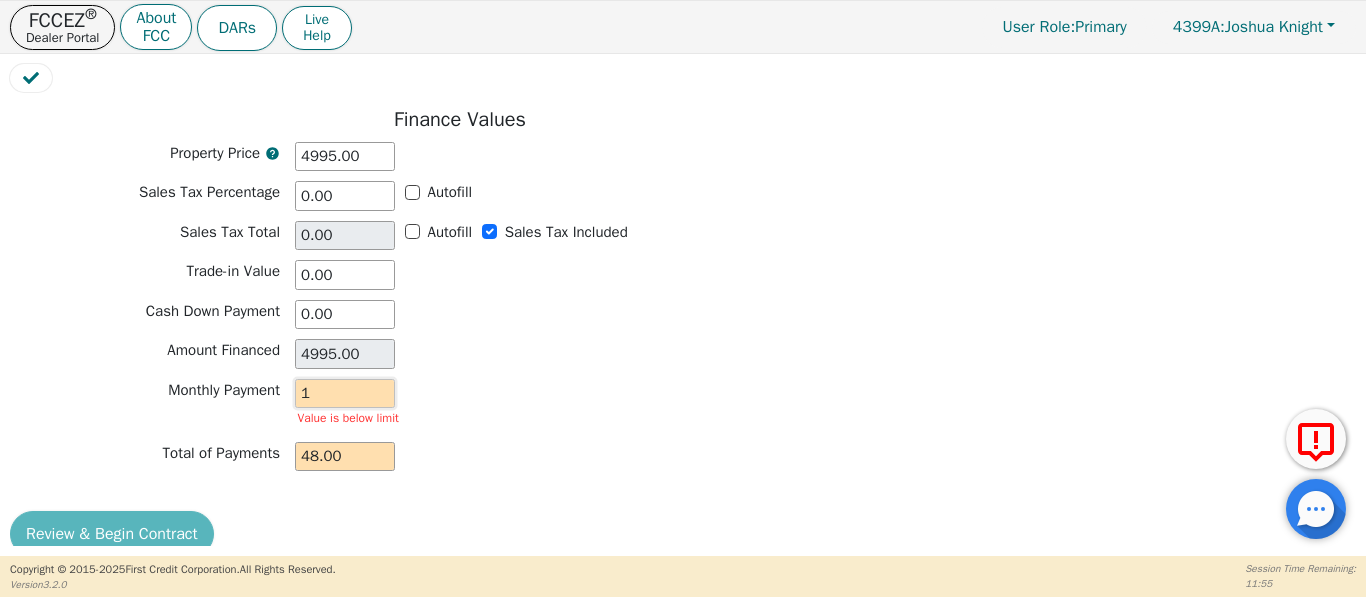 type on "1" 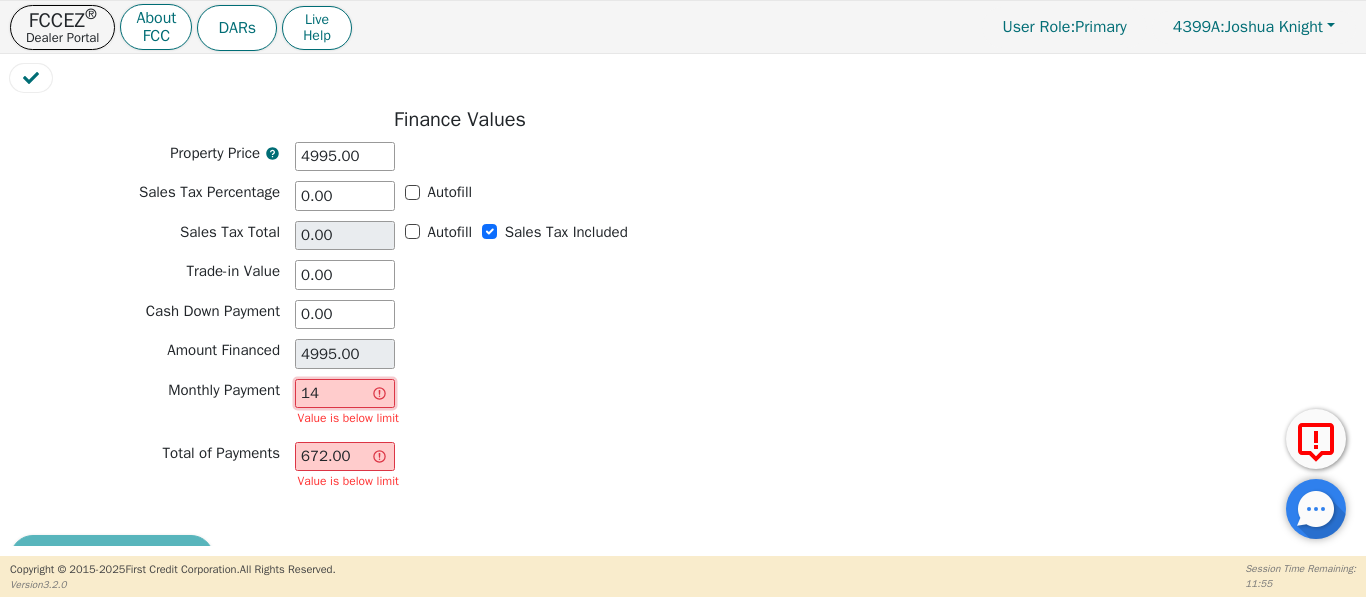 type on "146" 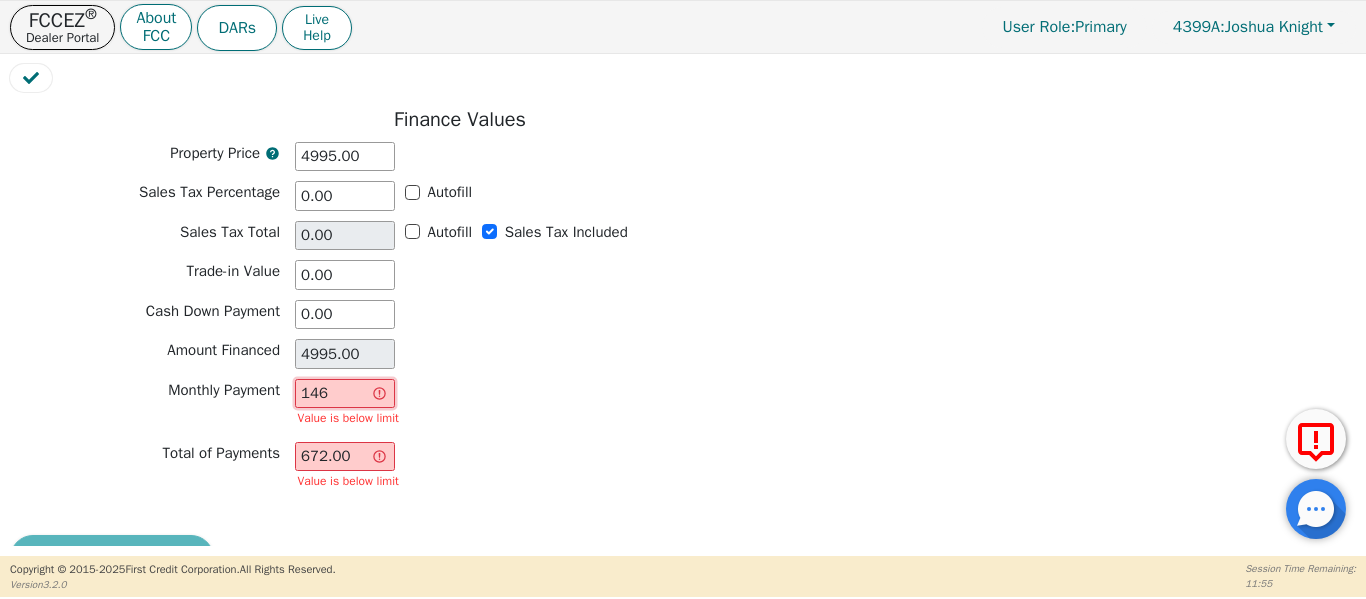 type on "7008.00" 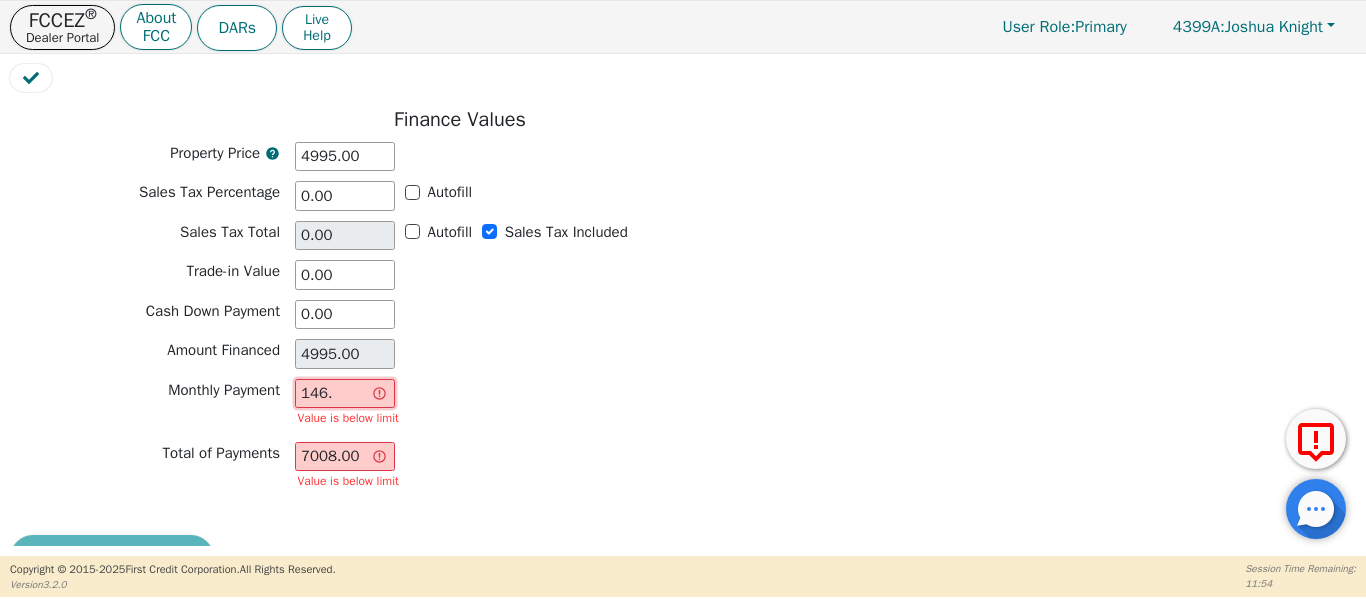 type on "146.7" 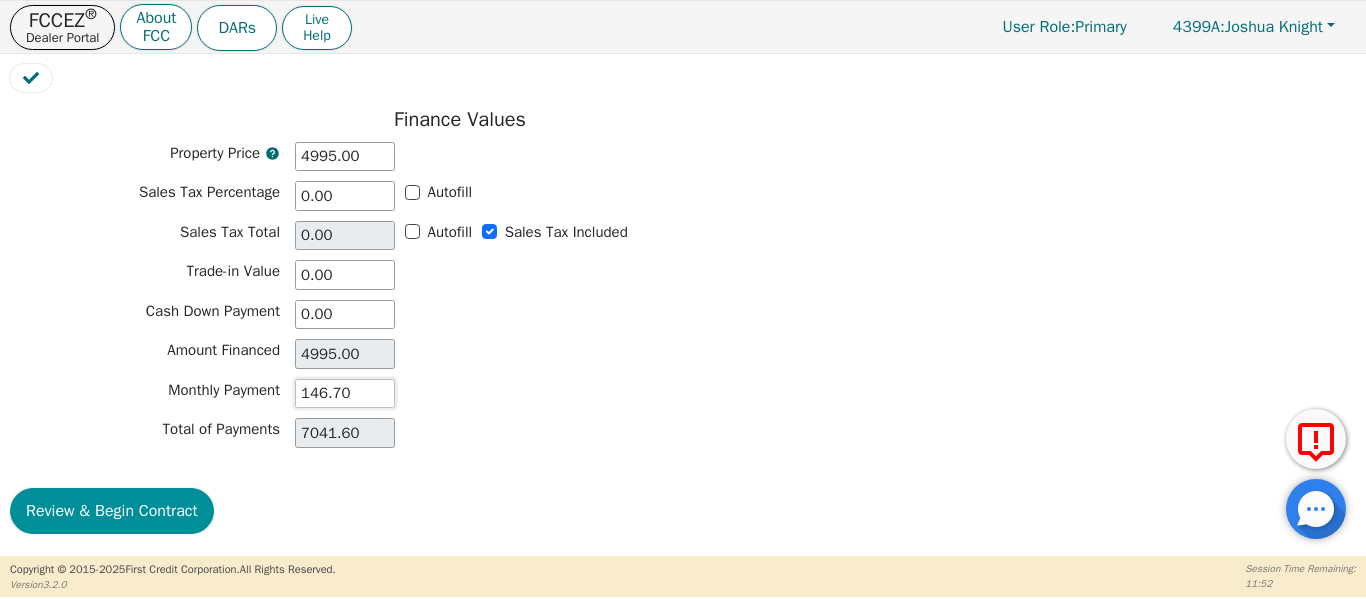 type on "146.70" 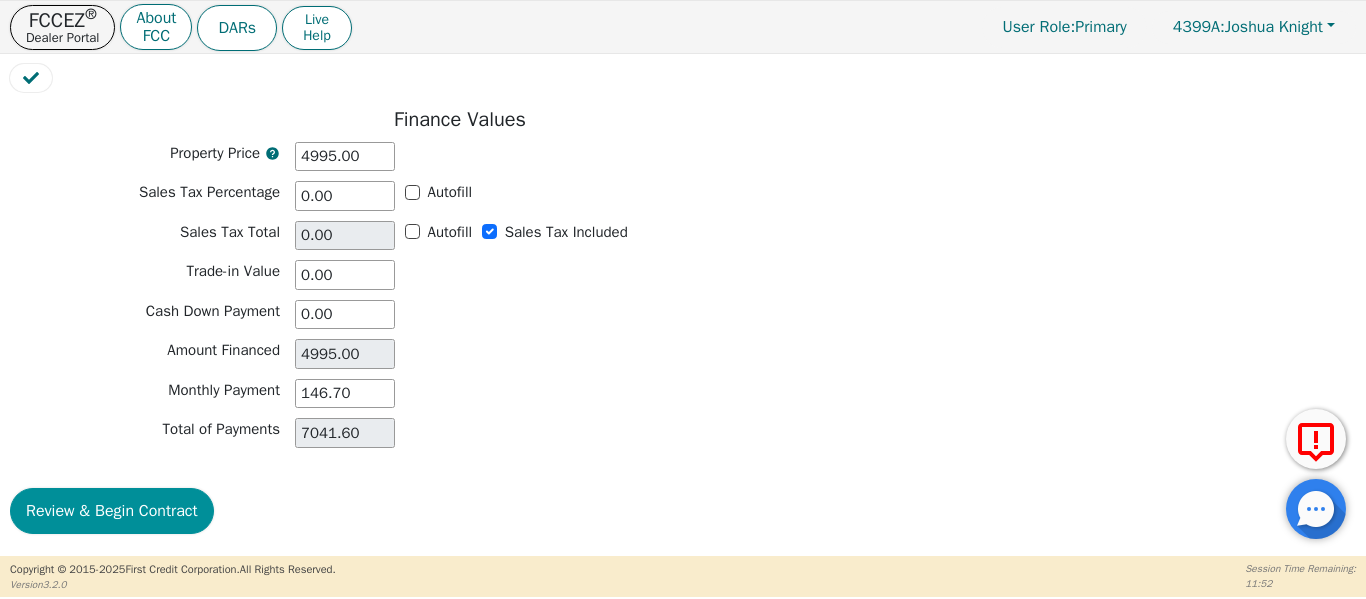 click on "Review & Begin Contract" at bounding box center [112, 511] 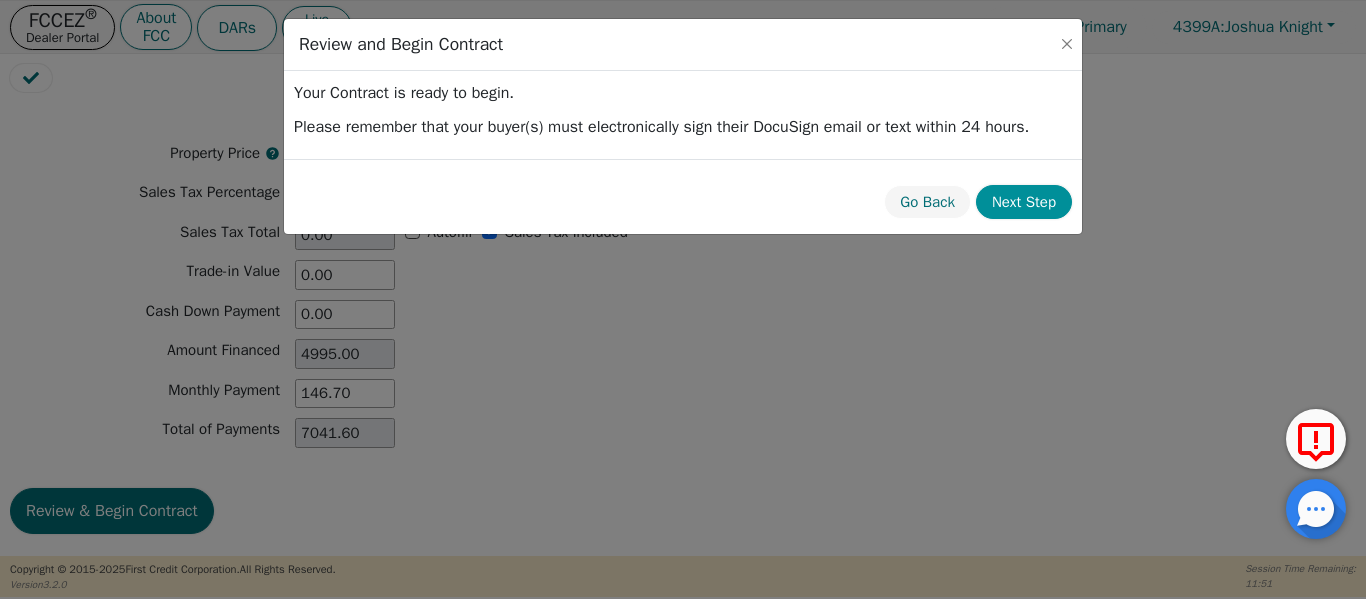click on "Next Step" at bounding box center (1024, 202) 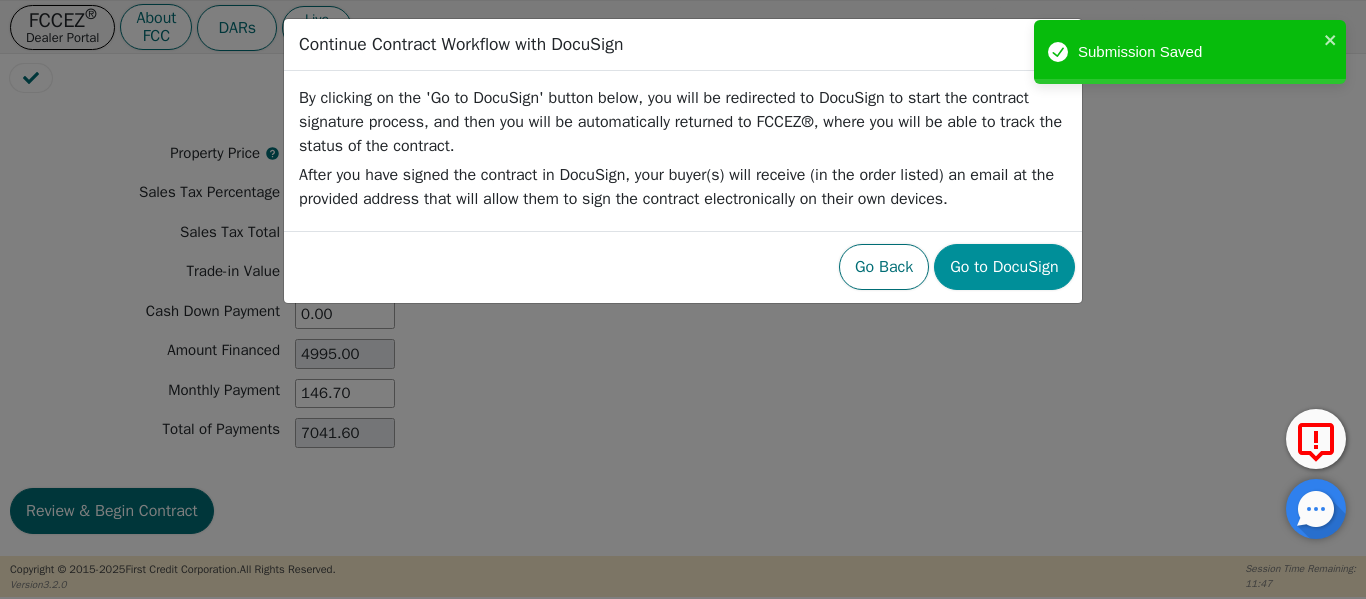 click on "Go to DocuSign" at bounding box center [1004, 267] 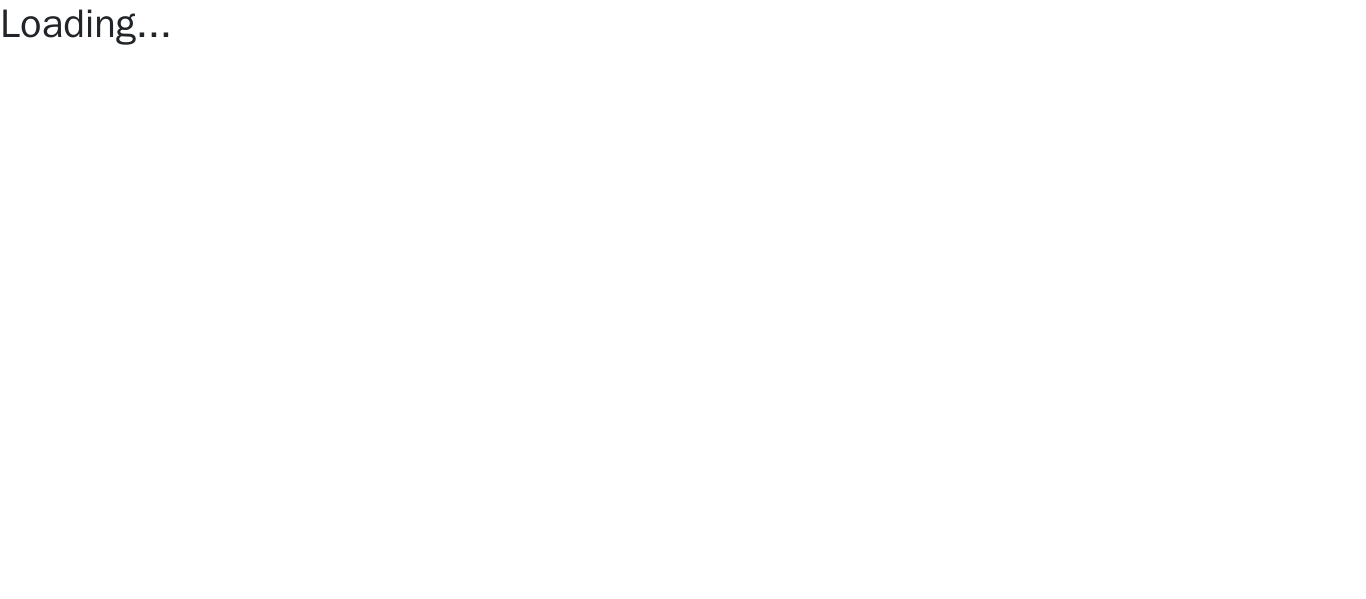 scroll, scrollTop: 0, scrollLeft: 0, axis: both 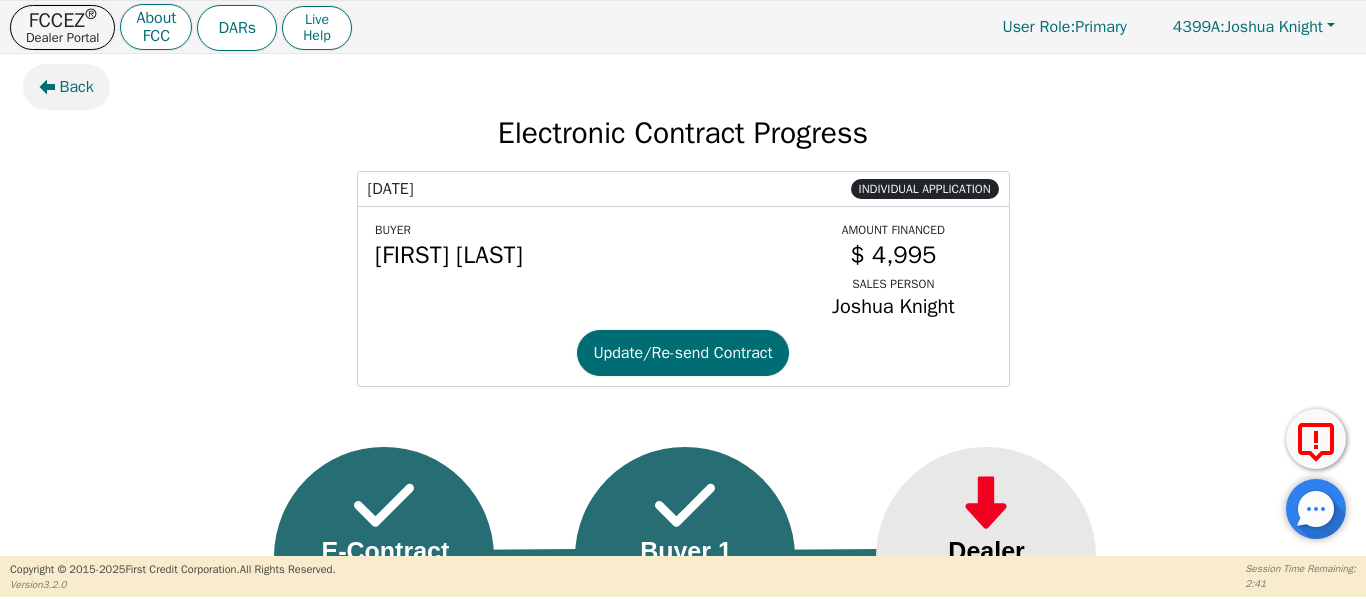 click 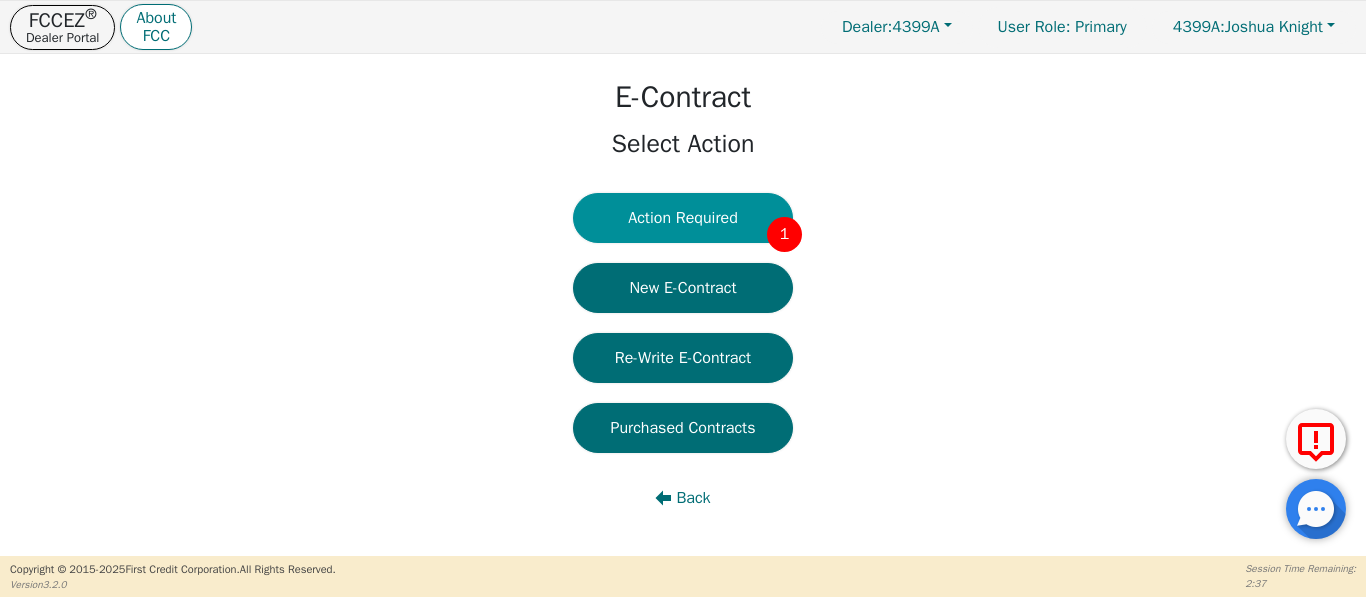 click on "Action Required 1" at bounding box center [683, 218] 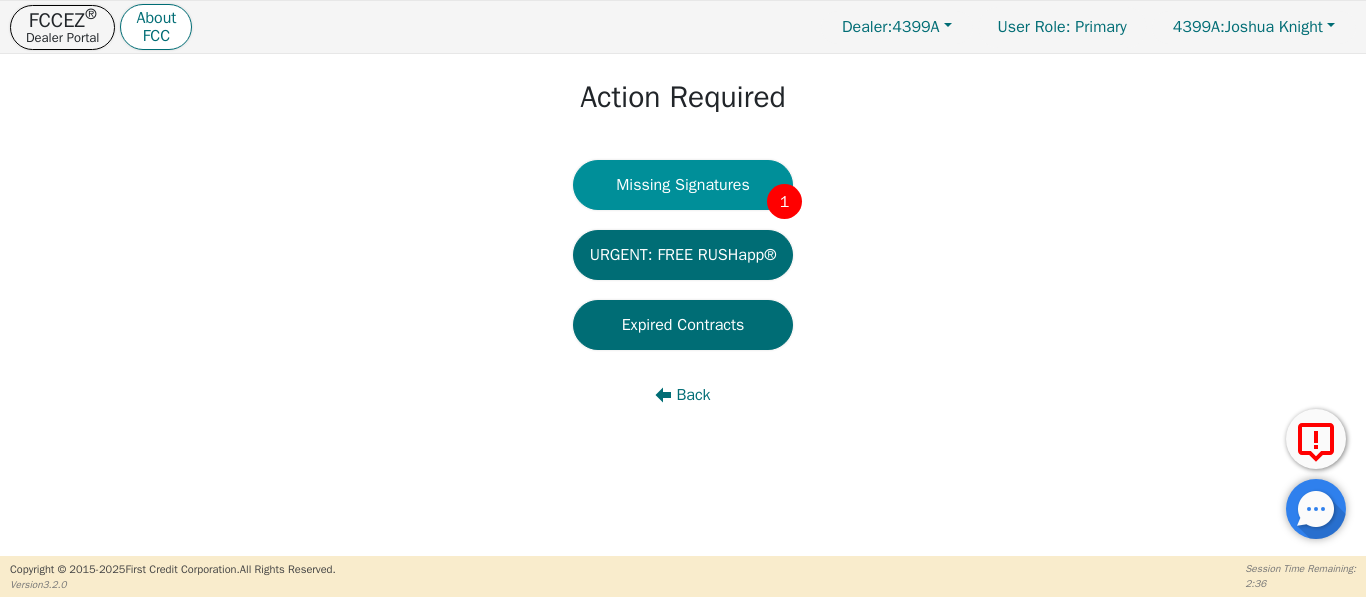 click on "Missing Signatures 1" at bounding box center (683, 185) 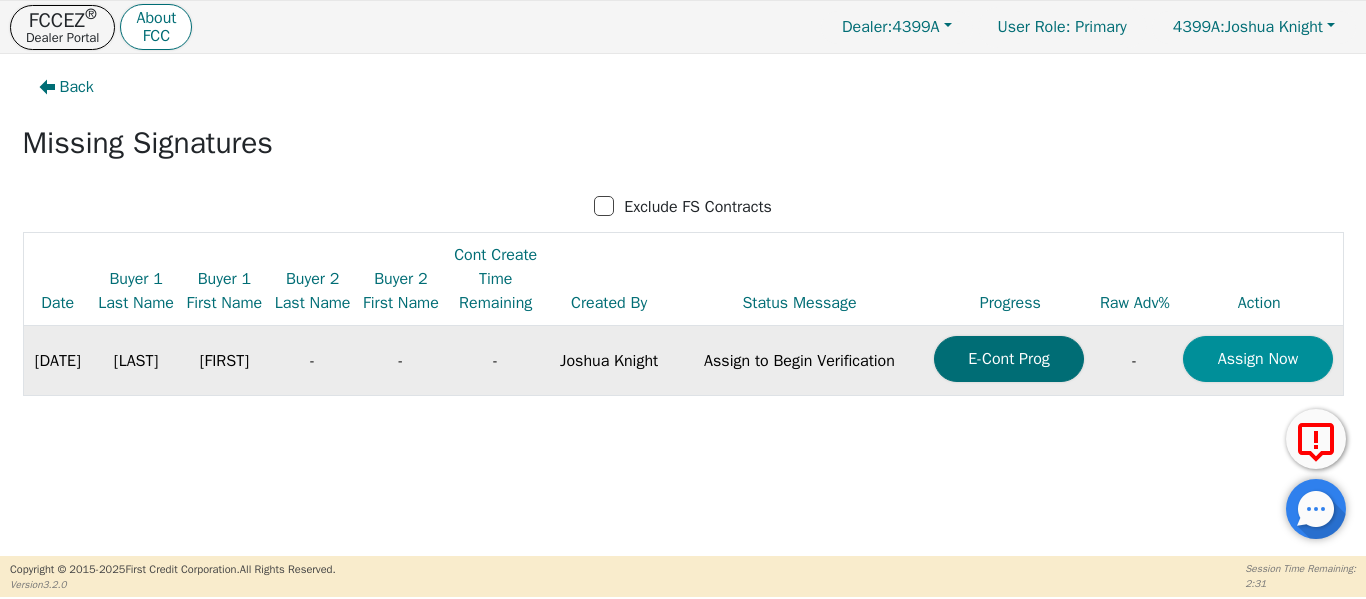 click on "Assign Now" at bounding box center (1258, 359) 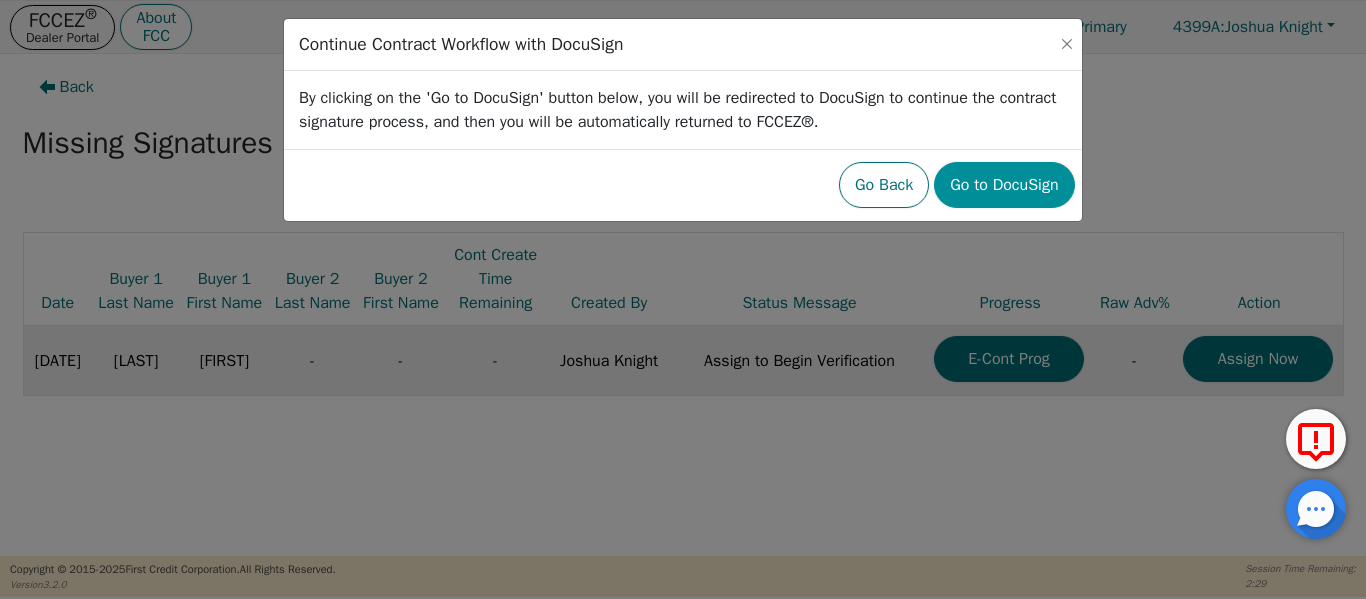 click on "Go to DocuSign" at bounding box center (1004, 185) 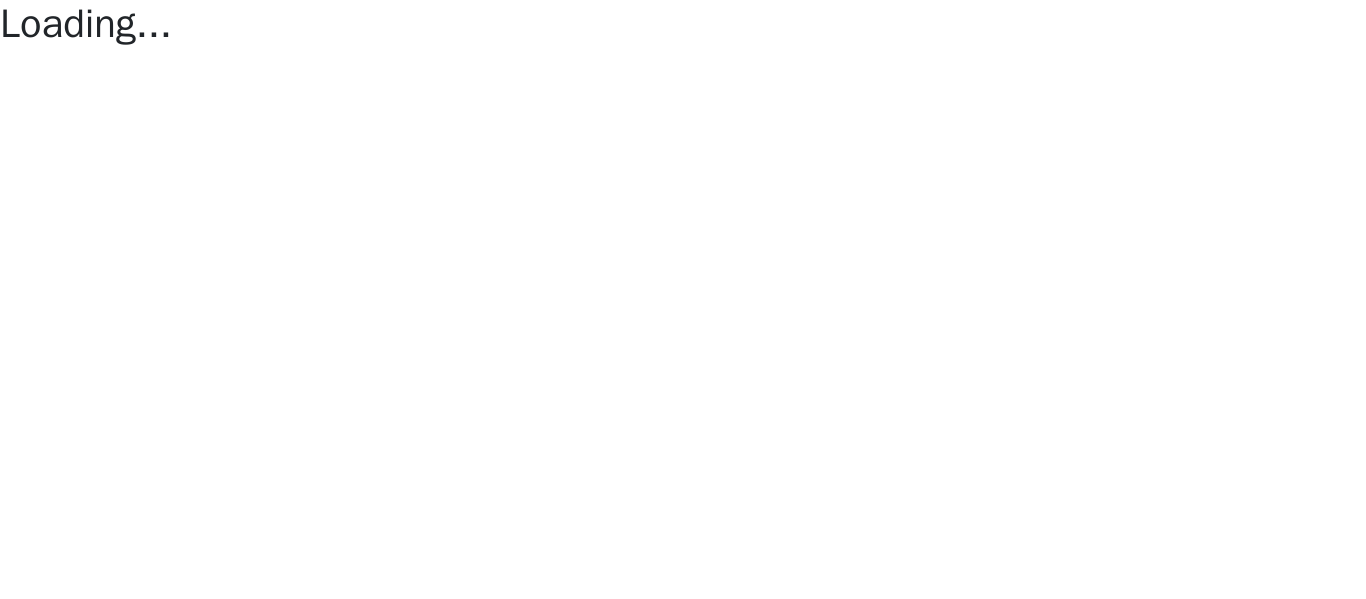 scroll, scrollTop: 0, scrollLeft: 0, axis: both 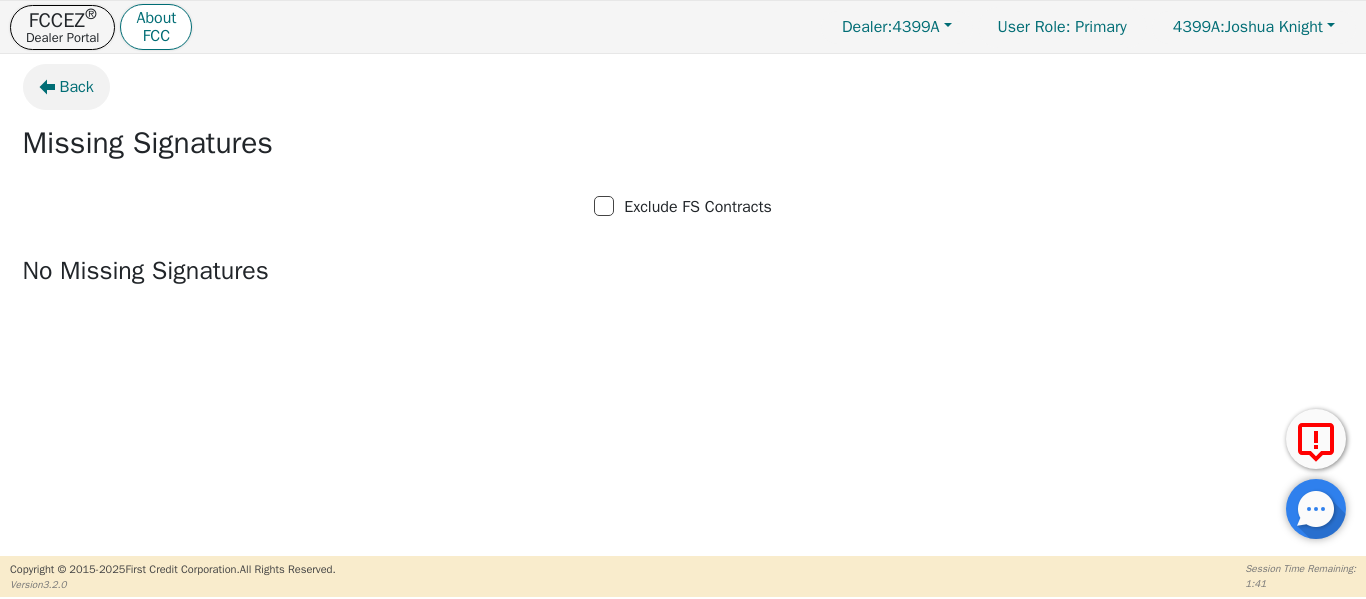 click on "Back" at bounding box center [77, 87] 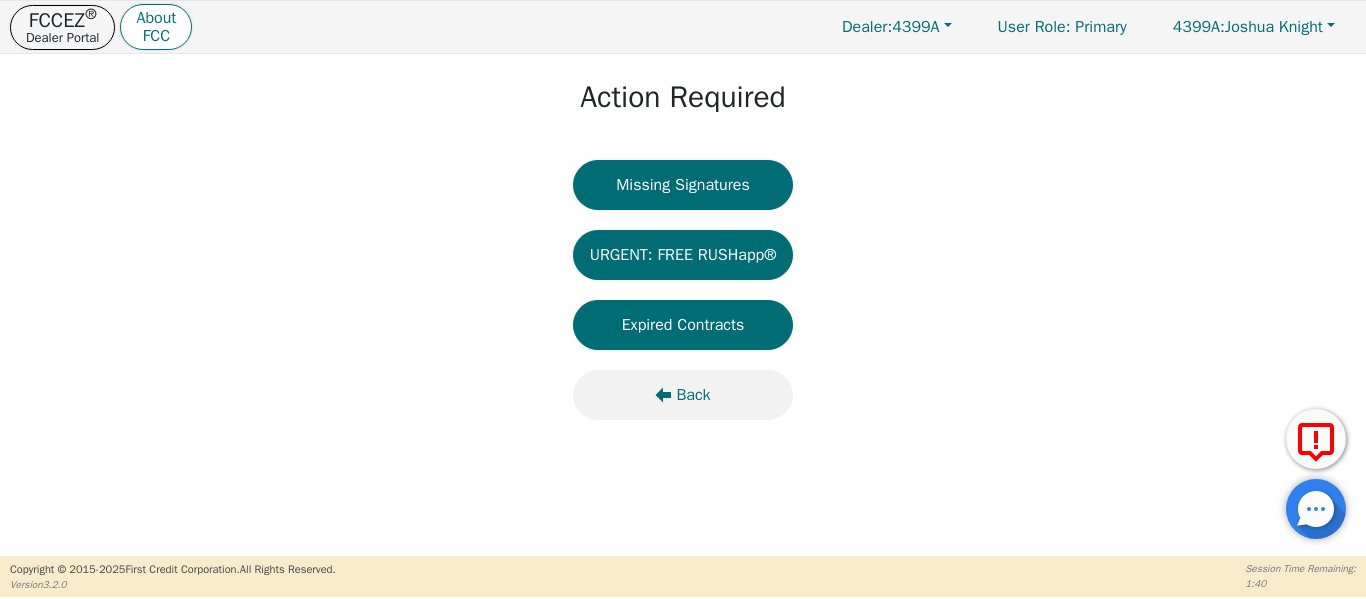 click on "Back" at bounding box center [693, 395] 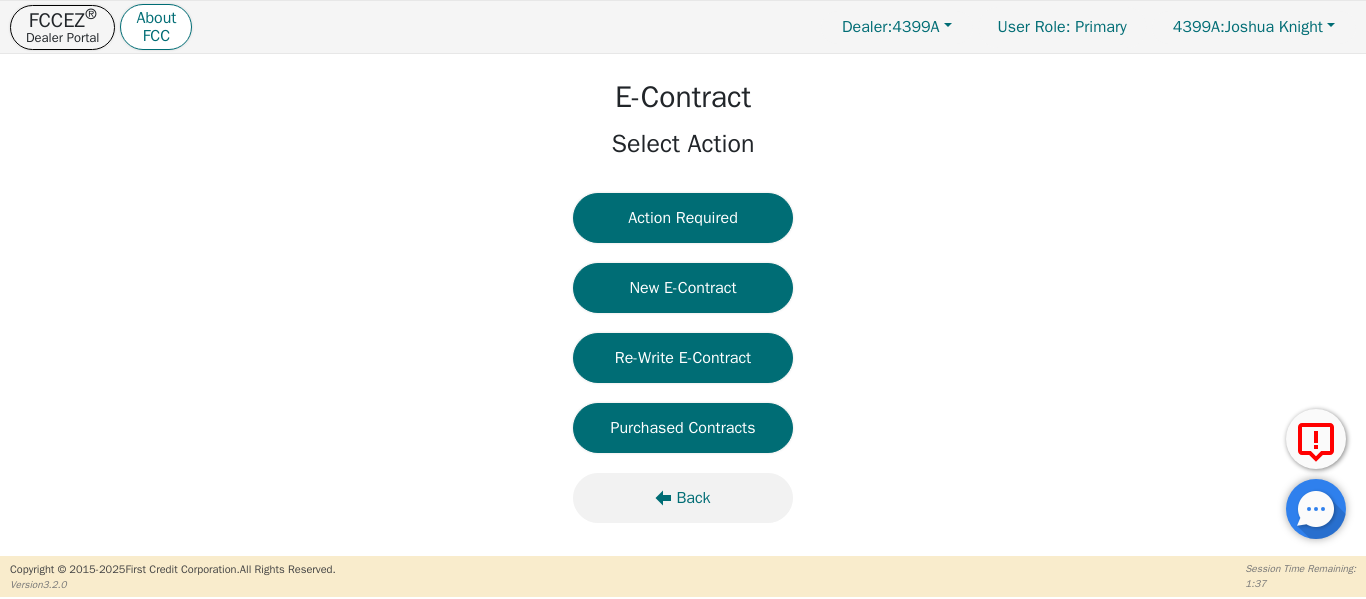 click on "Back" at bounding box center [693, 498] 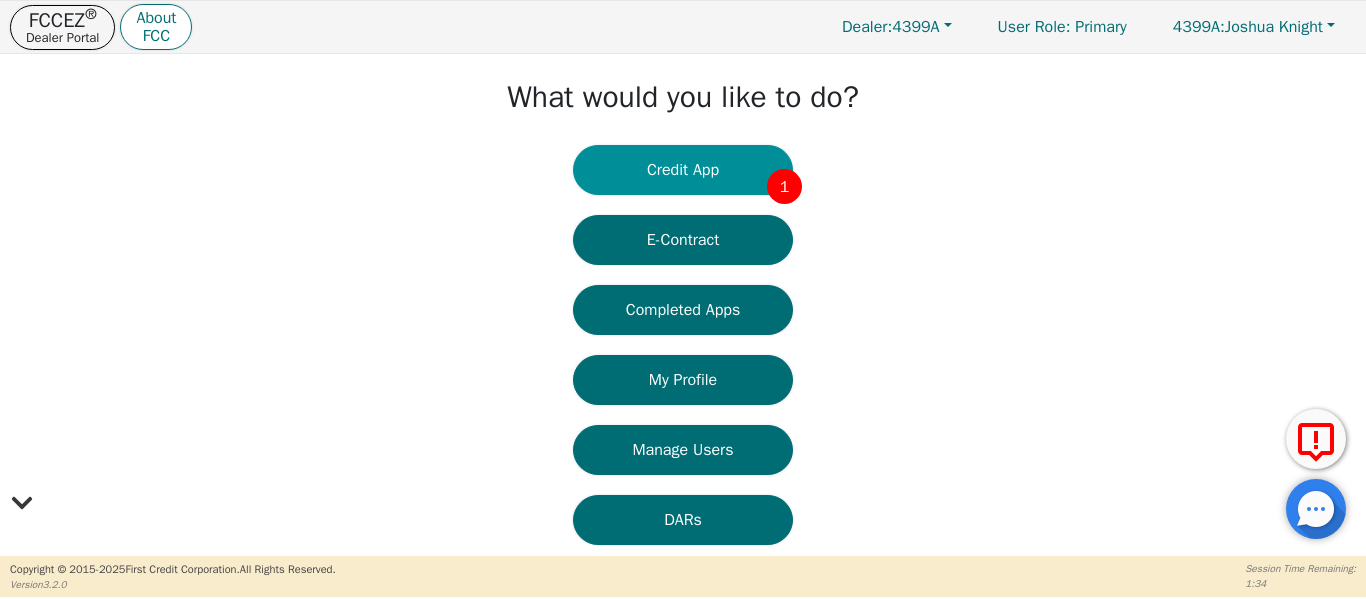 click on "Credit App 1" at bounding box center [683, 170] 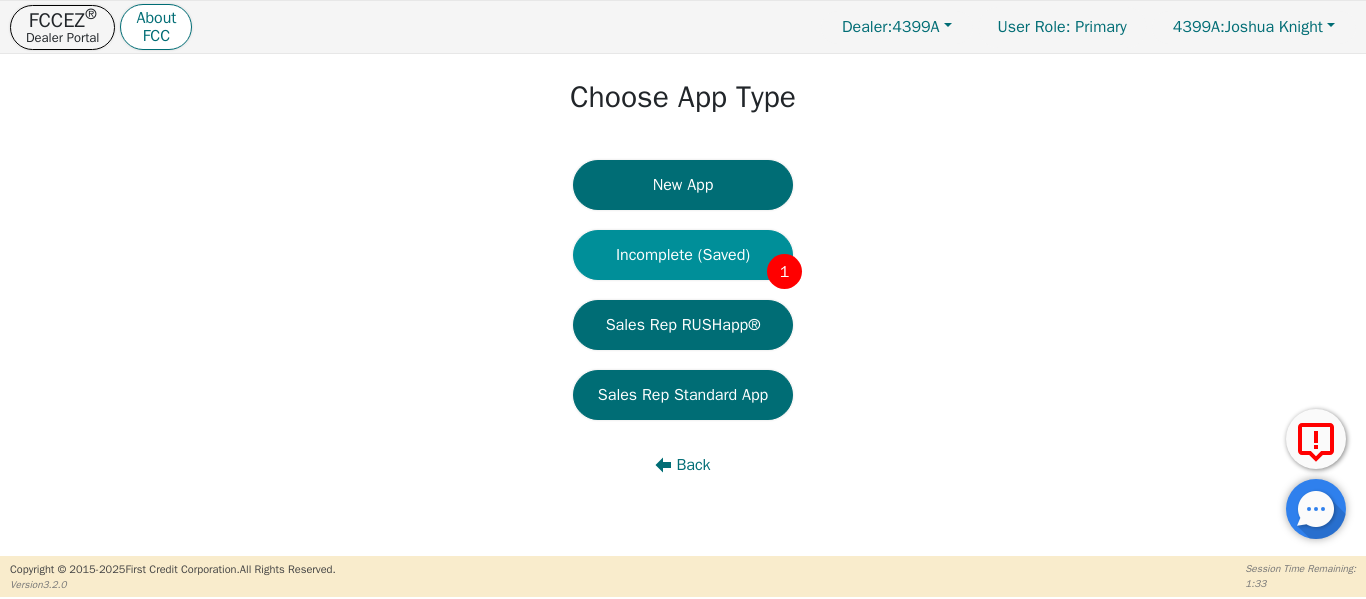 click on "Incomplete (Saved) 1" at bounding box center (683, 255) 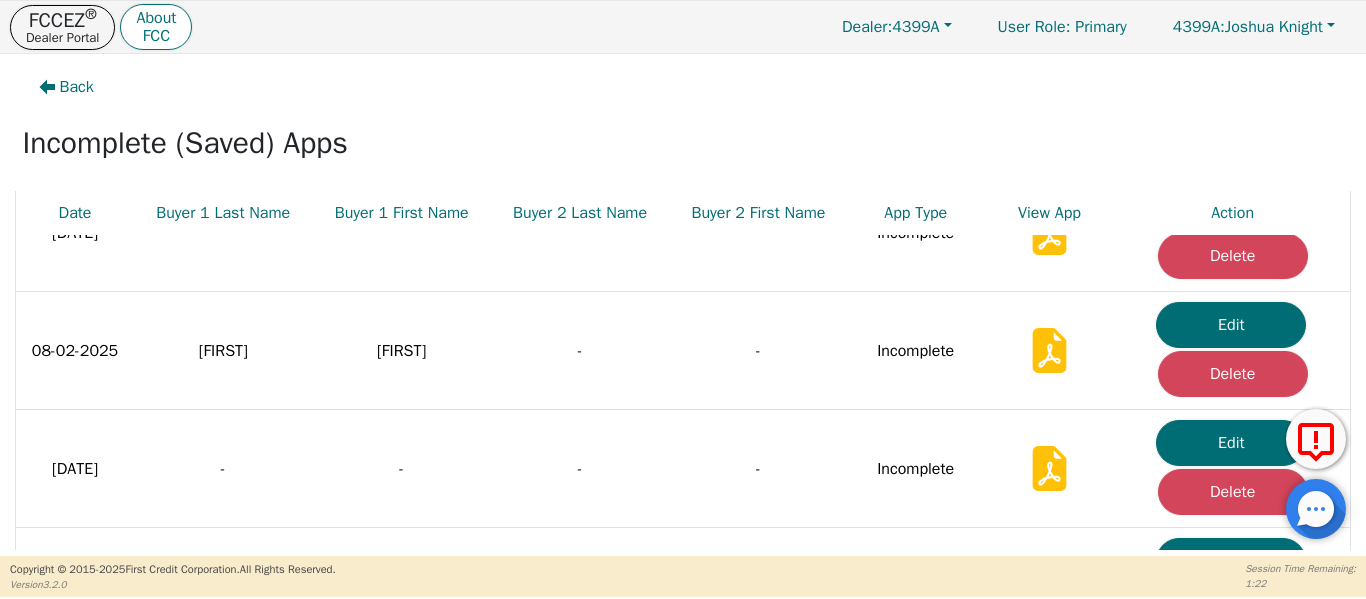 scroll, scrollTop: 139, scrollLeft: 0, axis: vertical 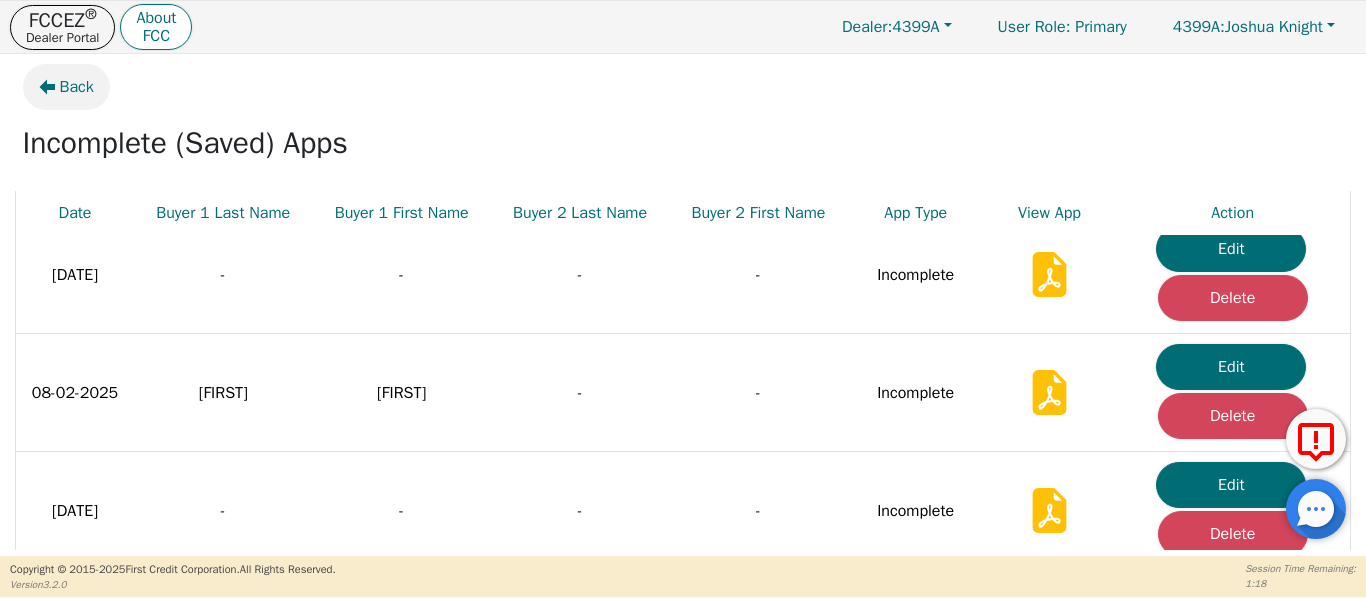 click on "Back" at bounding box center (77, 87) 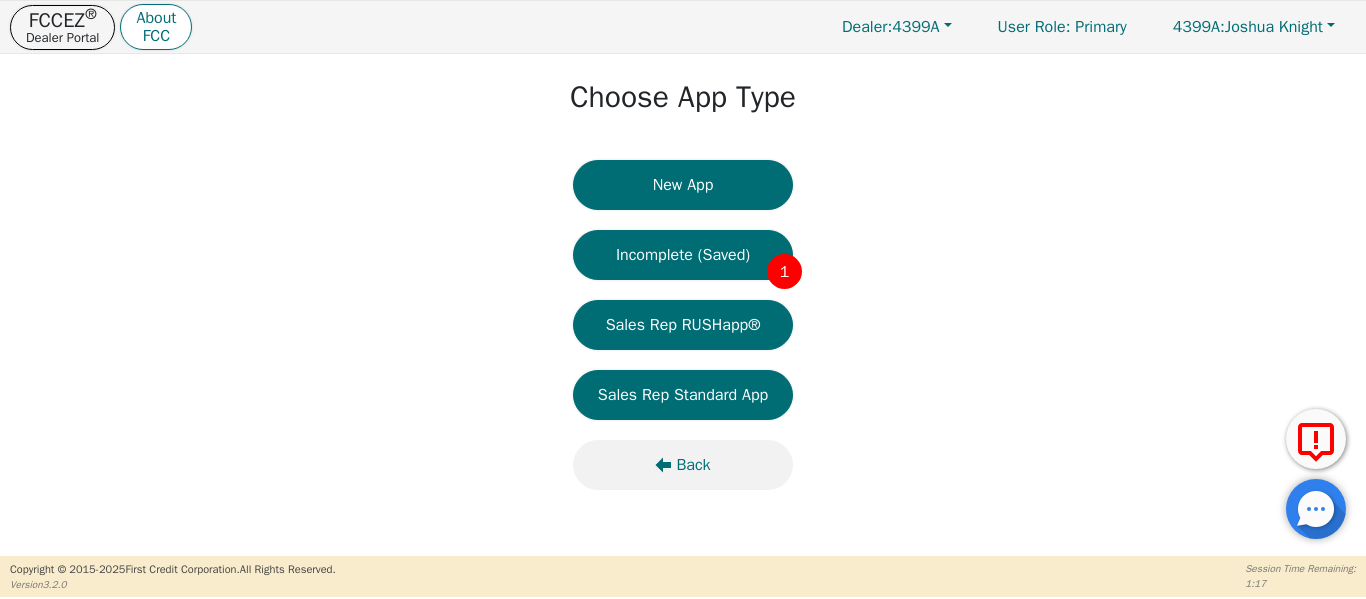 click on "Back" at bounding box center [693, 465] 